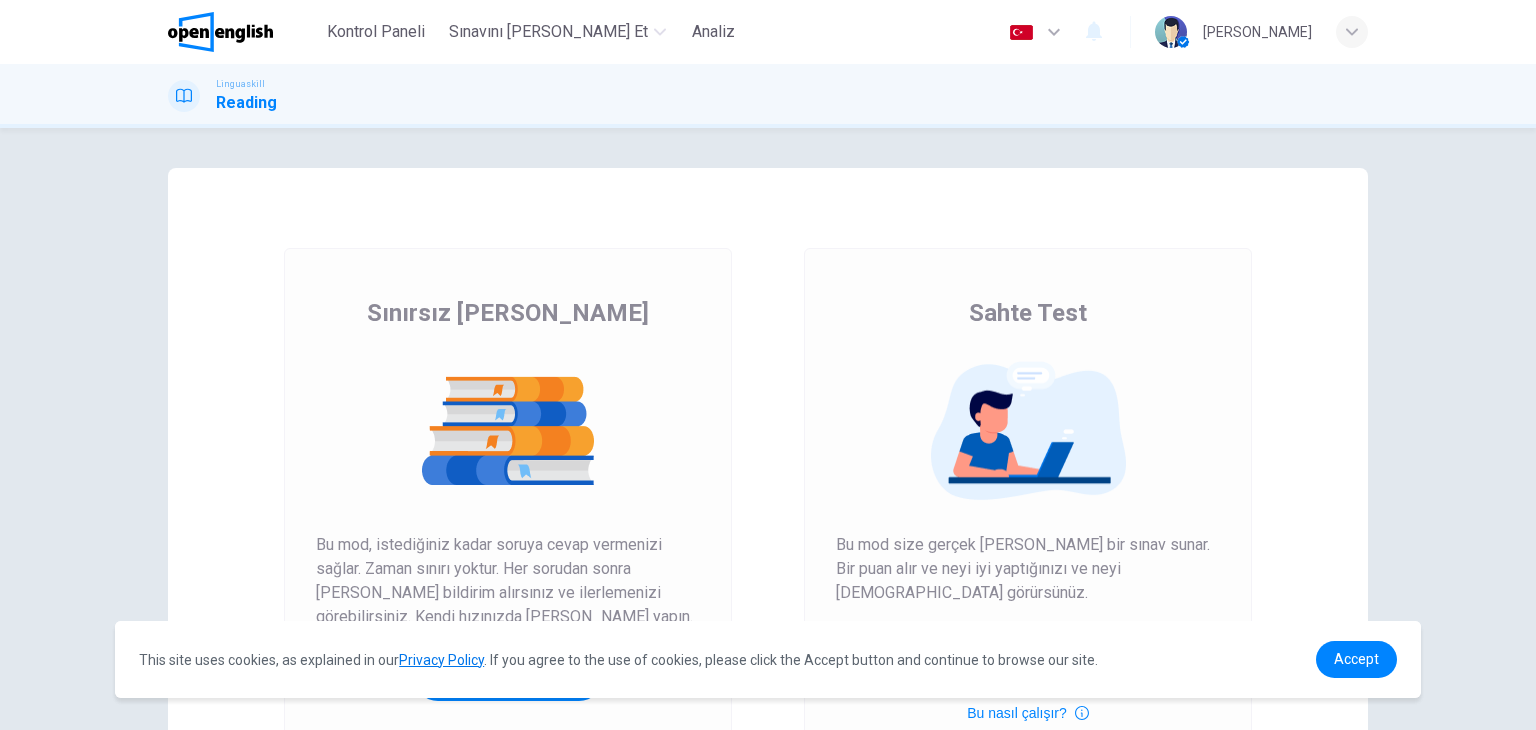 scroll, scrollTop: 0, scrollLeft: 0, axis: both 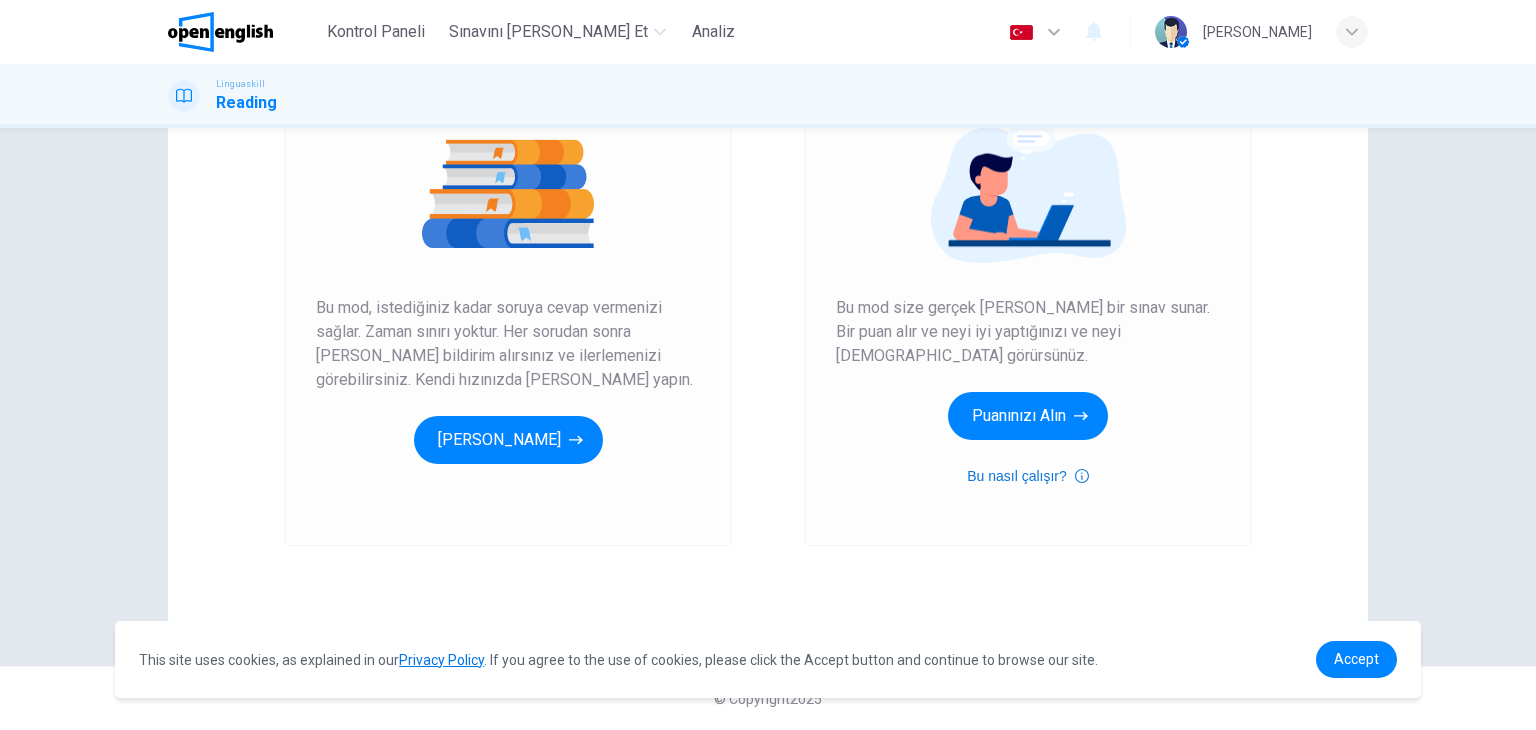click 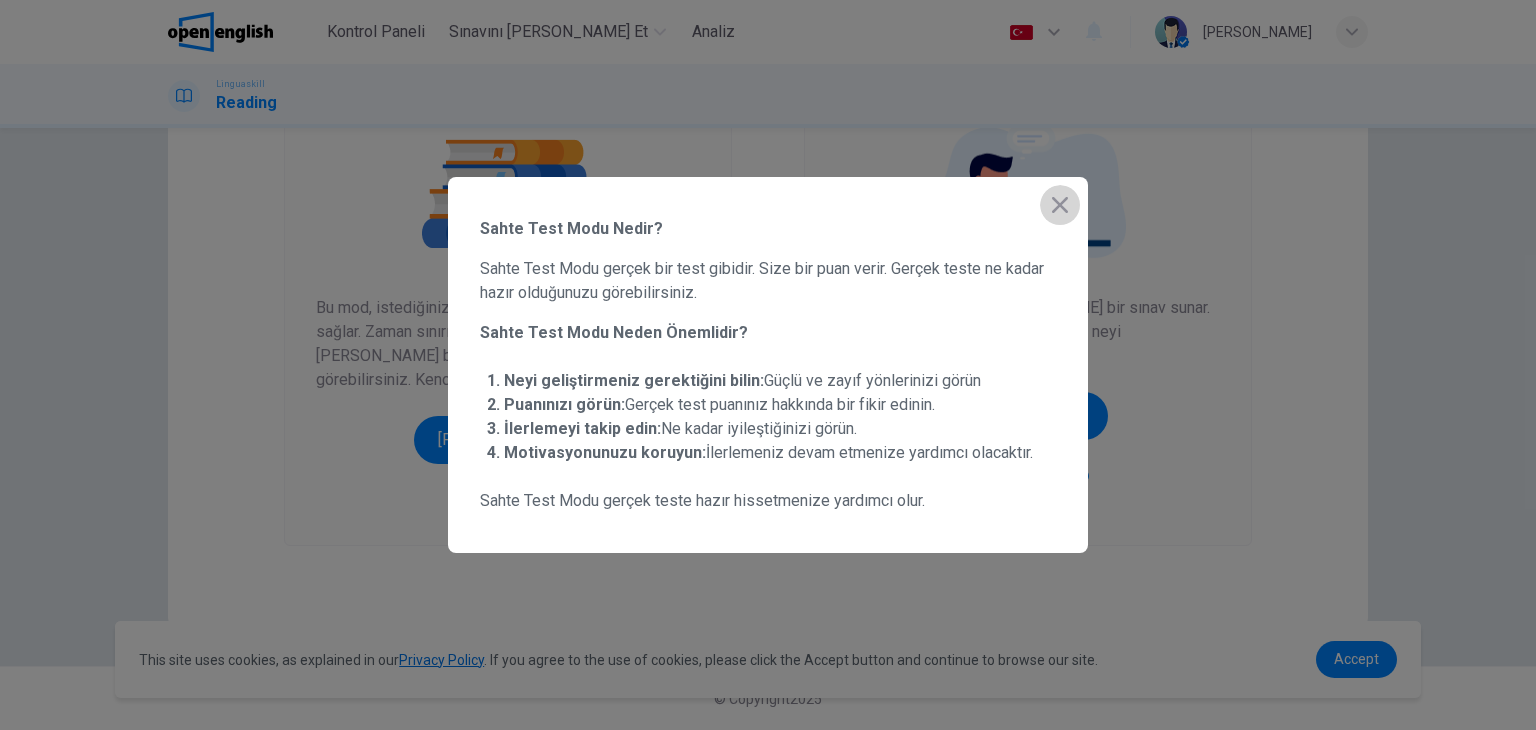 click 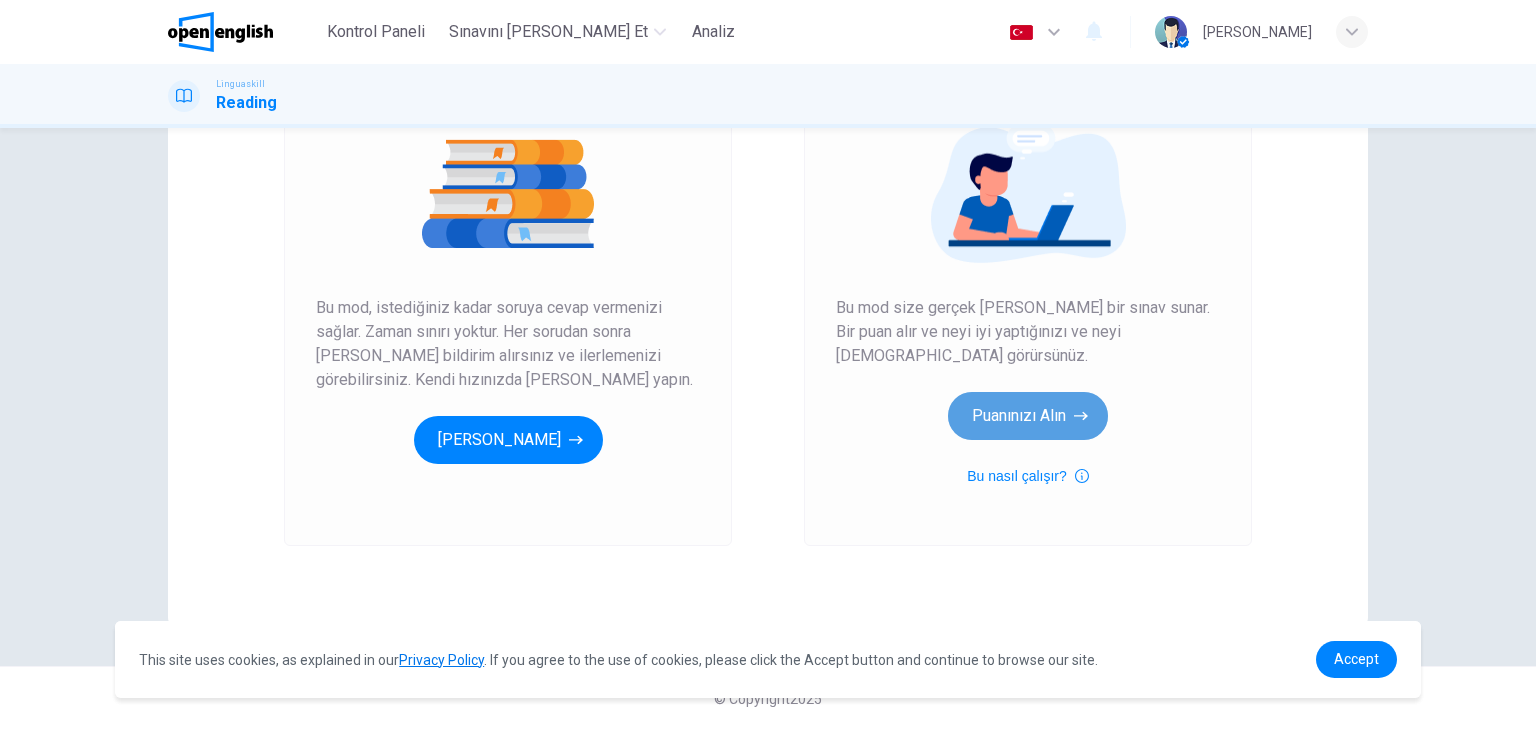 click on "Puanınızı Alın" at bounding box center (1028, 416) 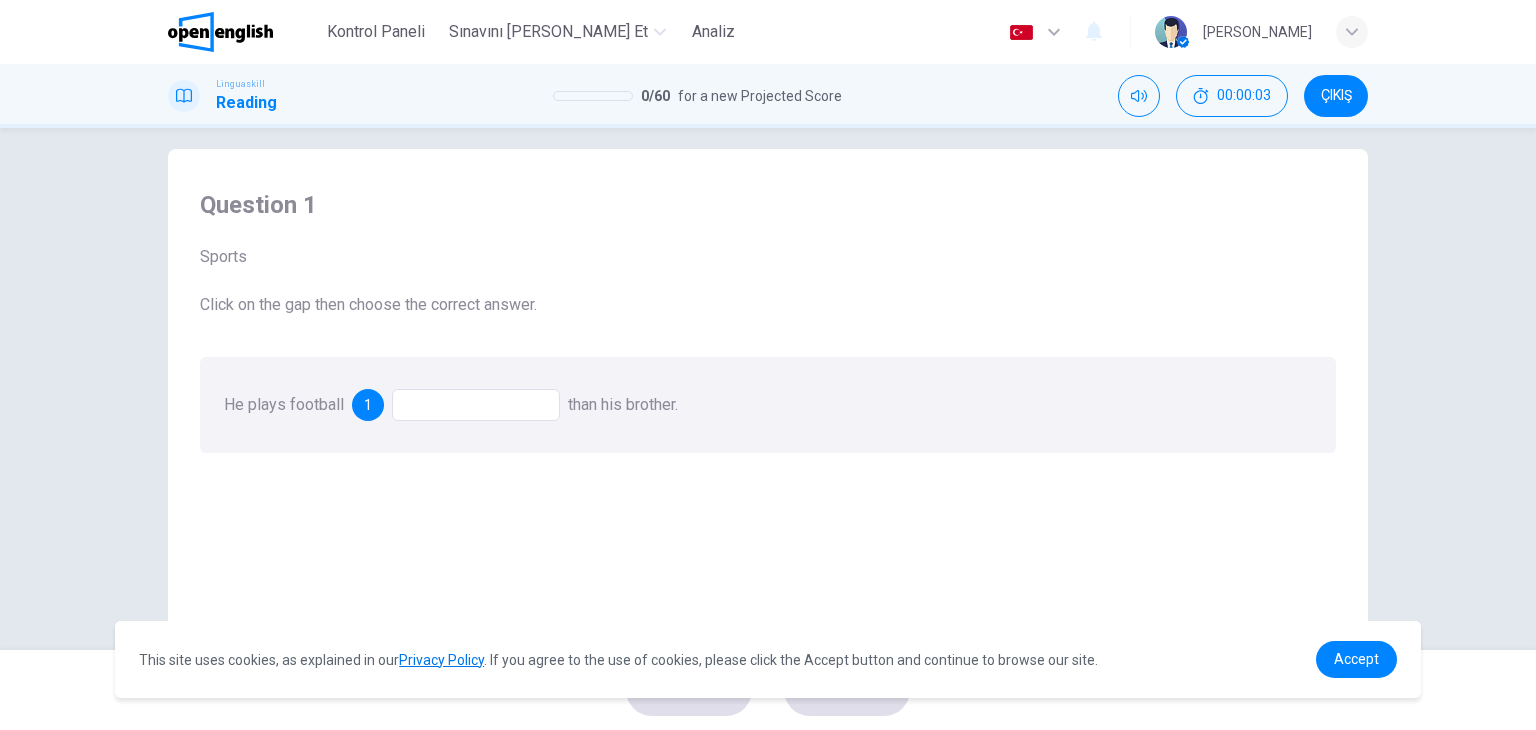 scroll, scrollTop: 0, scrollLeft: 0, axis: both 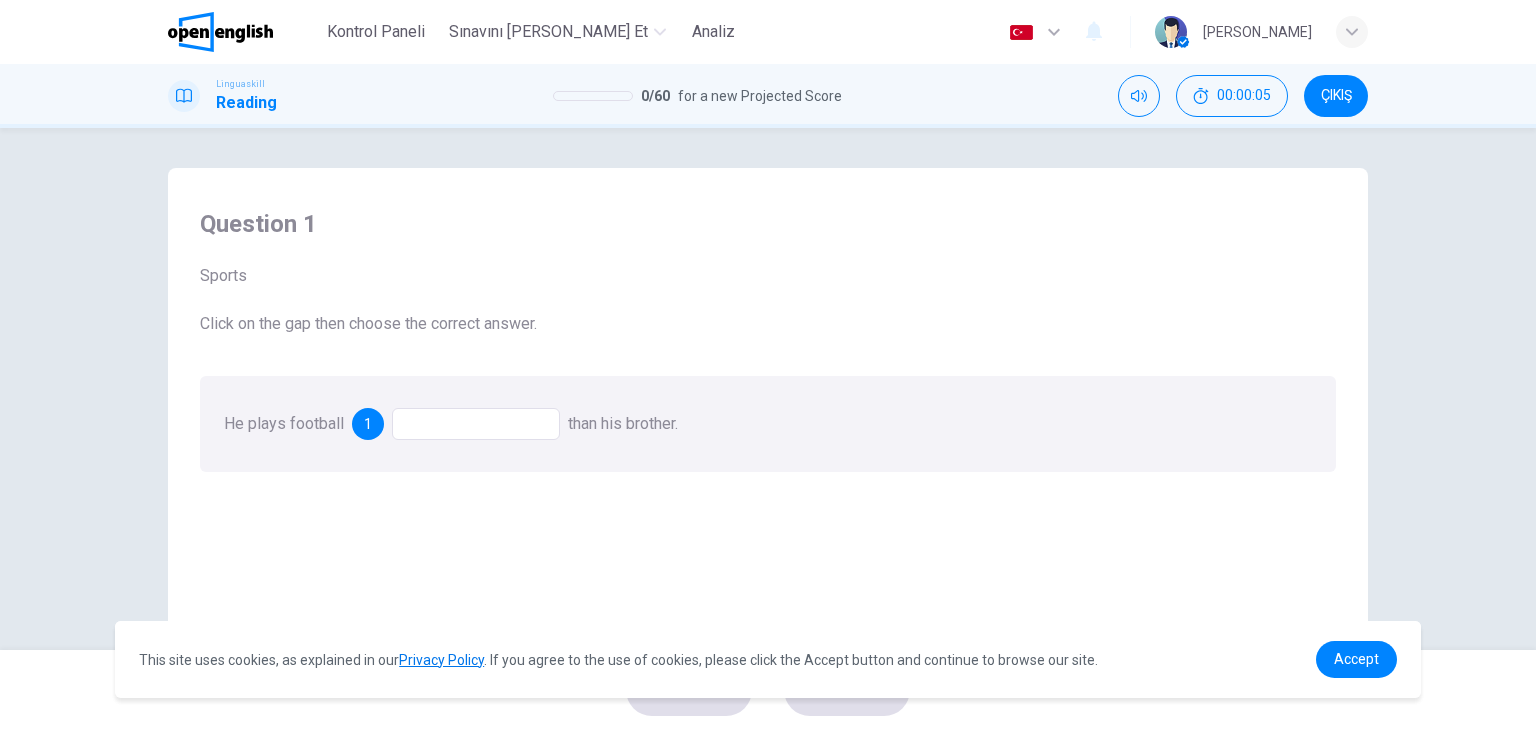 click at bounding box center [476, 424] 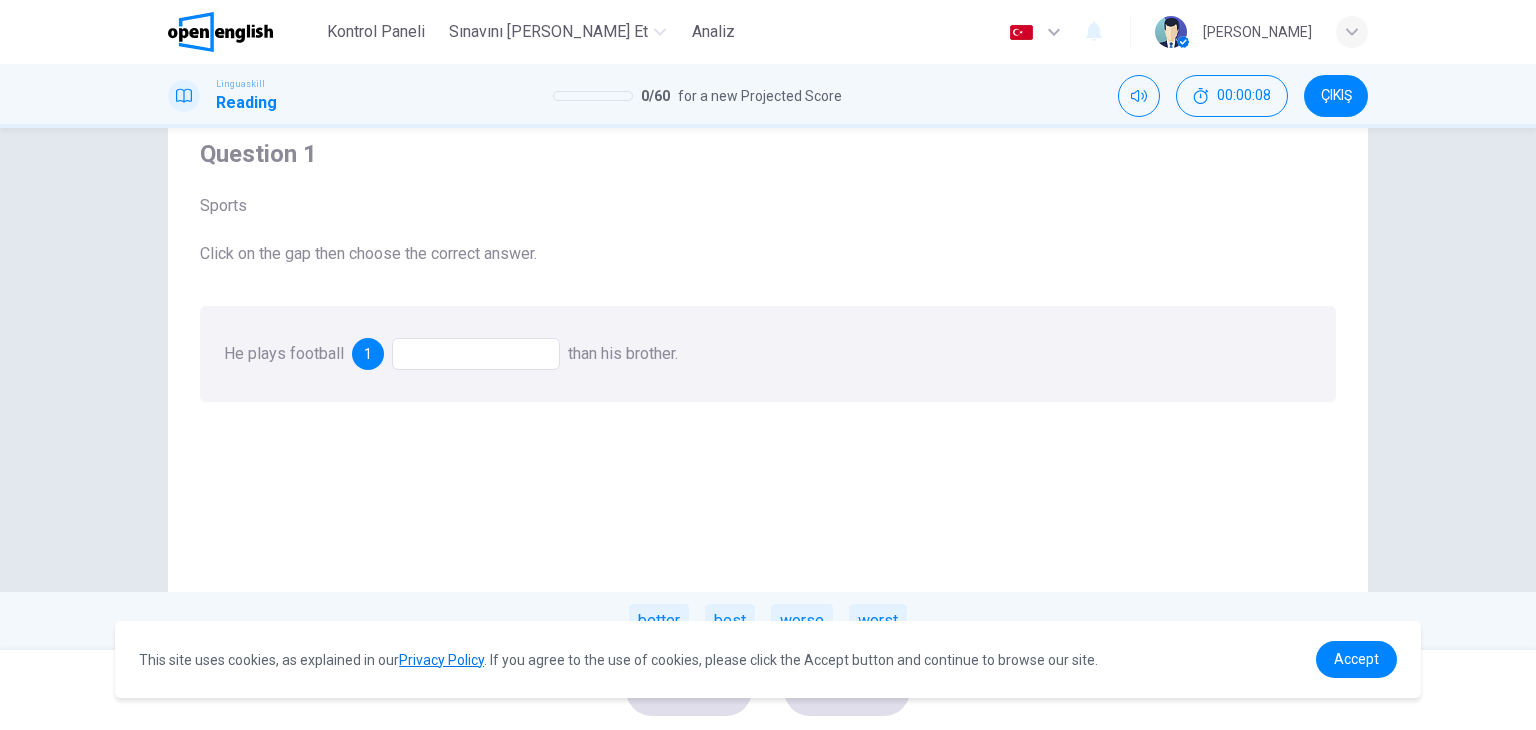 scroll, scrollTop: 100, scrollLeft: 0, axis: vertical 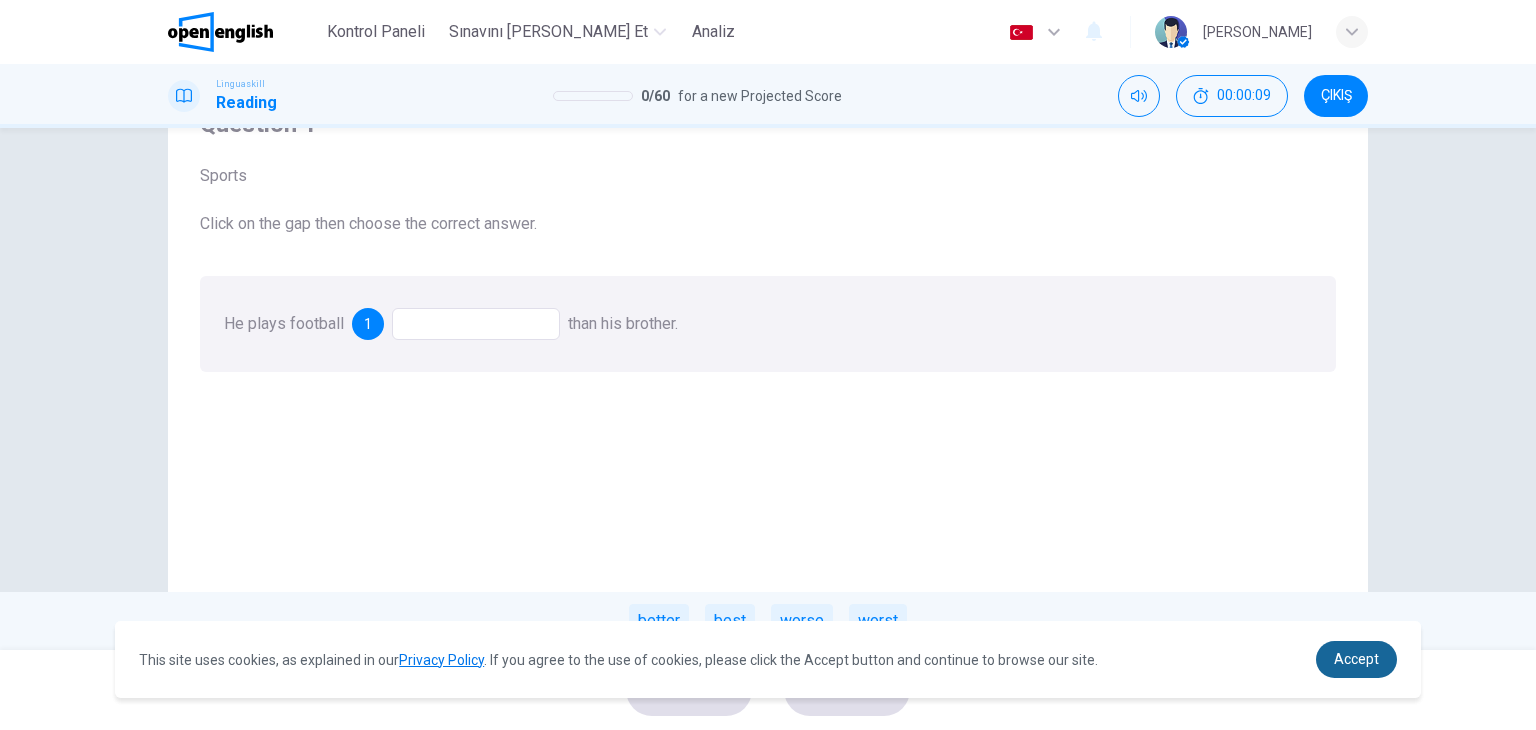 click on "Accept" at bounding box center (1356, 659) 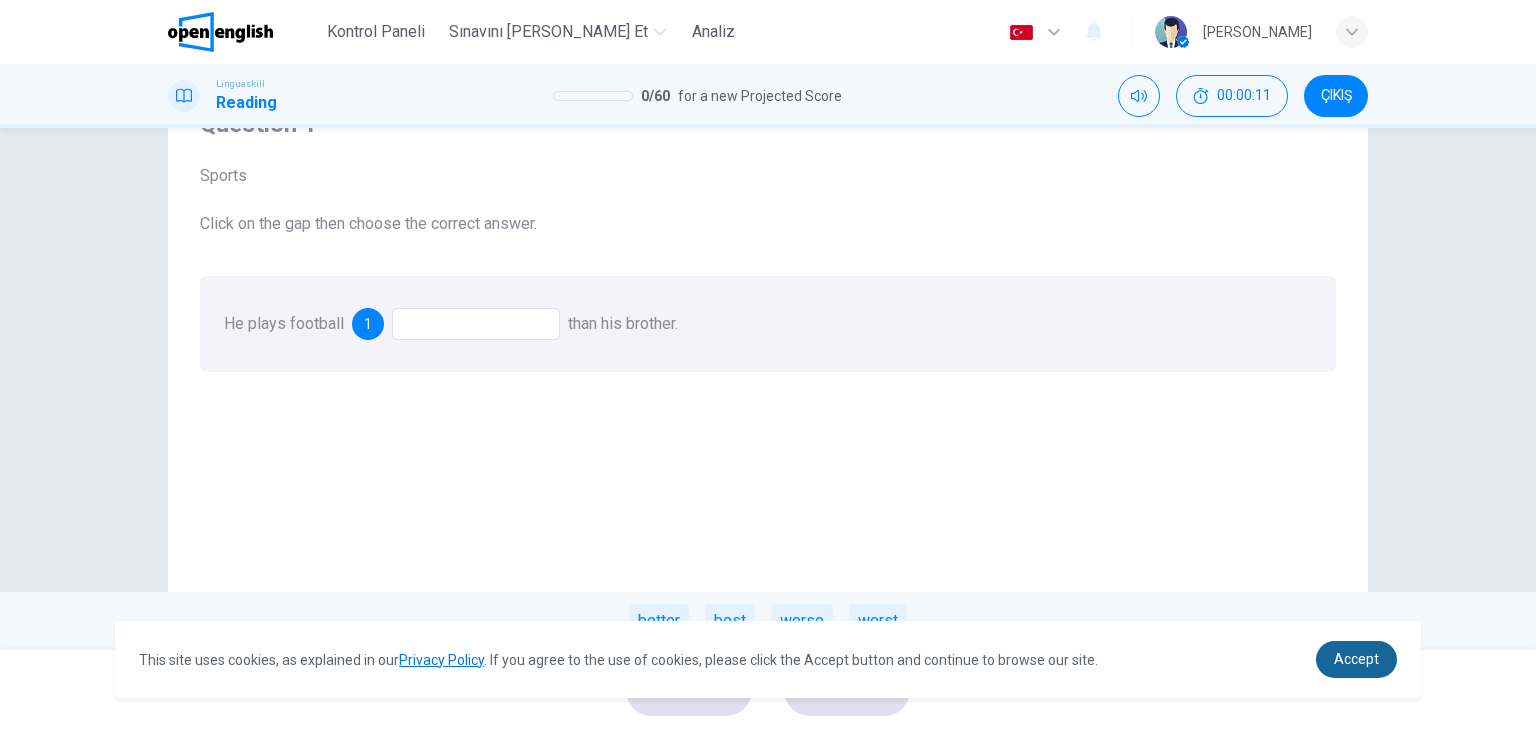 click on "Accept" at bounding box center (1356, 659) 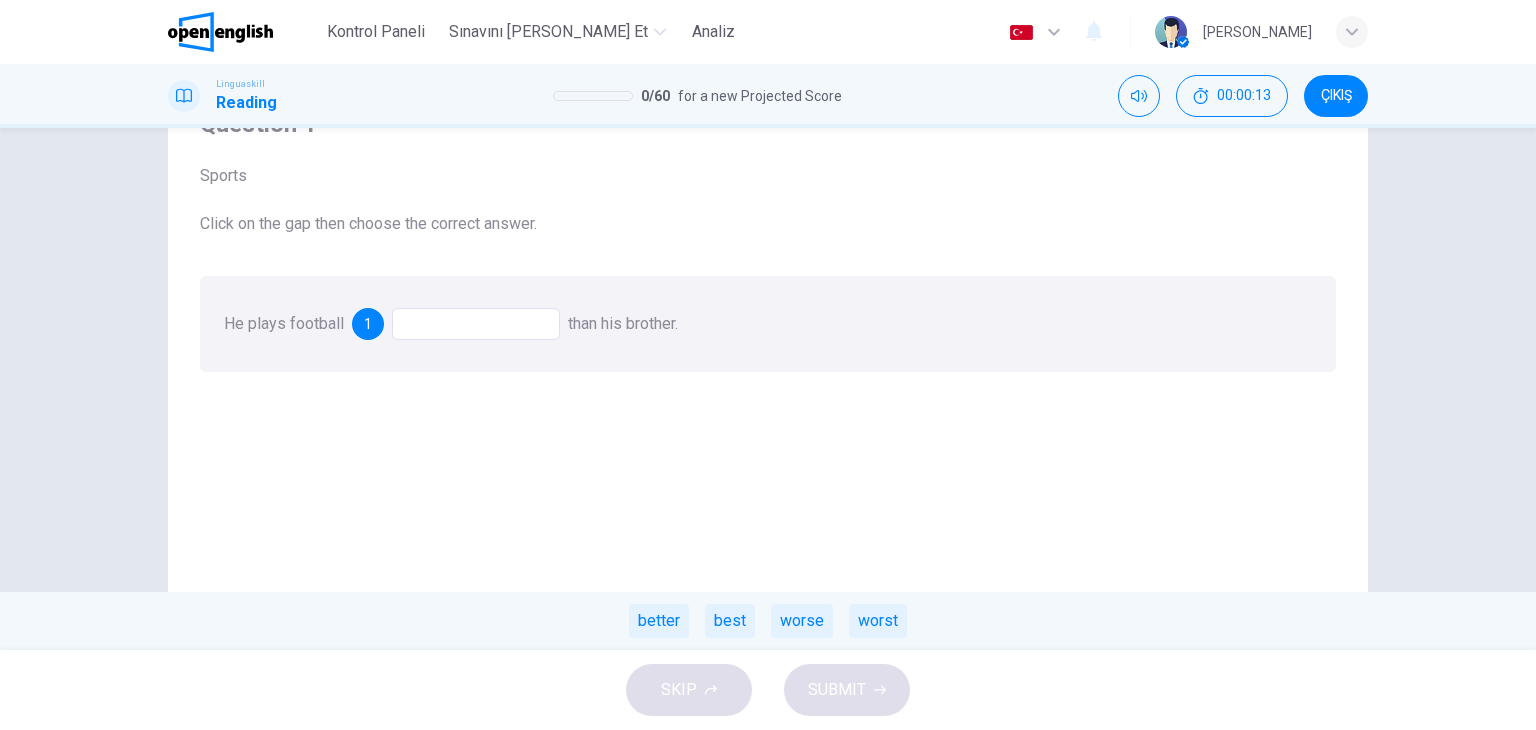 click at bounding box center (476, 324) 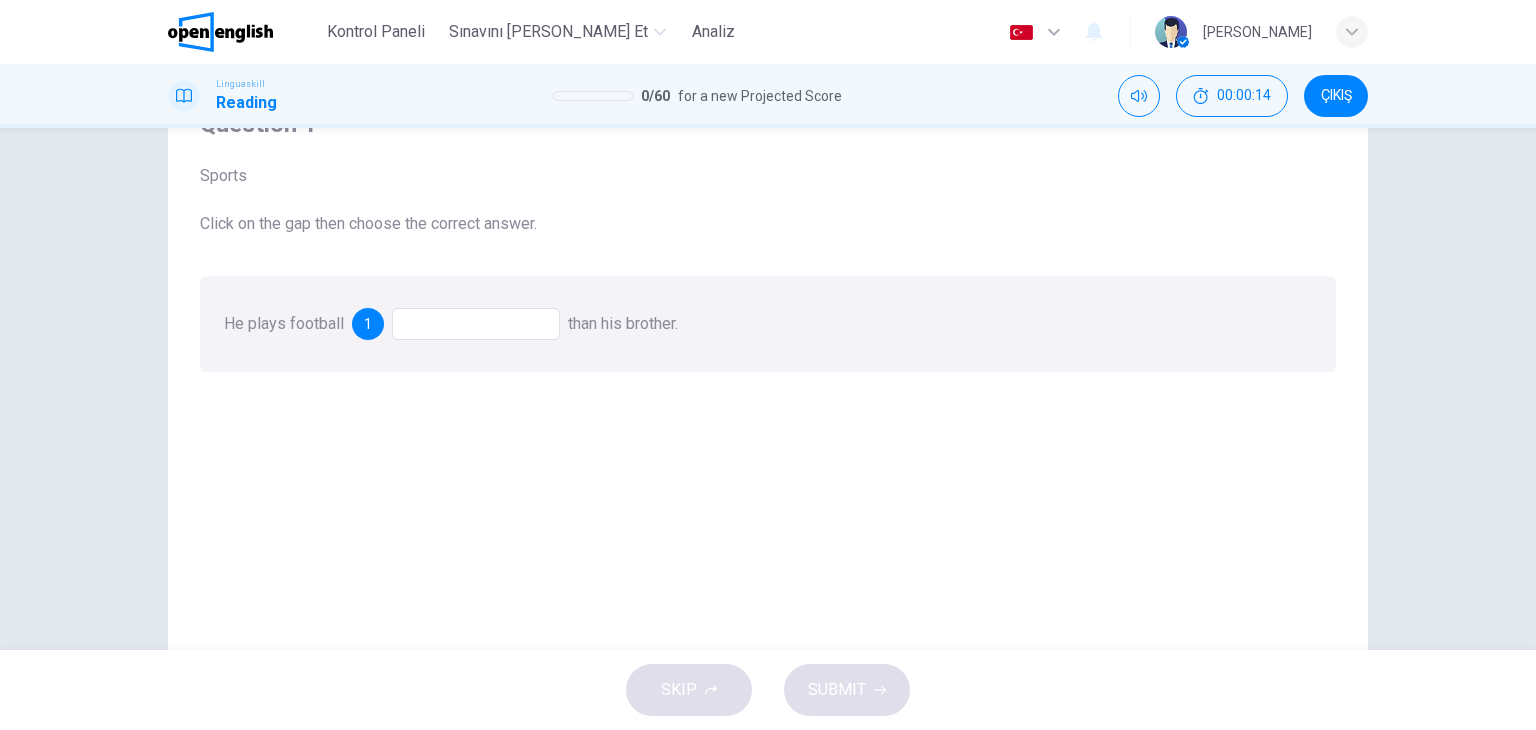 click at bounding box center [476, 324] 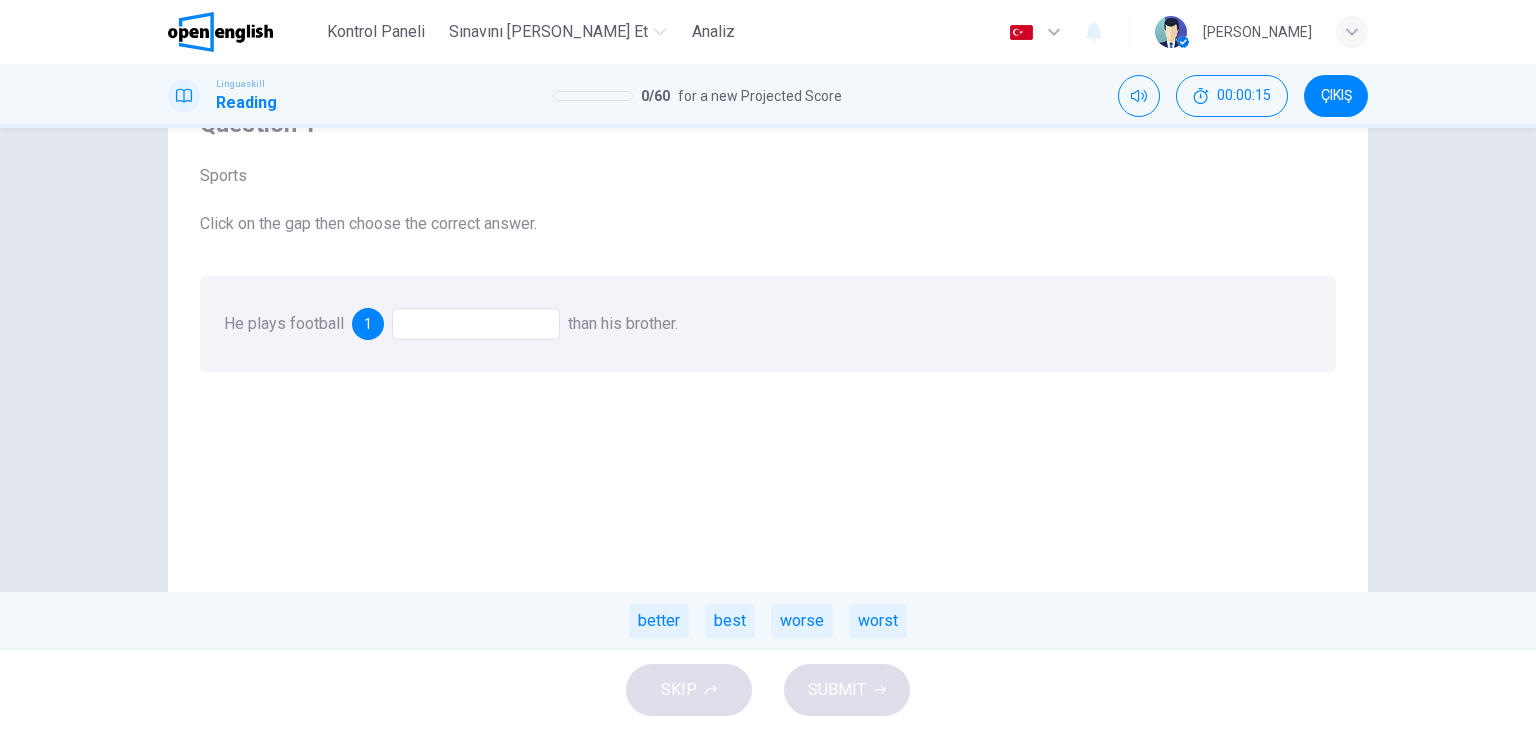 click at bounding box center (476, 324) 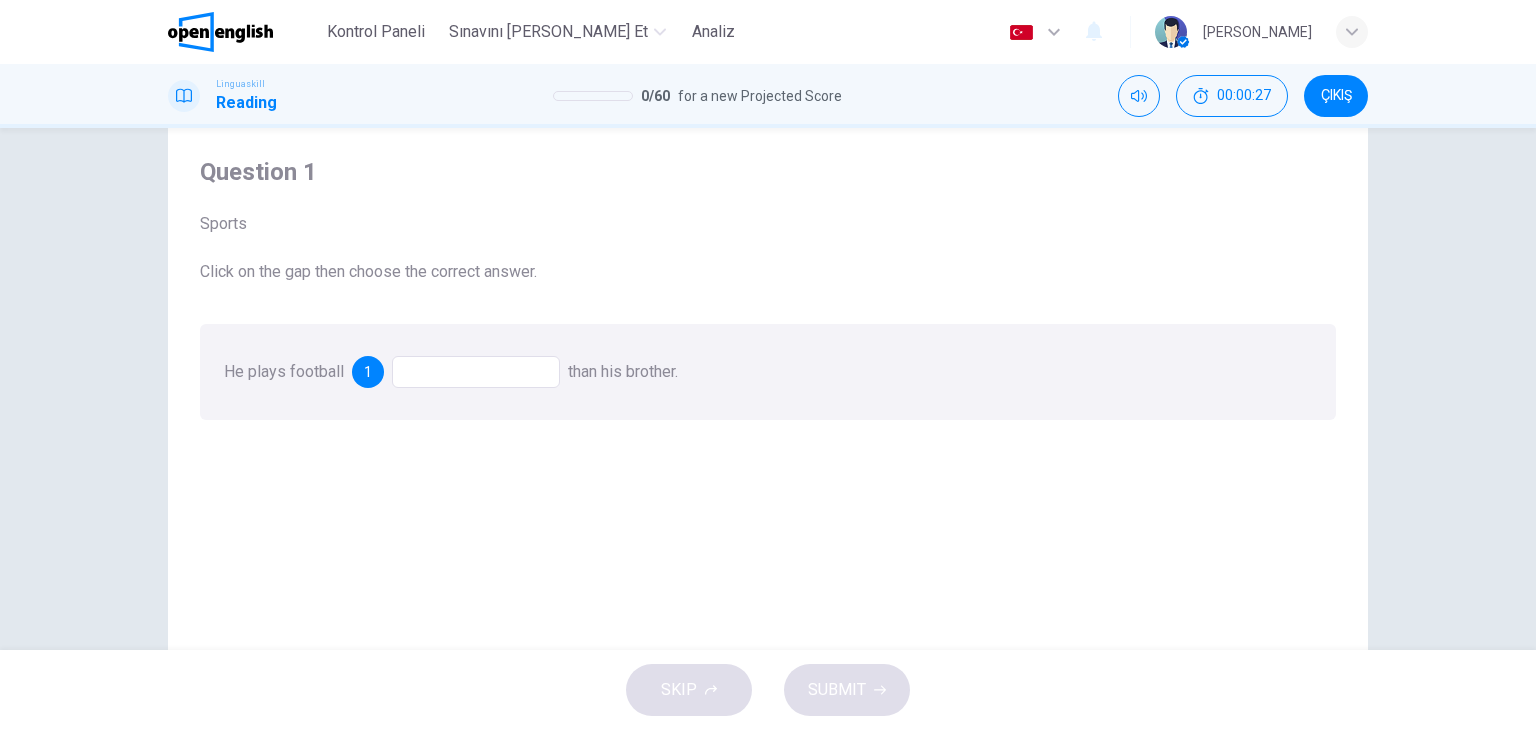 scroll, scrollTop: 100, scrollLeft: 0, axis: vertical 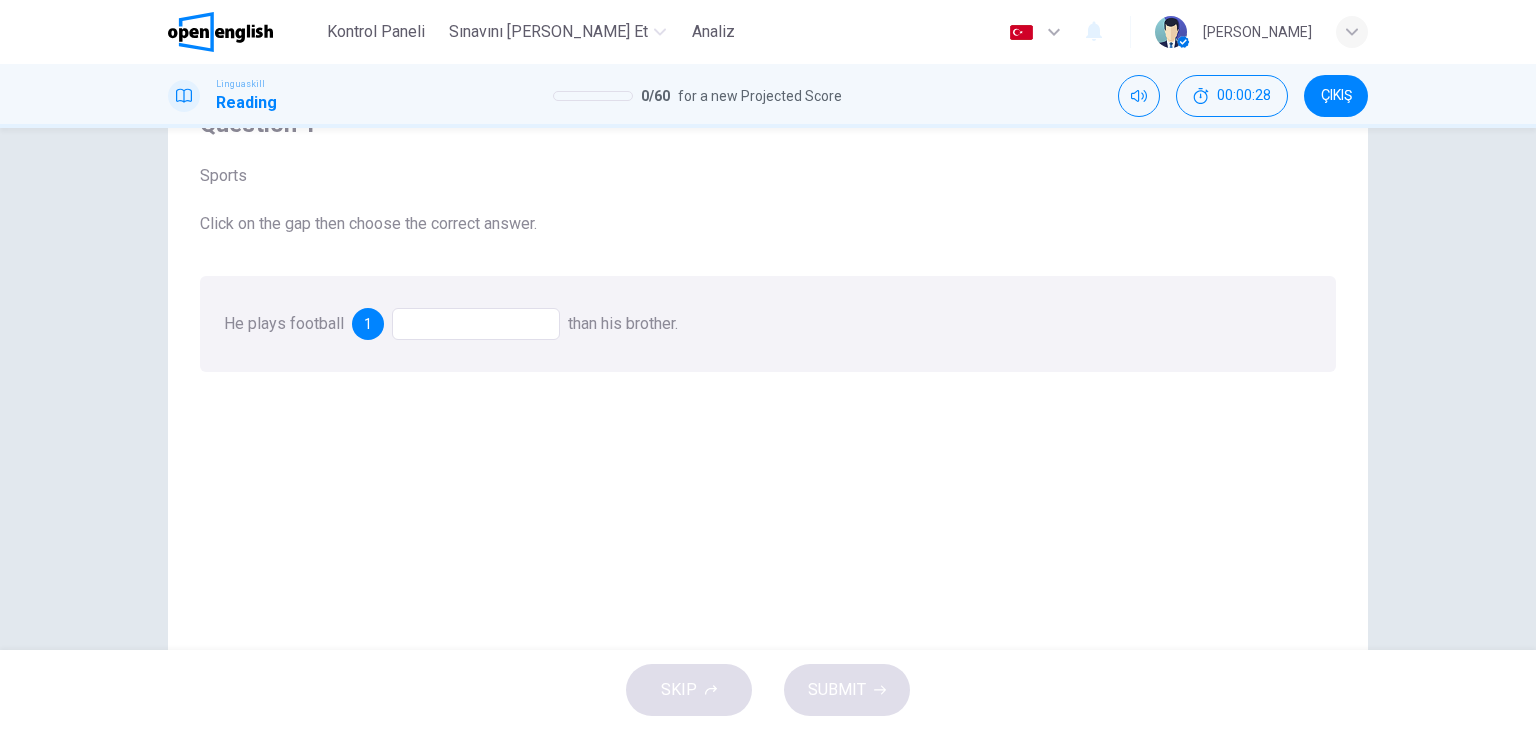 click on "He plays football" at bounding box center (284, 323) 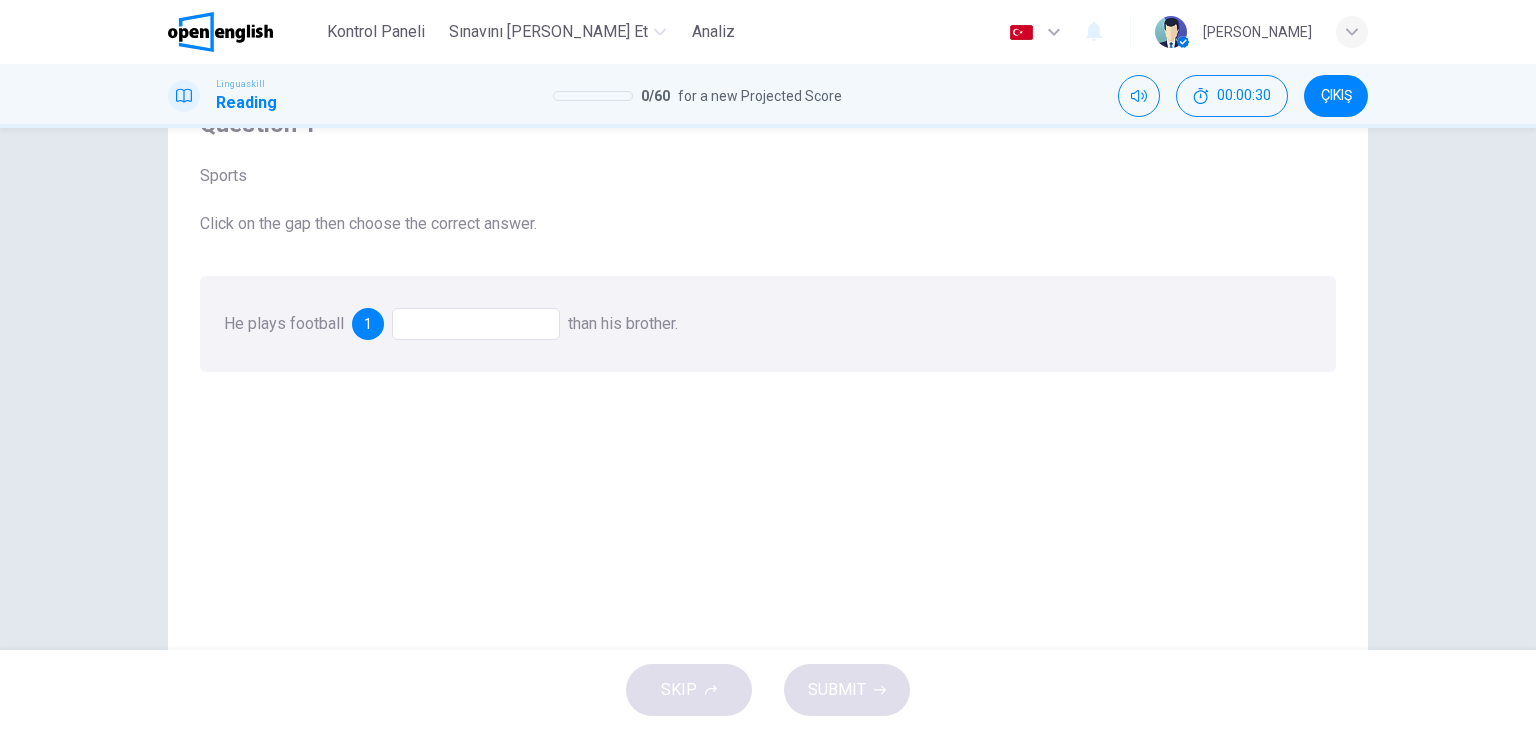 click on "1" at bounding box center (368, 324) 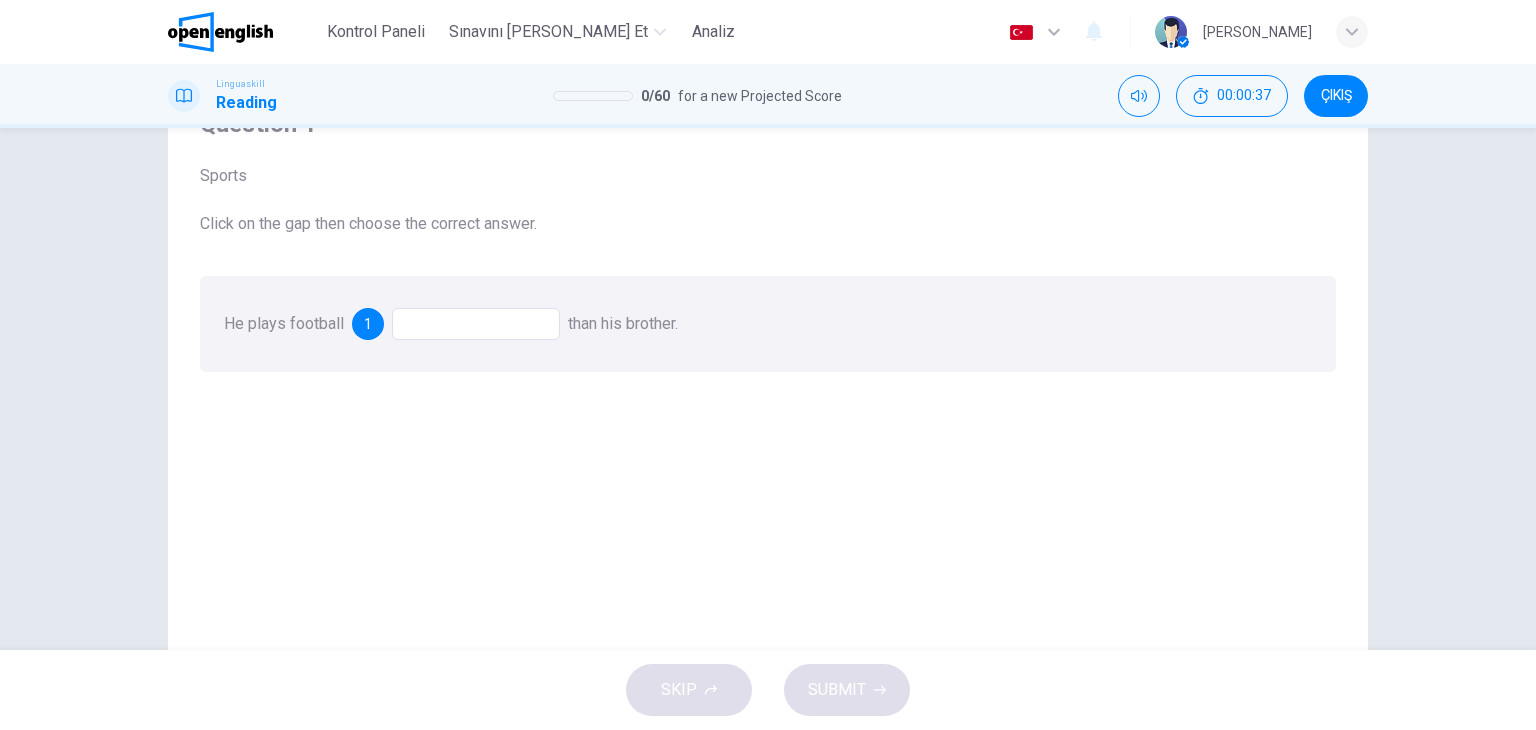 click on "Question 1 Sports Click on the gap then choose the correct answer. He plays football  1  than his brother." at bounding box center (768, 425) 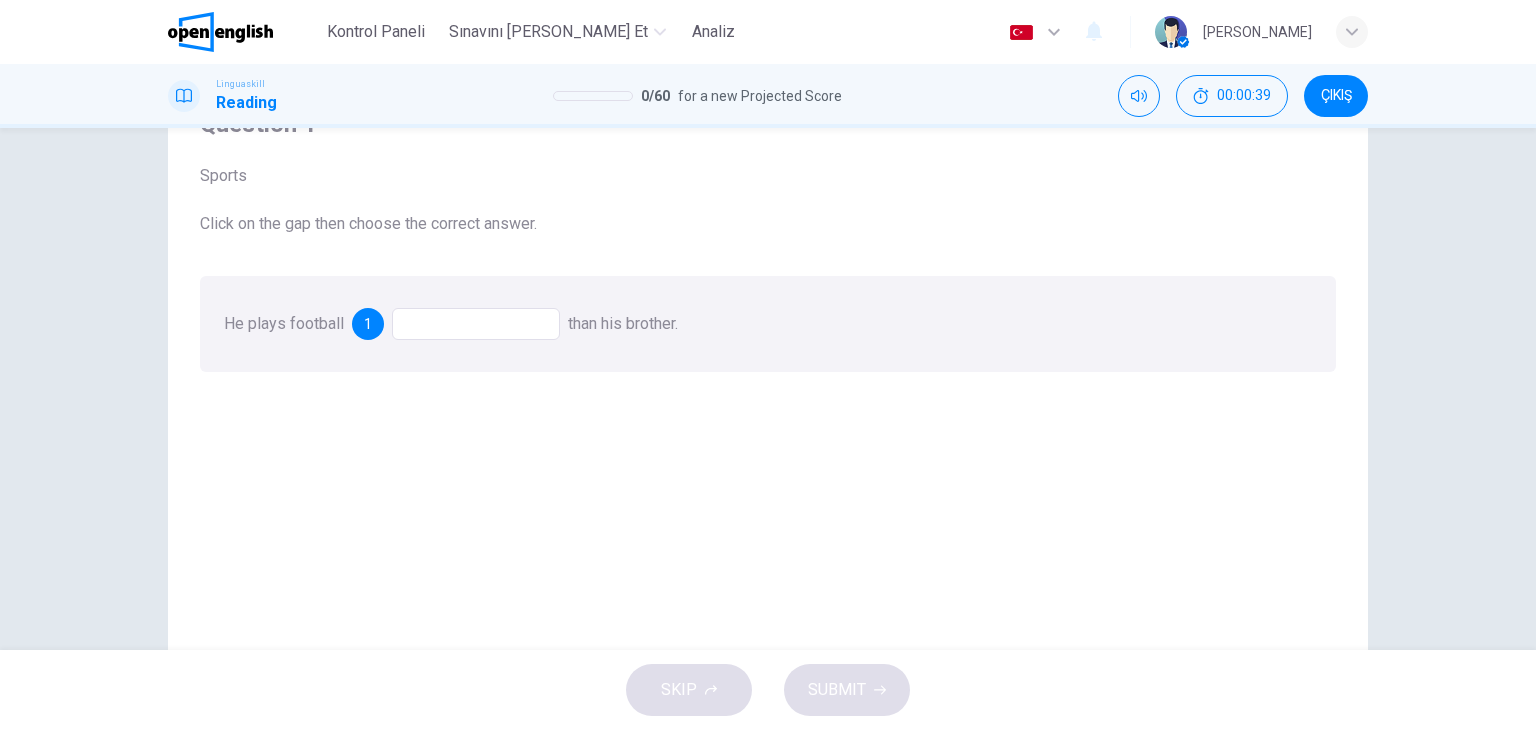 click at bounding box center [476, 324] 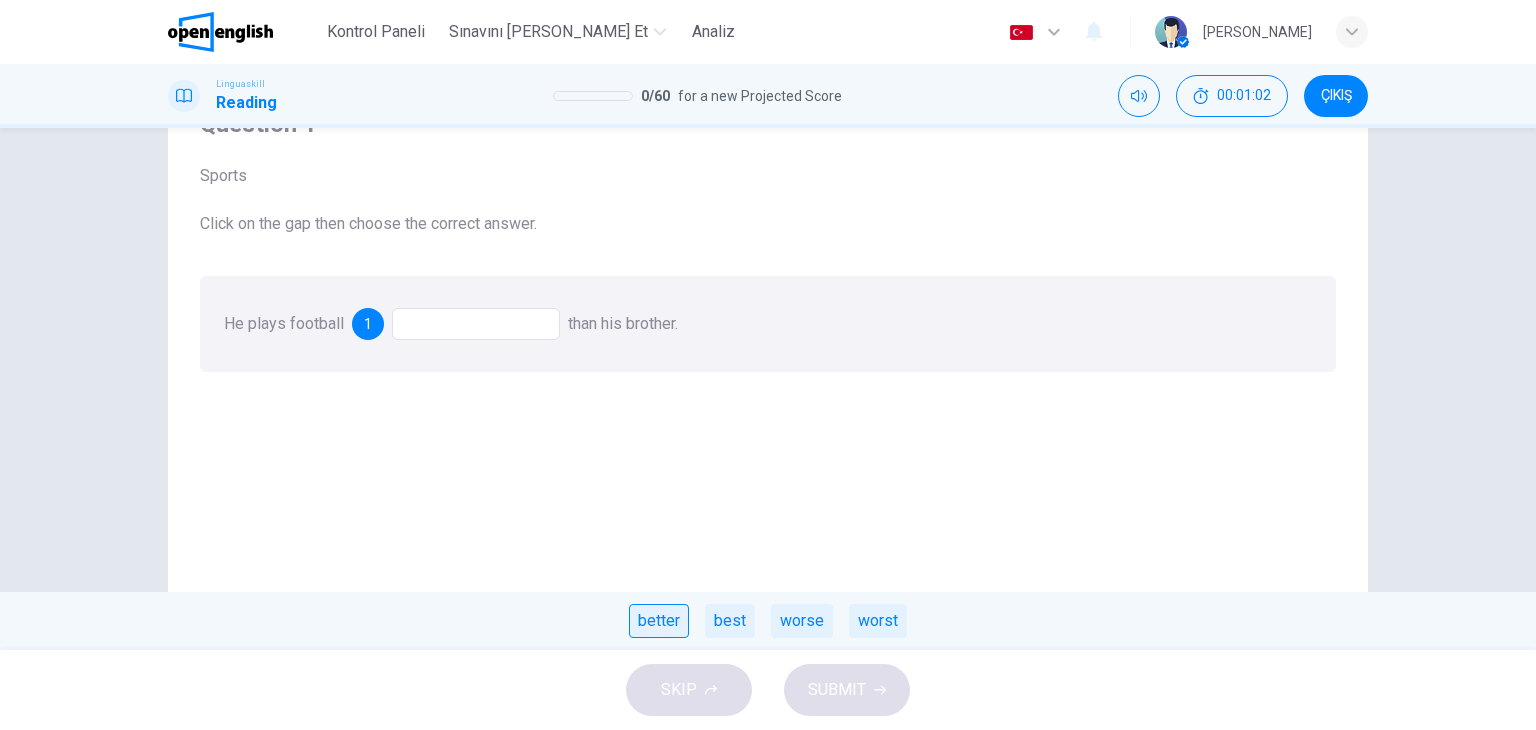 click on "better" at bounding box center [659, 621] 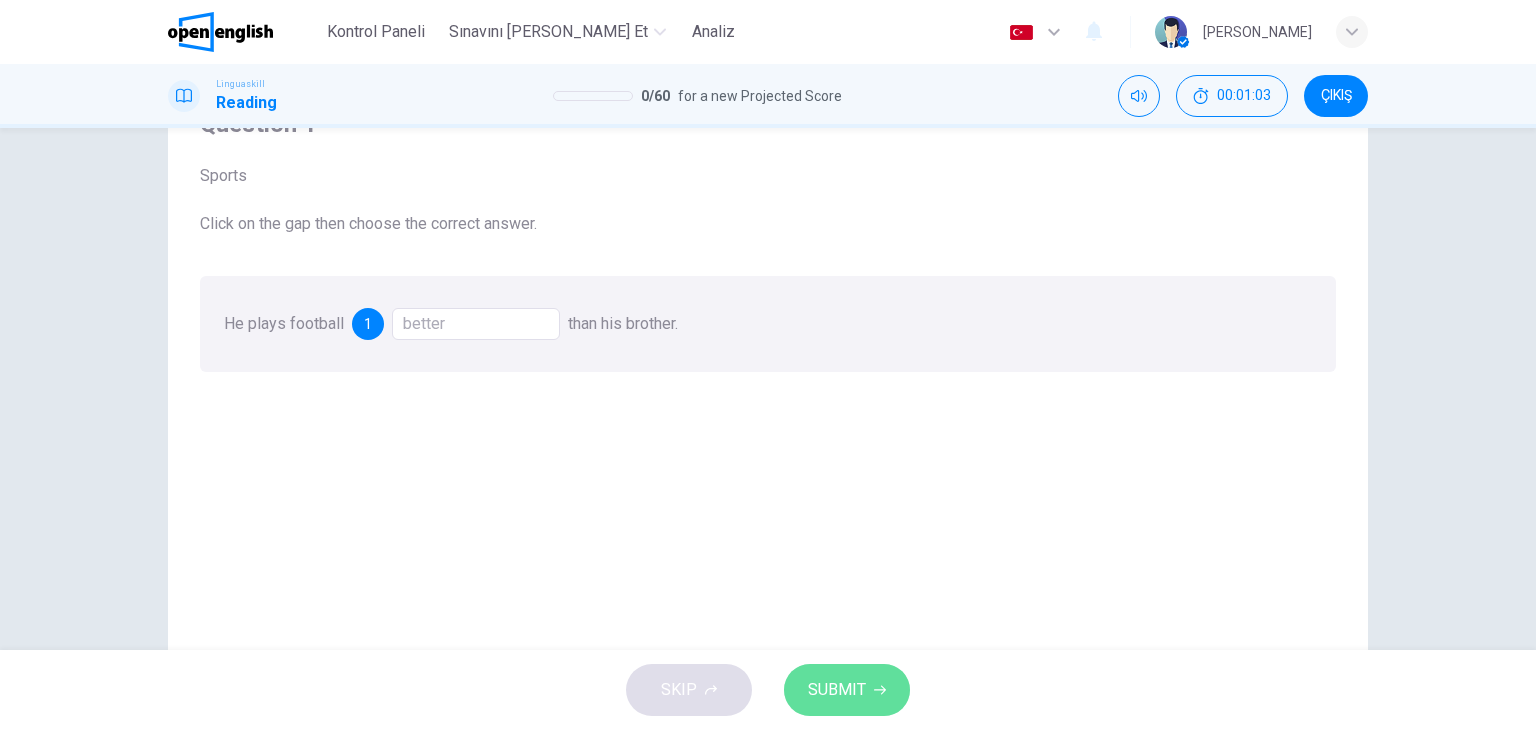 click 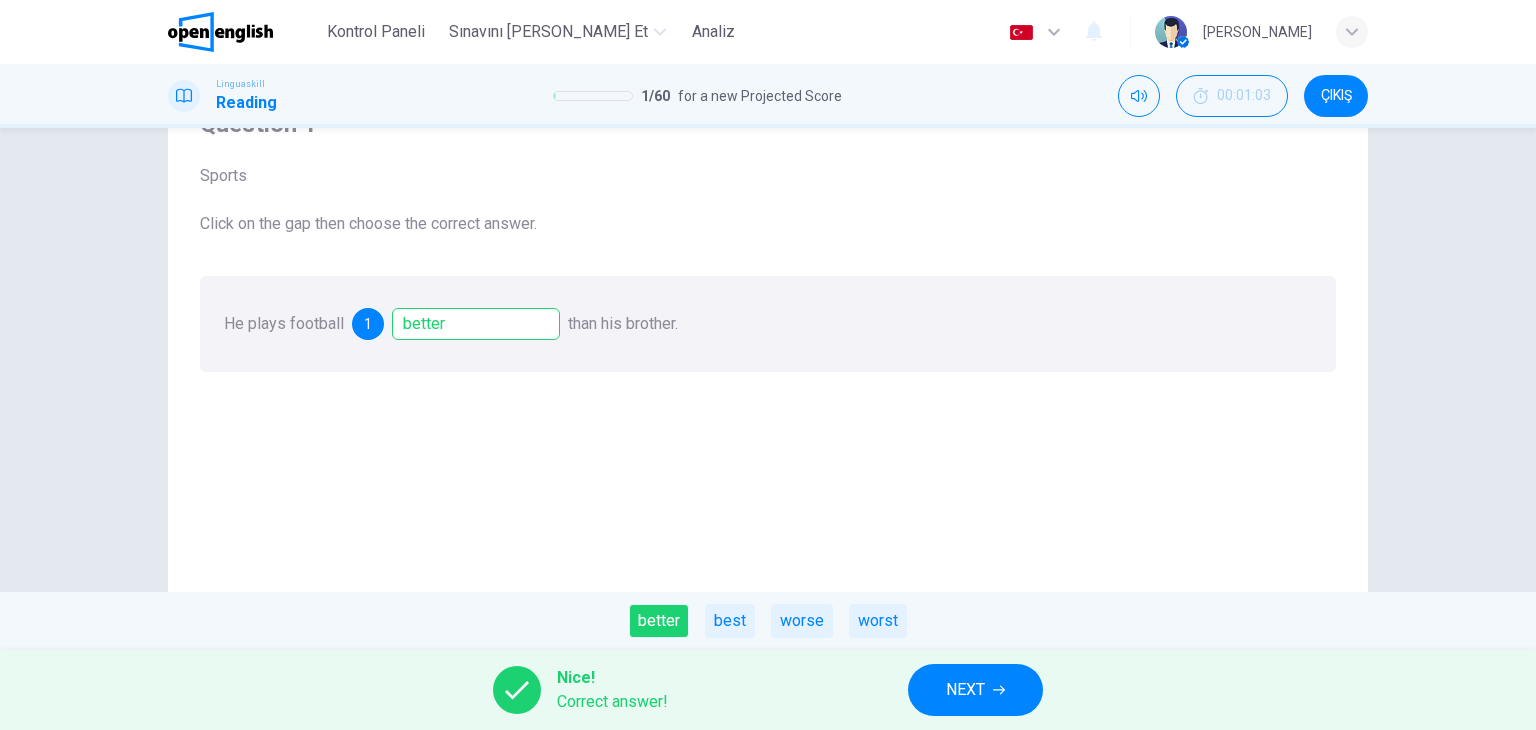 click 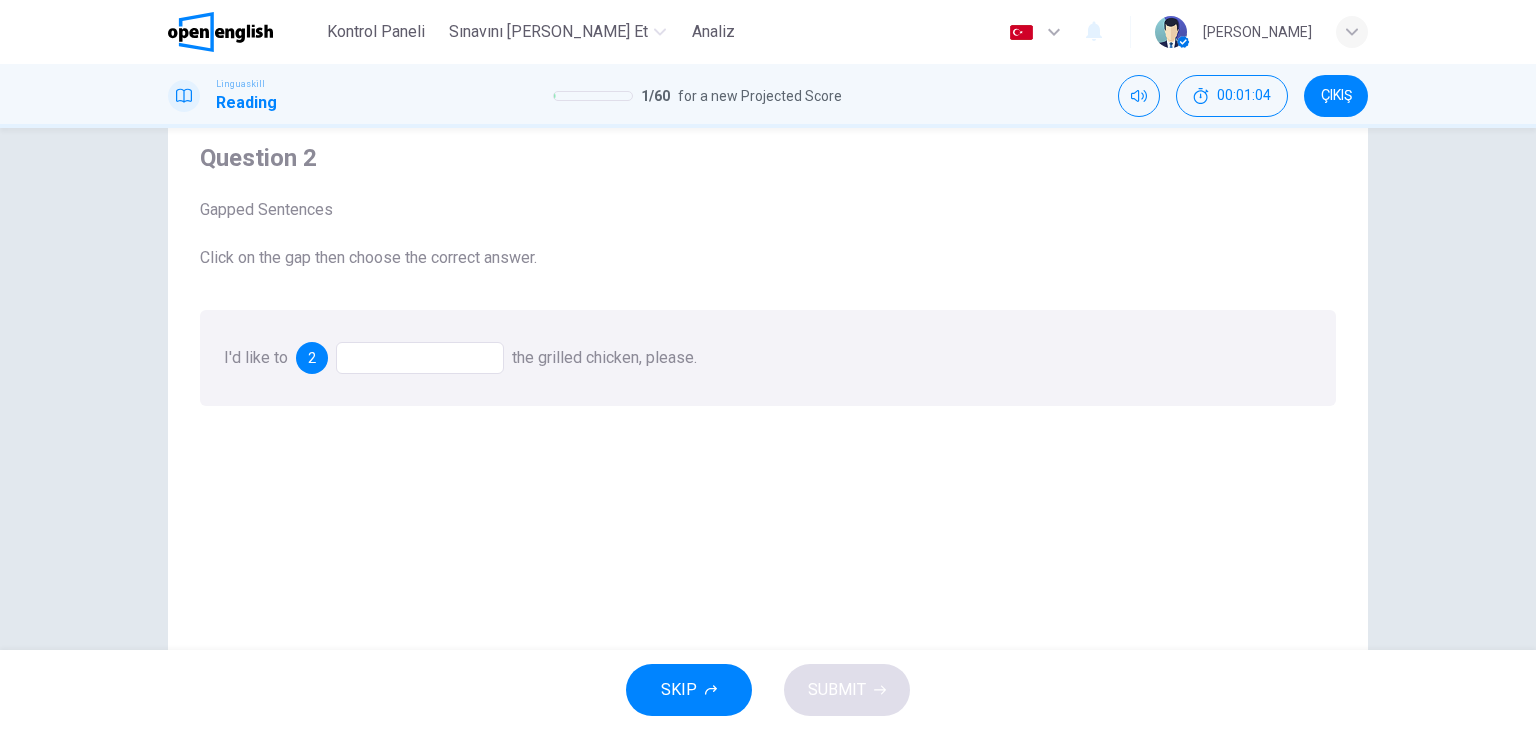 scroll, scrollTop: 100, scrollLeft: 0, axis: vertical 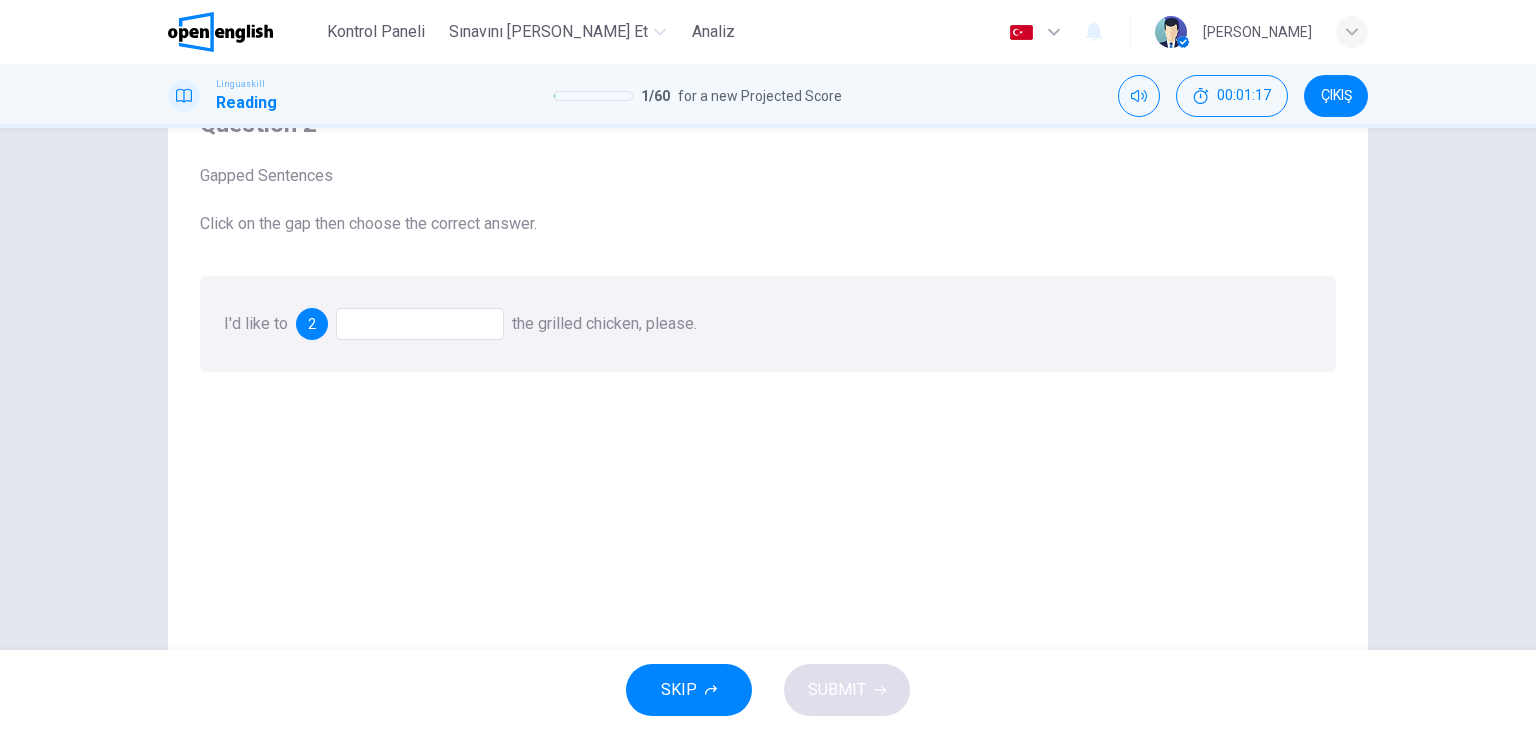 click at bounding box center [420, 324] 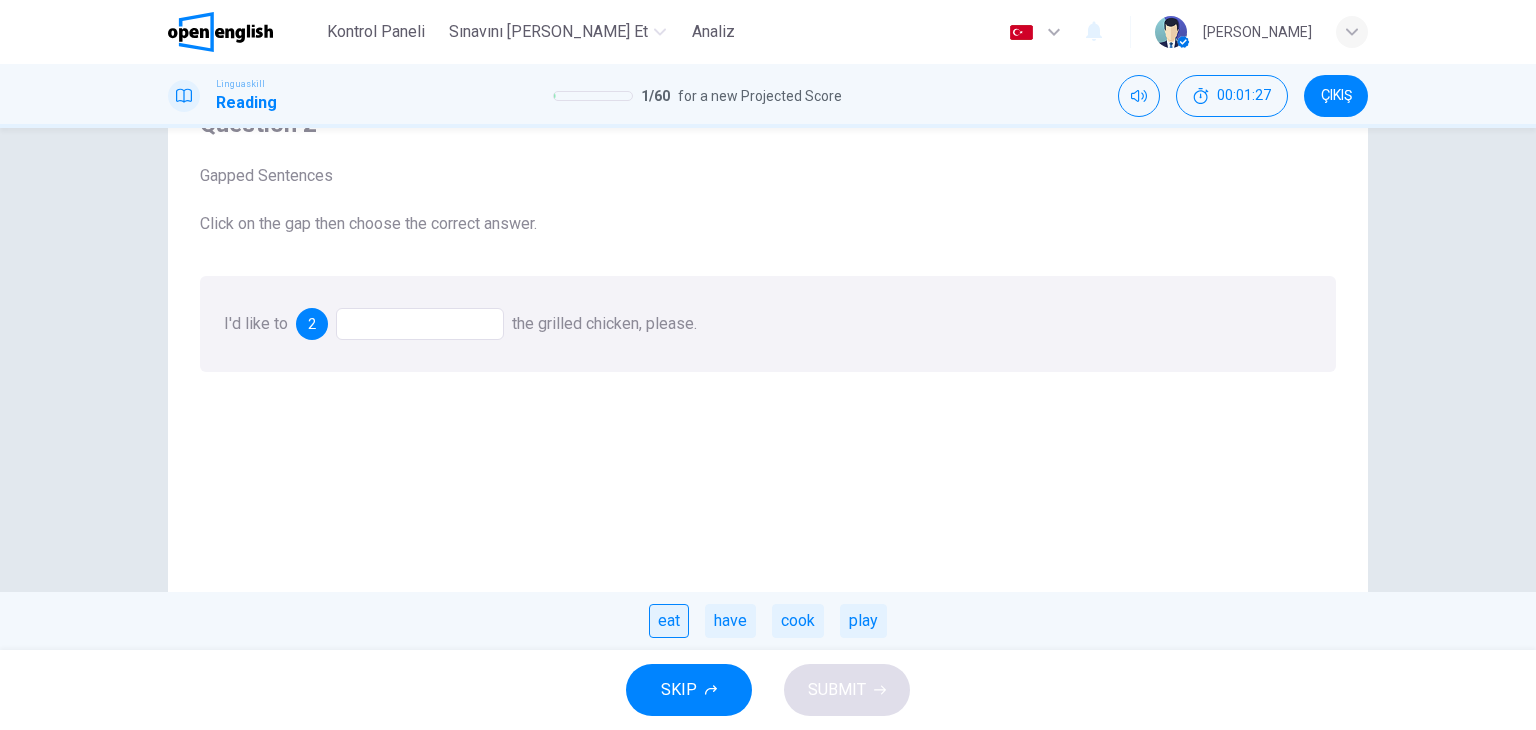 click on "eat" at bounding box center (669, 621) 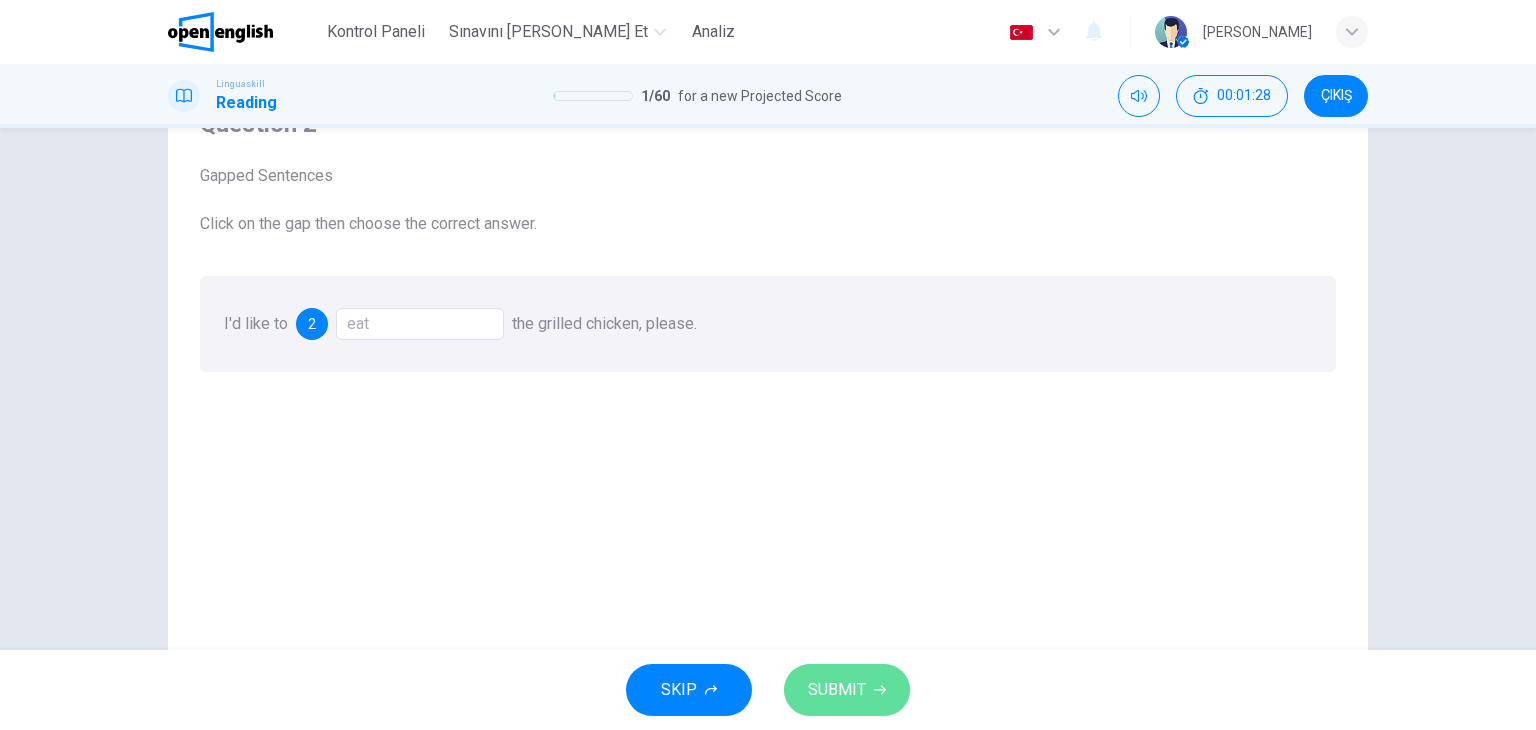 click on "SUBMIT" at bounding box center [847, 690] 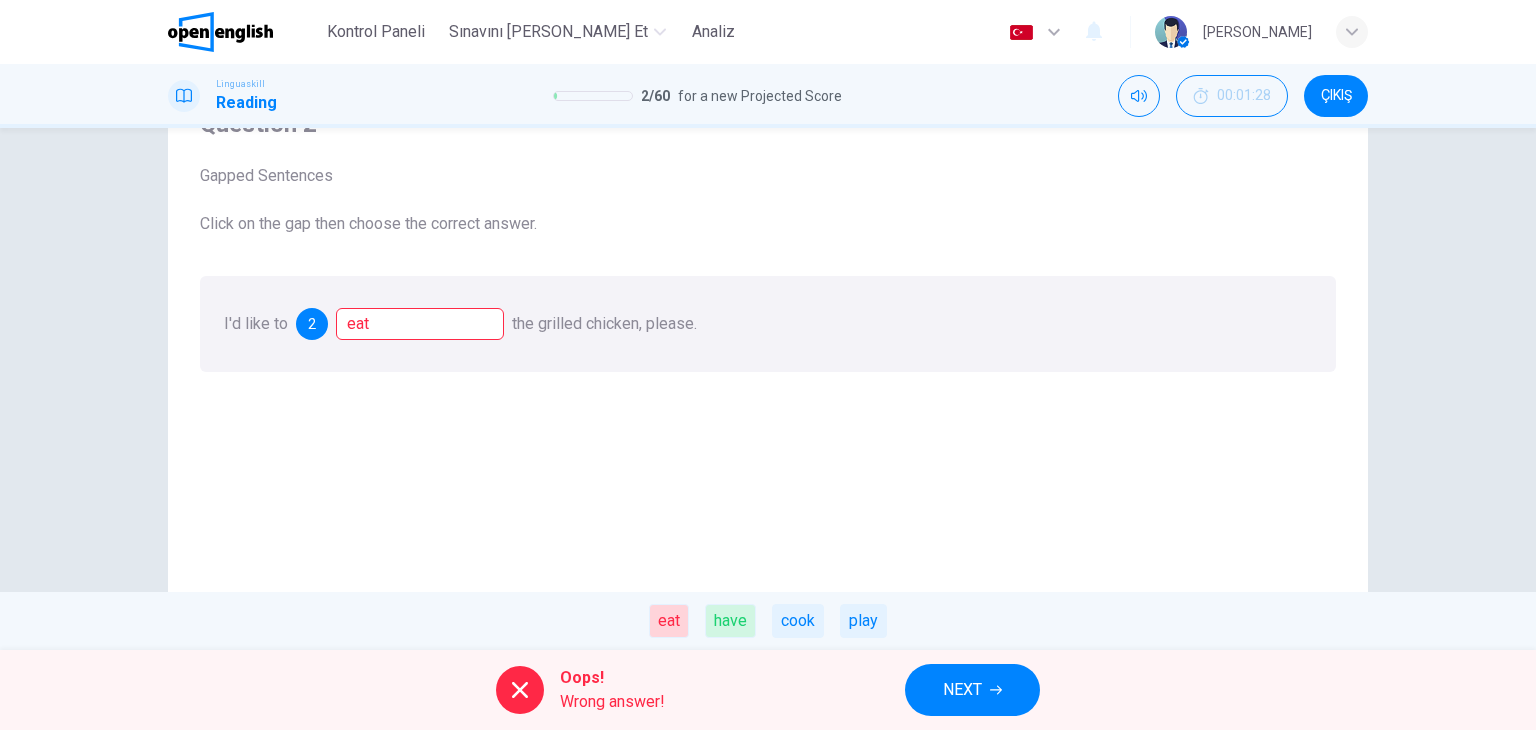 click on "have" at bounding box center [730, 621] 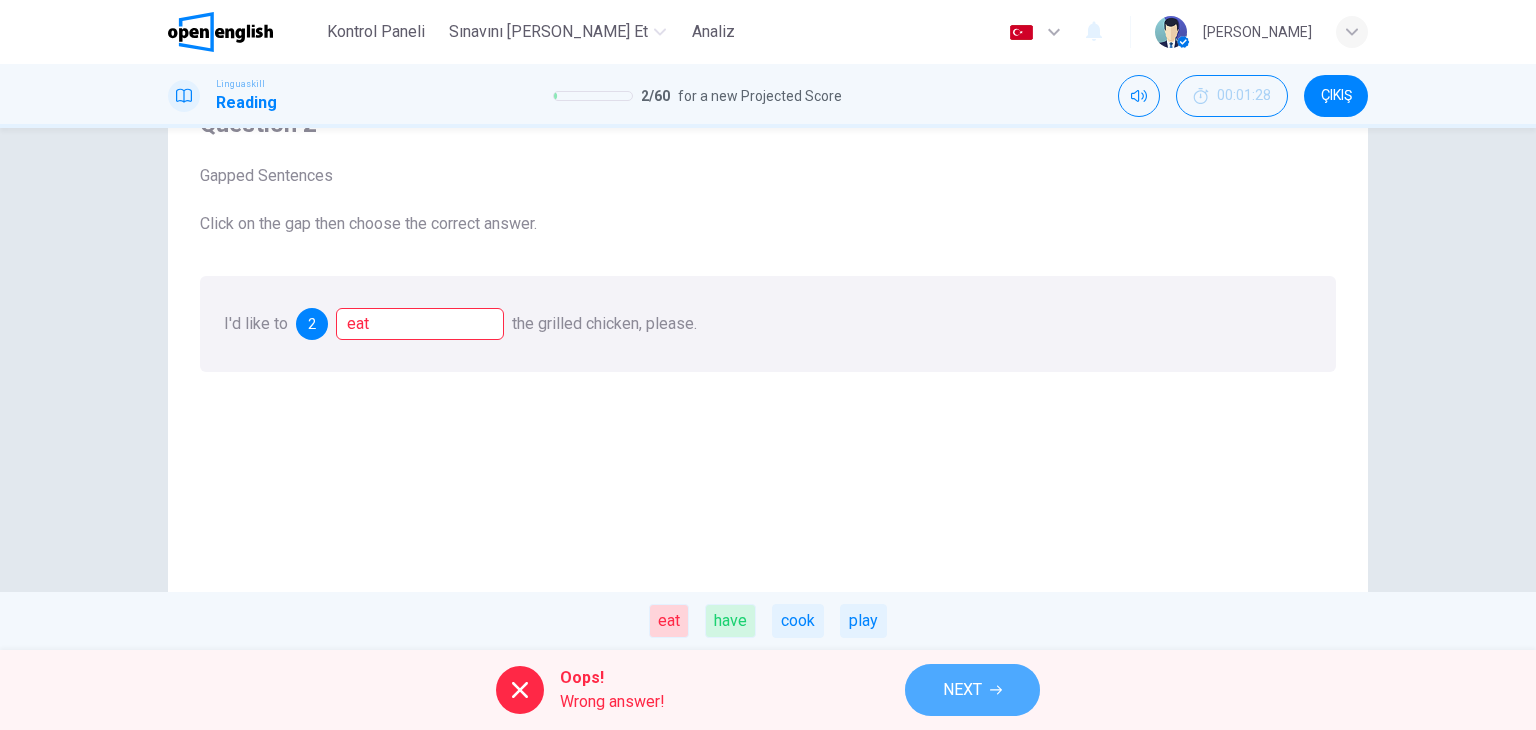 click on "NEXT" at bounding box center (972, 690) 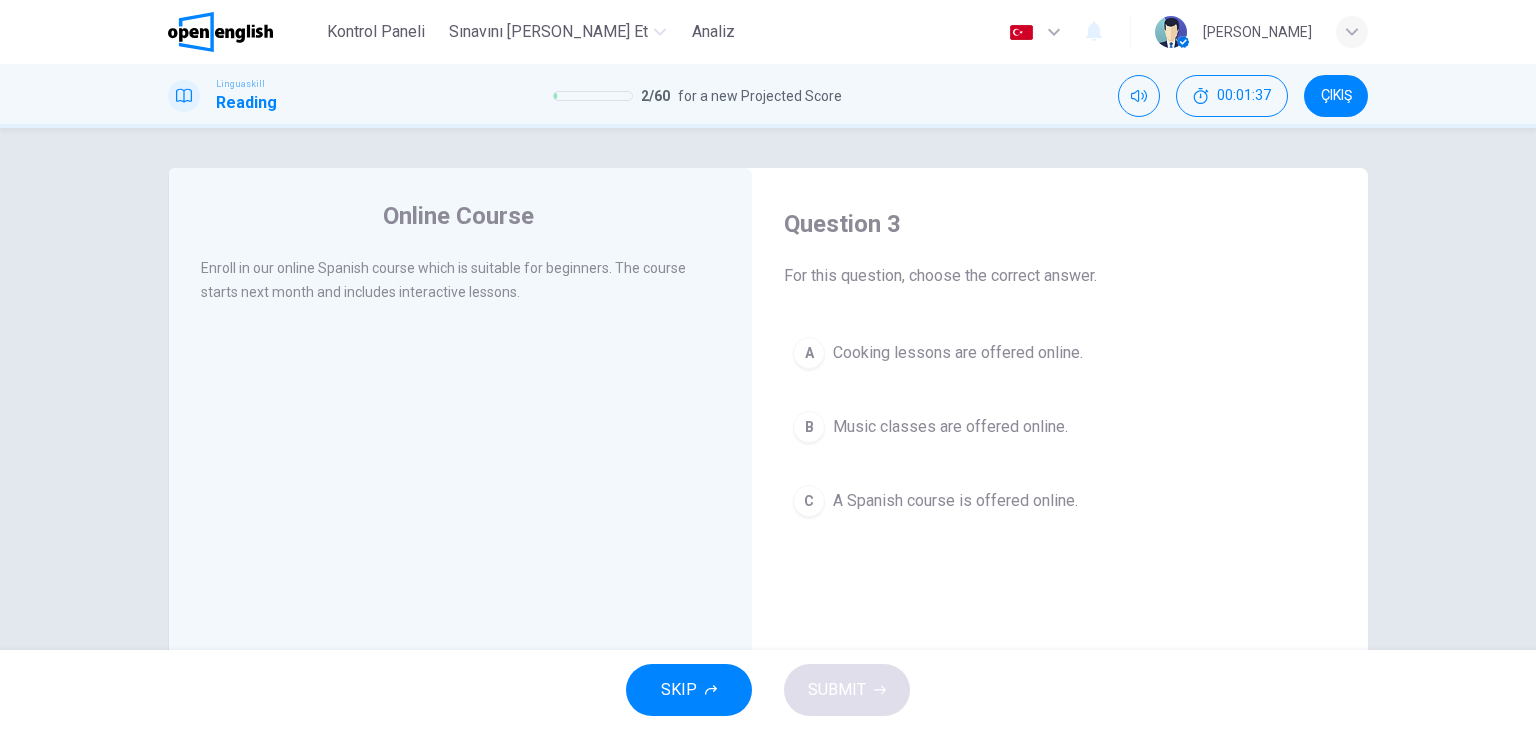 click at bounding box center [1352, 32] 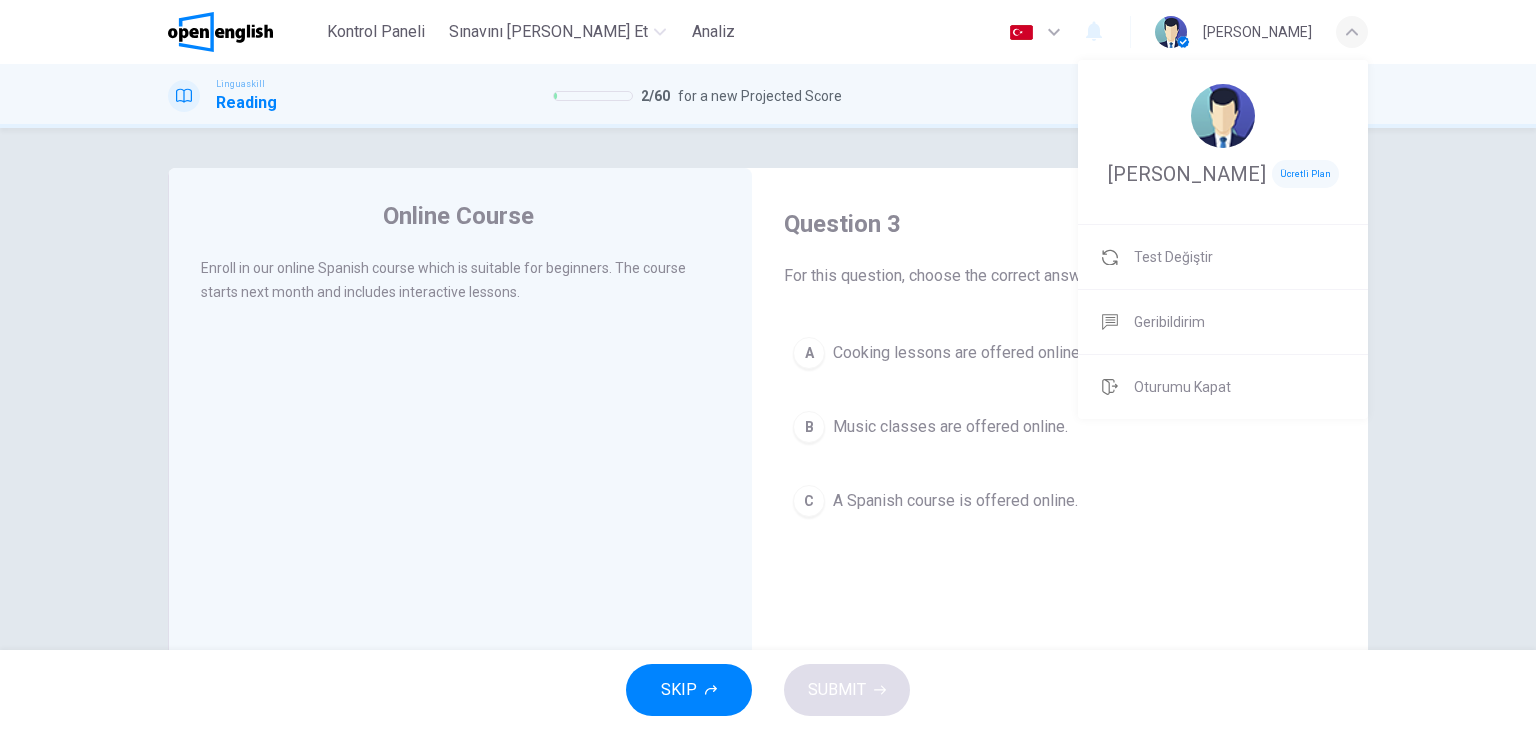 click at bounding box center (768, 365) 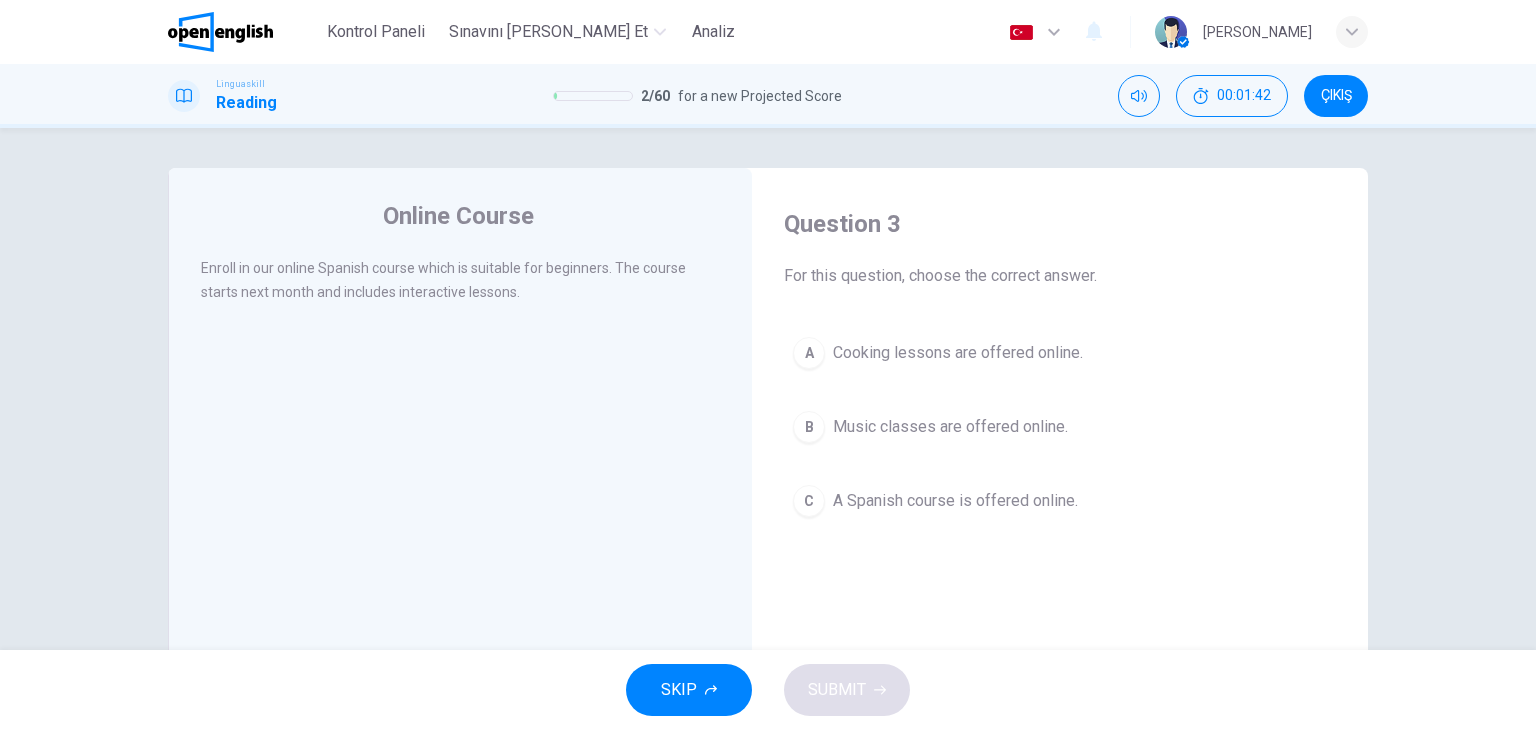 click on "Online Course Enroll in our online Spanish course which is suitable for beginners. The course starts next month and includes interactive lessons. Question 3 For this question, choose the correct answer. A Cooking lessons are offered online.  B Music classes are offered online.  C A Spanish course is offered online." at bounding box center [768, 389] 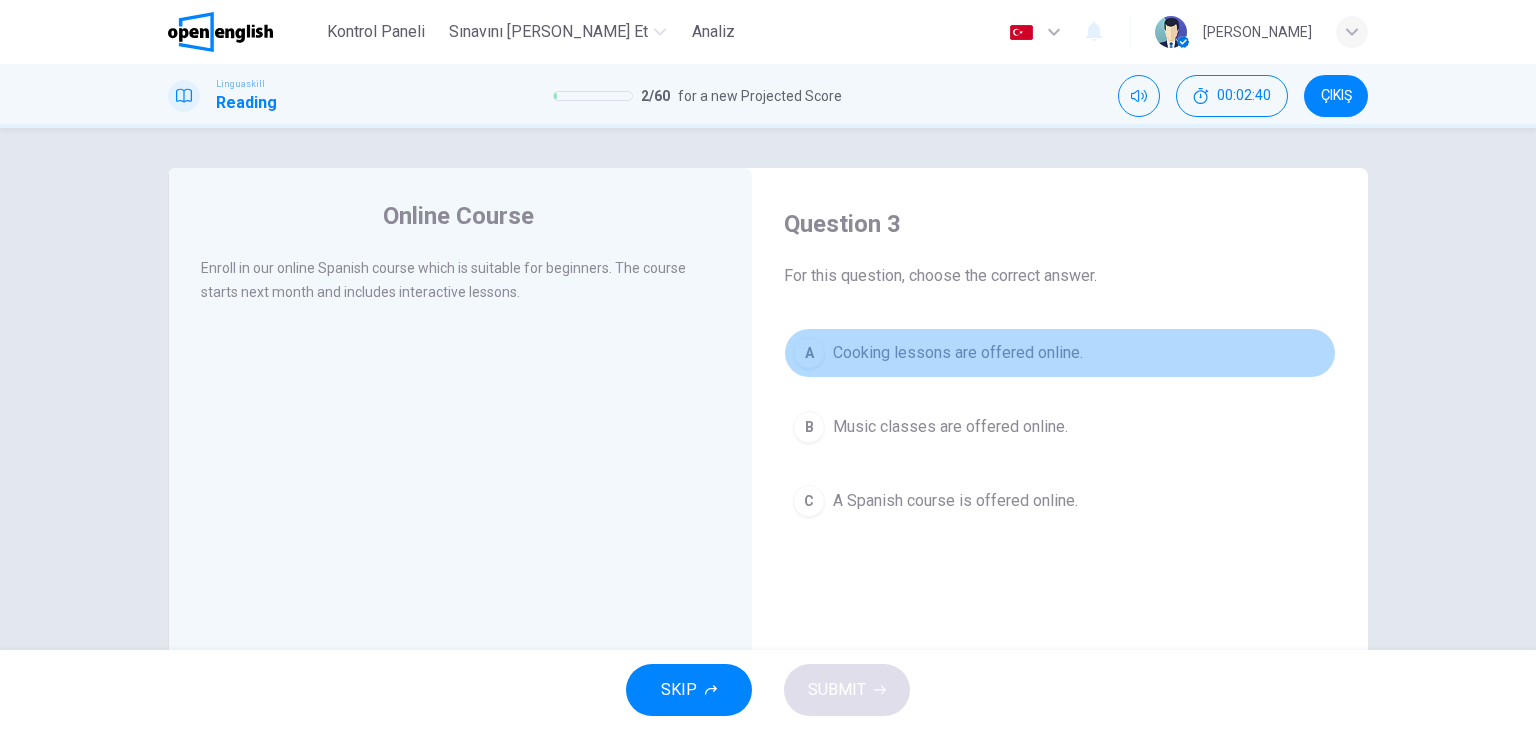 click on "Cooking lessons are offered online." at bounding box center [958, 353] 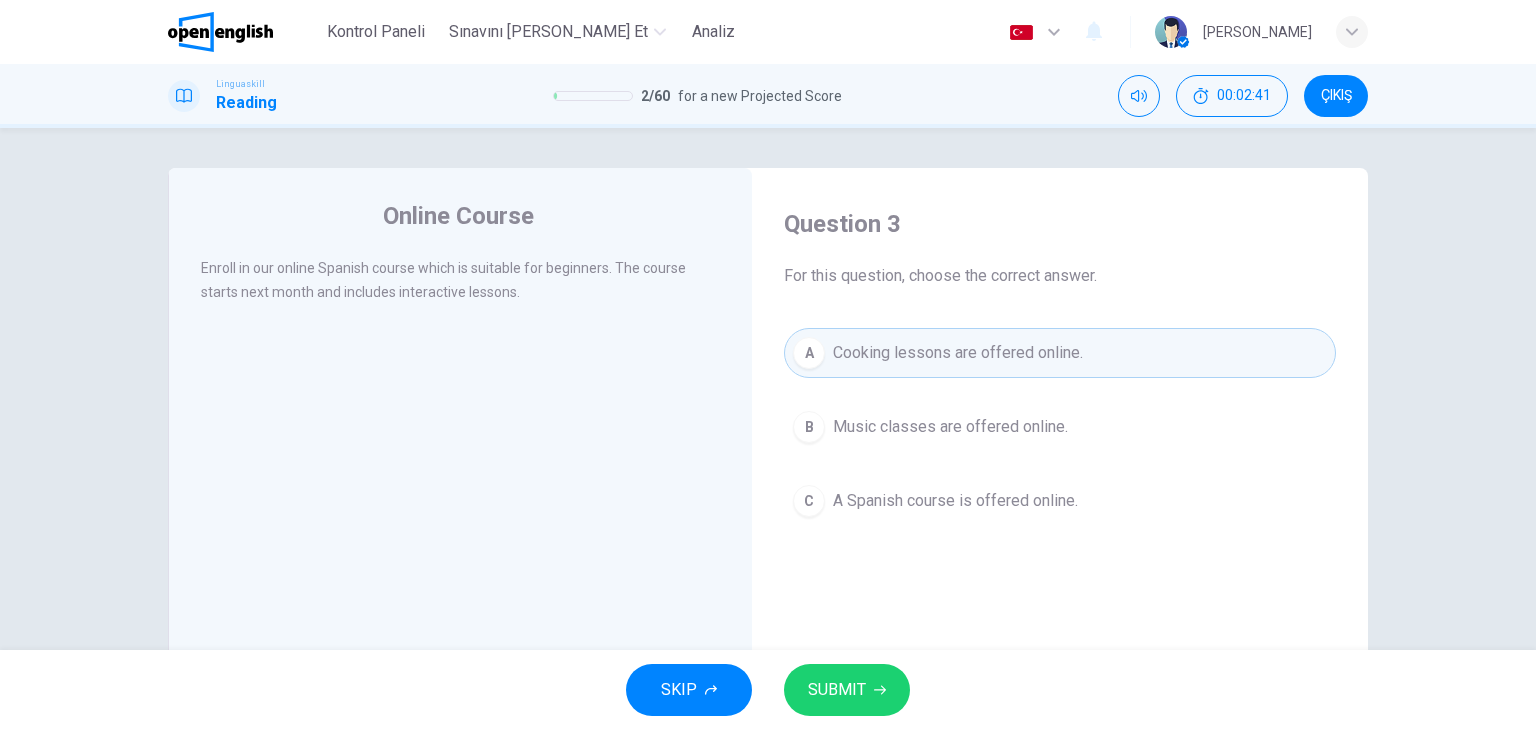 click 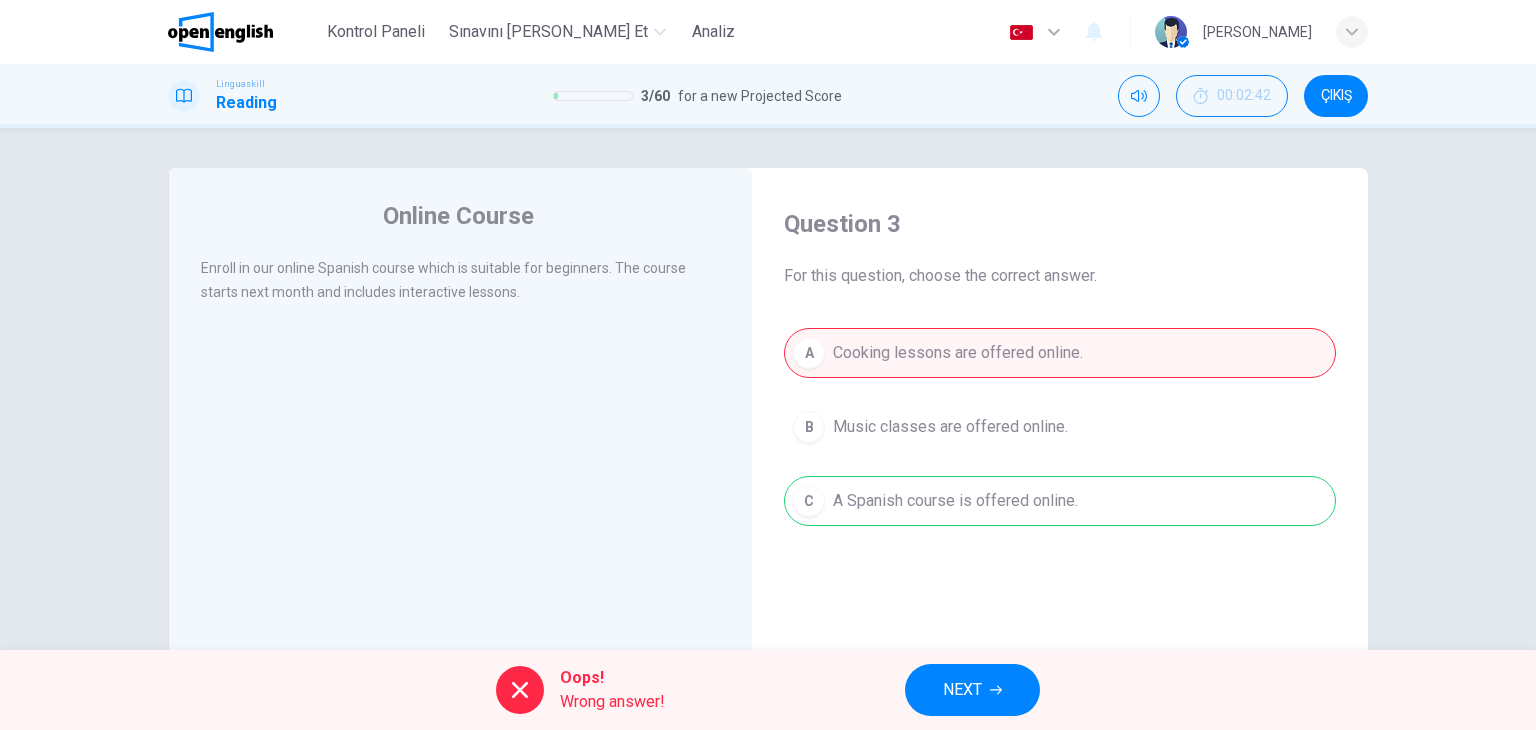 click on "A Cooking lessons are offered online.  B Music classes are offered online.  C A Spanish course is offered online." at bounding box center (1060, 427) 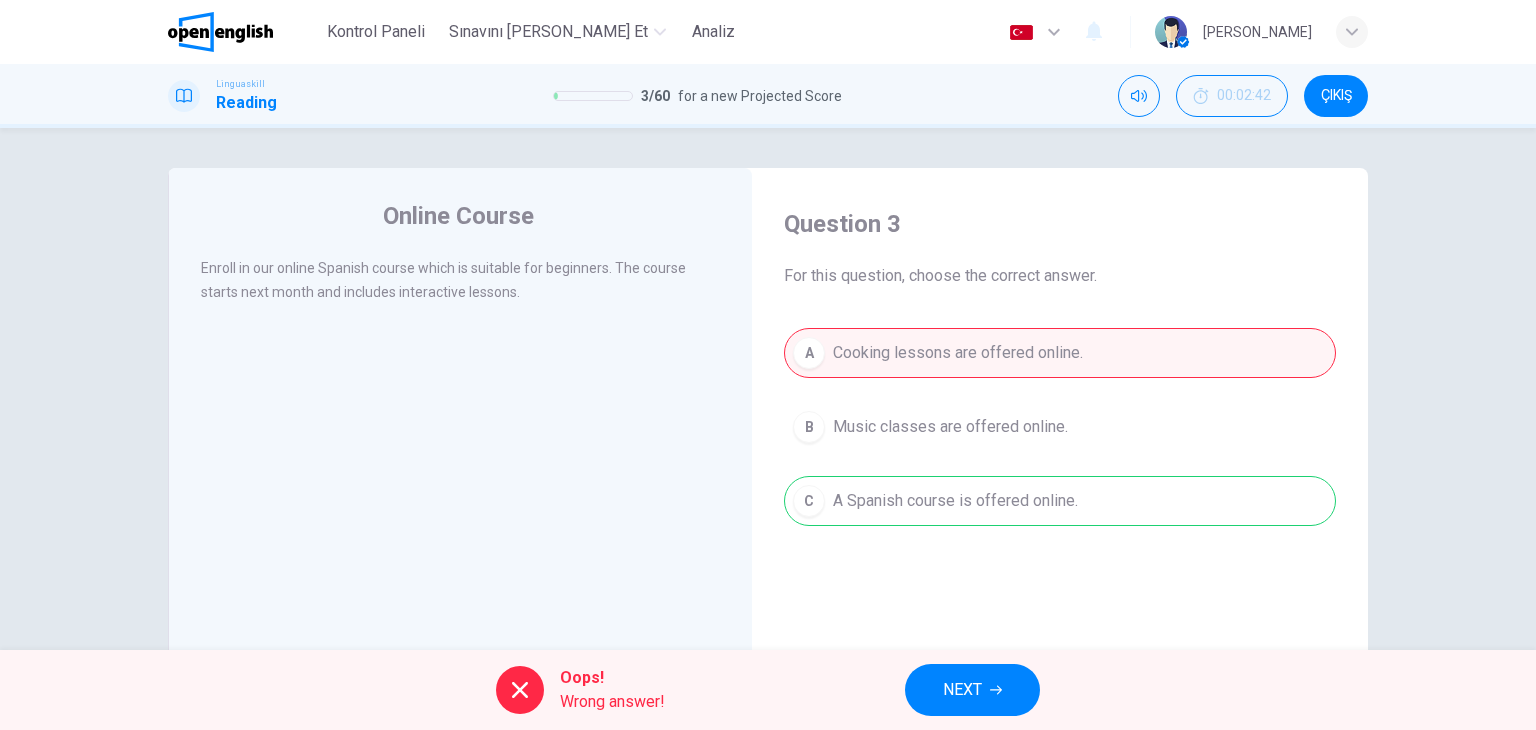 click 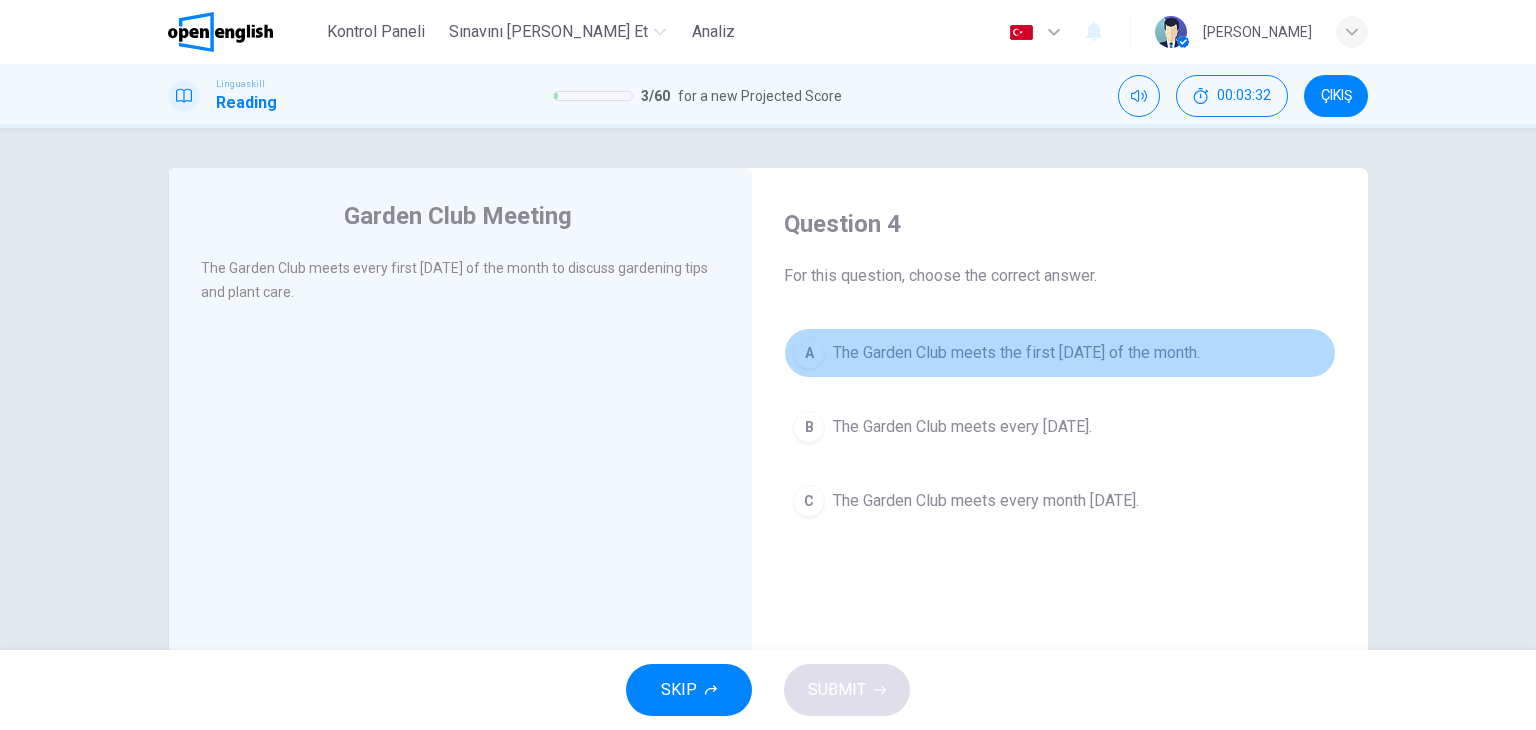 click on "The Garden Club meets the first [DATE] of the month." at bounding box center (1016, 353) 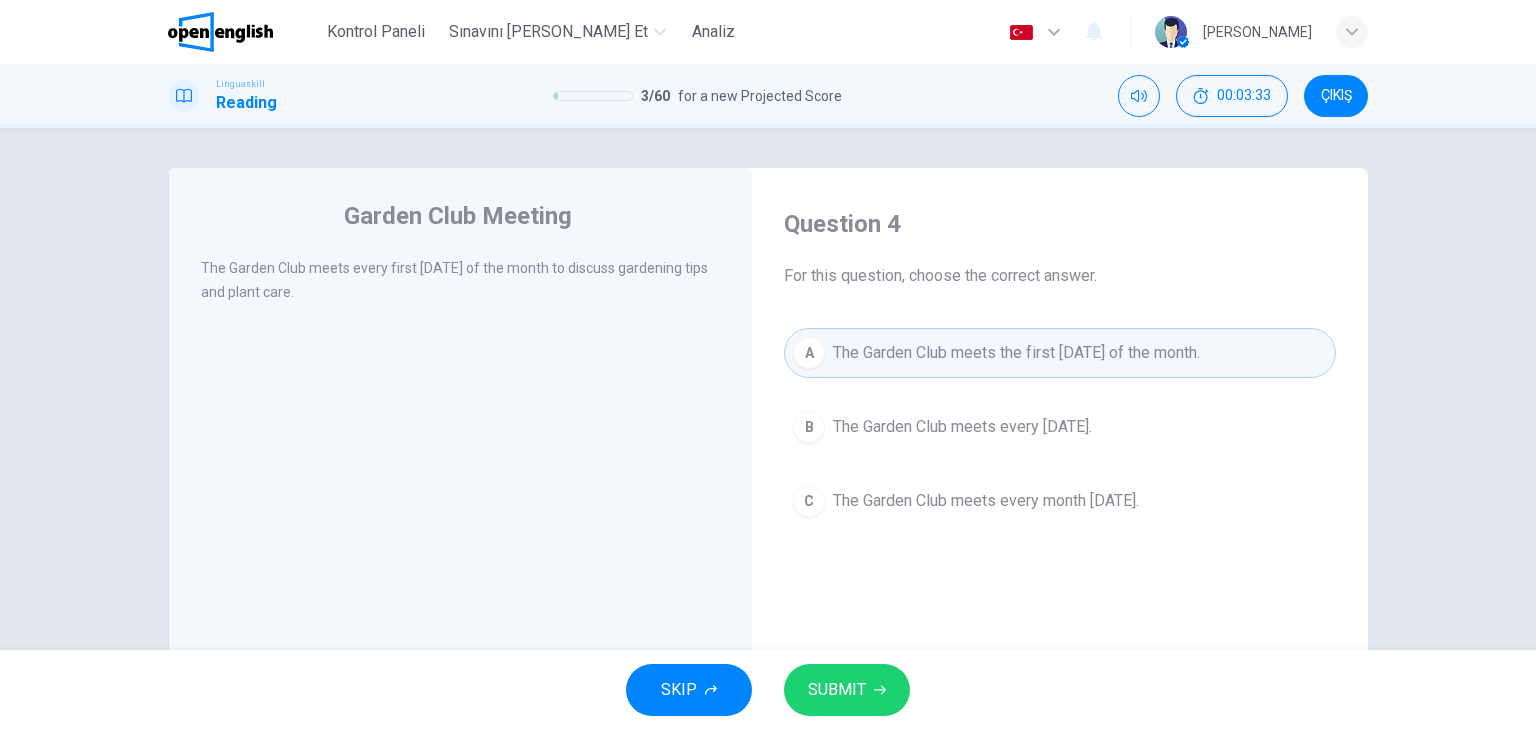 click on "SUBMIT" at bounding box center (837, 690) 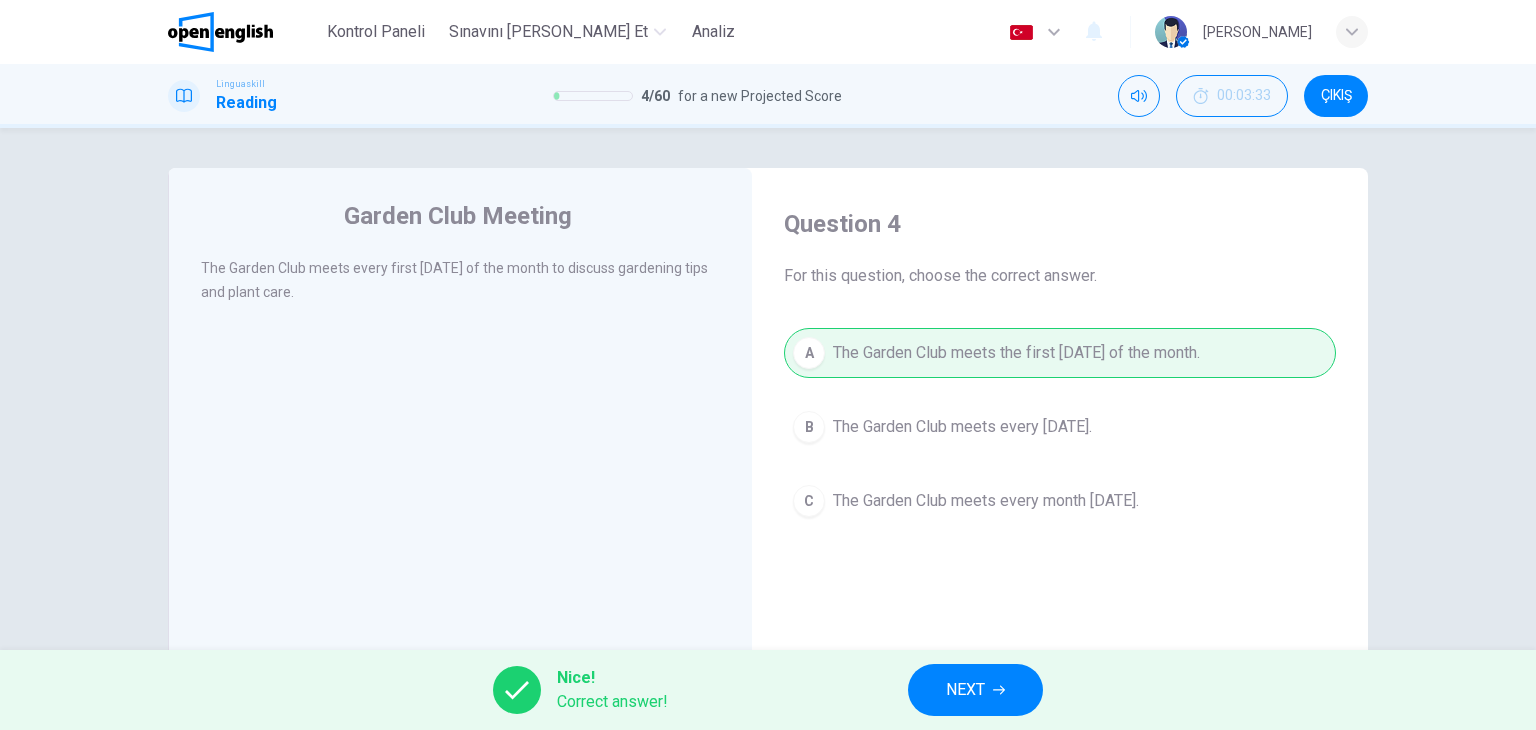 click on "NEXT" at bounding box center (975, 690) 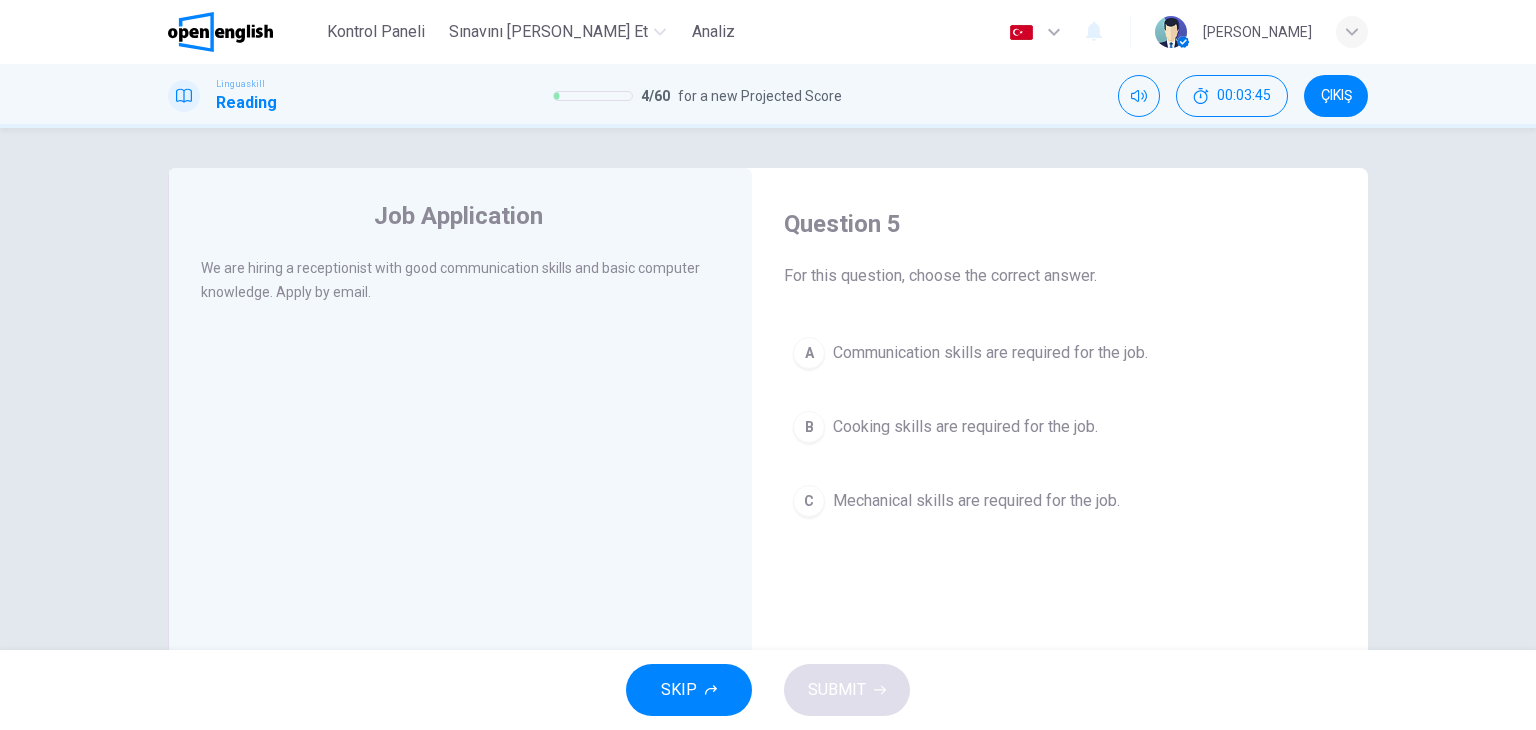 drag, startPoint x: 272, startPoint y: 297, endPoint x: 370, endPoint y: 293, distance: 98.0816 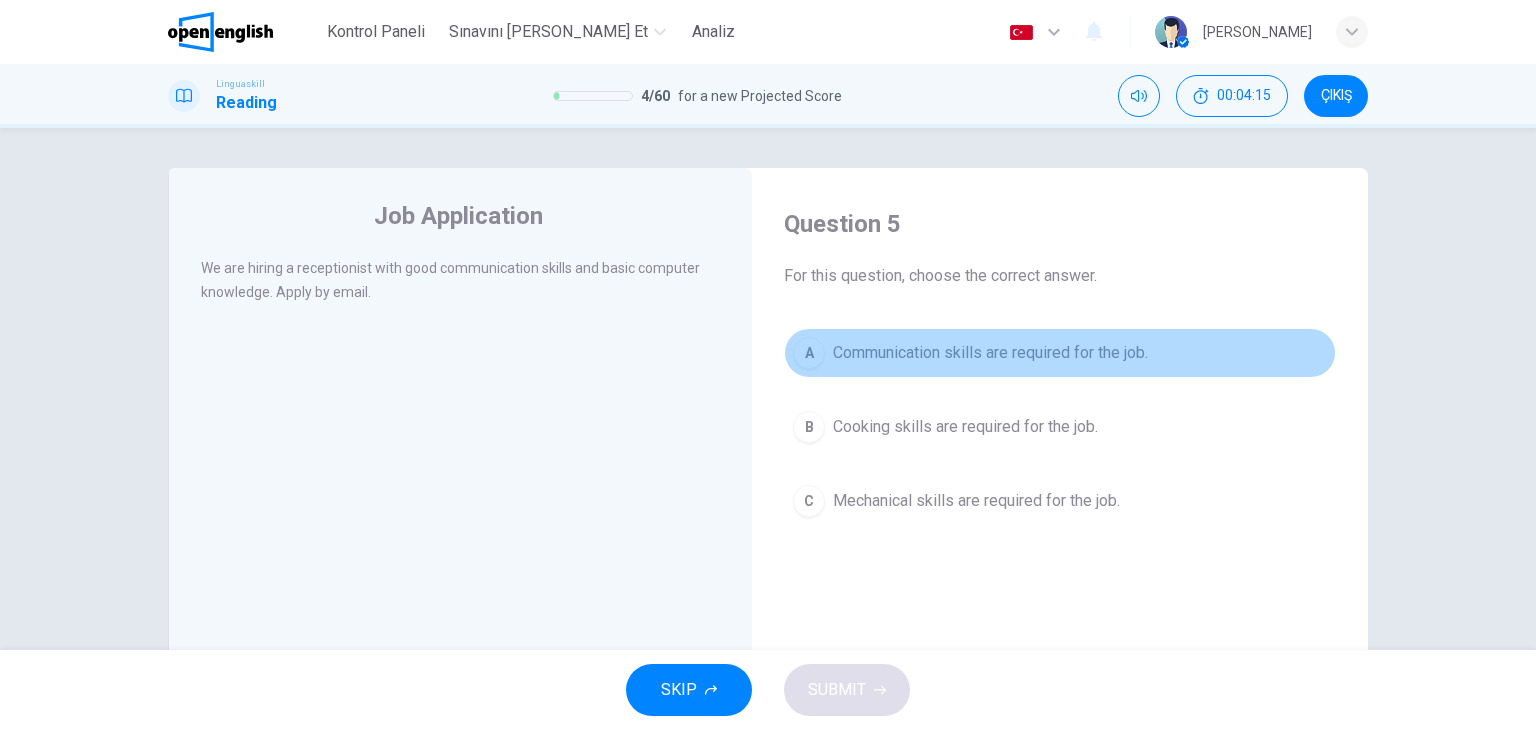 click on "Communication skills are required for the job." at bounding box center (990, 353) 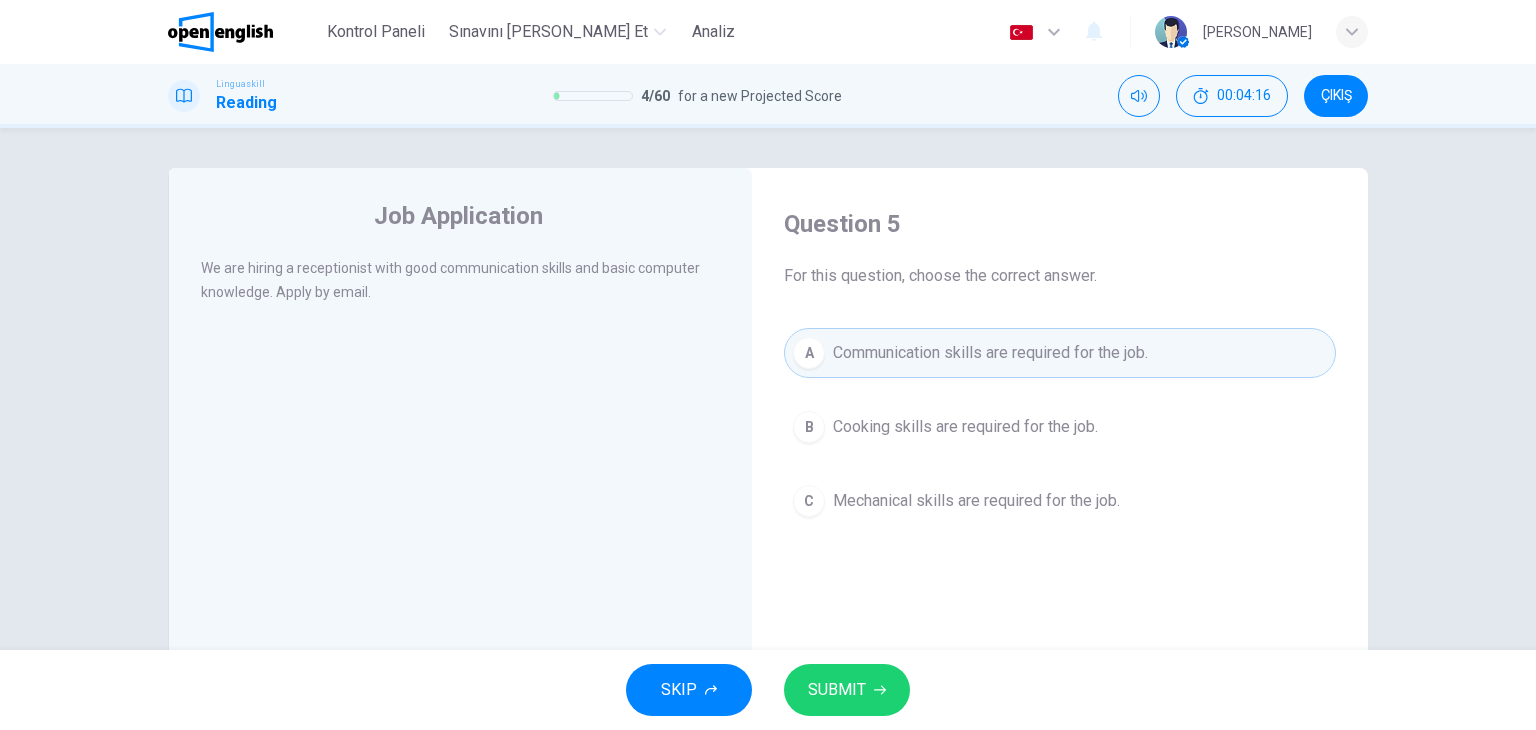 click on "SUBMIT" at bounding box center [837, 690] 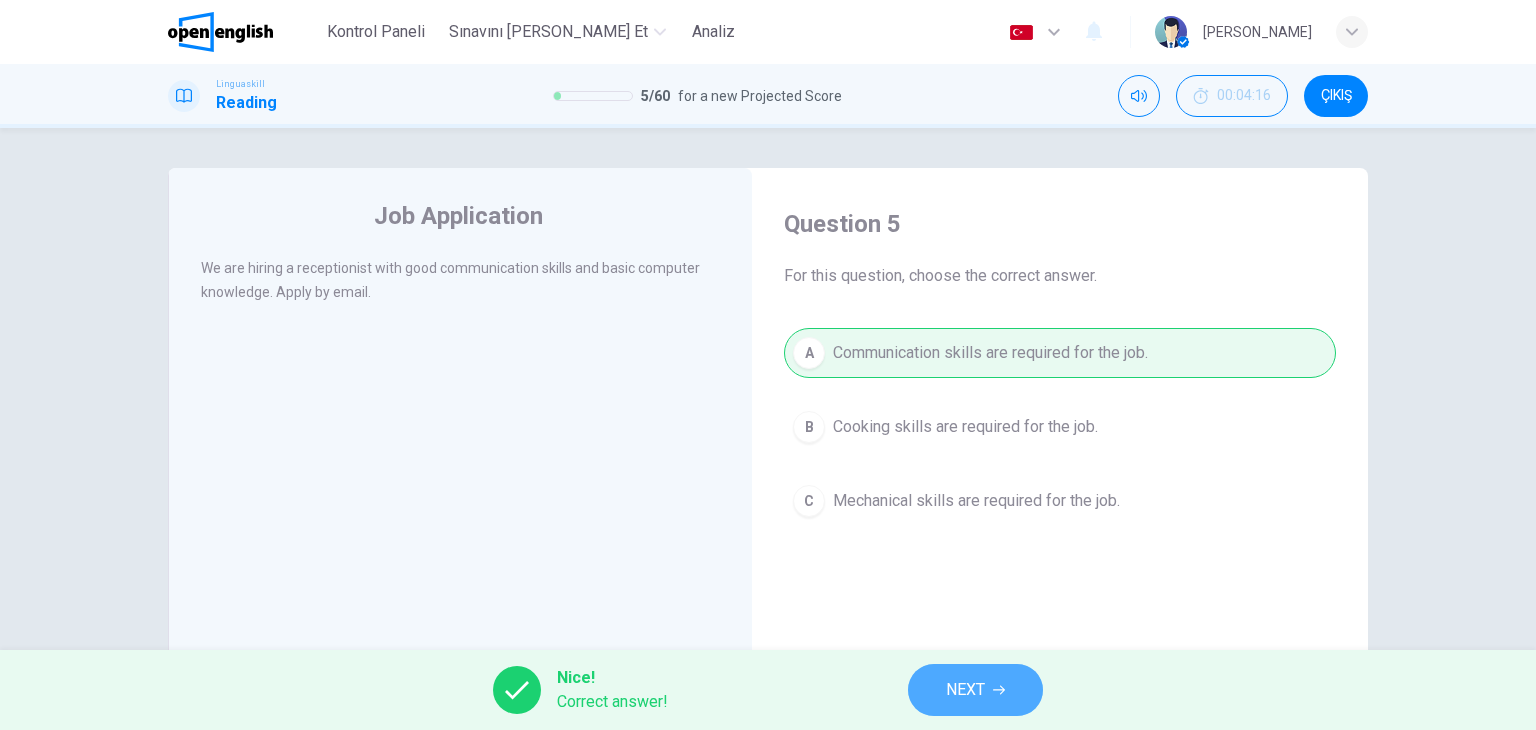 click on "NEXT" at bounding box center [975, 690] 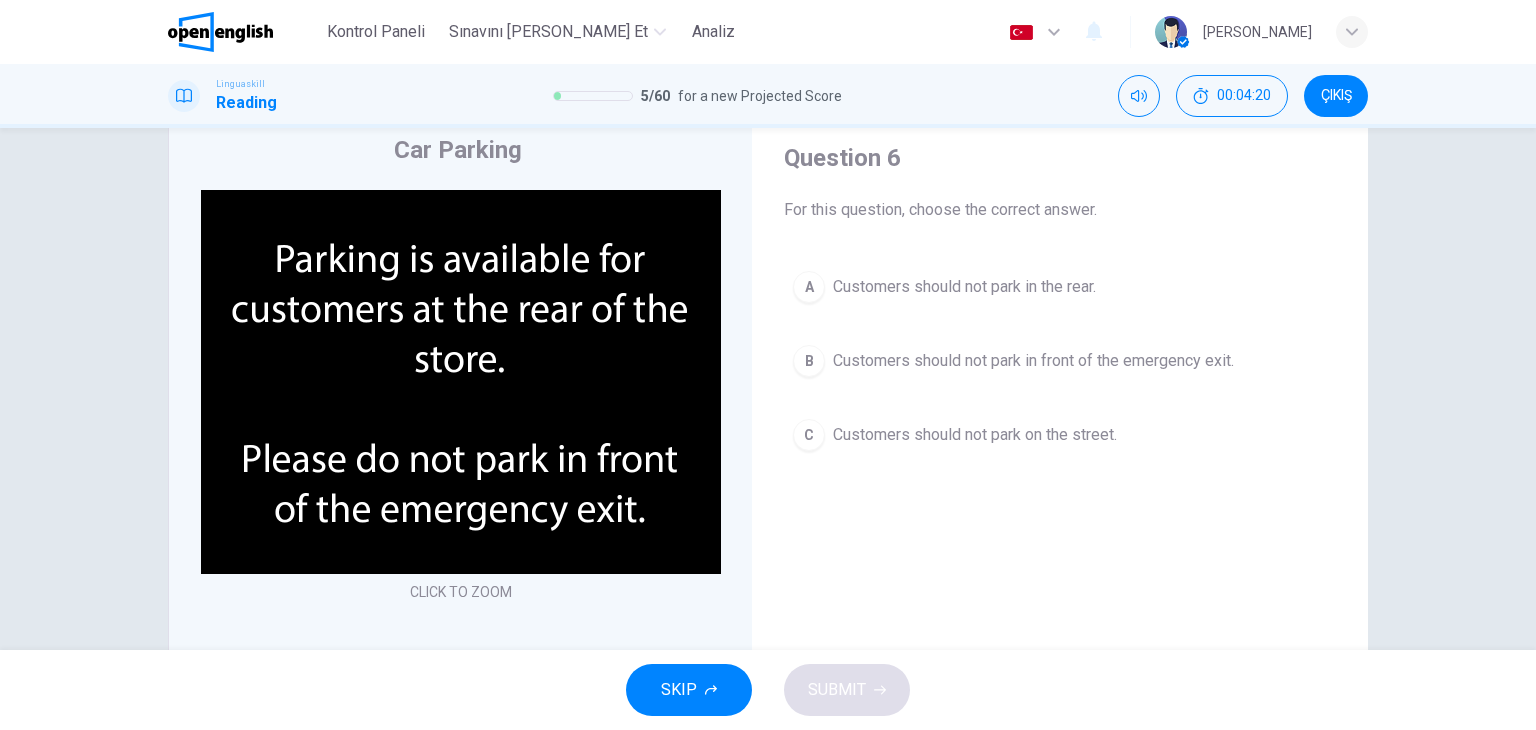 scroll, scrollTop: 100, scrollLeft: 0, axis: vertical 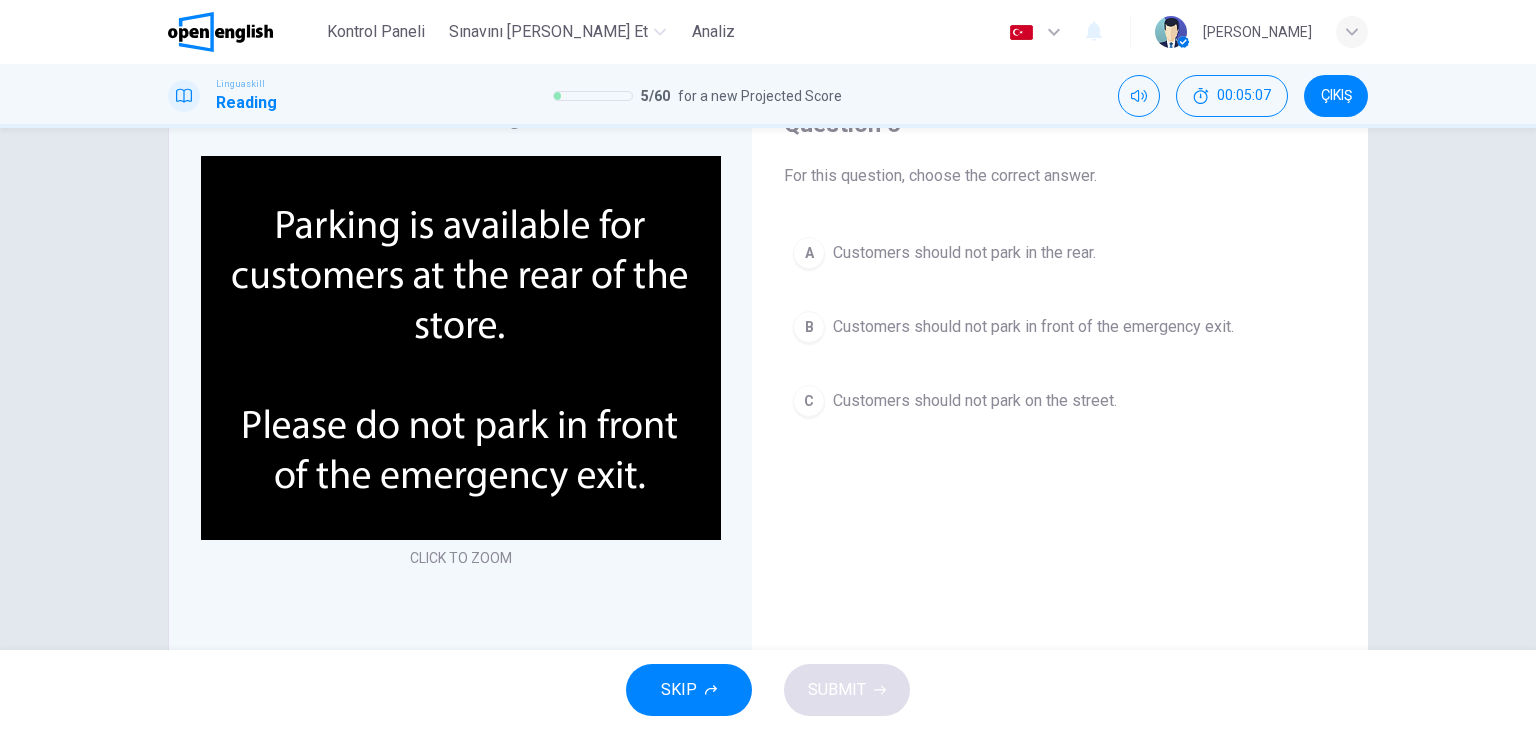 click on "Customers should not park in front of the emergency exit." at bounding box center [1033, 327] 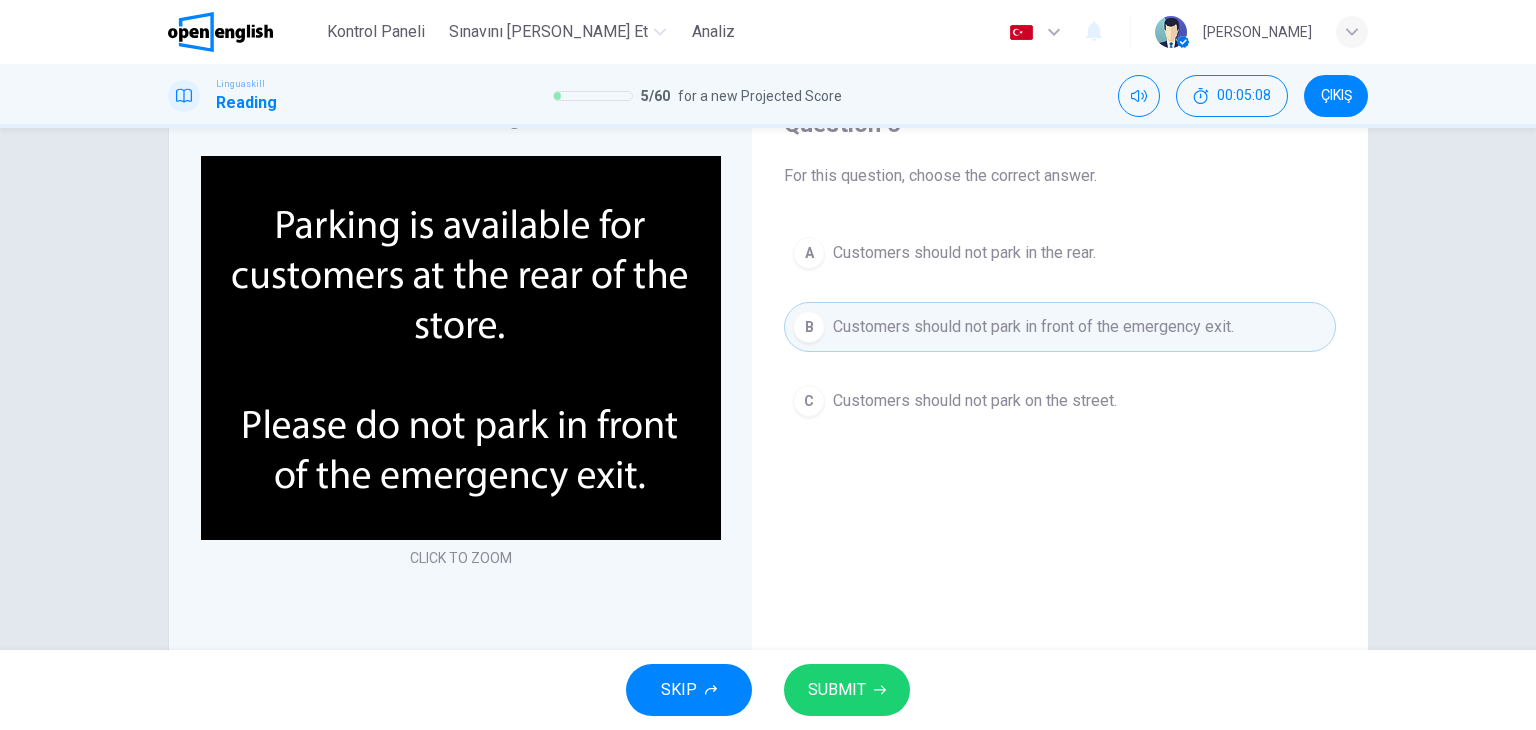 click on "SUBMIT" at bounding box center (847, 690) 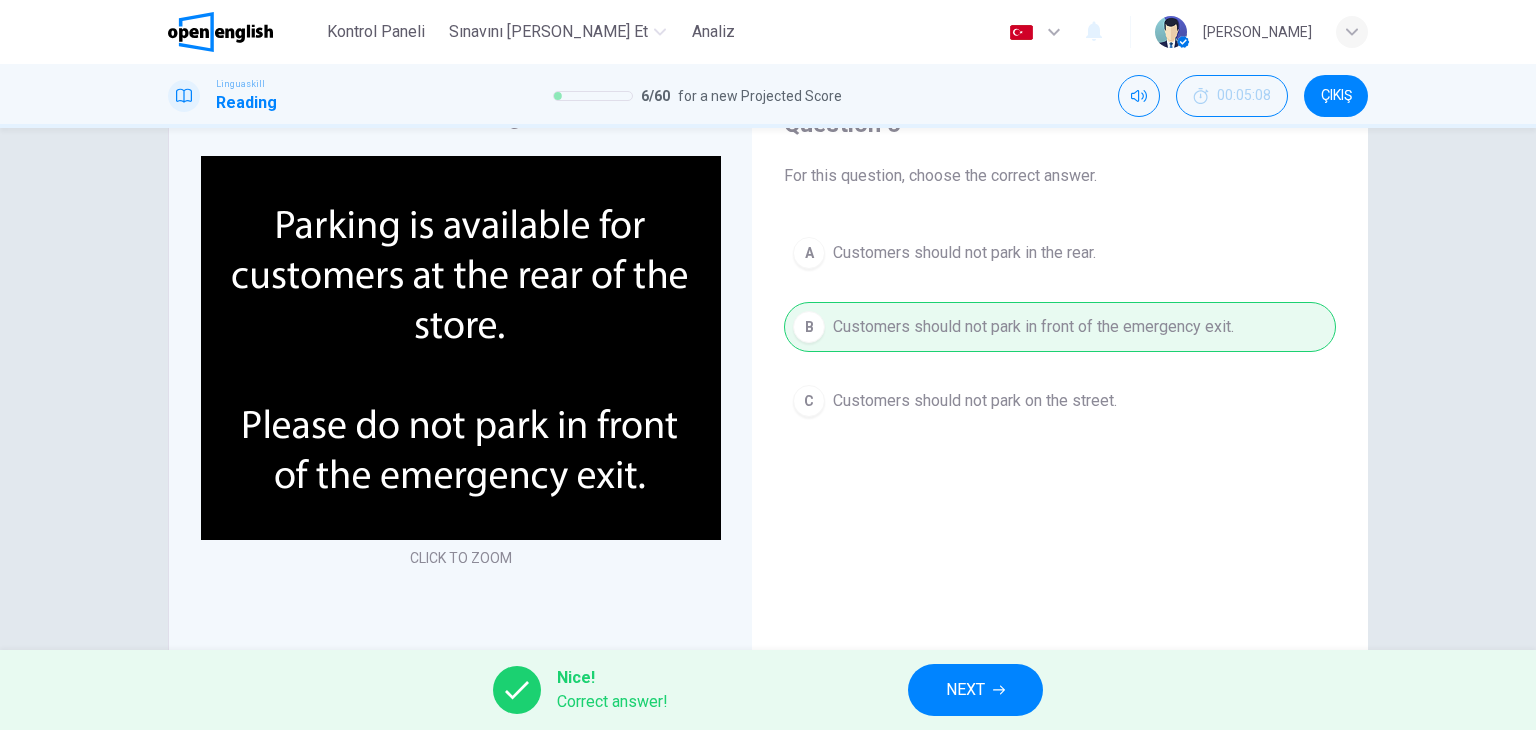 click on "NEXT" at bounding box center [965, 690] 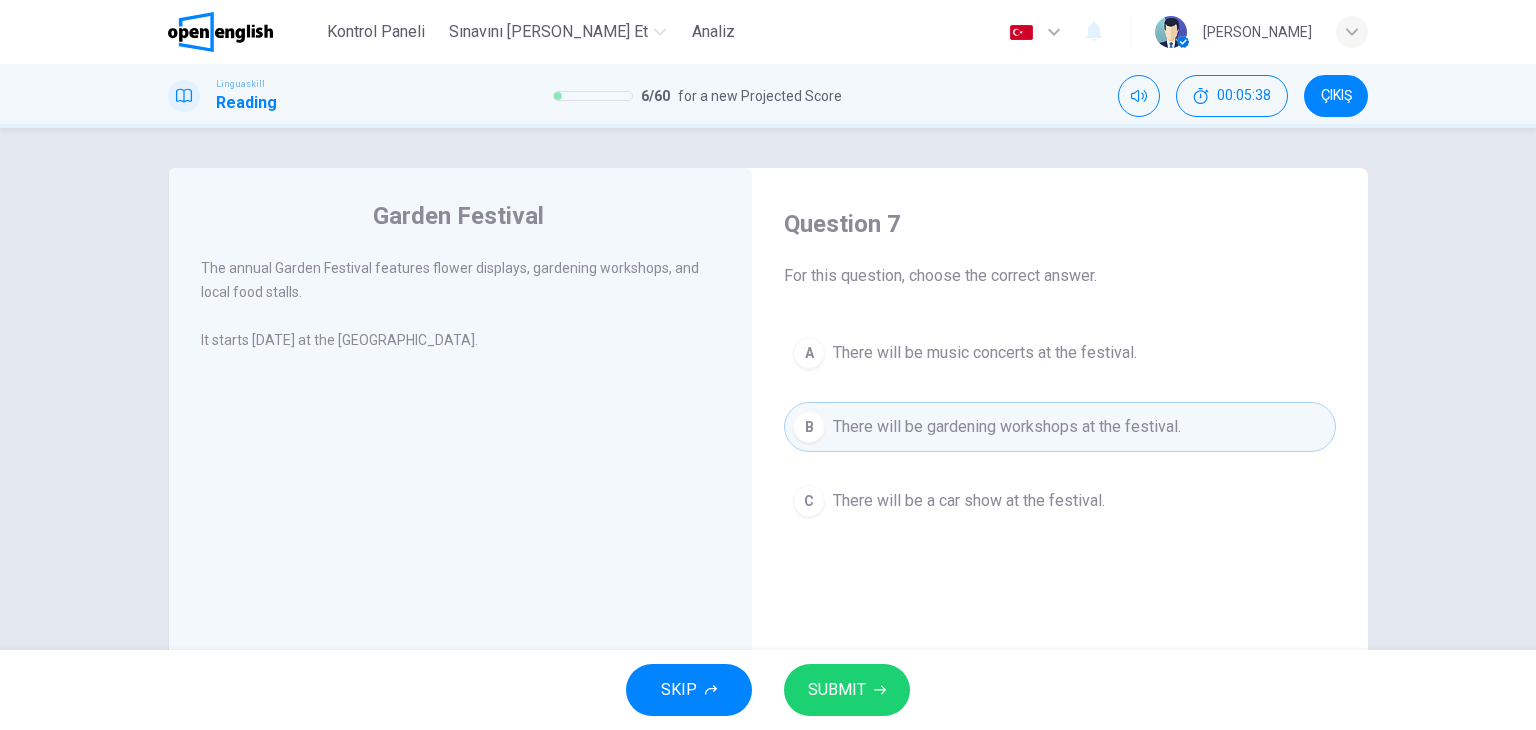 click on "SUBMIT" at bounding box center (847, 690) 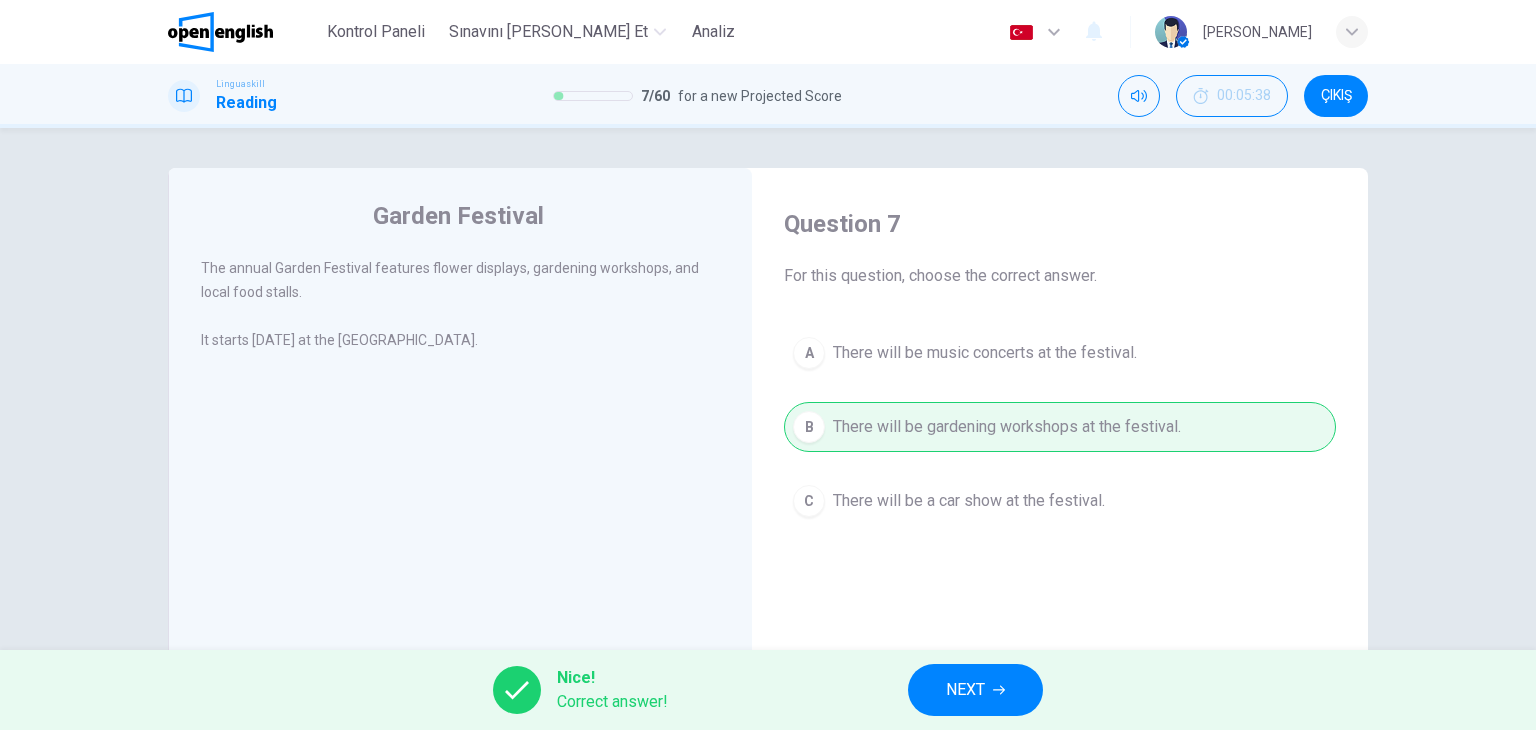 click on "NEXT" at bounding box center (965, 690) 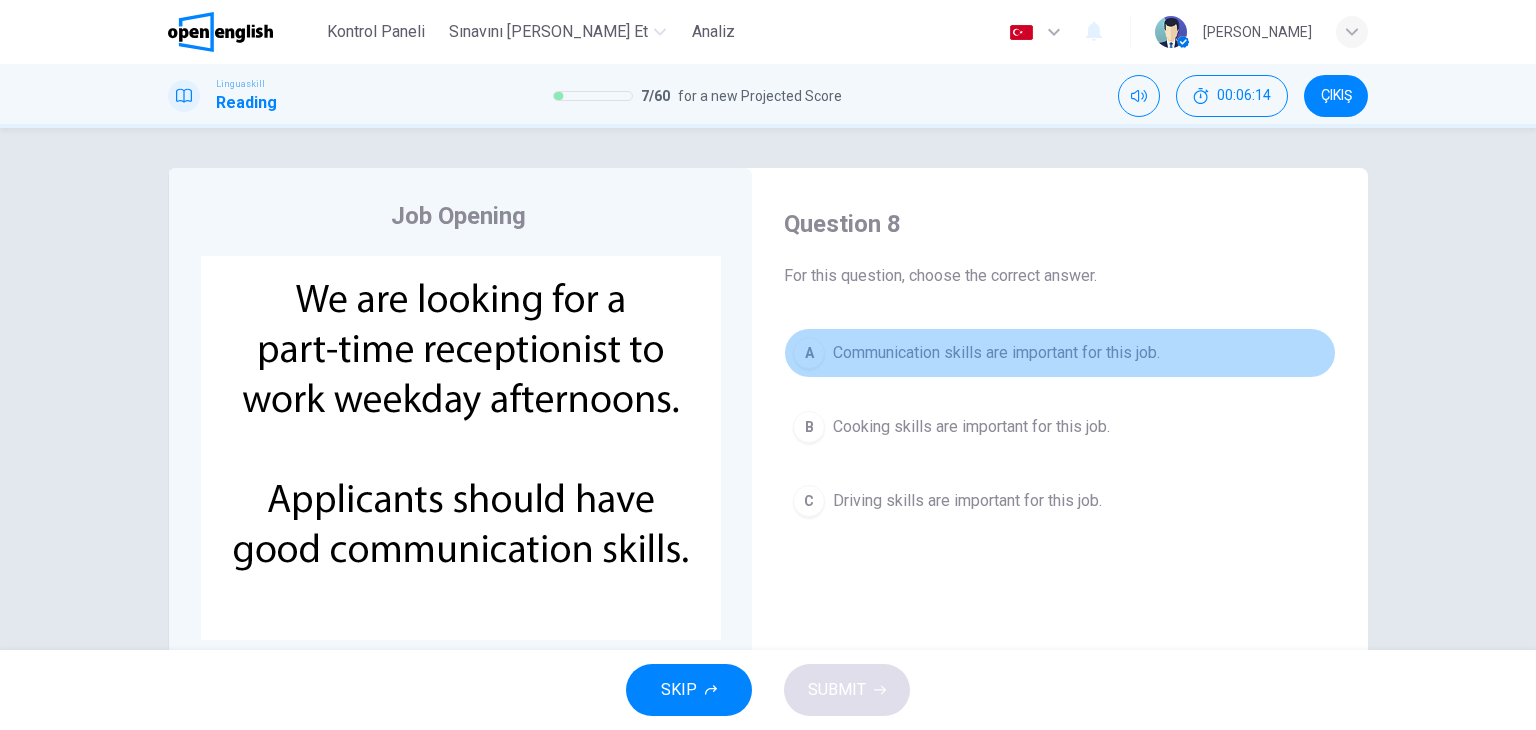 click on "Communication skills are important for this job." at bounding box center (996, 353) 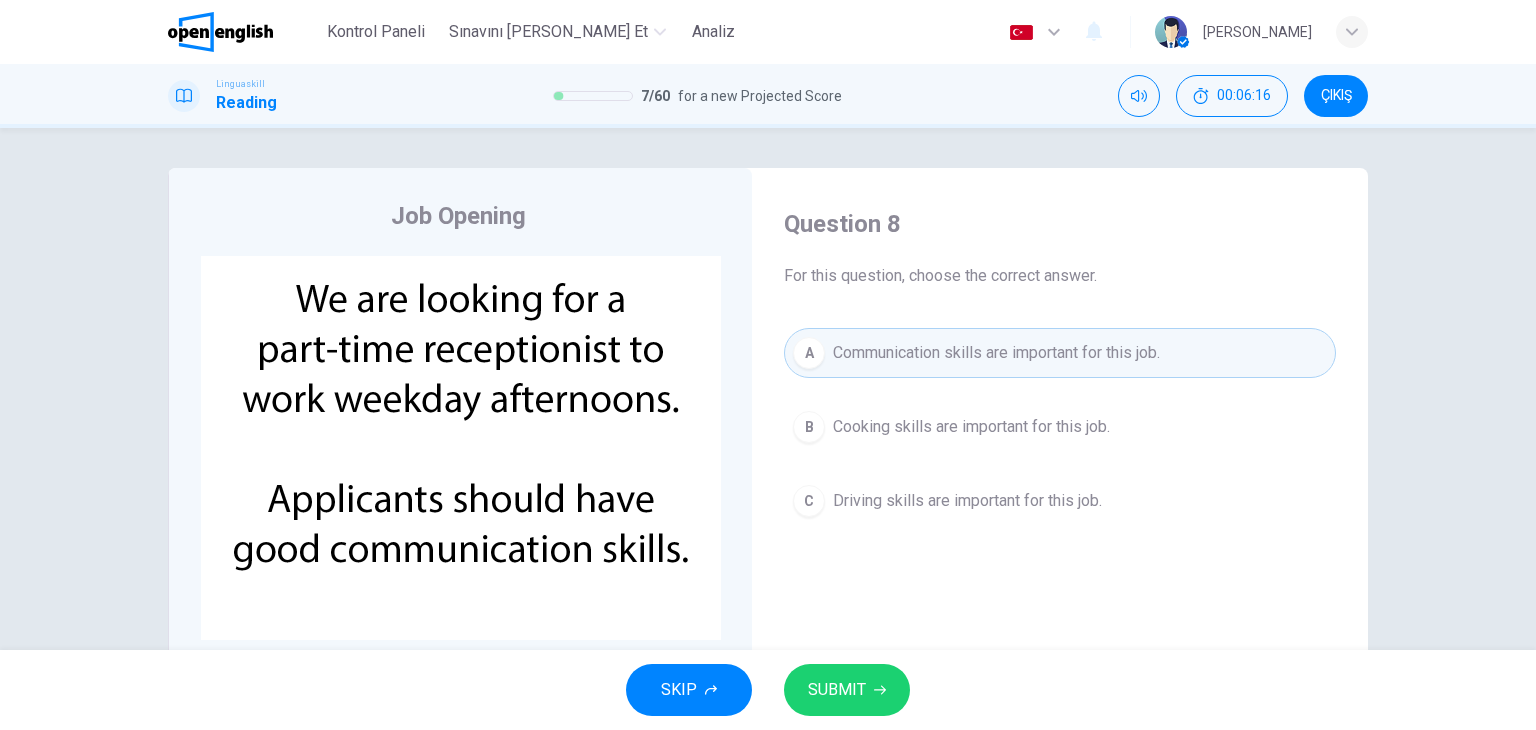 click on "SUBMIT" at bounding box center [837, 690] 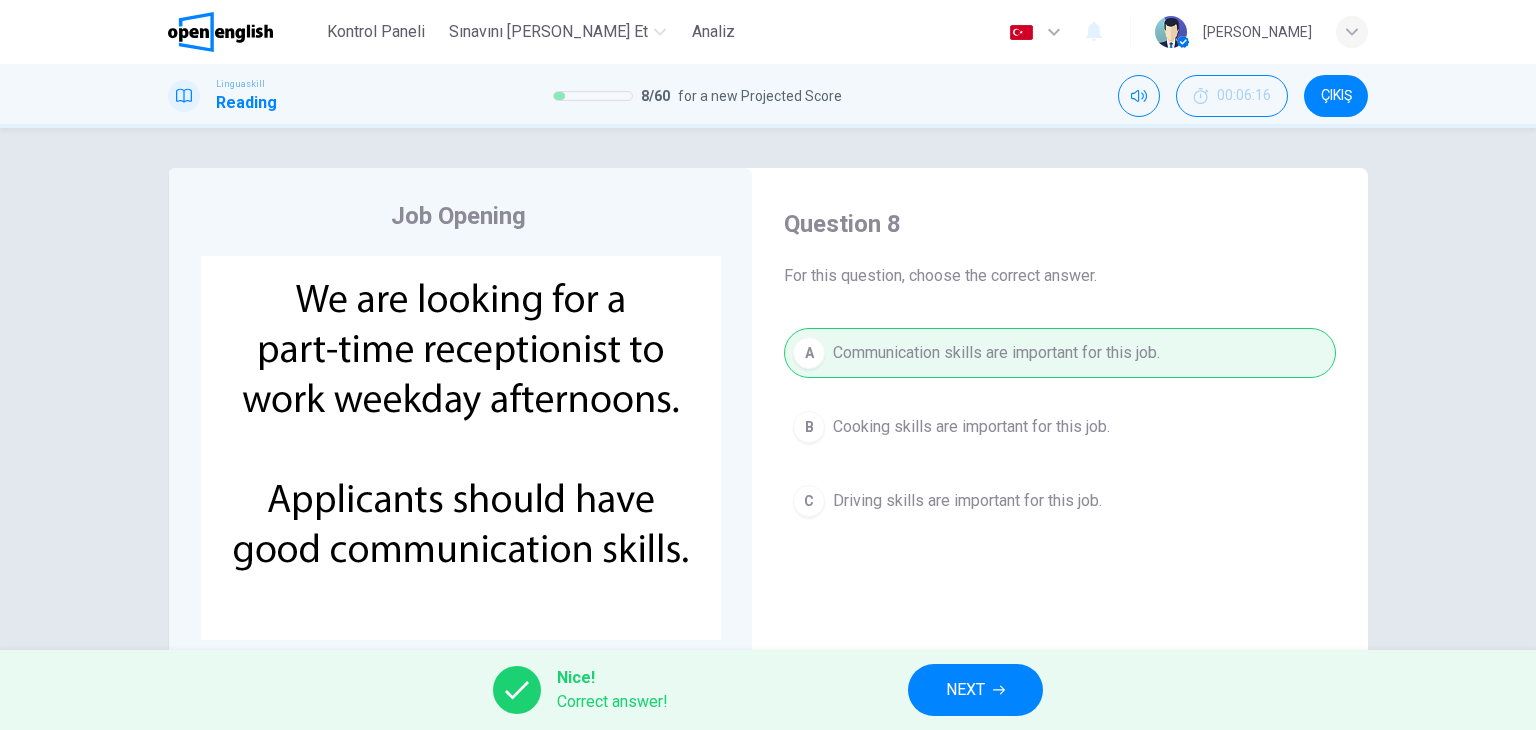 click on "NEXT" at bounding box center [975, 690] 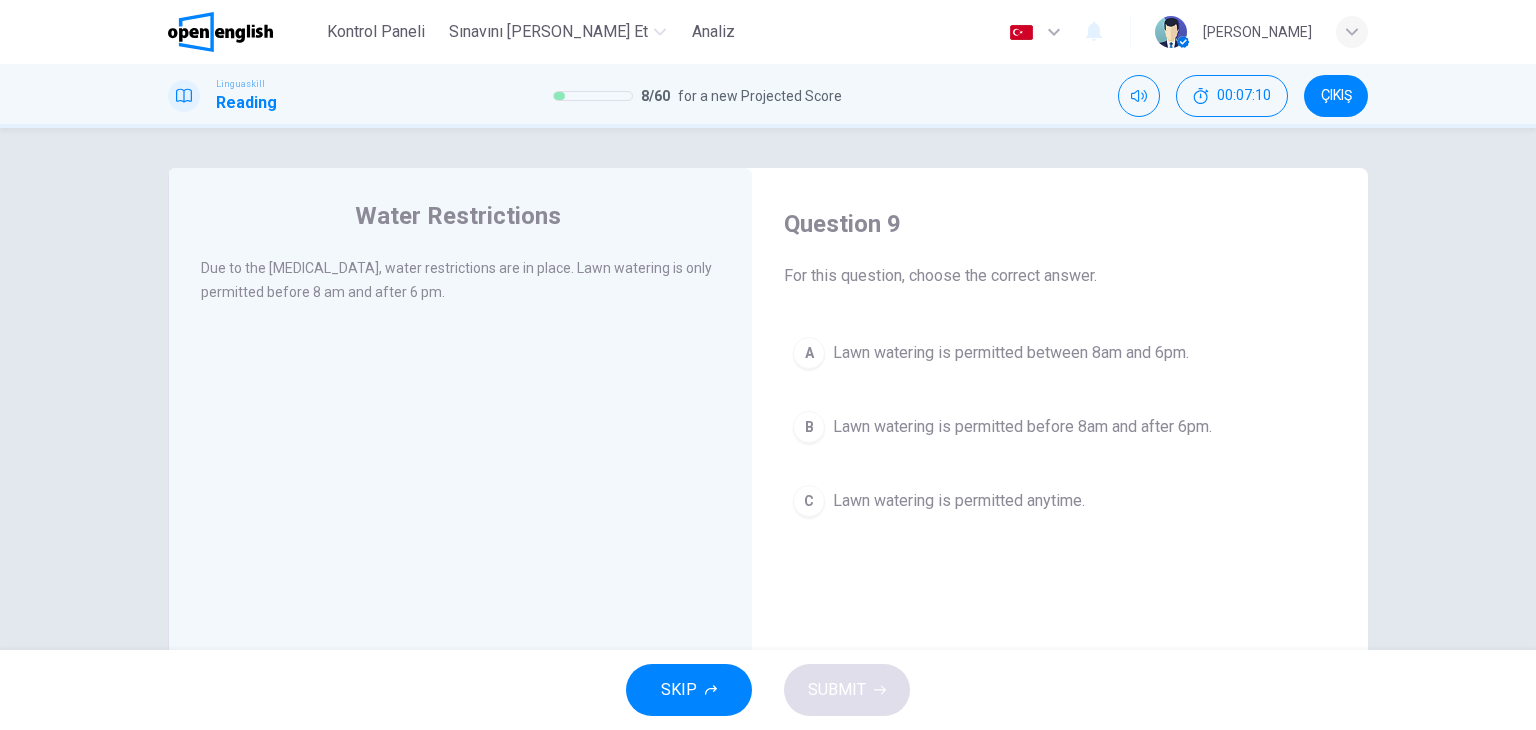click on "Lawn watering is permitted before 8am and after 6pm." at bounding box center (1022, 427) 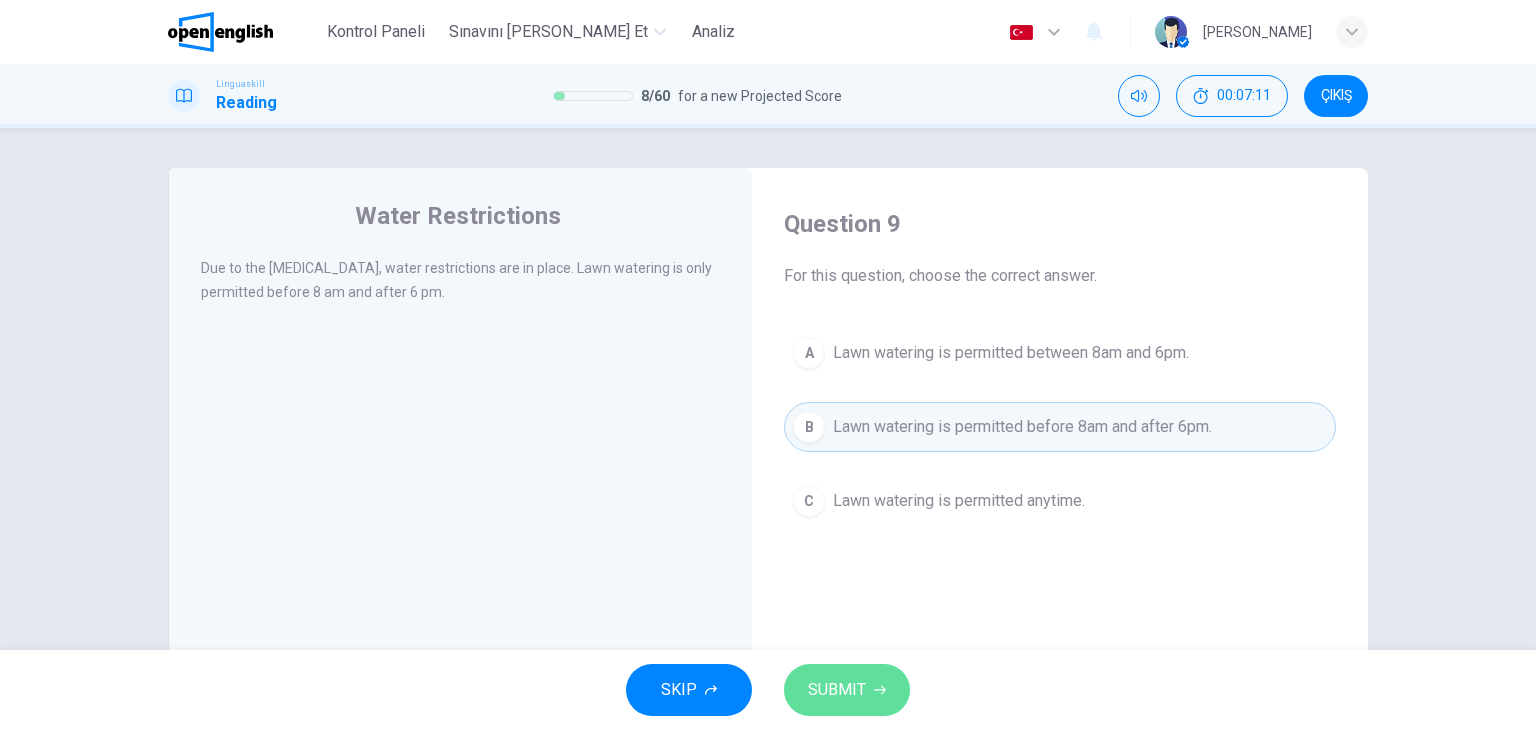 click 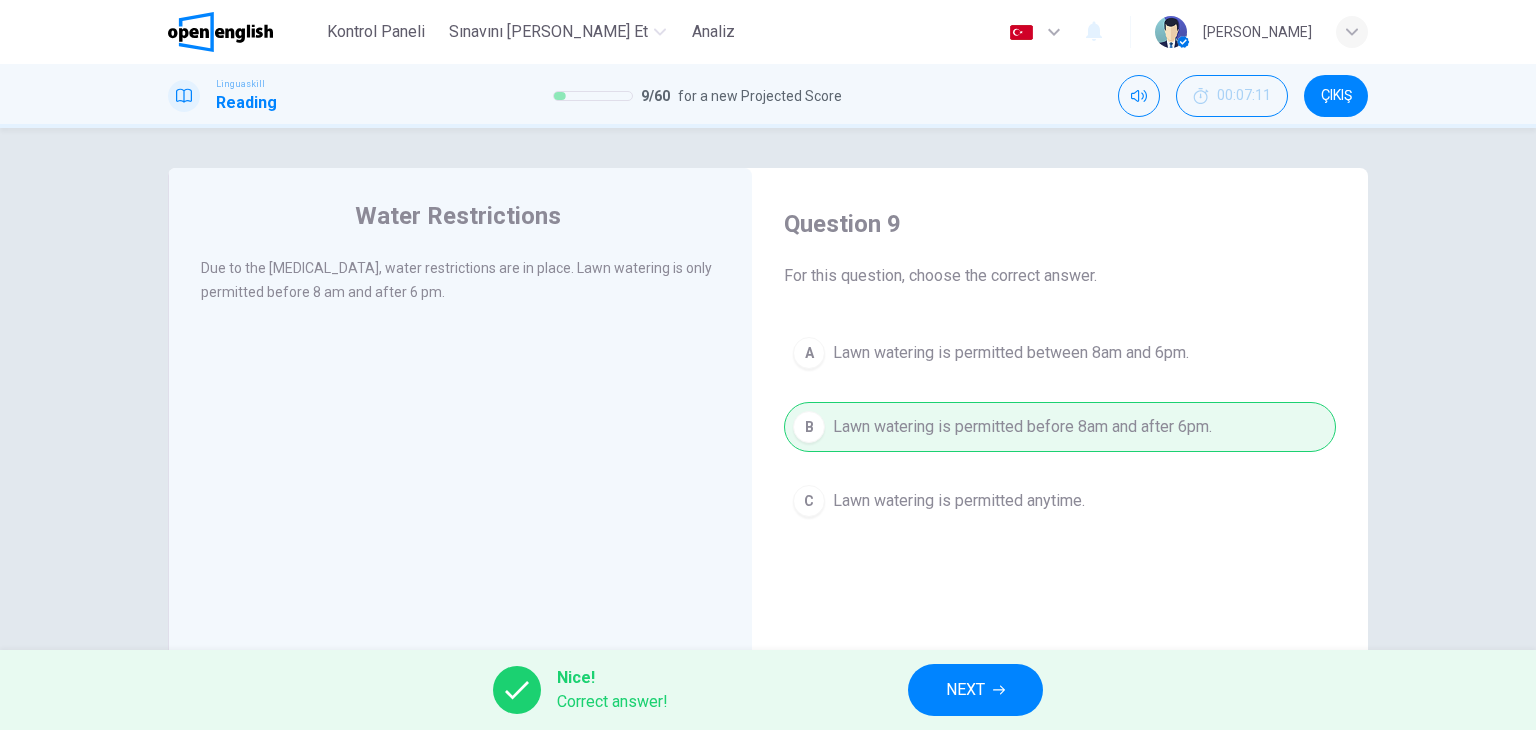 click on "NEXT" at bounding box center [975, 690] 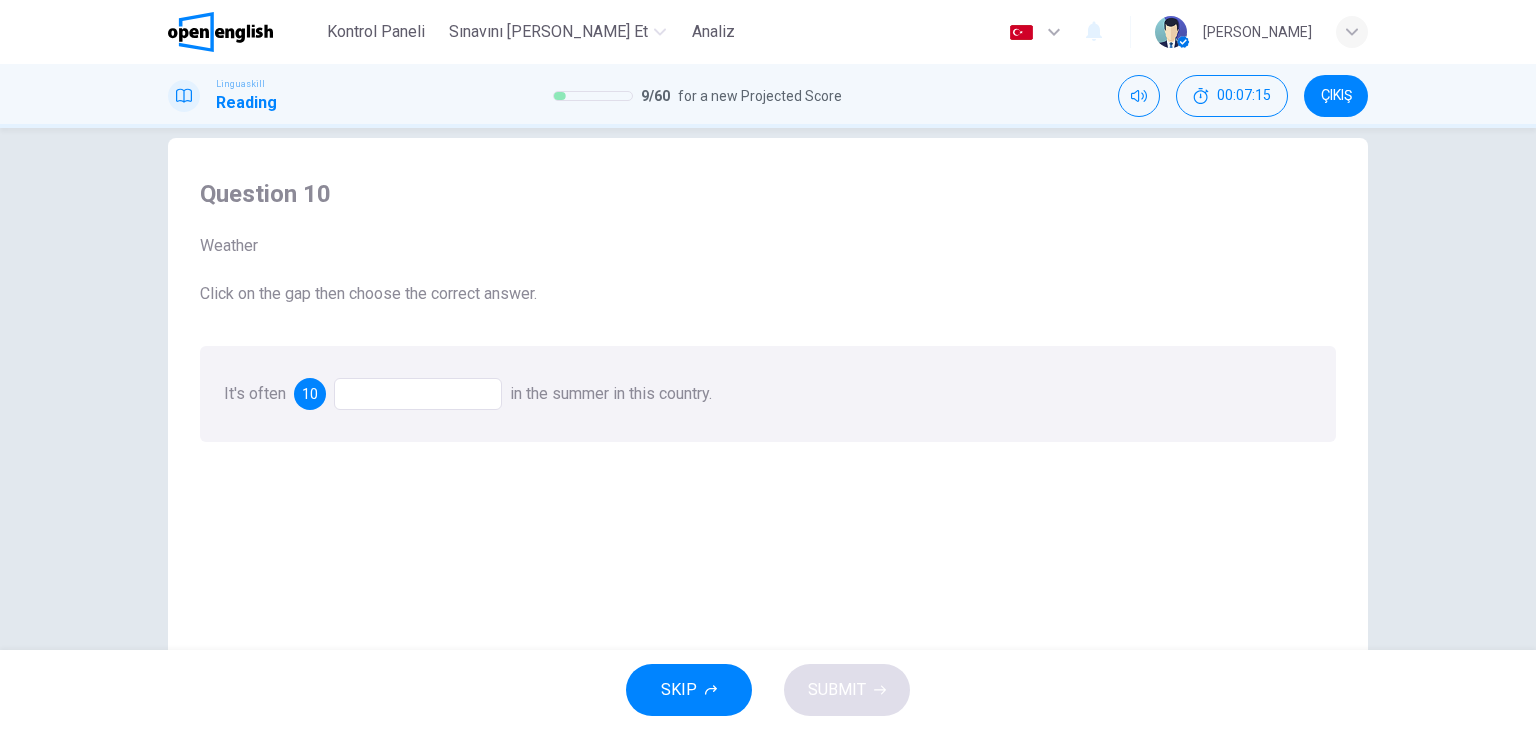 scroll, scrollTop: 0, scrollLeft: 0, axis: both 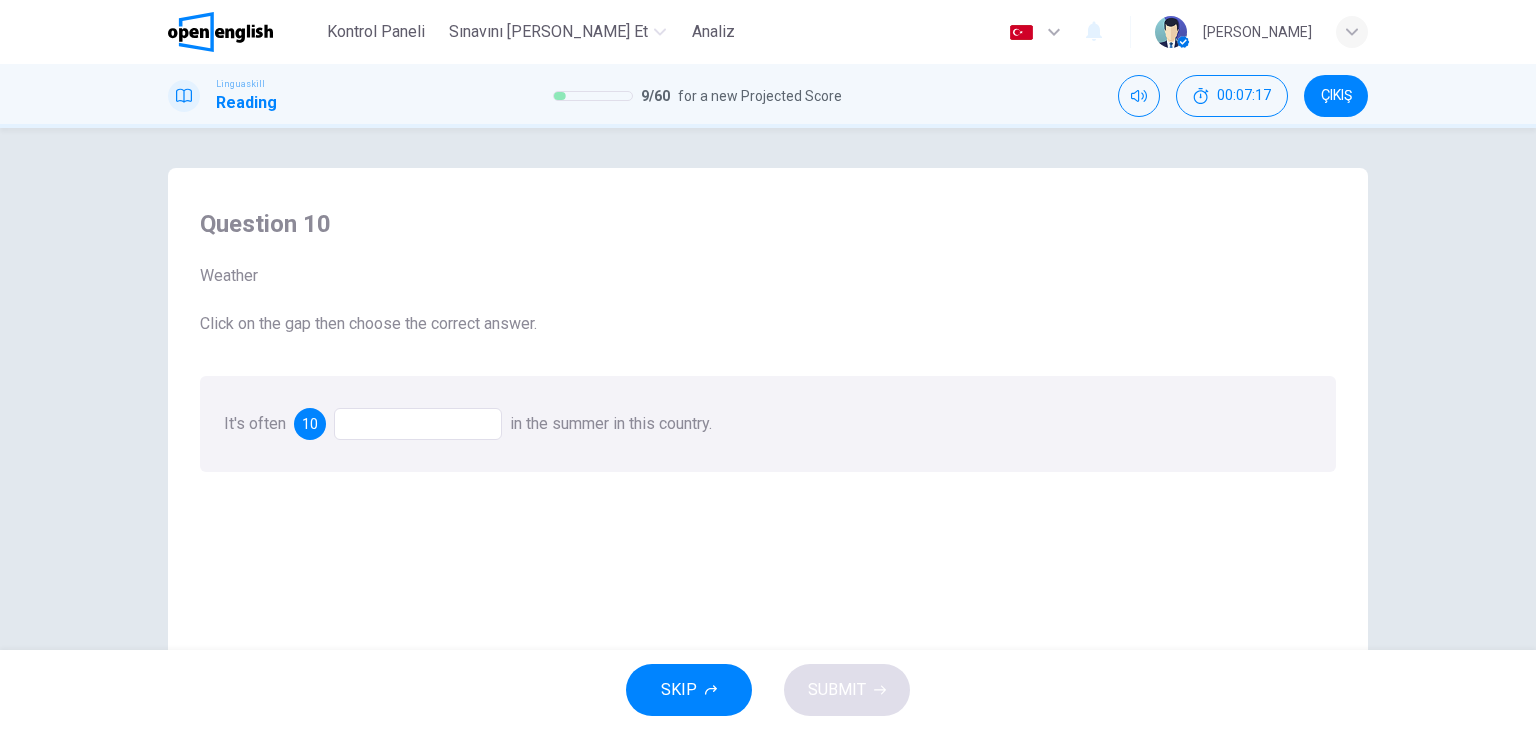 click at bounding box center [418, 424] 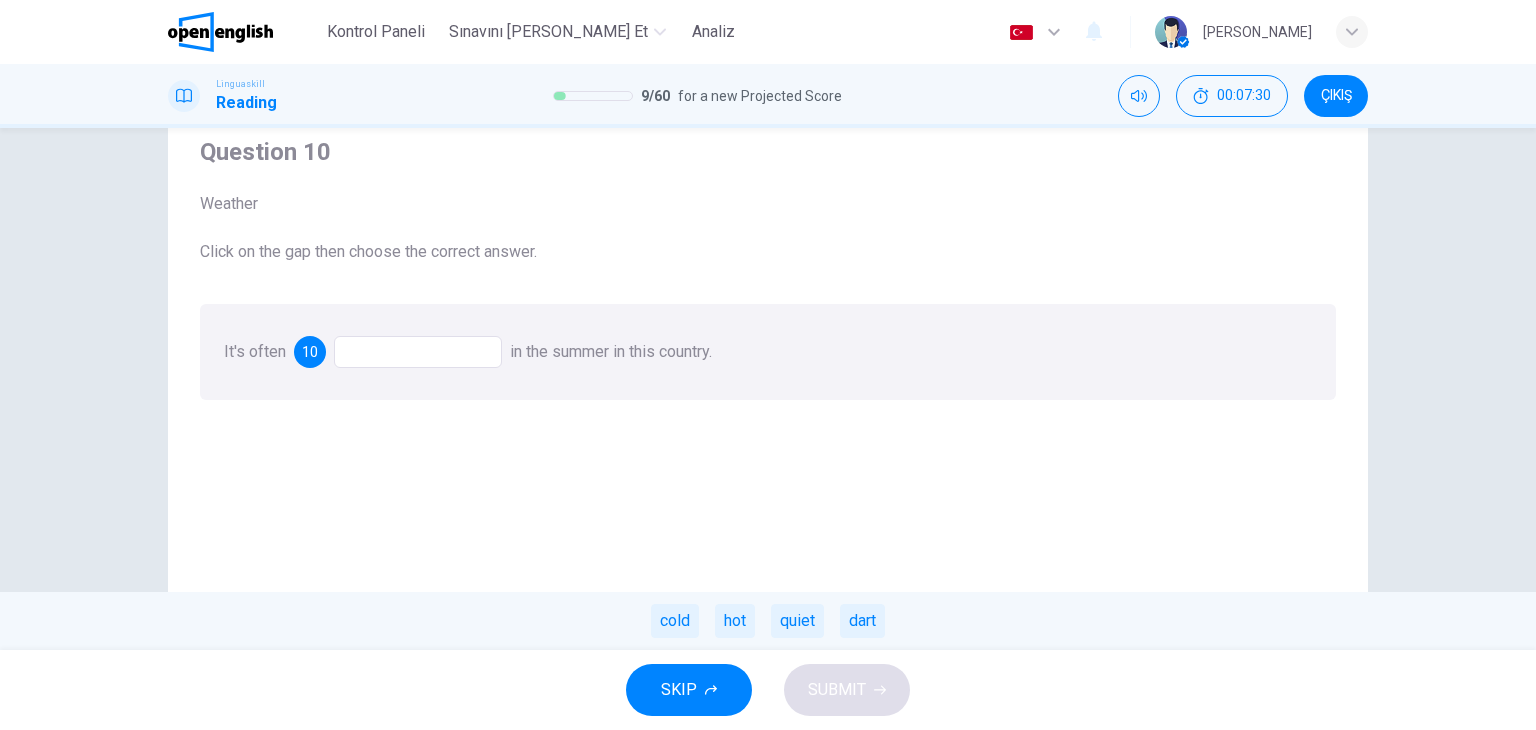 scroll, scrollTop: 53, scrollLeft: 0, axis: vertical 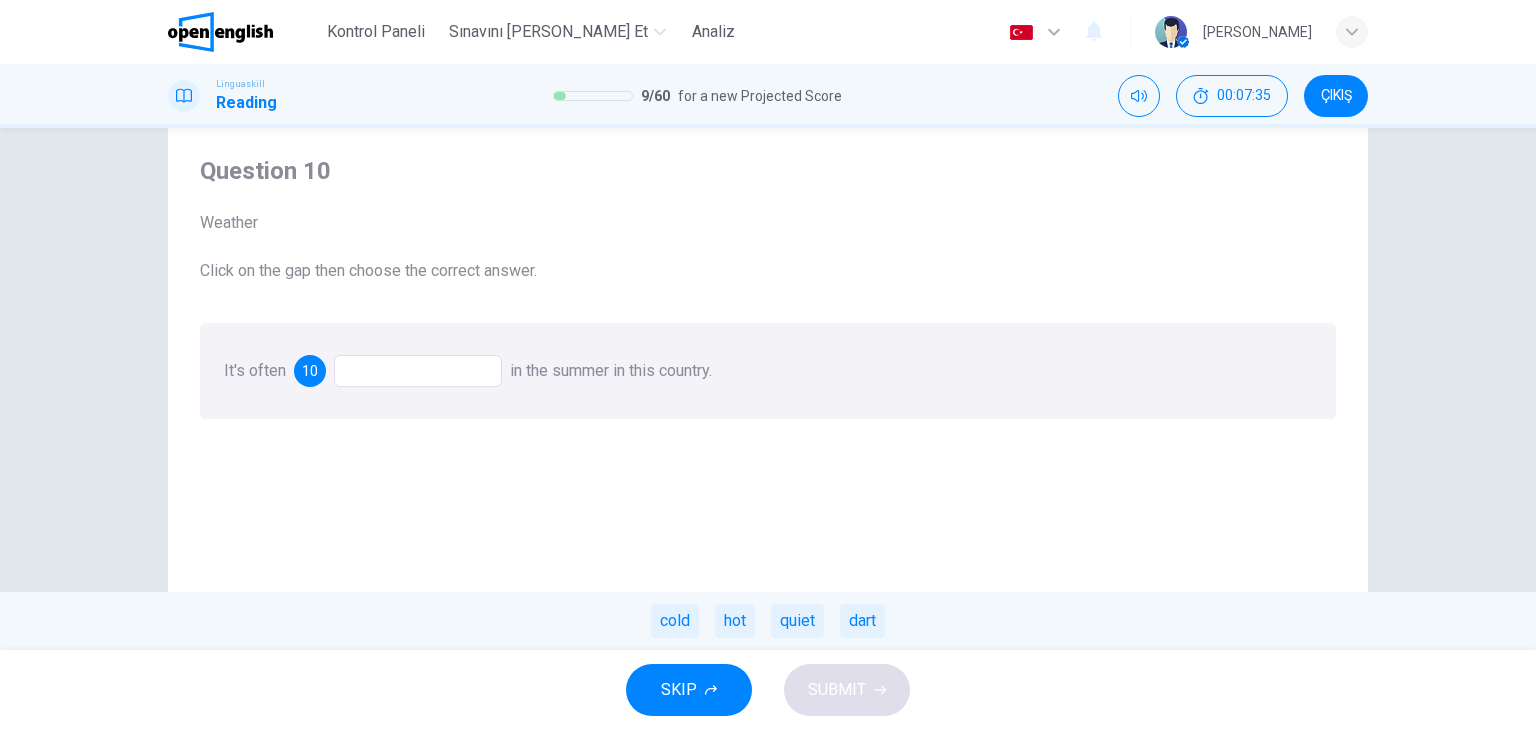 drag, startPoint x: 736, startPoint y: 620, endPoint x: 742, endPoint y: 630, distance: 11.661903 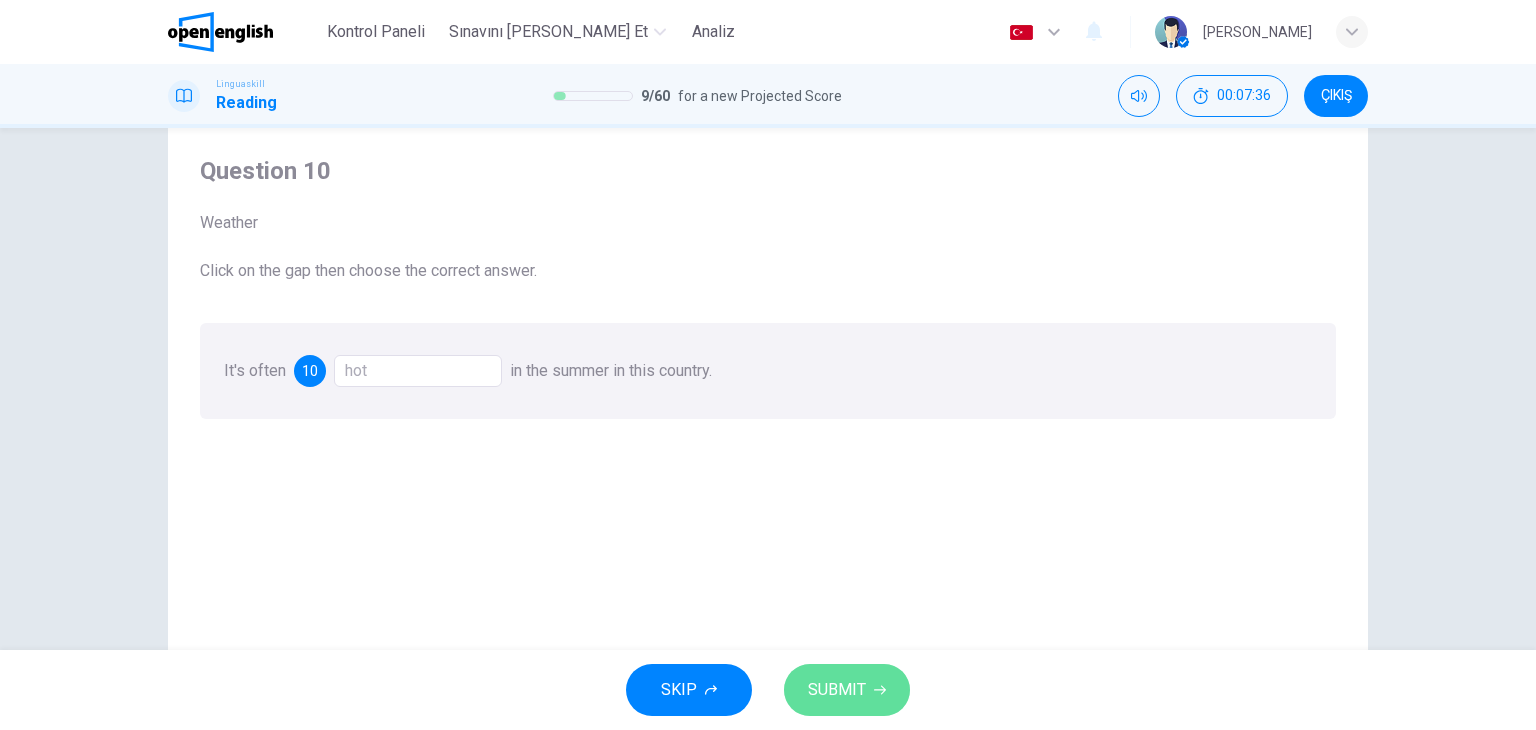 click 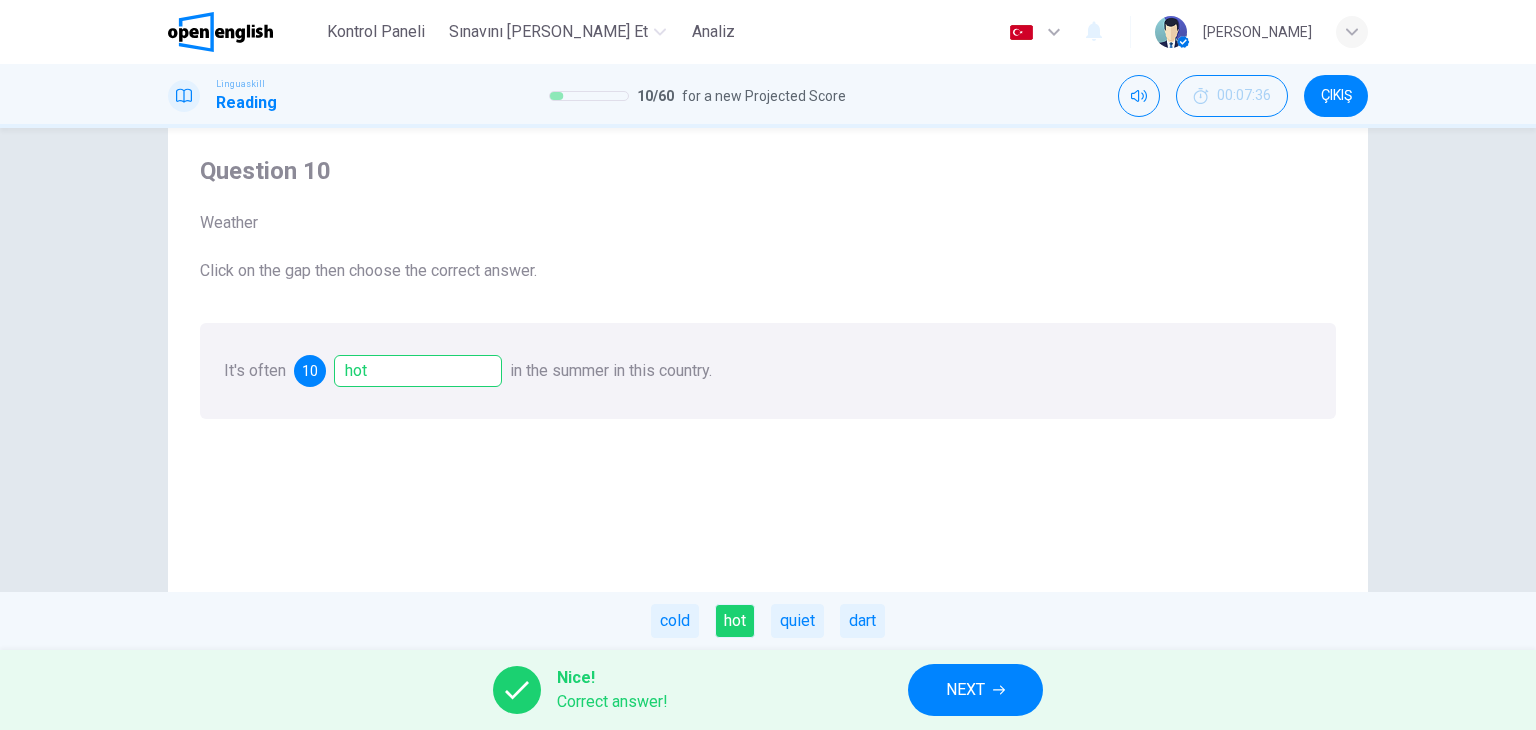 click on "NEXT" at bounding box center (975, 690) 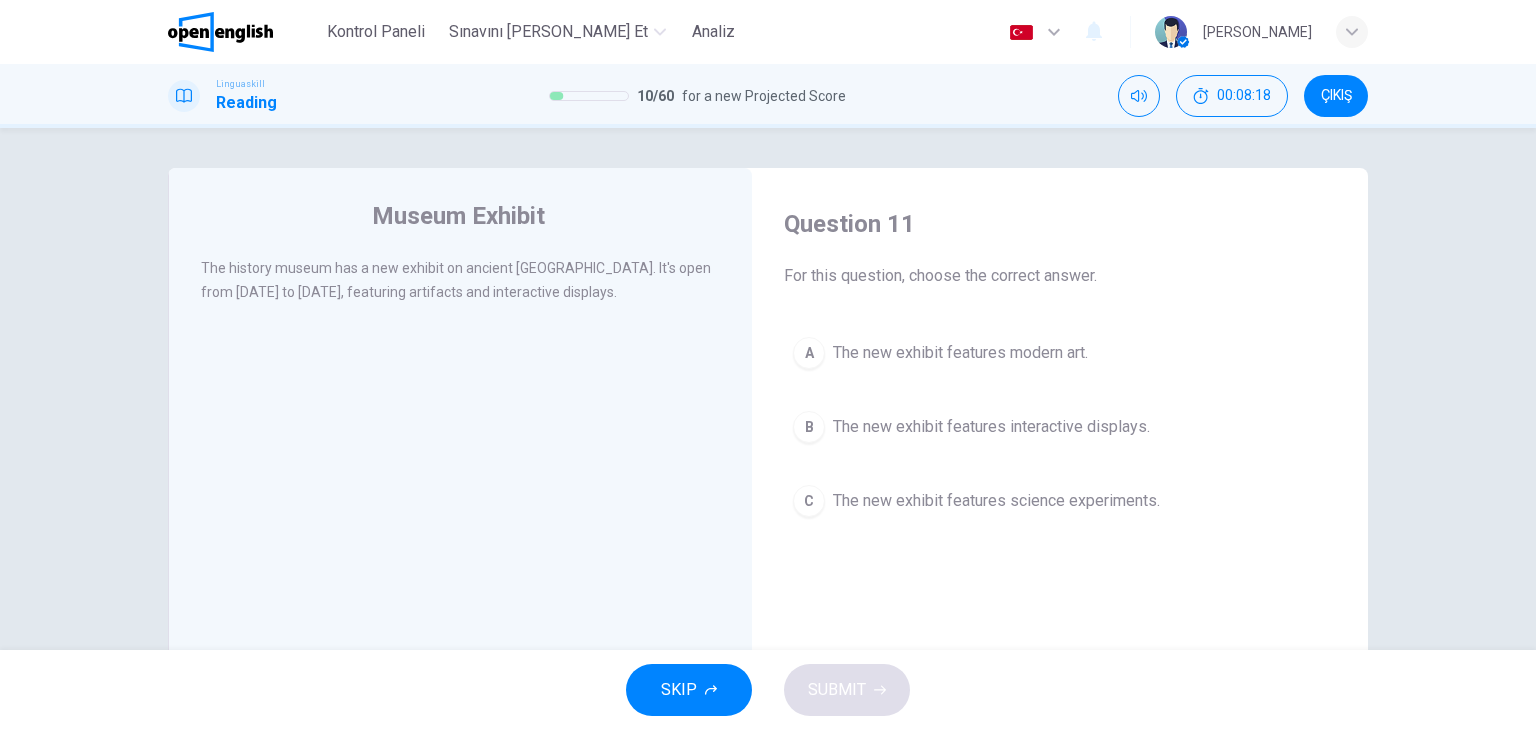 click on "The new exhibit features interactive displays." at bounding box center [991, 427] 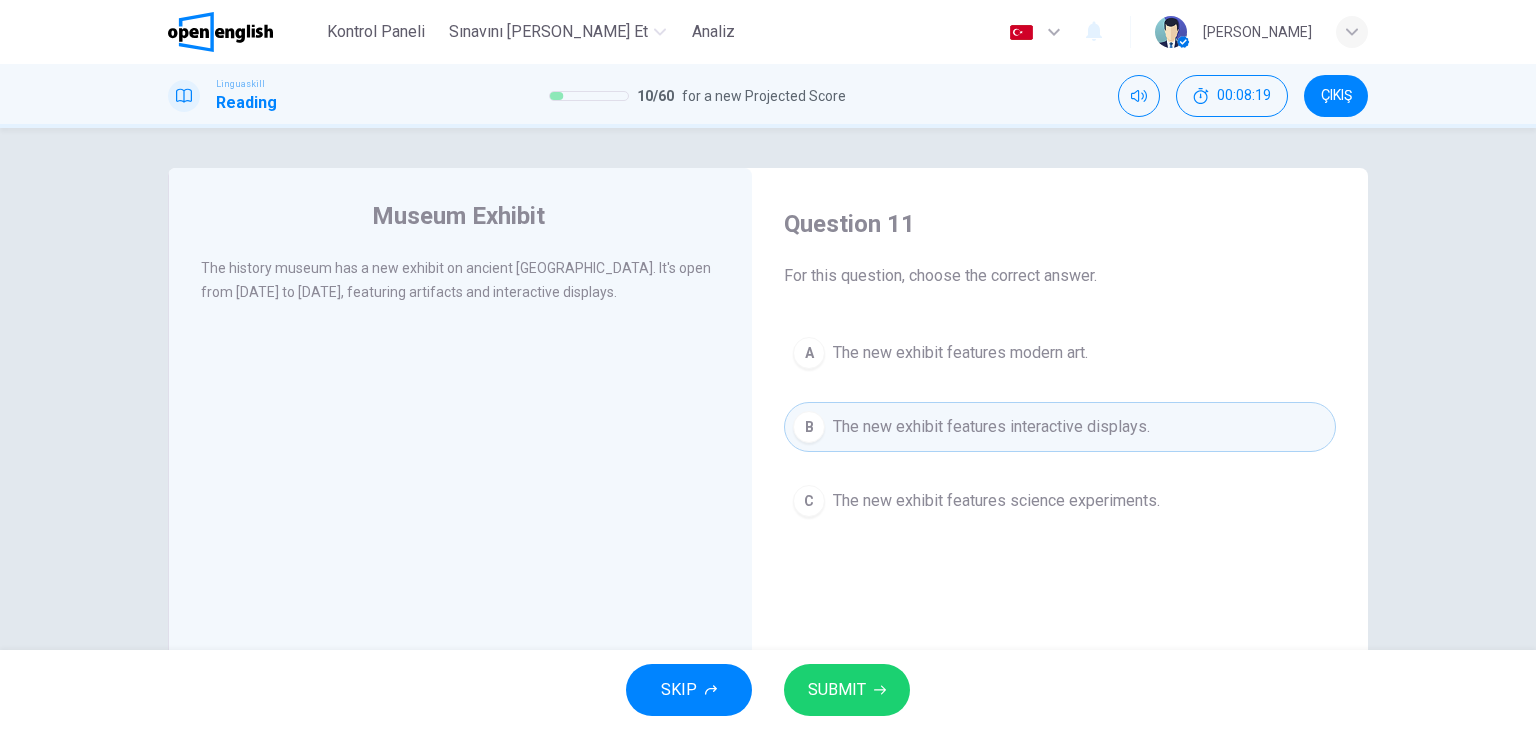 click on "SUBMIT" at bounding box center (837, 690) 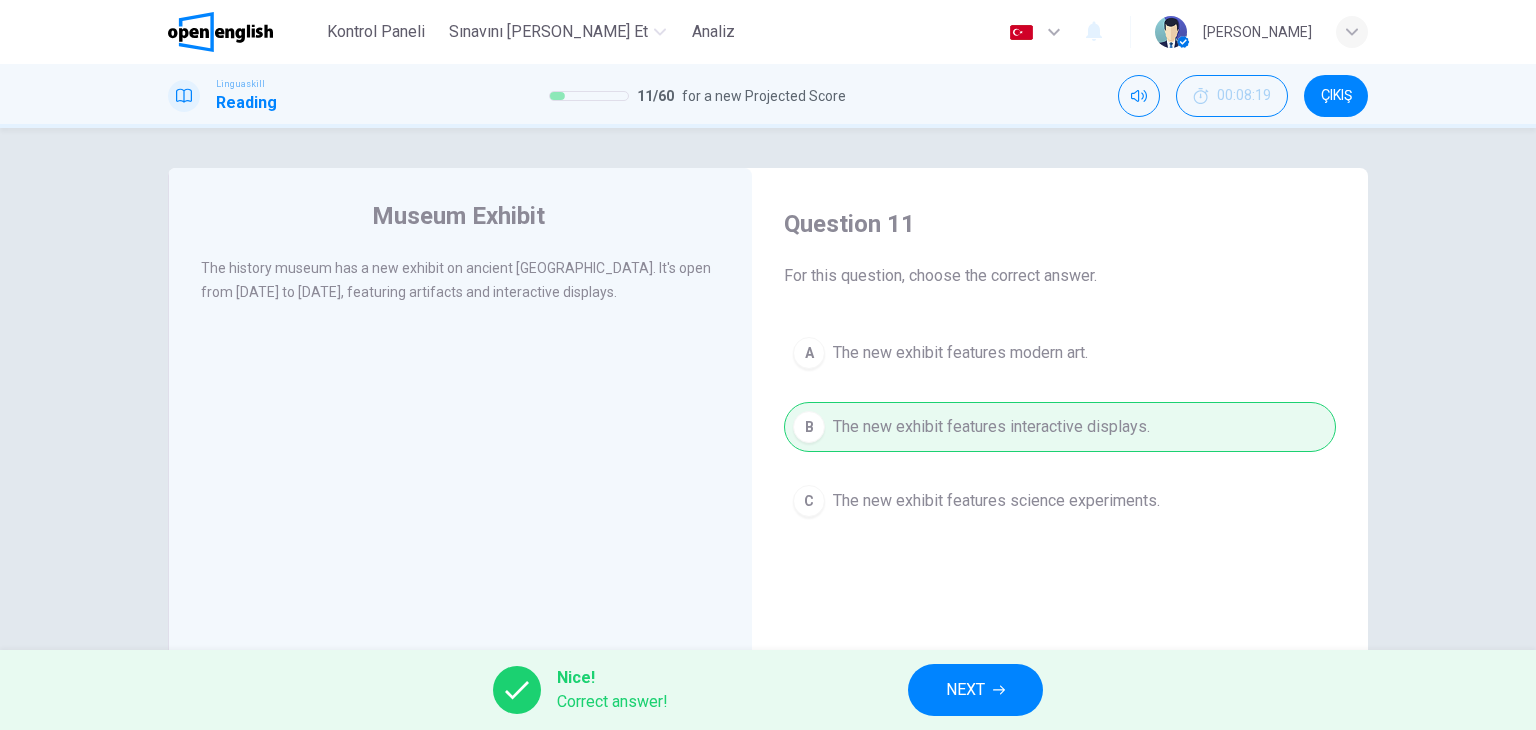 click 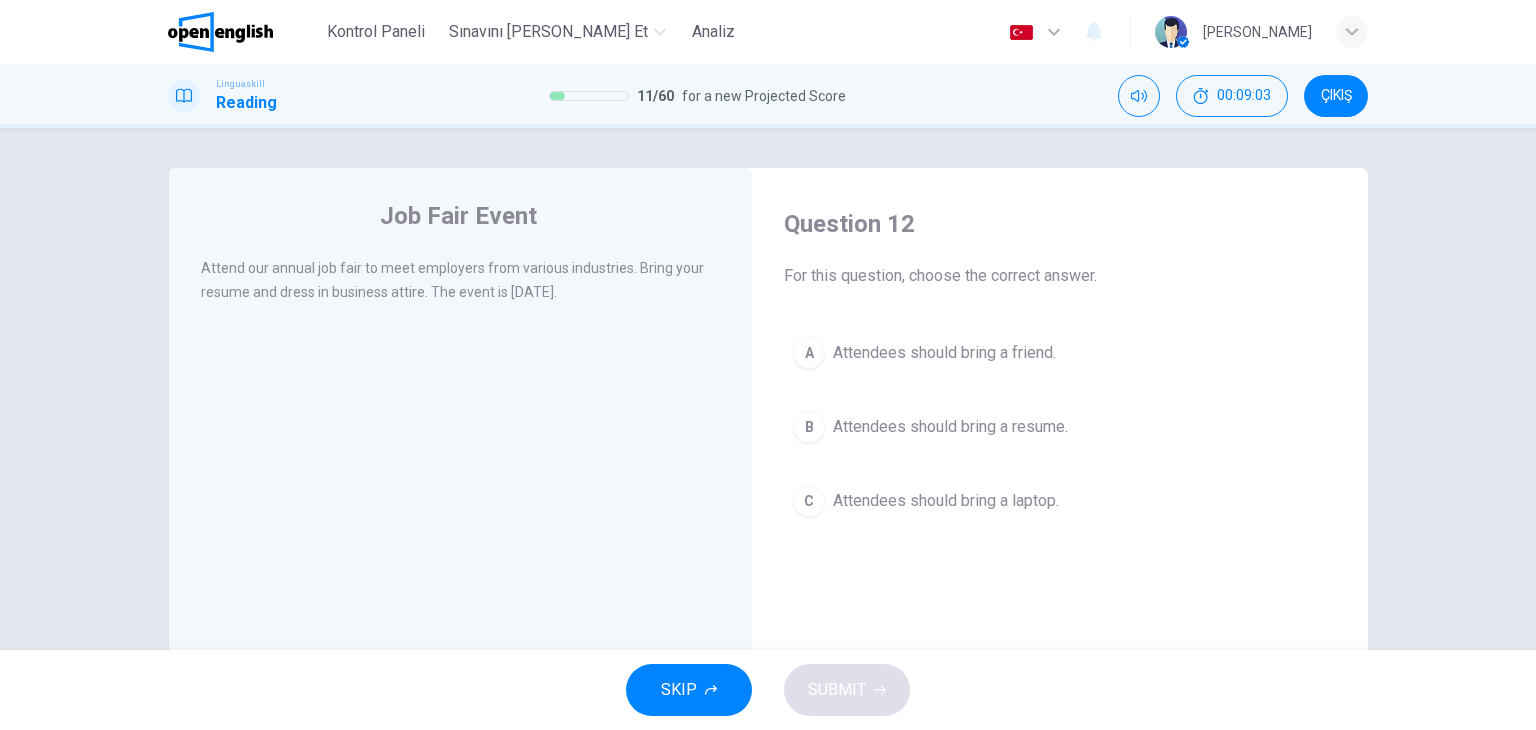 click on "Attendees should bring a resume." at bounding box center (950, 427) 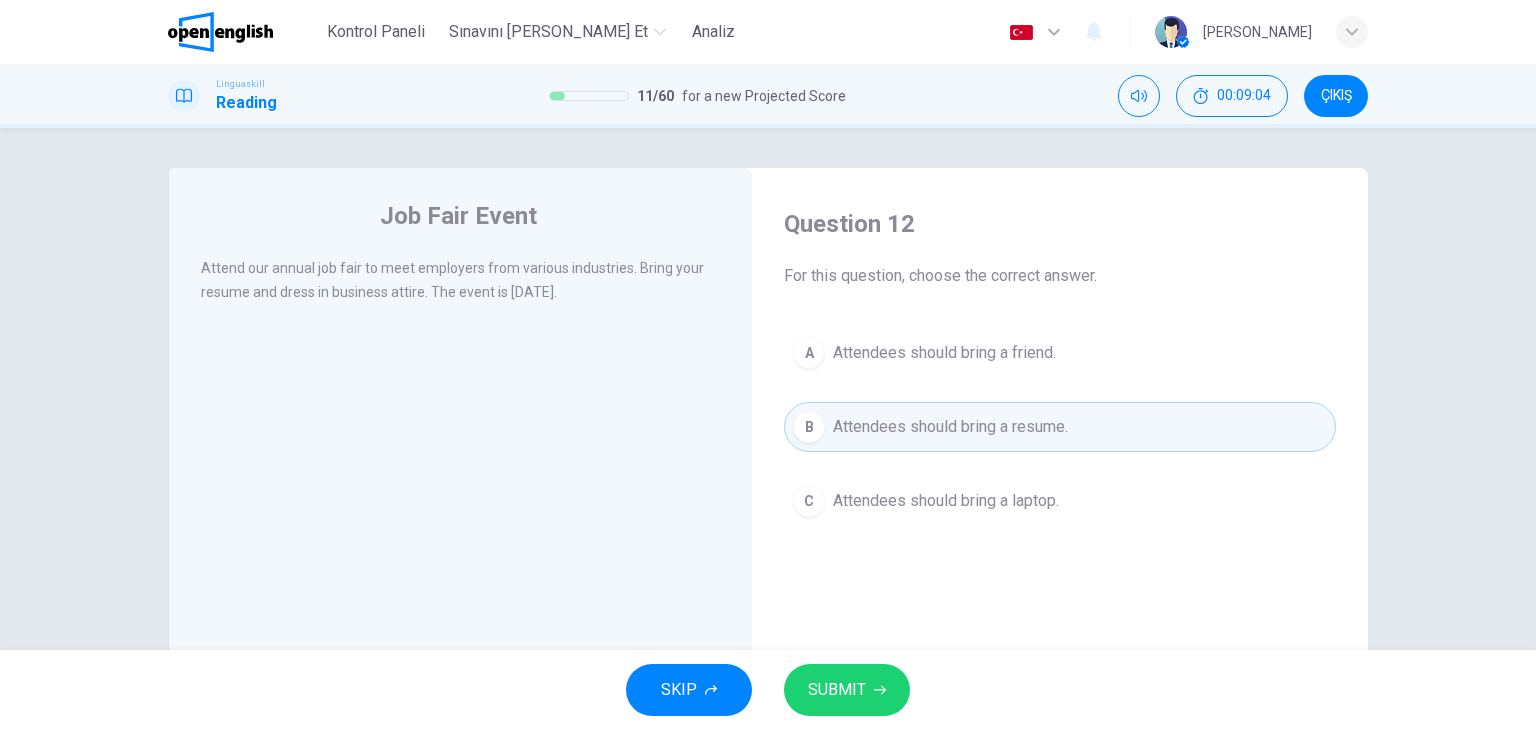 click on "SUBMIT" at bounding box center (837, 690) 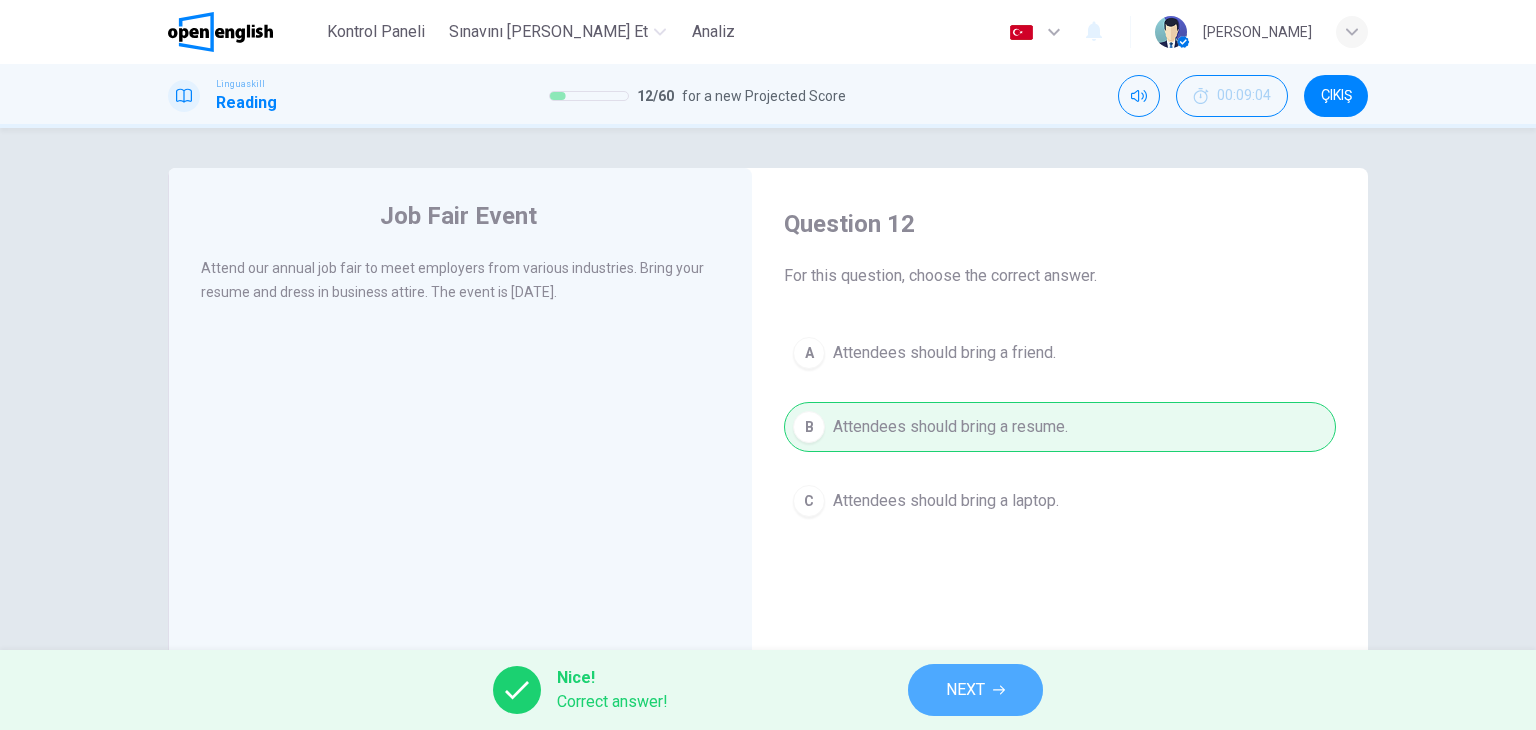 click on "NEXT" at bounding box center [975, 690] 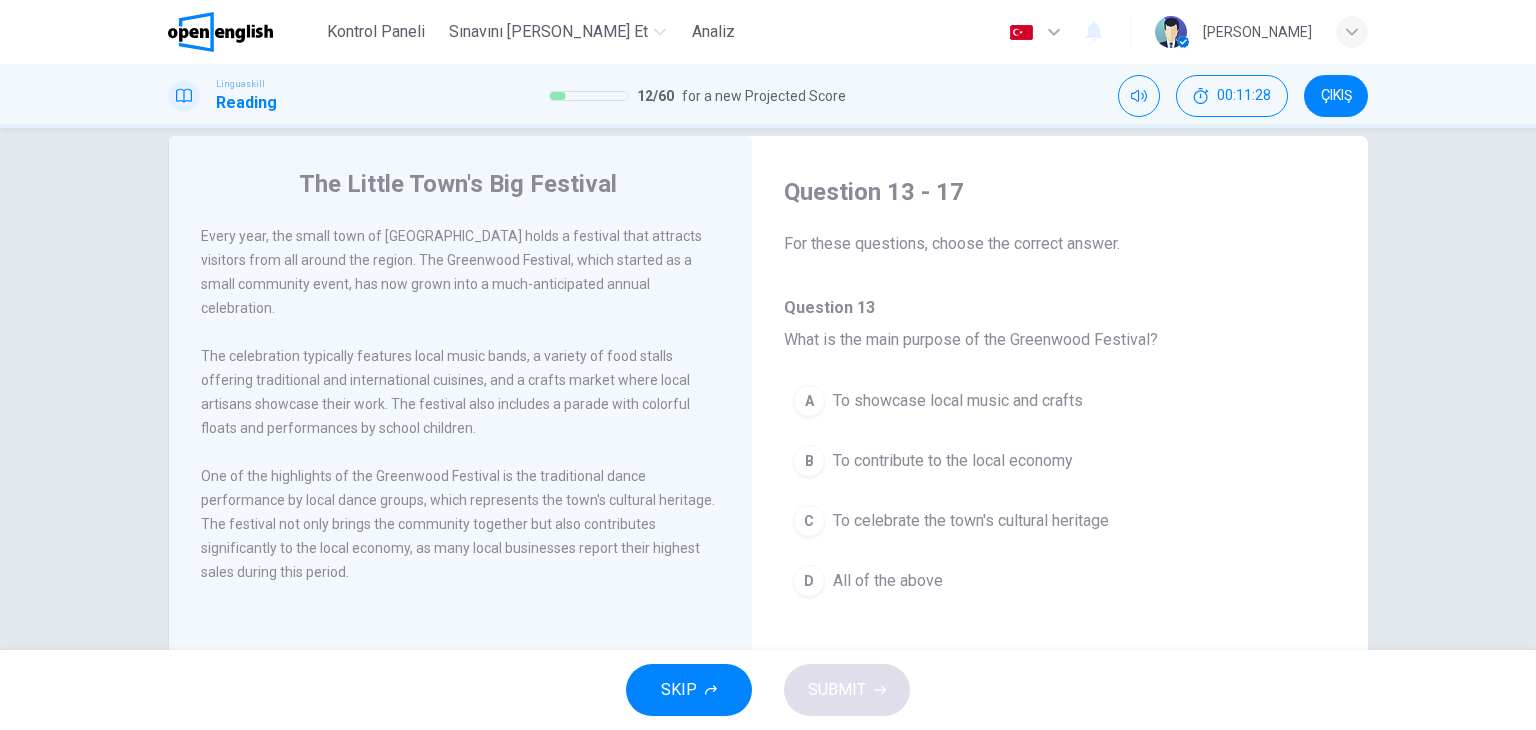 scroll, scrollTop: 0, scrollLeft: 0, axis: both 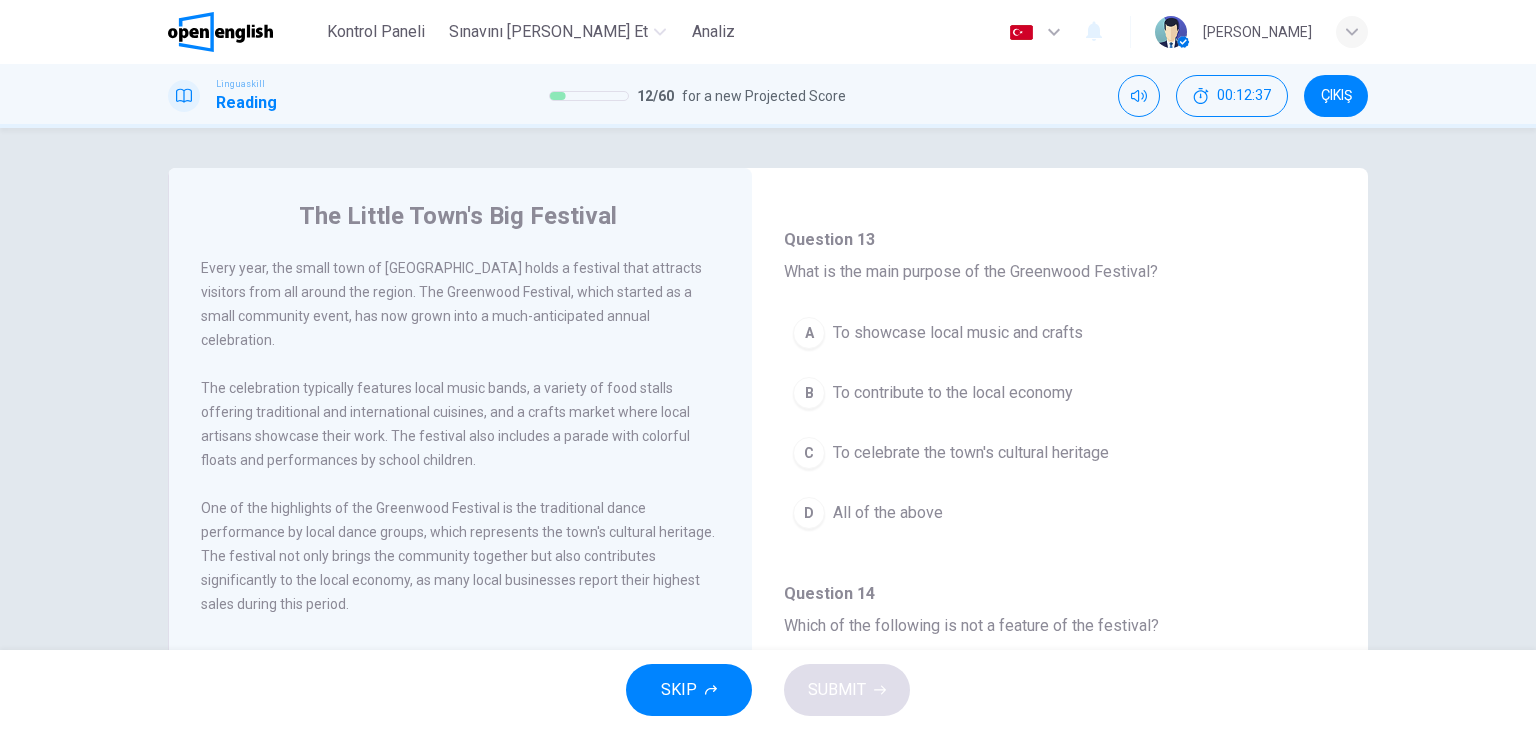 click on "All of the above" at bounding box center [888, 513] 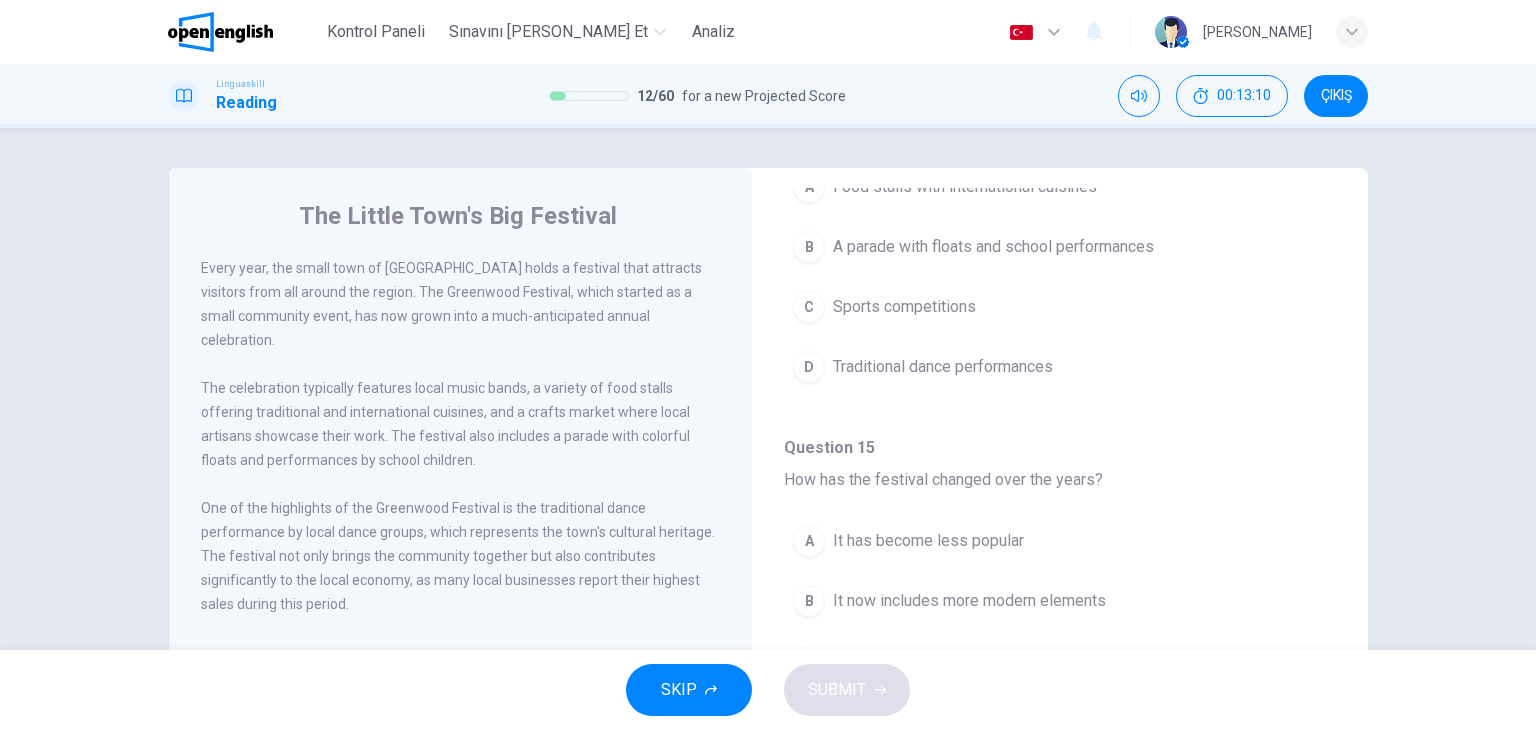 scroll, scrollTop: 500, scrollLeft: 0, axis: vertical 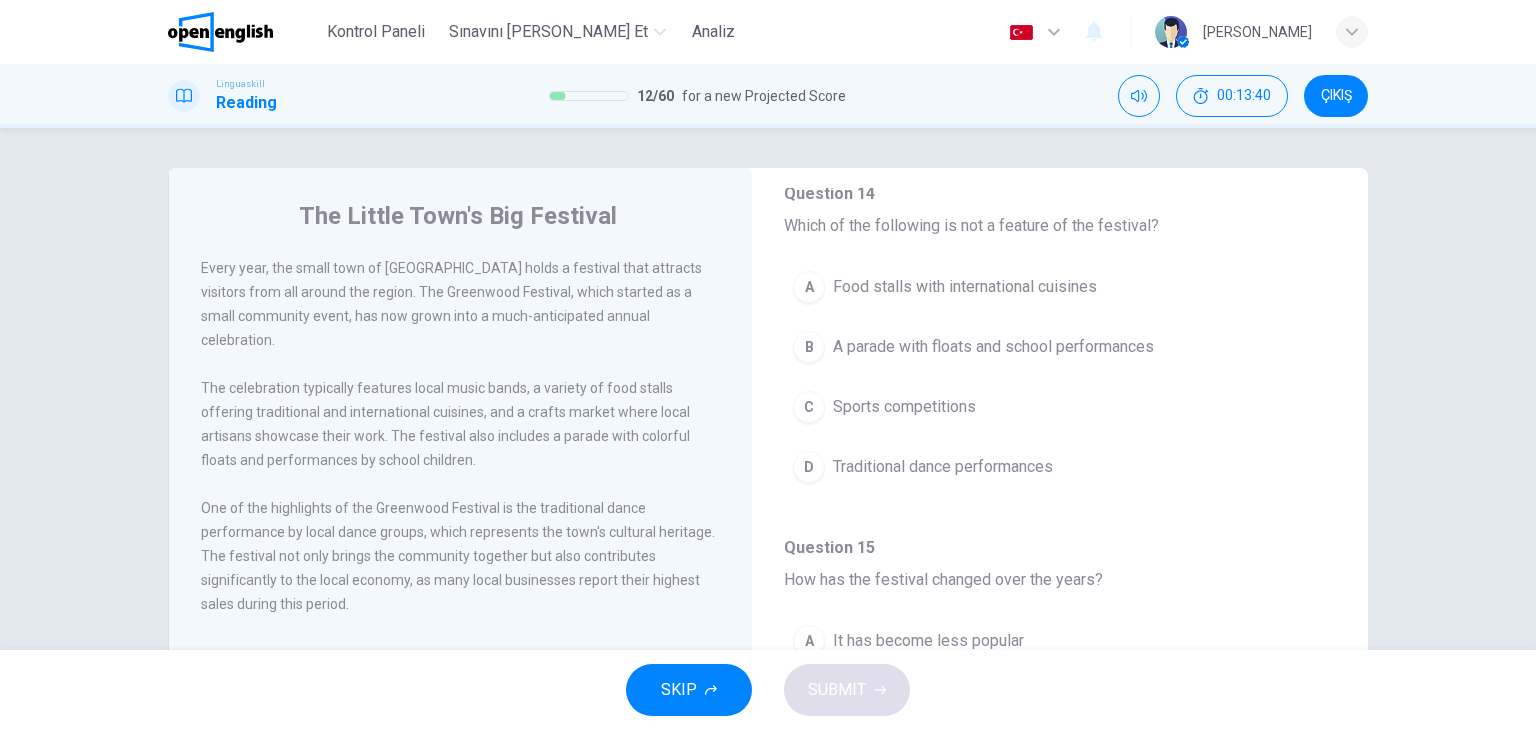click on "Sports competitions" at bounding box center [904, 407] 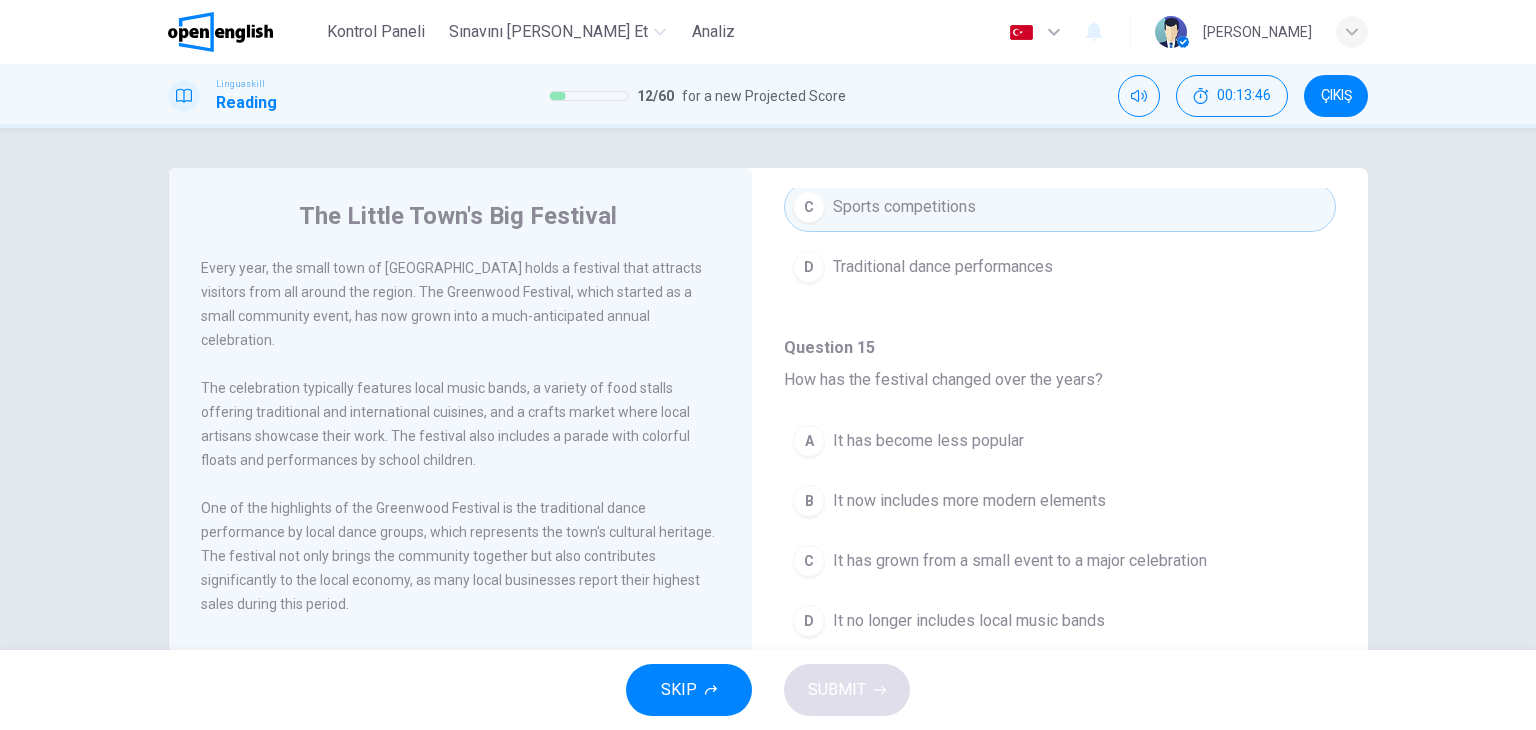 scroll, scrollTop: 800, scrollLeft: 0, axis: vertical 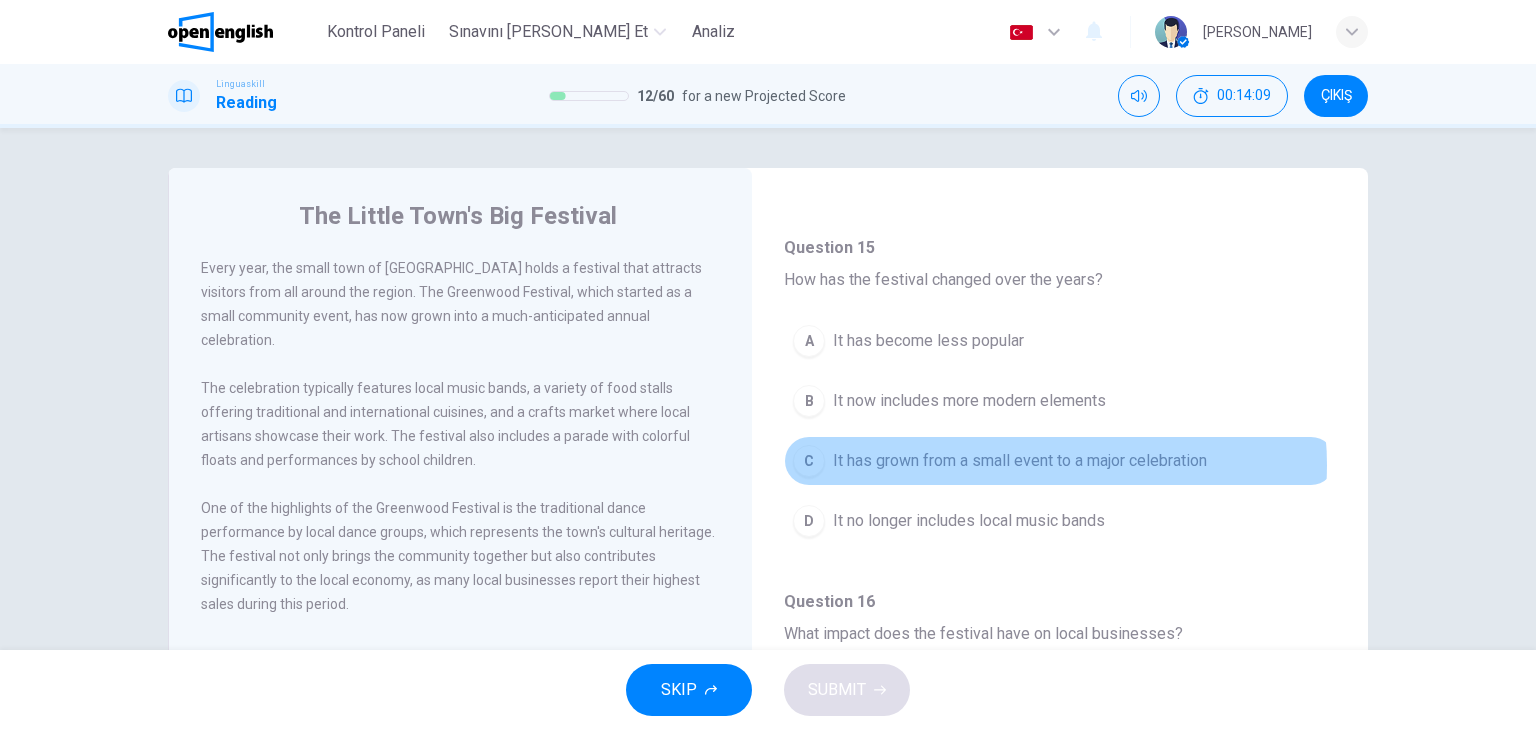 click on "It has grown from a small event to a major celebration" at bounding box center (1020, 461) 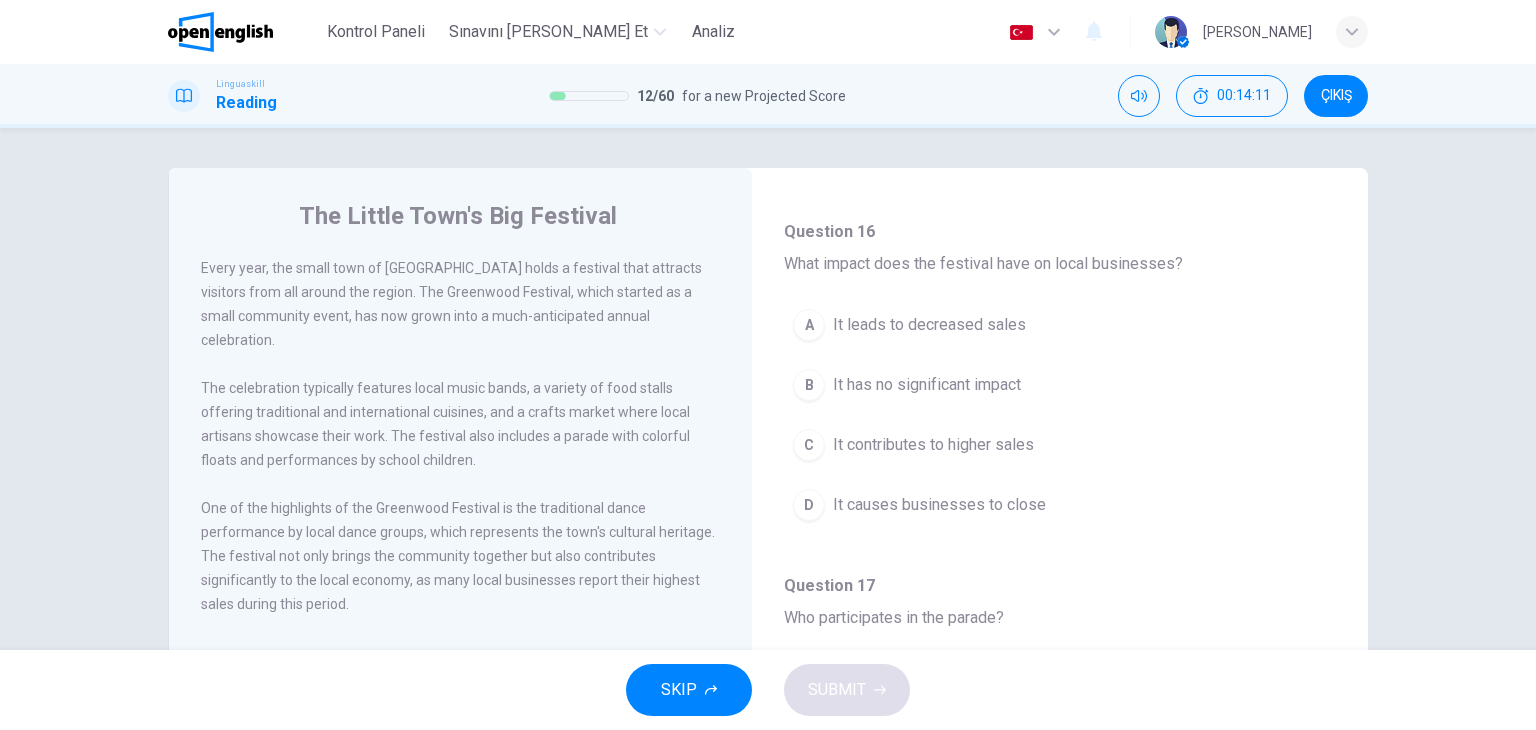 scroll, scrollTop: 1200, scrollLeft: 0, axis: vertical 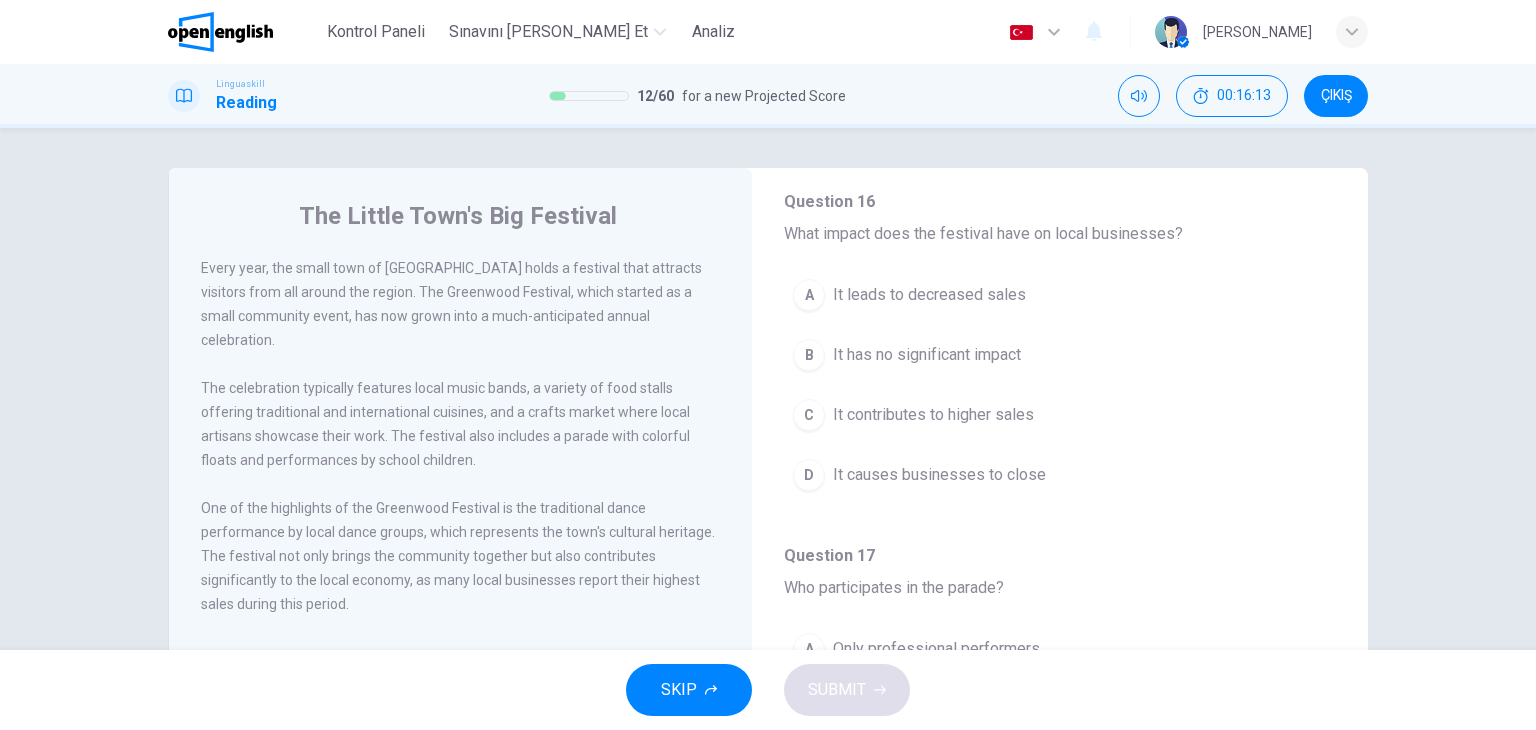 click on "It contributes to higher sales" at bounding box center [933, 415] 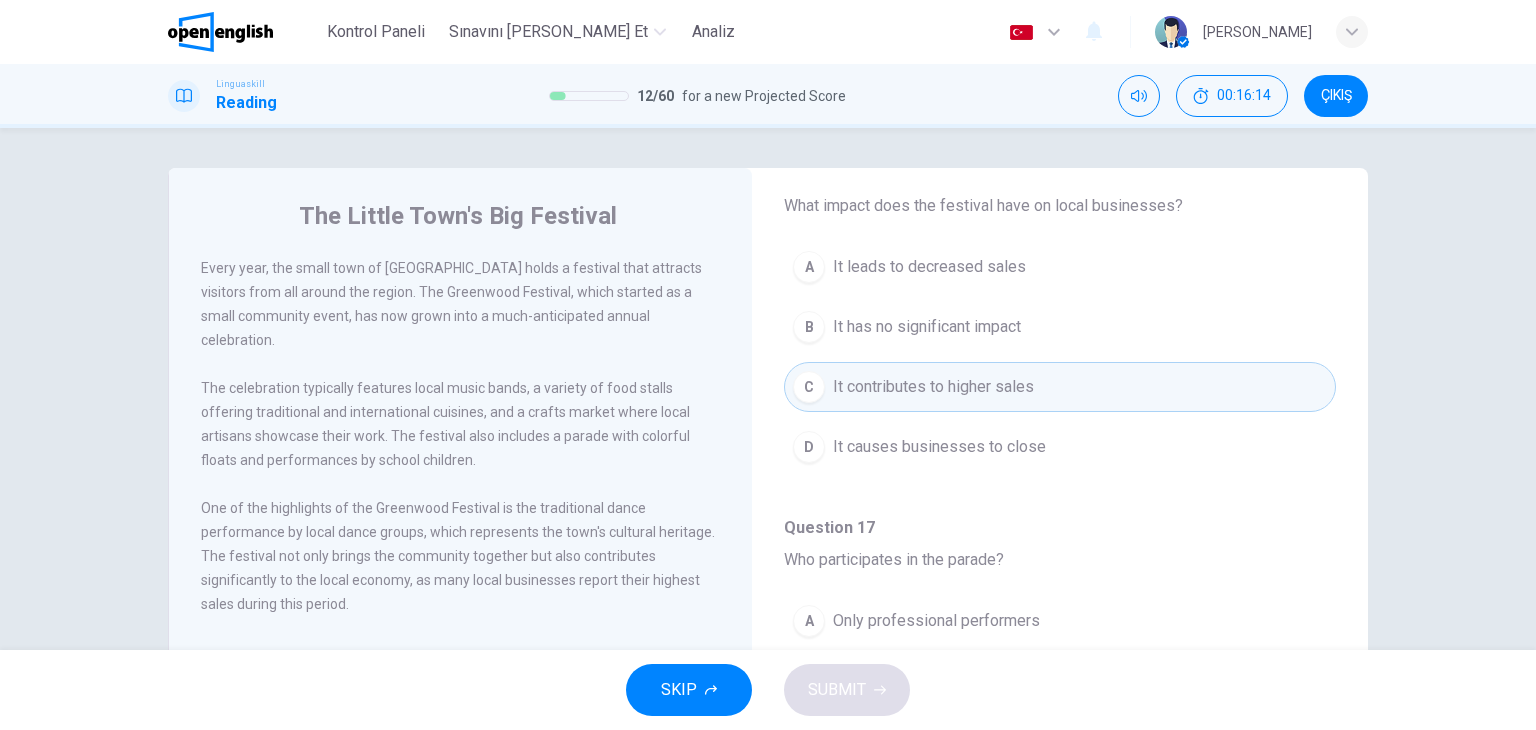 scroll, scrollTop: 1243, scrollLeft: 0, axis: vertical 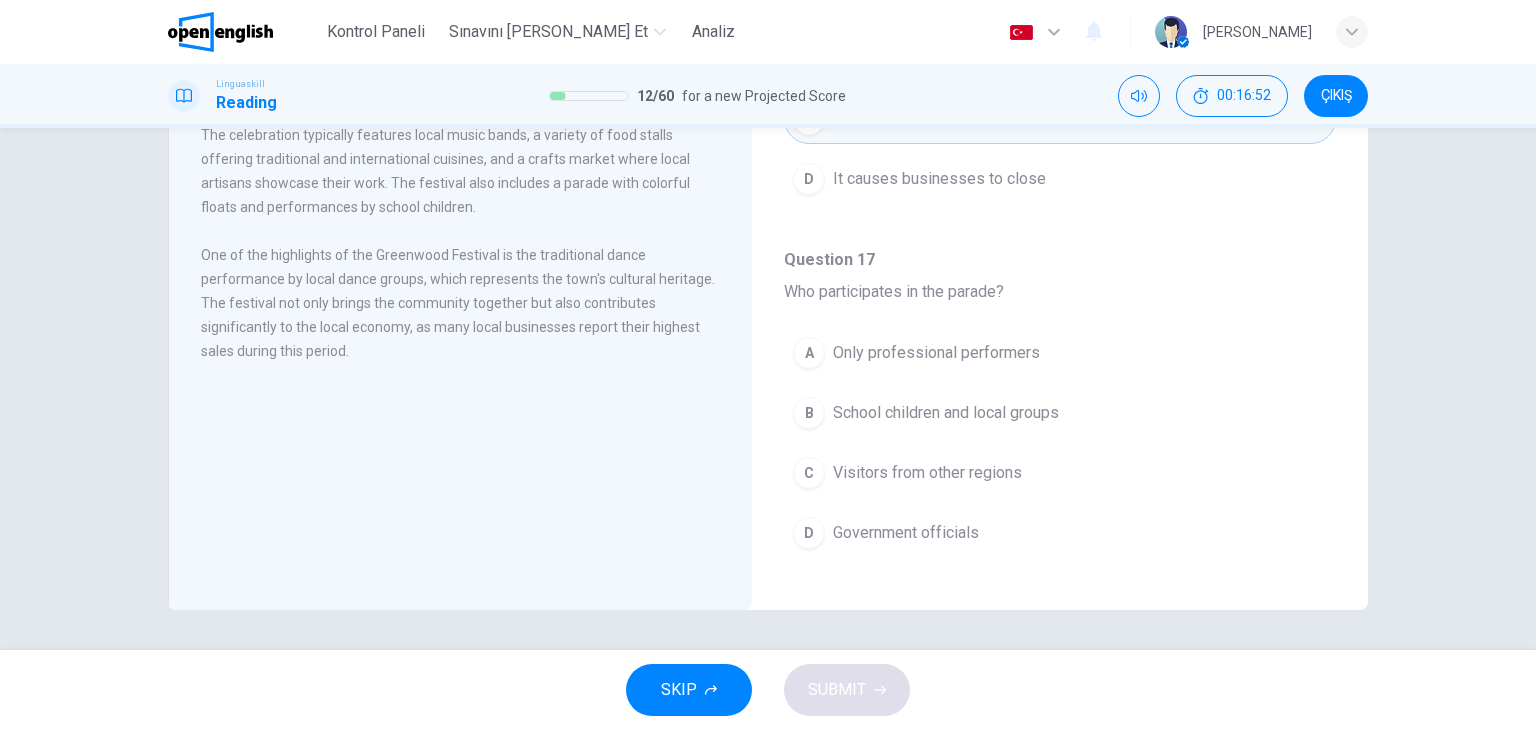click on "Government officials" at bounding box center (906, 533) 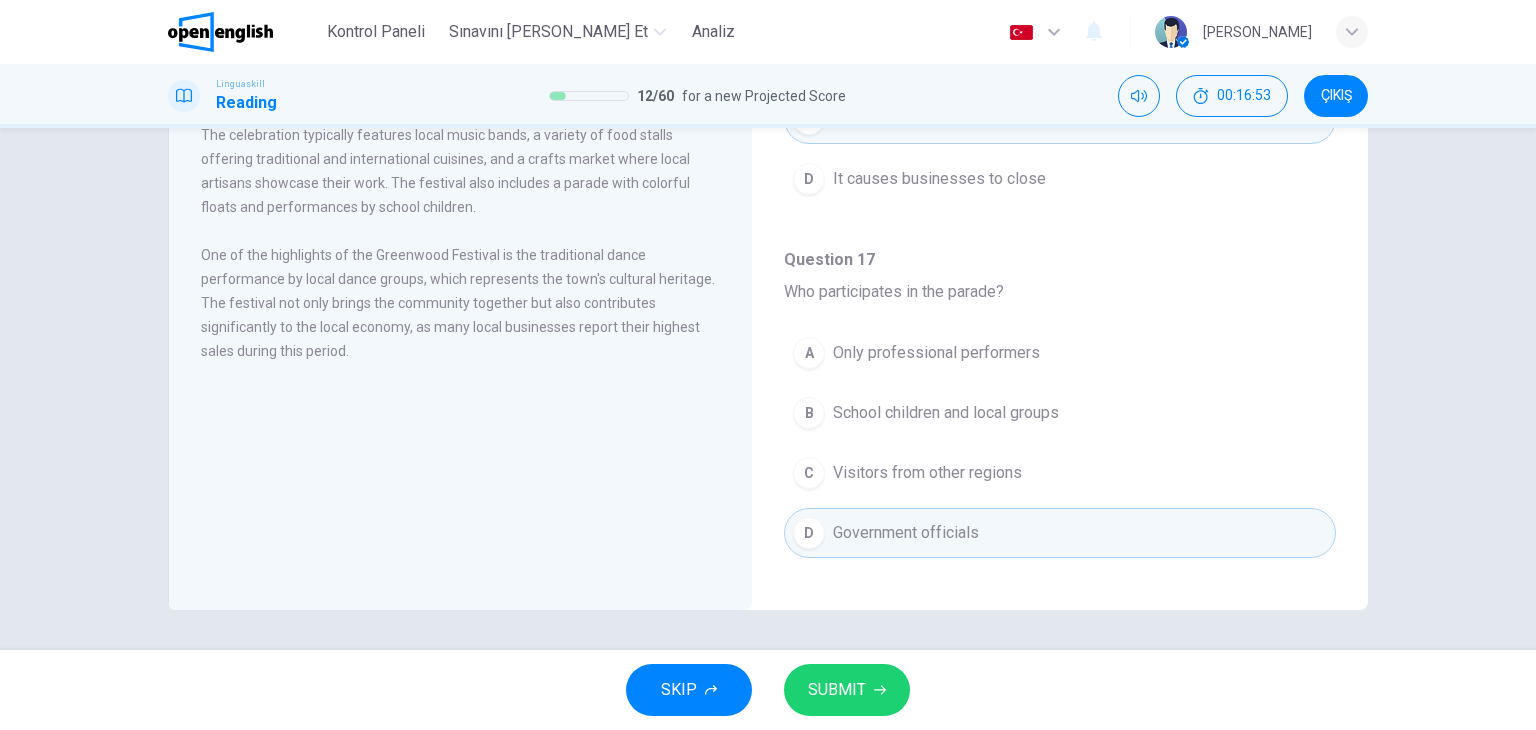 click on "SUBMIT" at bounding box center [837, 690] 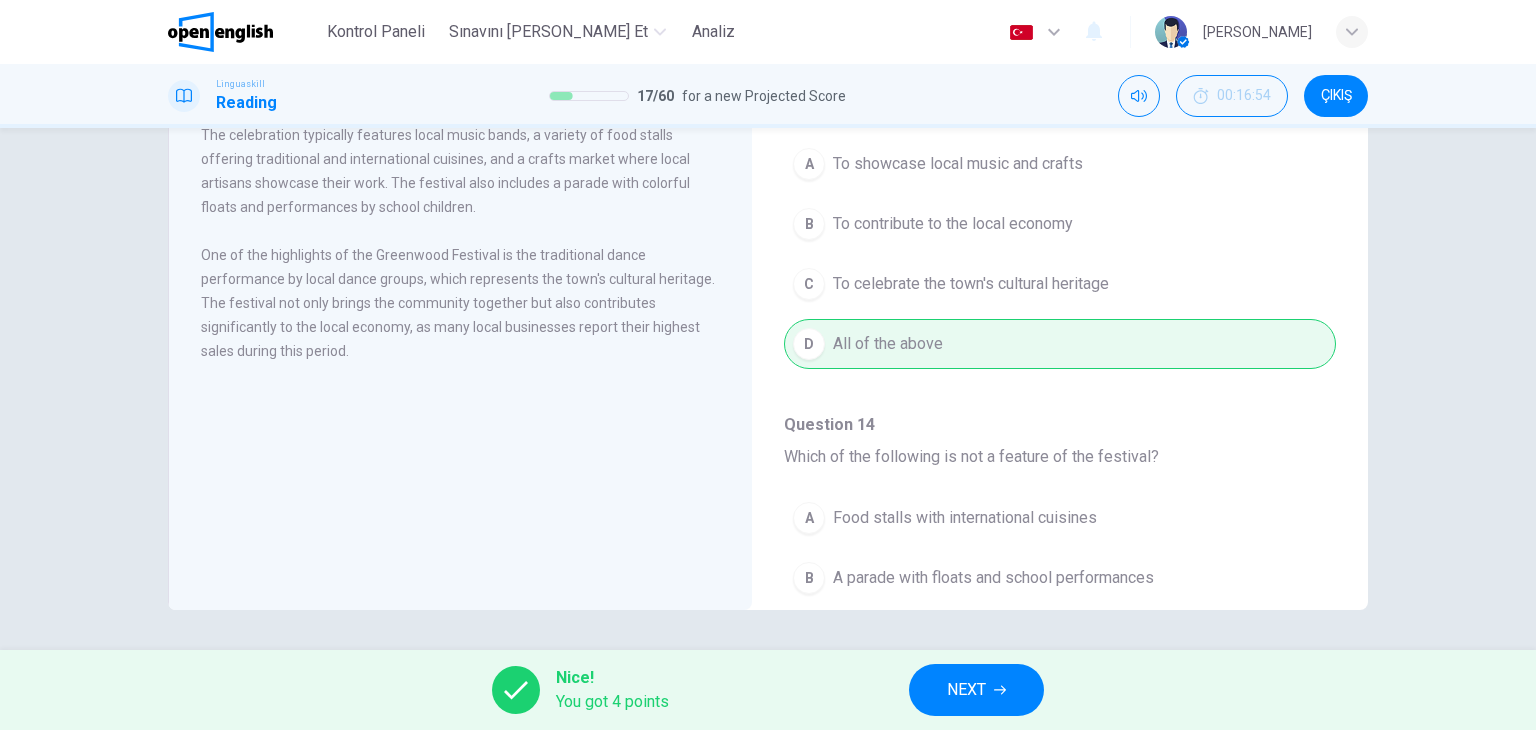 scroll, scrollTop: 0, scrollLeft: 0, axis: both 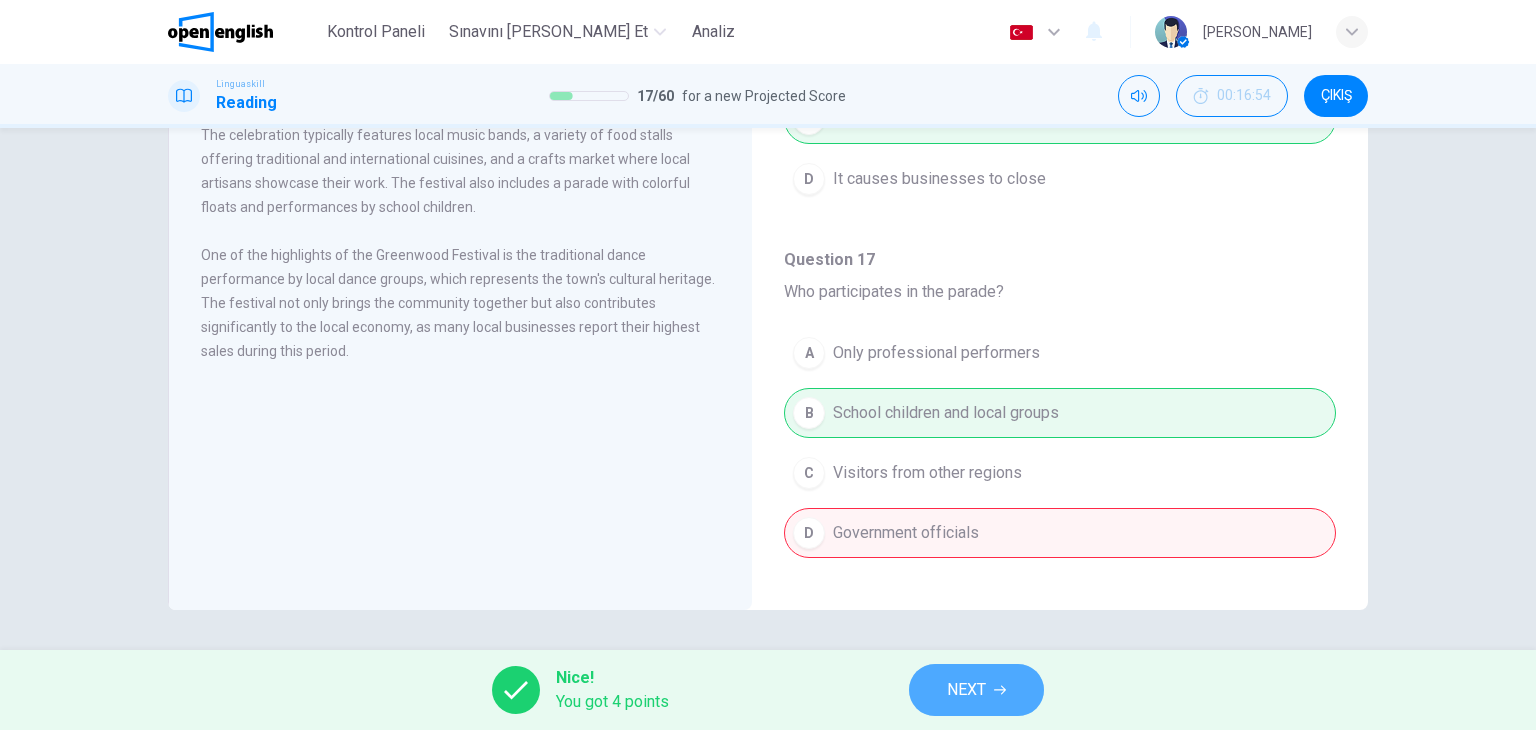 click 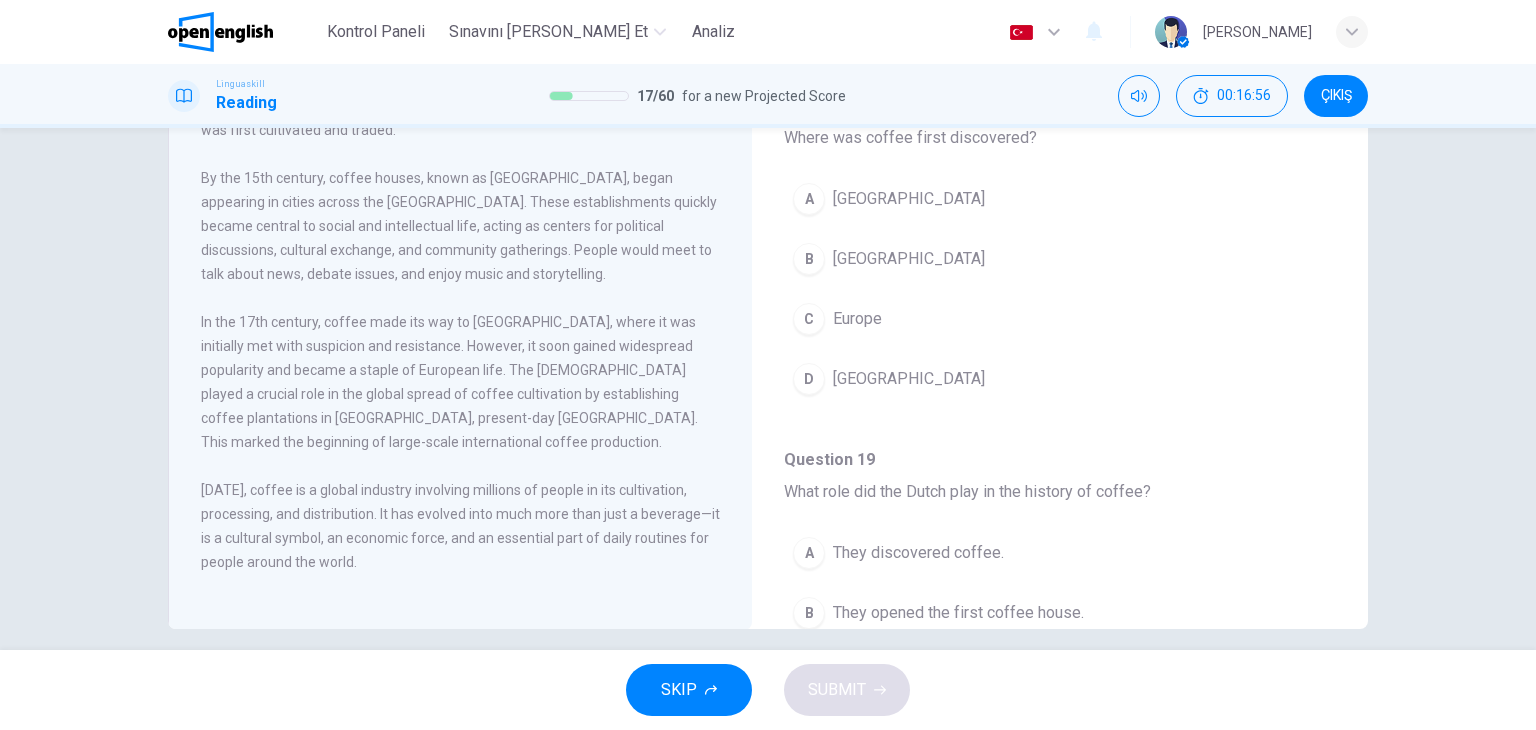 scroll, scrollTop: 253, scrollLeft: 0, axis: vertical 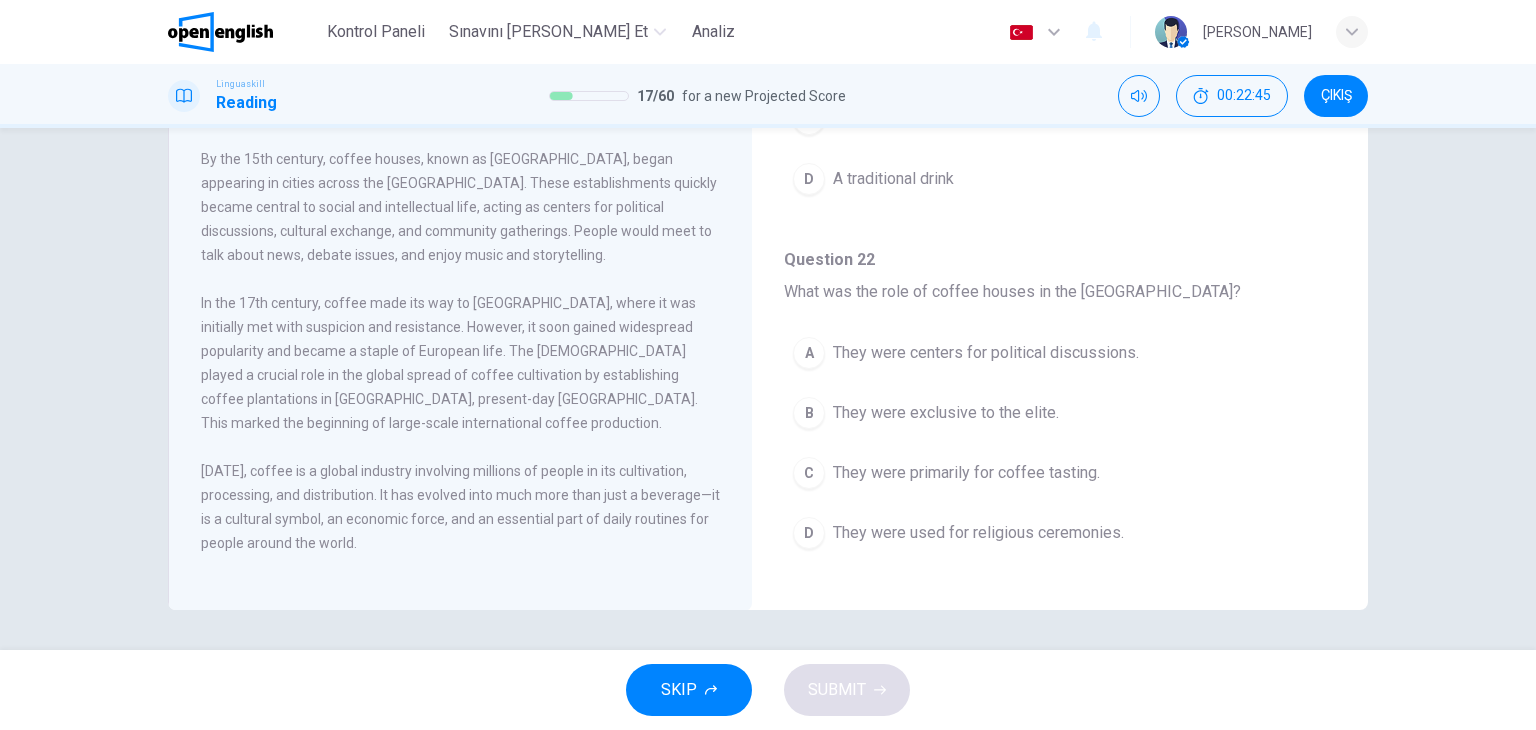 click on "They were centers for political discussions." at bounding box center [986, 353] 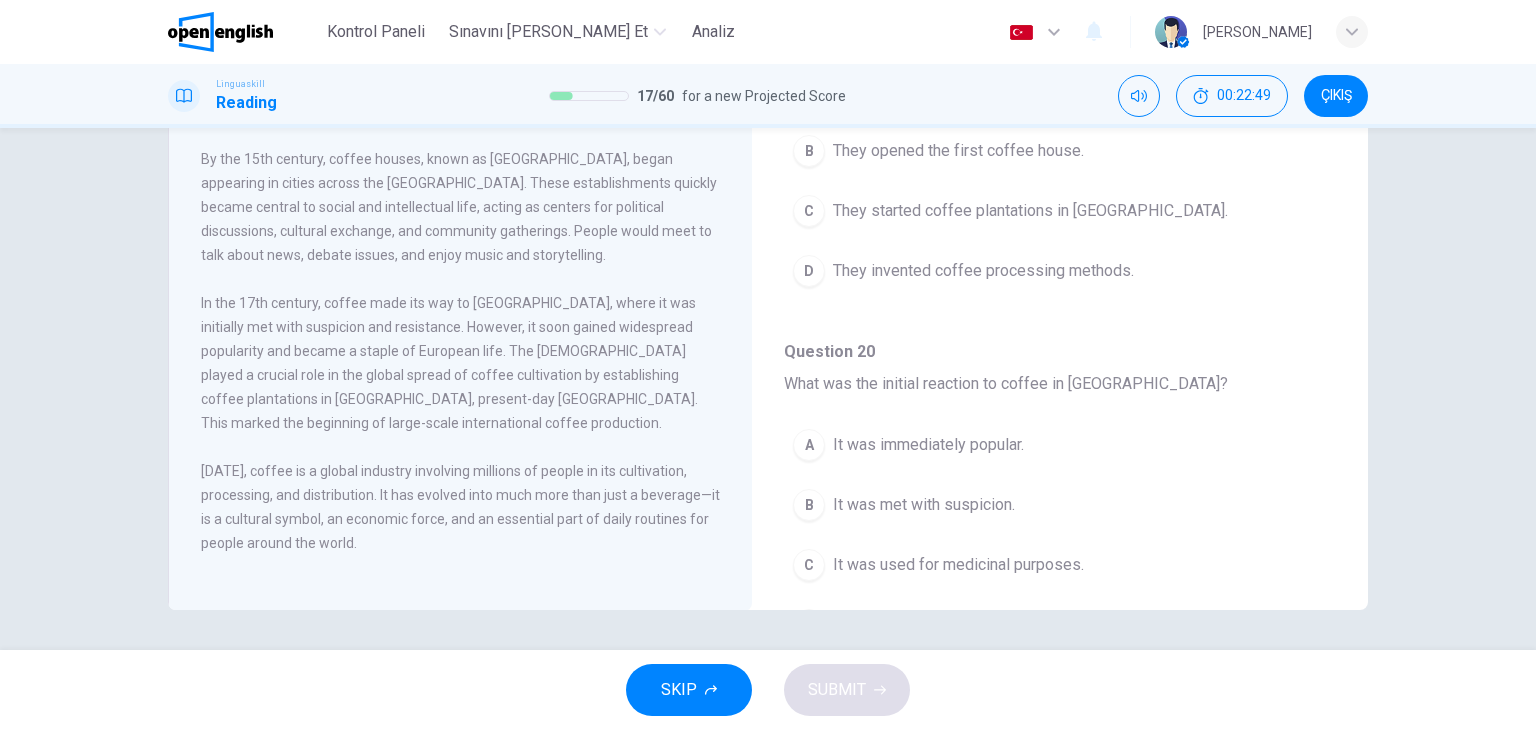 scroll, scrollTop: 0, scrollLeft: 0, axis: both 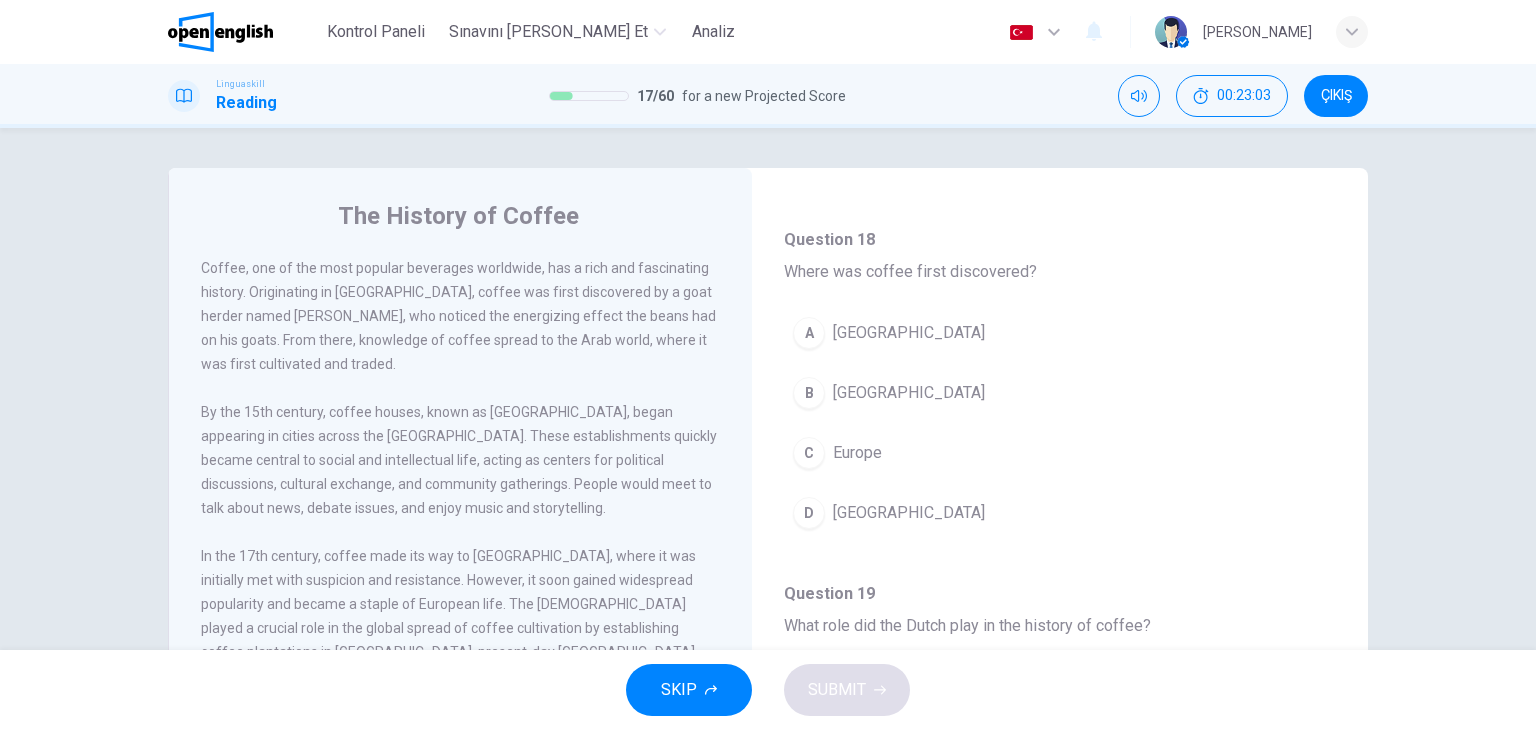 click on "[GEOGRAPHIC_DATA]" at bounding box center [909, 393] 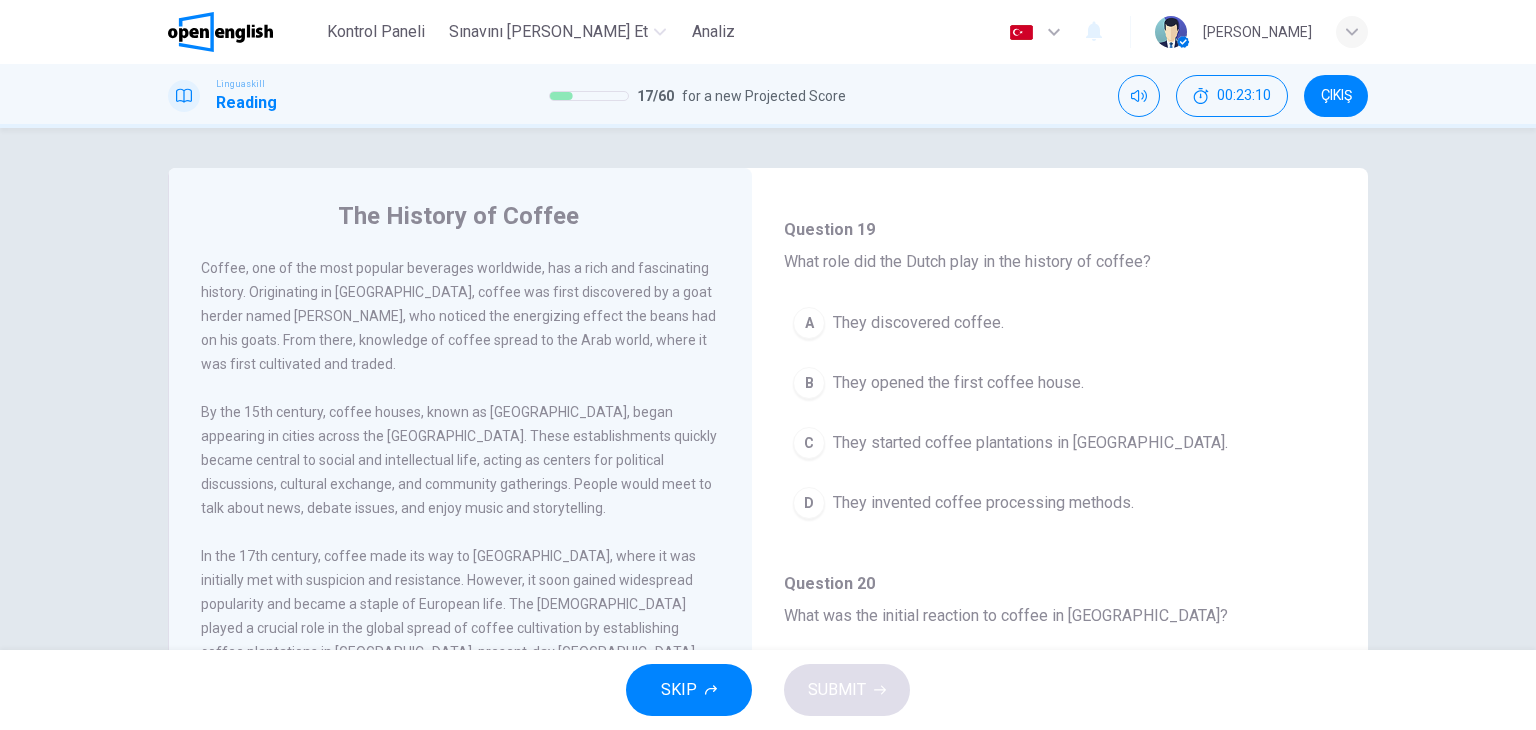 scroll, scrollTop: 500, scrollLeft: 0, axis: vertical 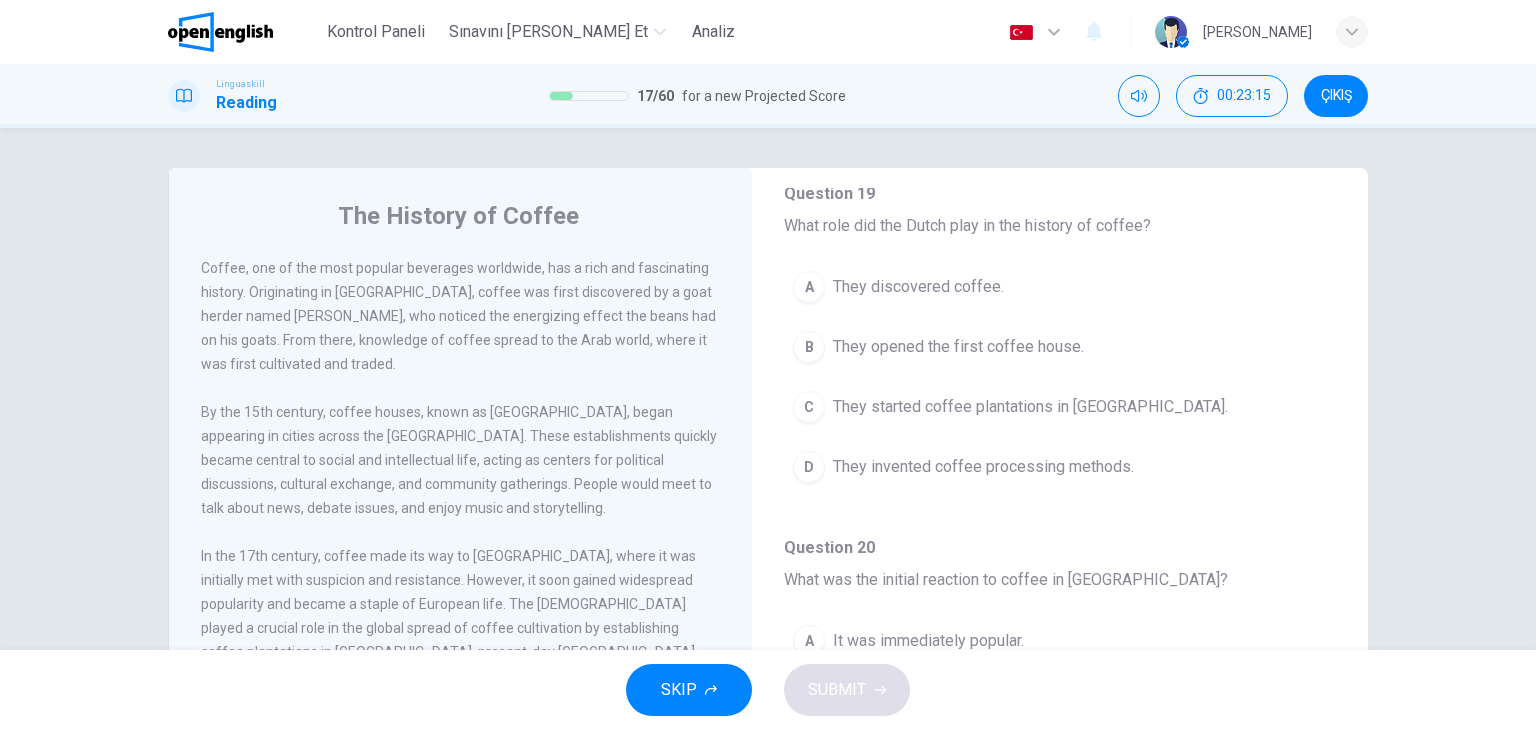 click on "They started coffee plantations in [GEOGRAPHIC_DATA]." at bounding box center (1030, 407) 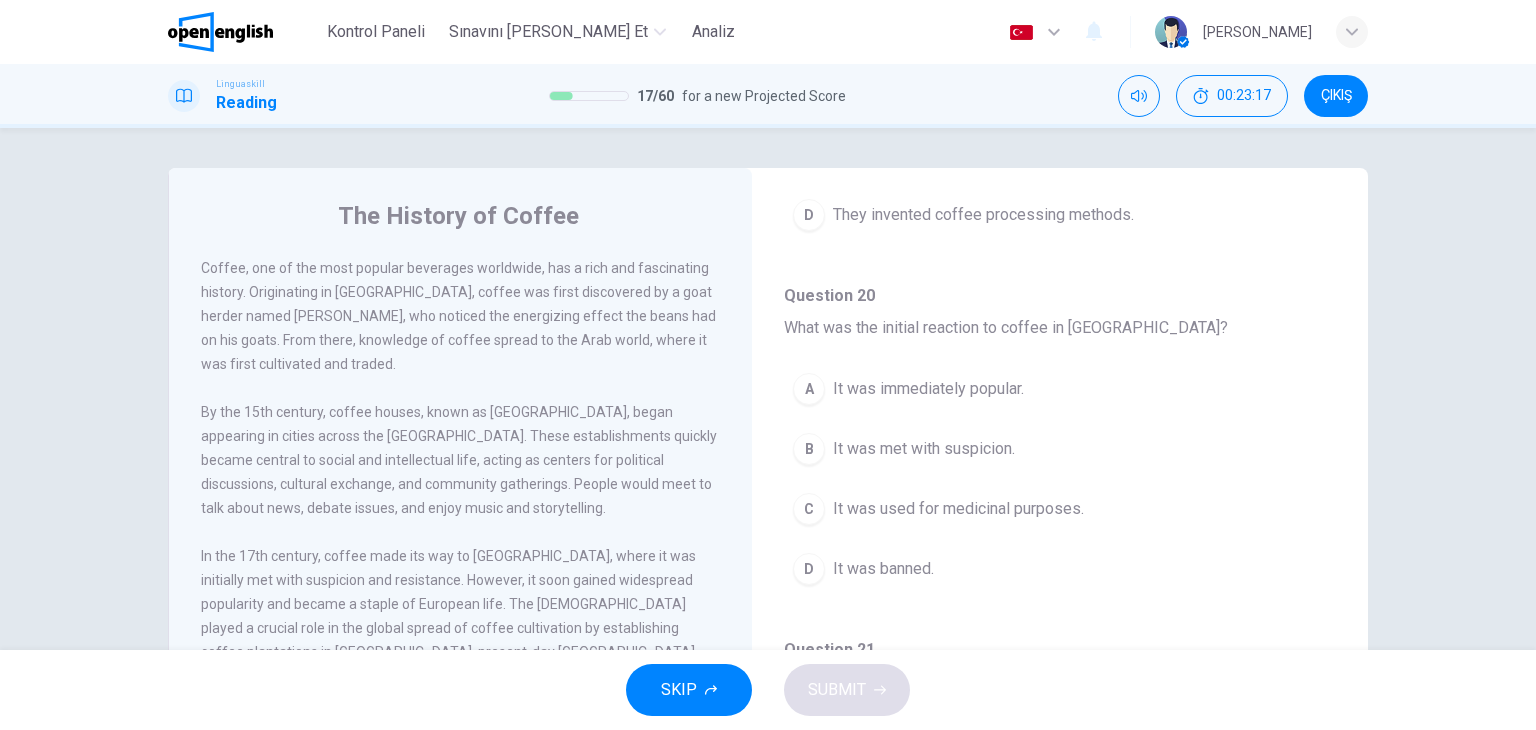 scroll, scrollTop: 800, scrollLeft: 0, axis: vertical 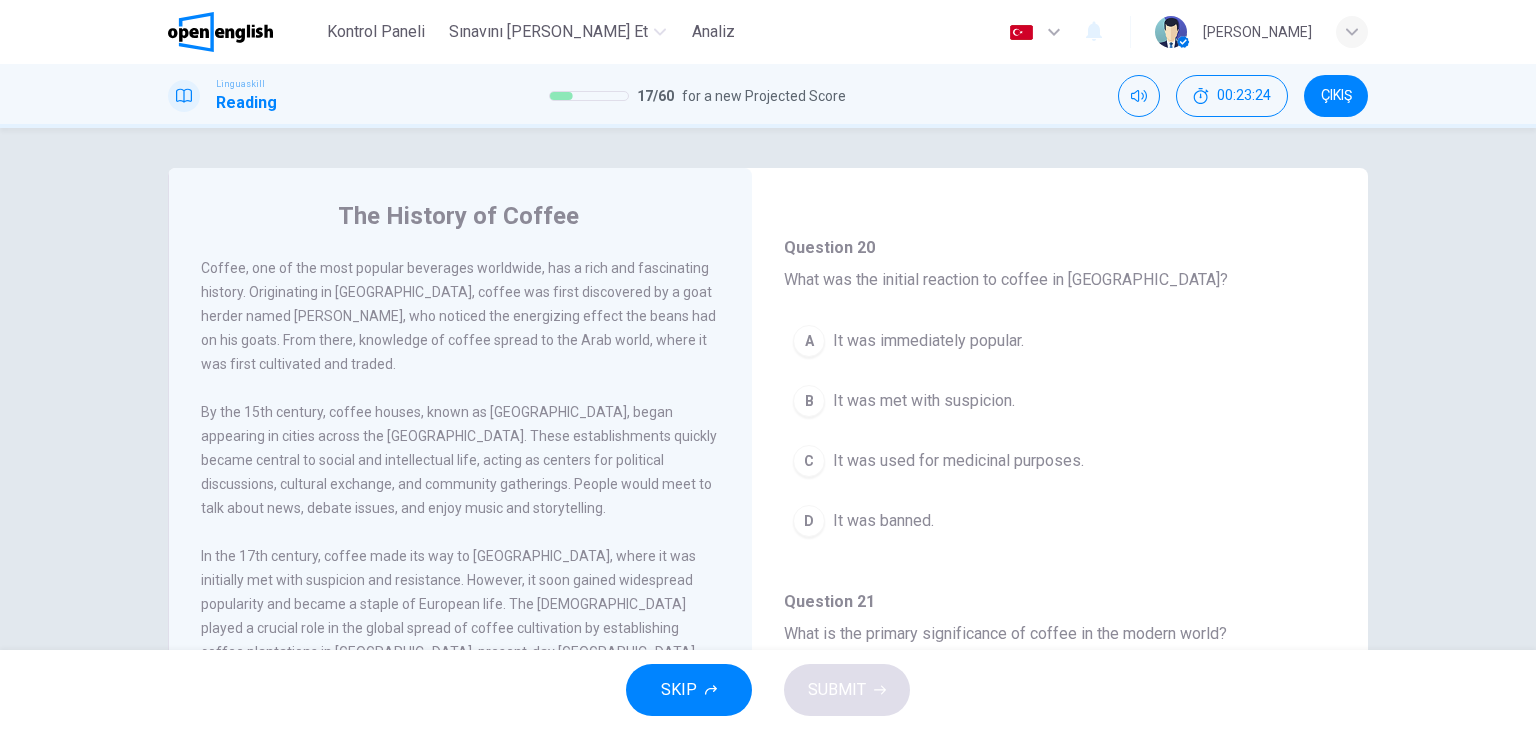 click on "It was met with suspicion." at bounding box center (924, 401) 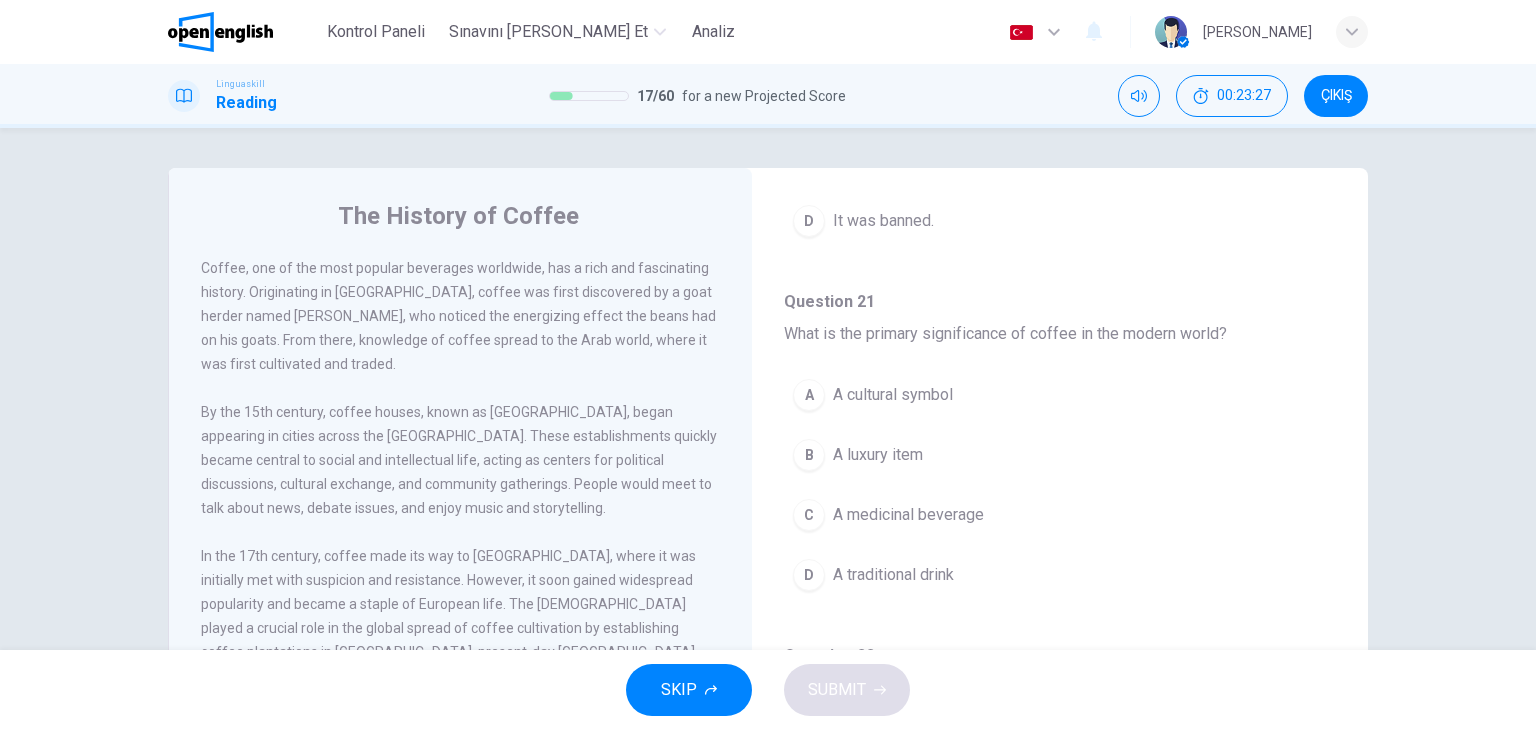 scroll, scrollTop: 1200, scrollLeft: 0, axis: vertical 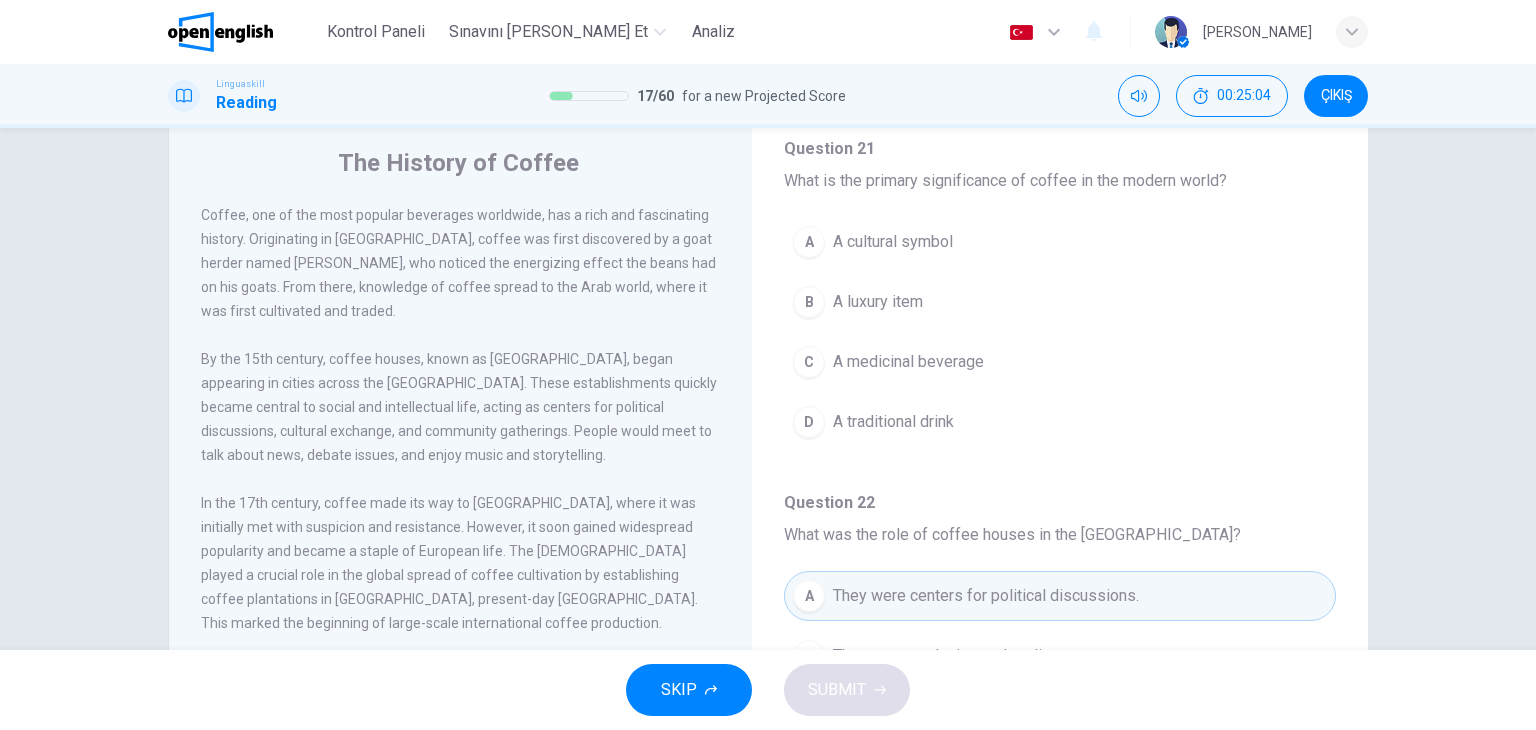 click on "A cultural symbol" at bounding box center (893, 242) 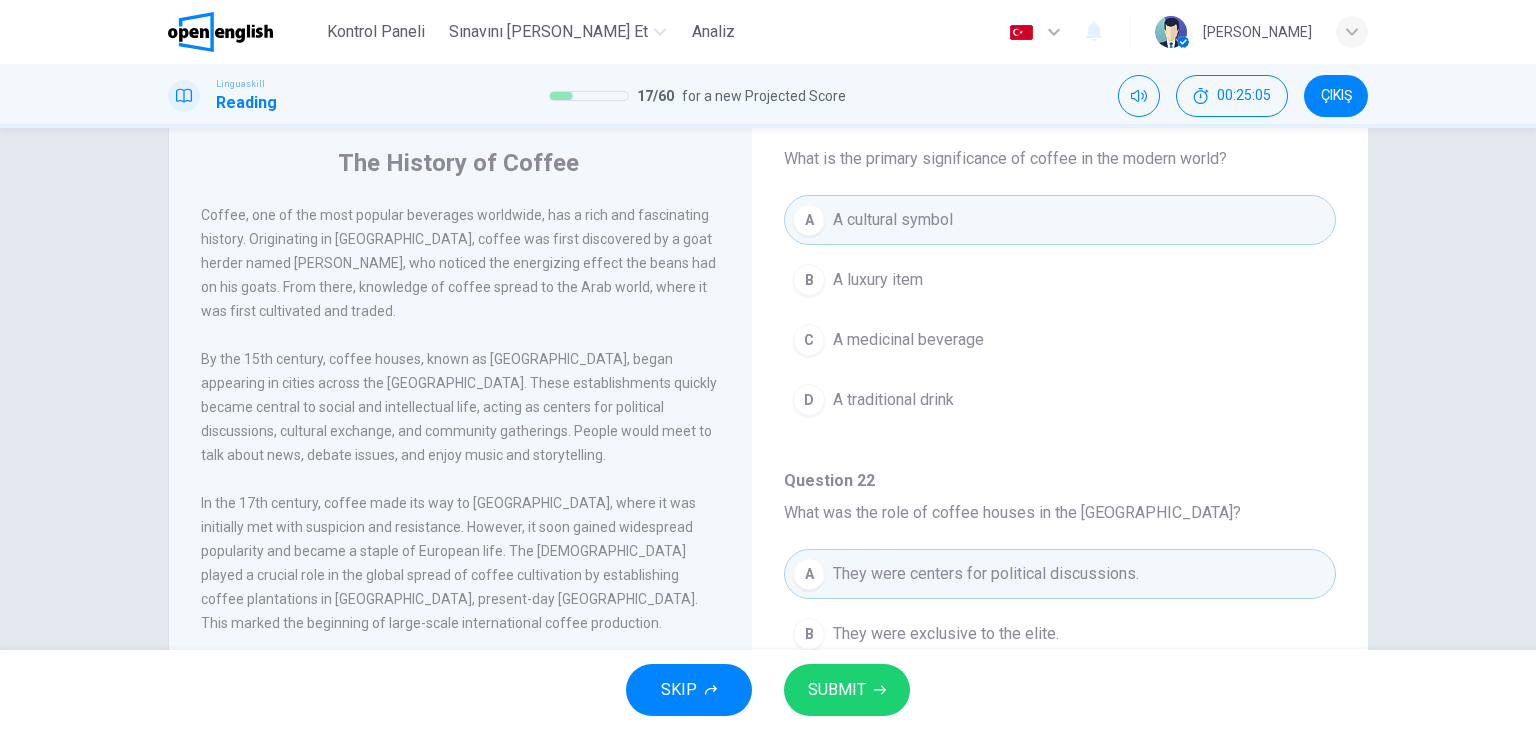 scroll, scrollTop: 1243, scrollLeft: 0, axis: vertical 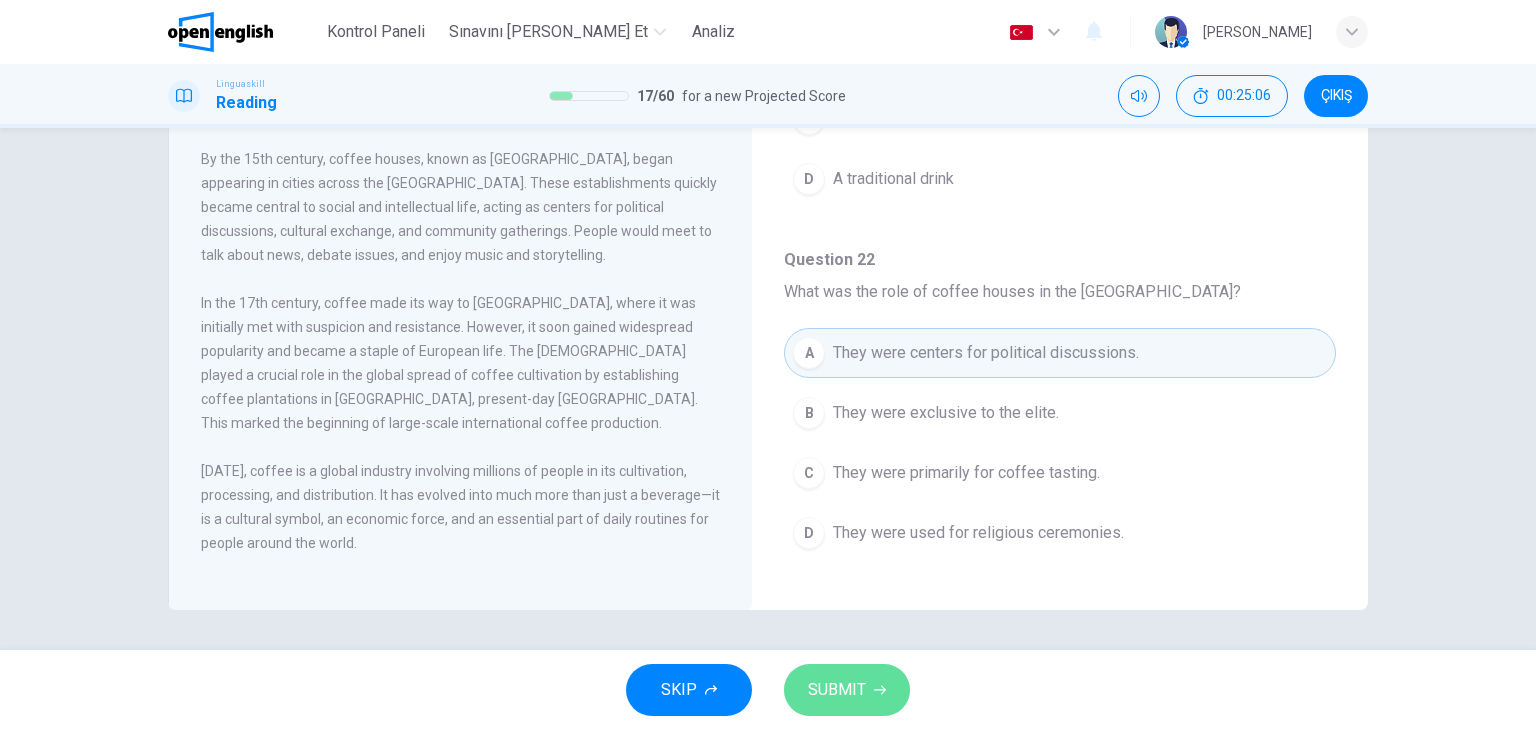 click on "SUBMIT" at bounding box center (837, 690) 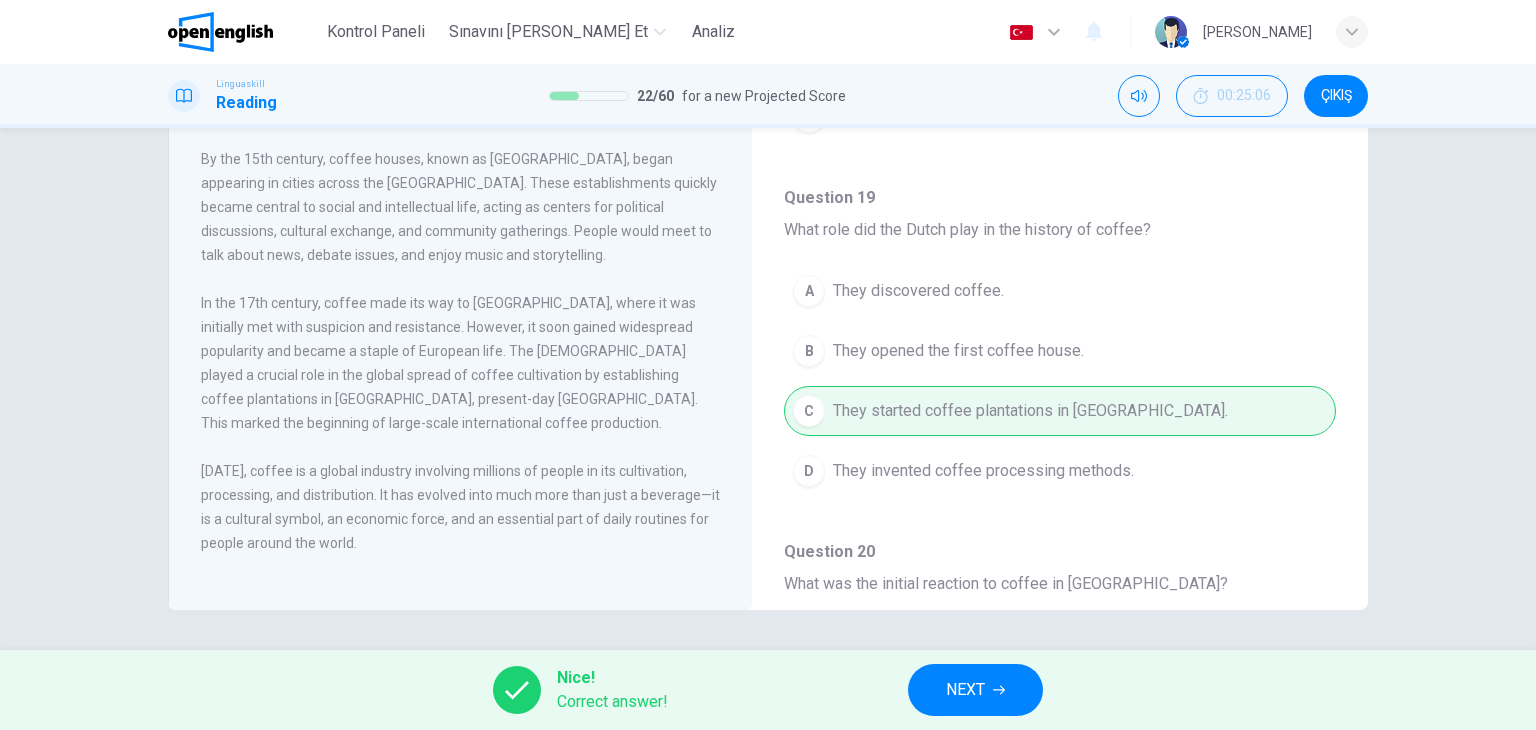 scroll, scrollTop: 0, scrollLeft: 0, axis: both 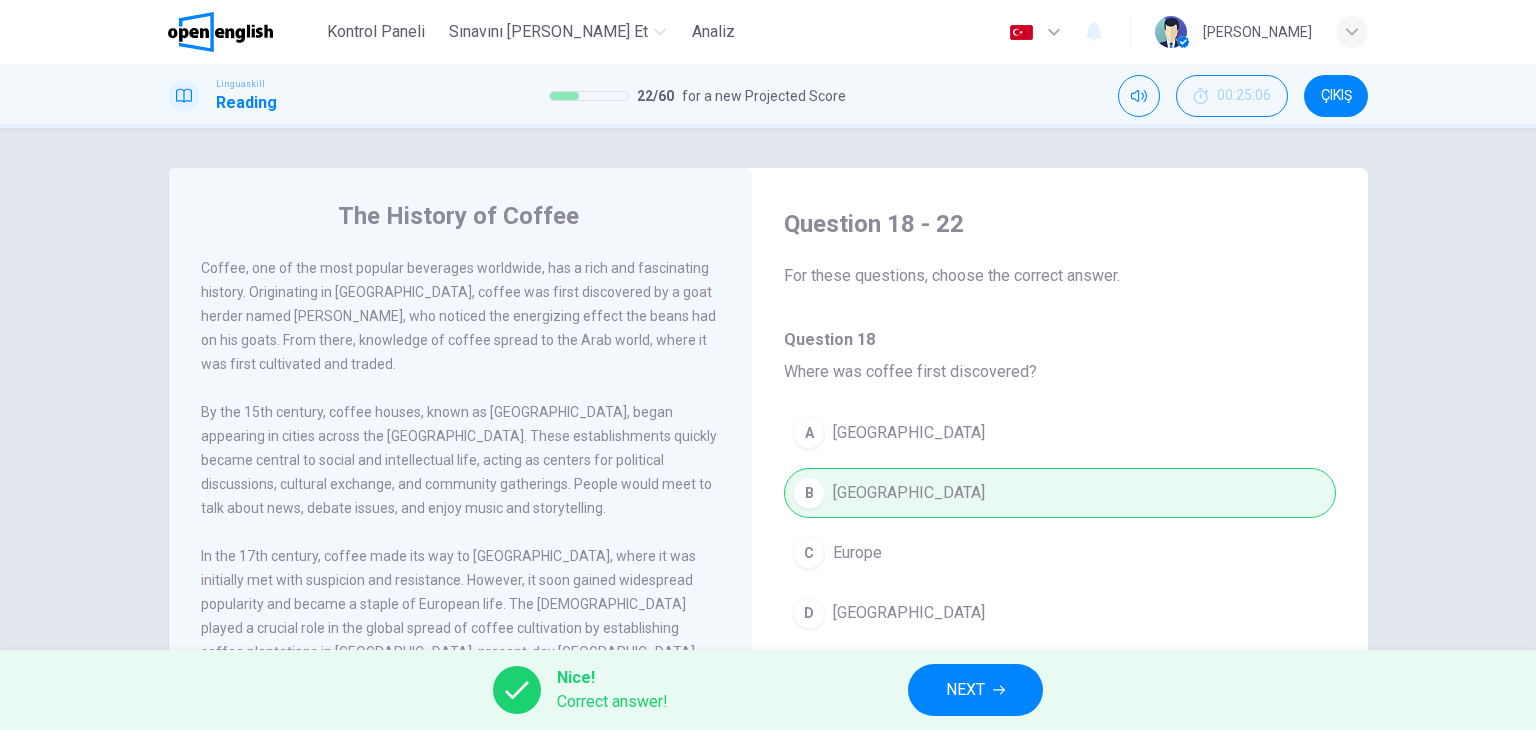 click 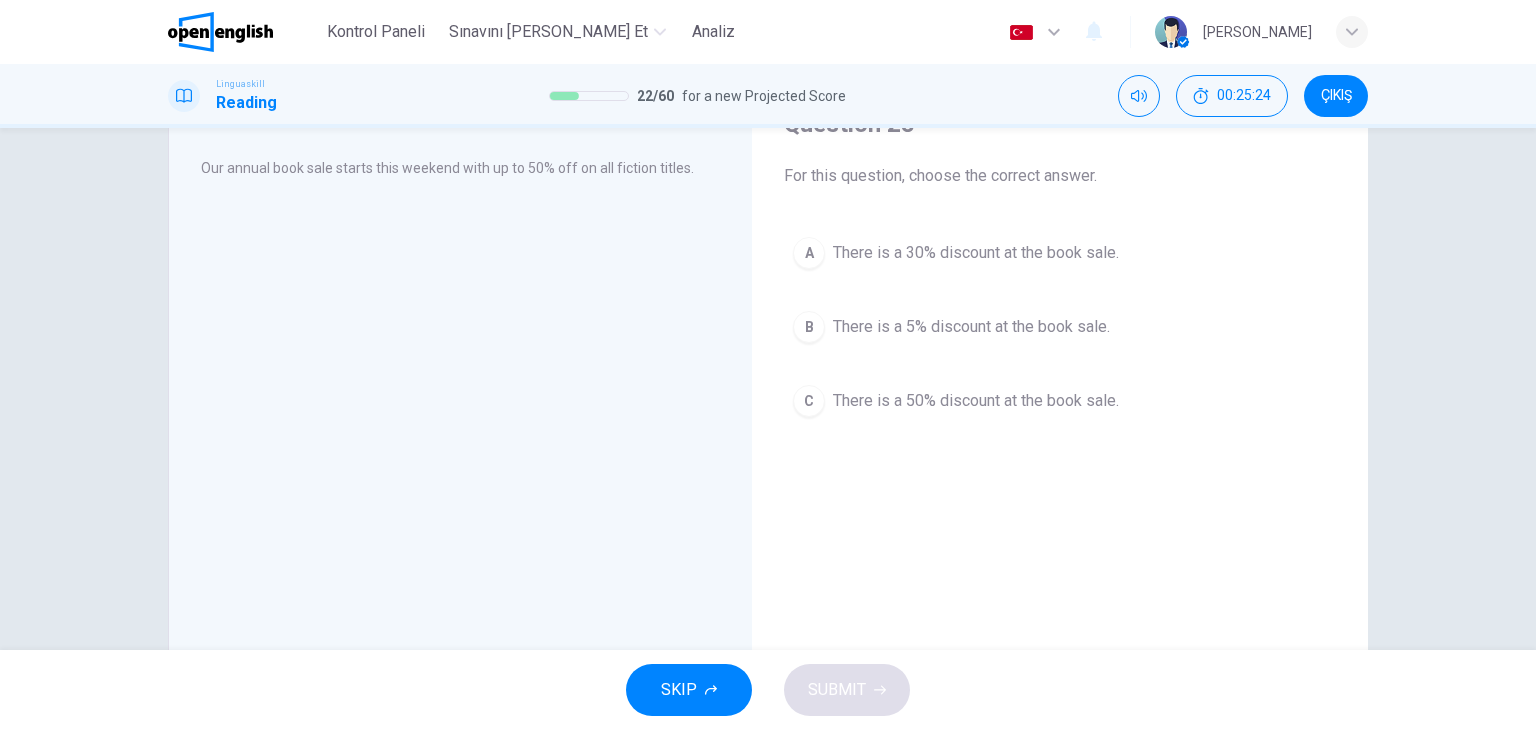 scroll, scrollTop: 0, scrollLeft: 0, axis: both 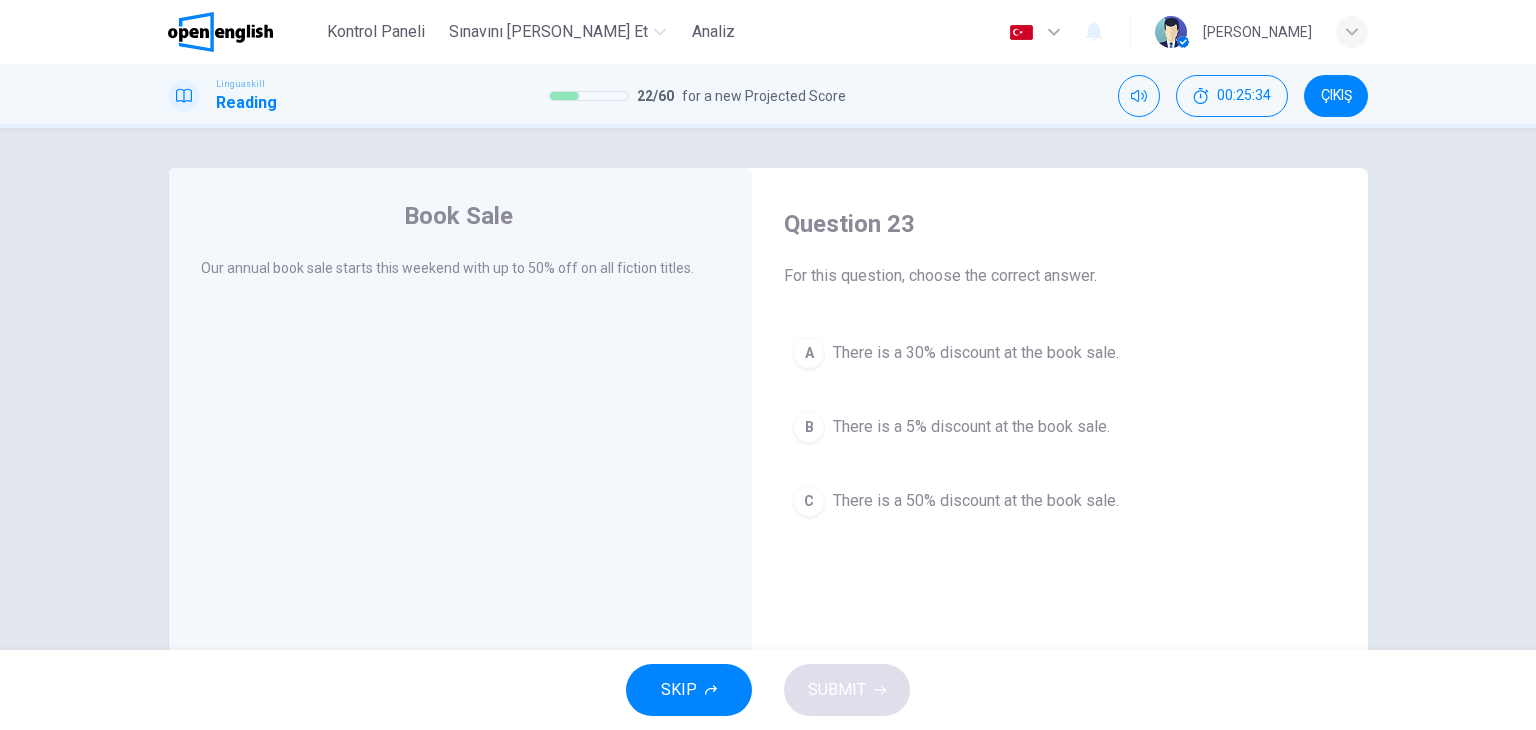click on "There is a 50% discount at the book sale." at bounding box center [976, 501] 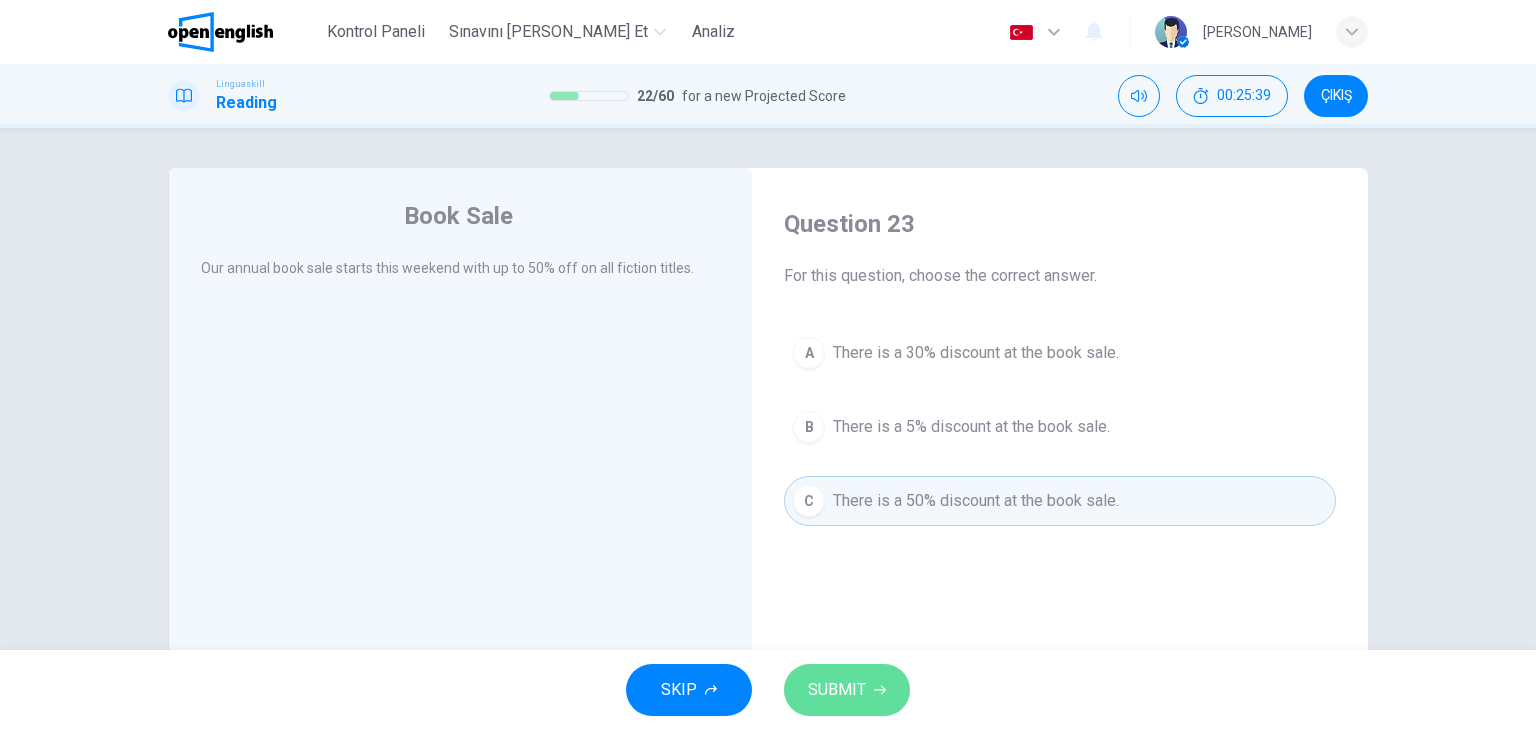 click 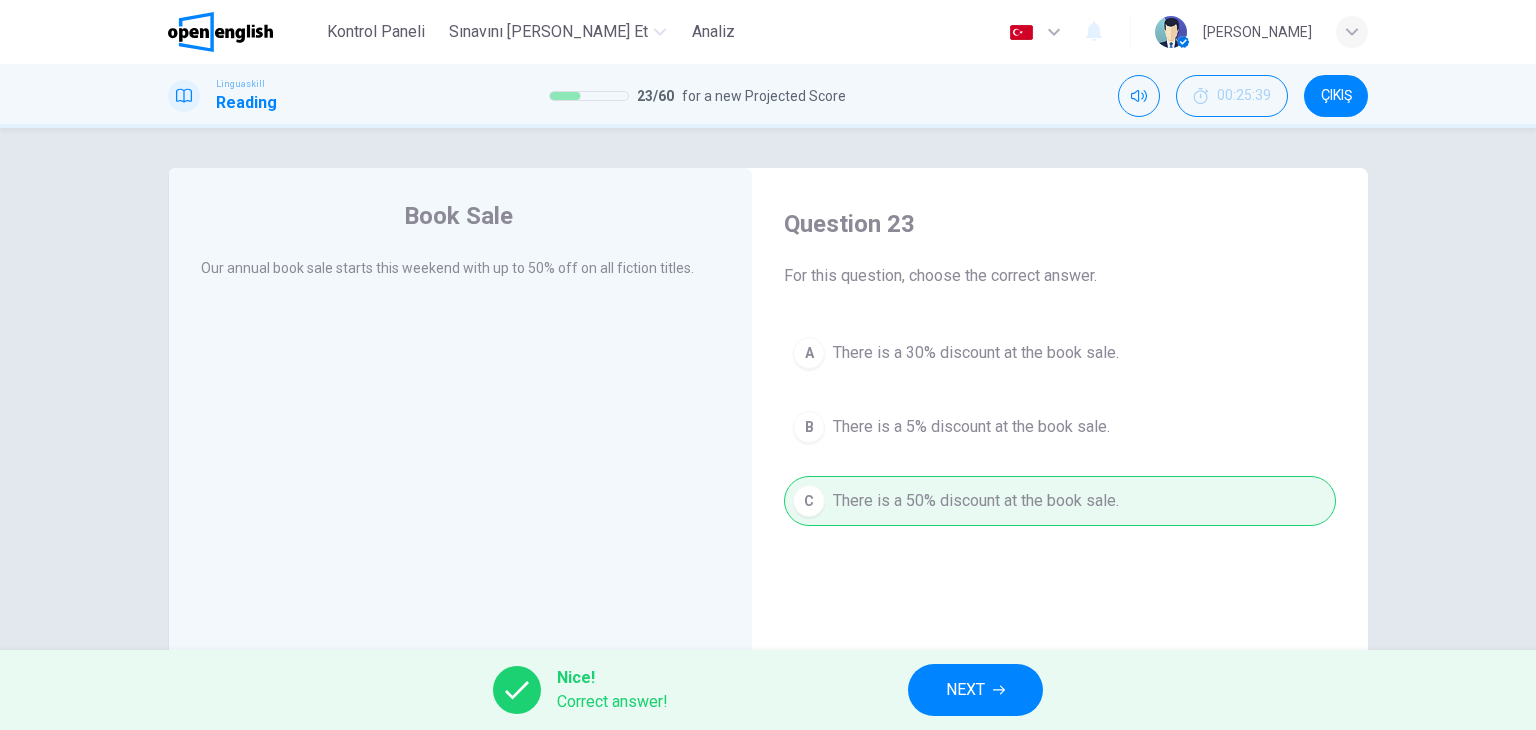 click 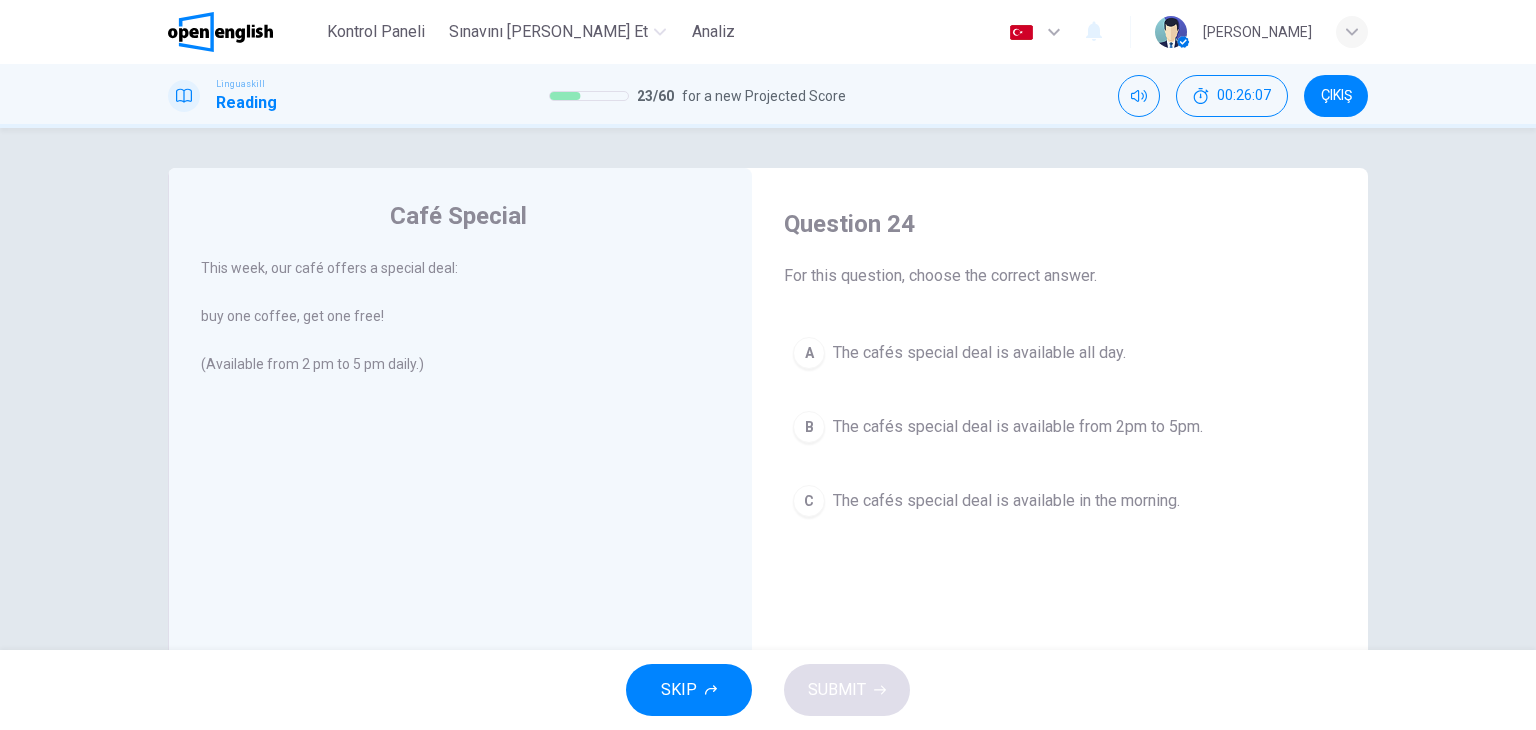click on "The cafés special deal is available from 2pm to 5pm." at bounding box center [1018, 427] 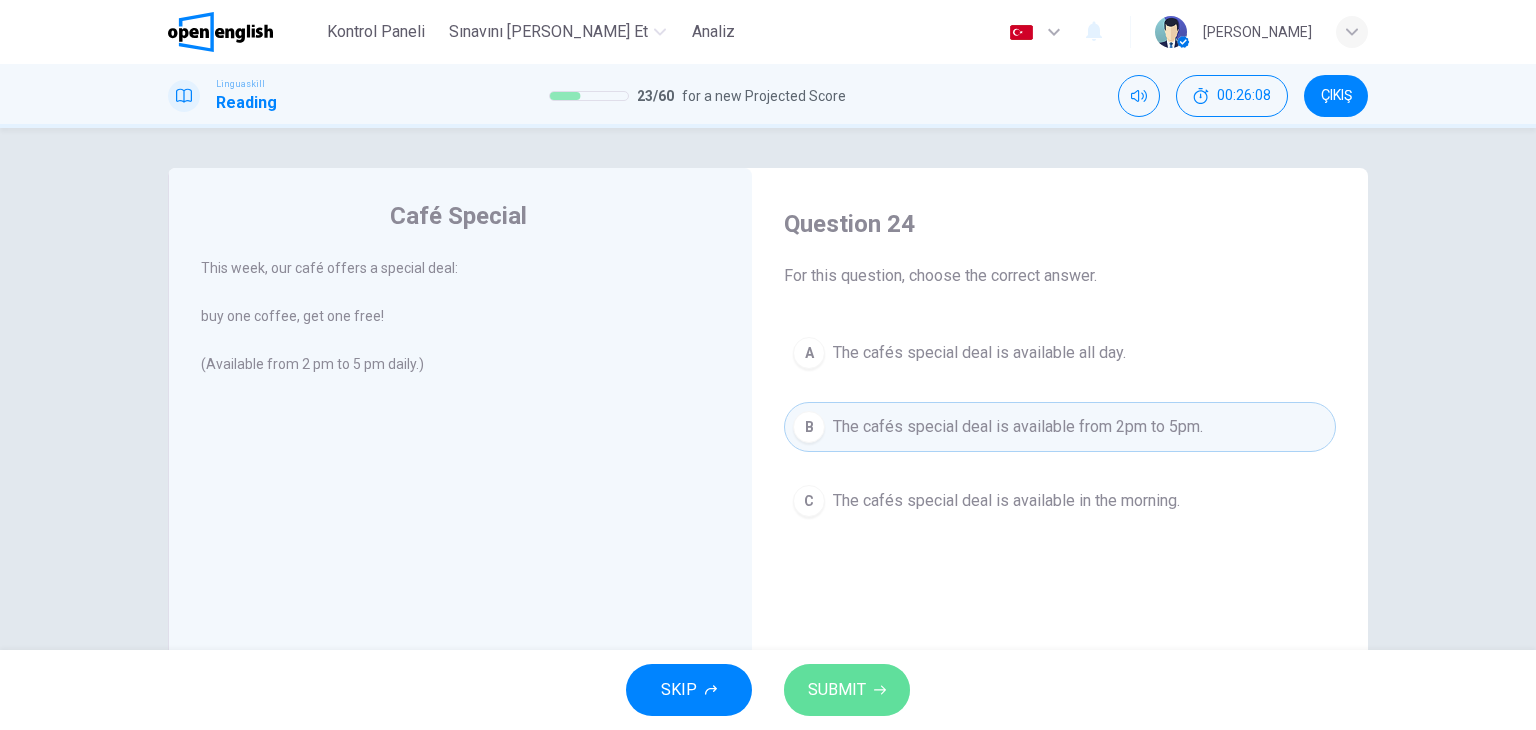 click on "SUBMIT" at bounding box center [847, 690] 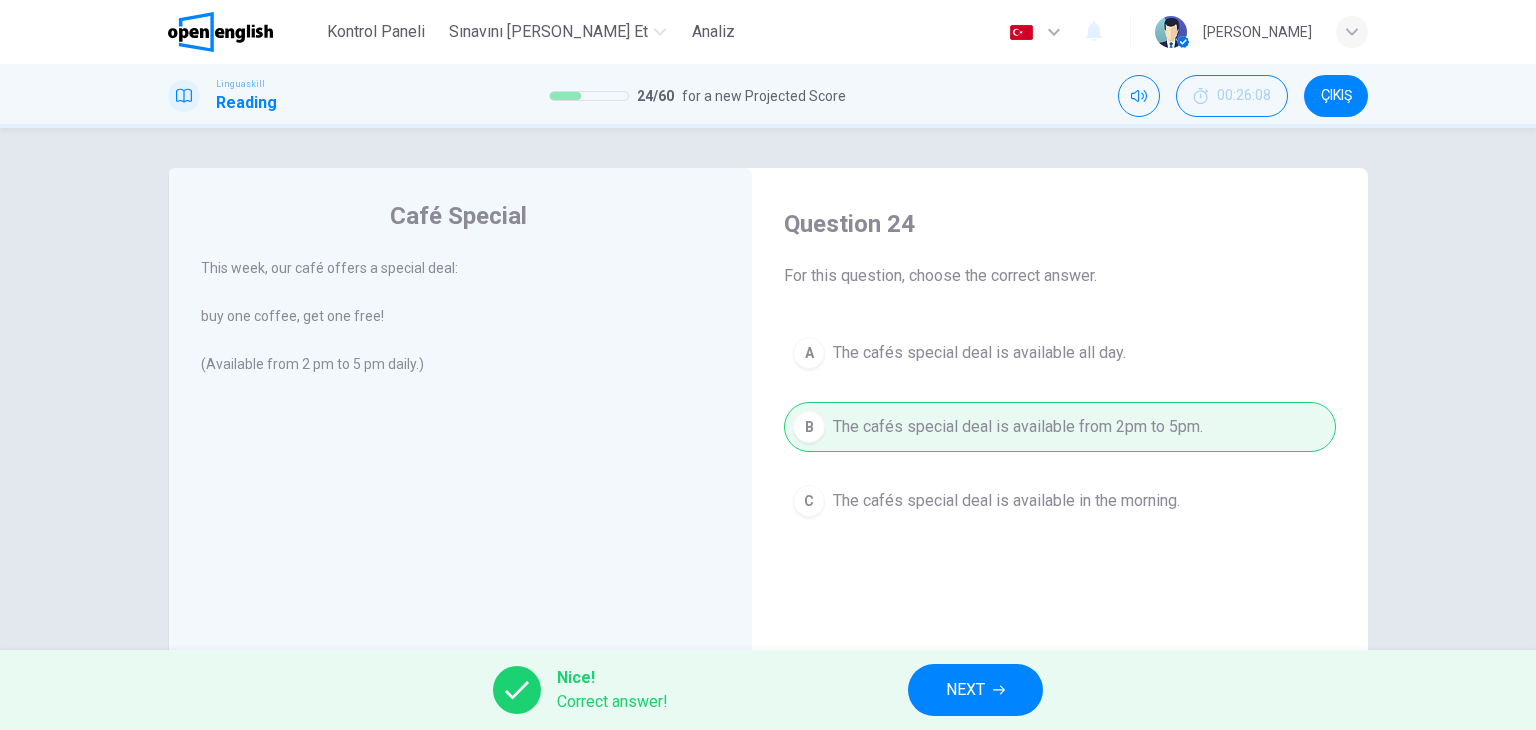click on "NEXT" at bounding box center [965, 690] 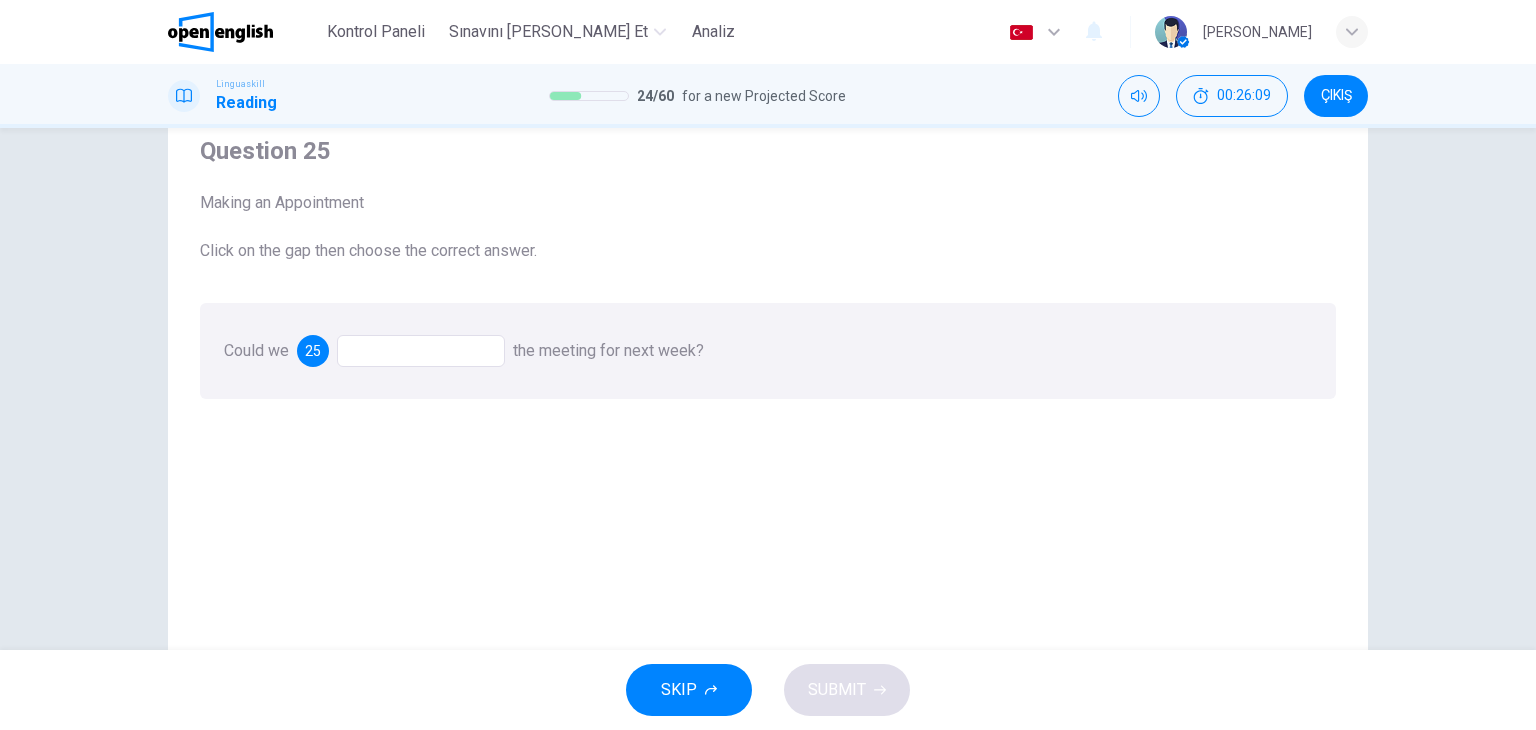 scroll, scrollTop: 100, scrollLeft: 0, axis: vertical 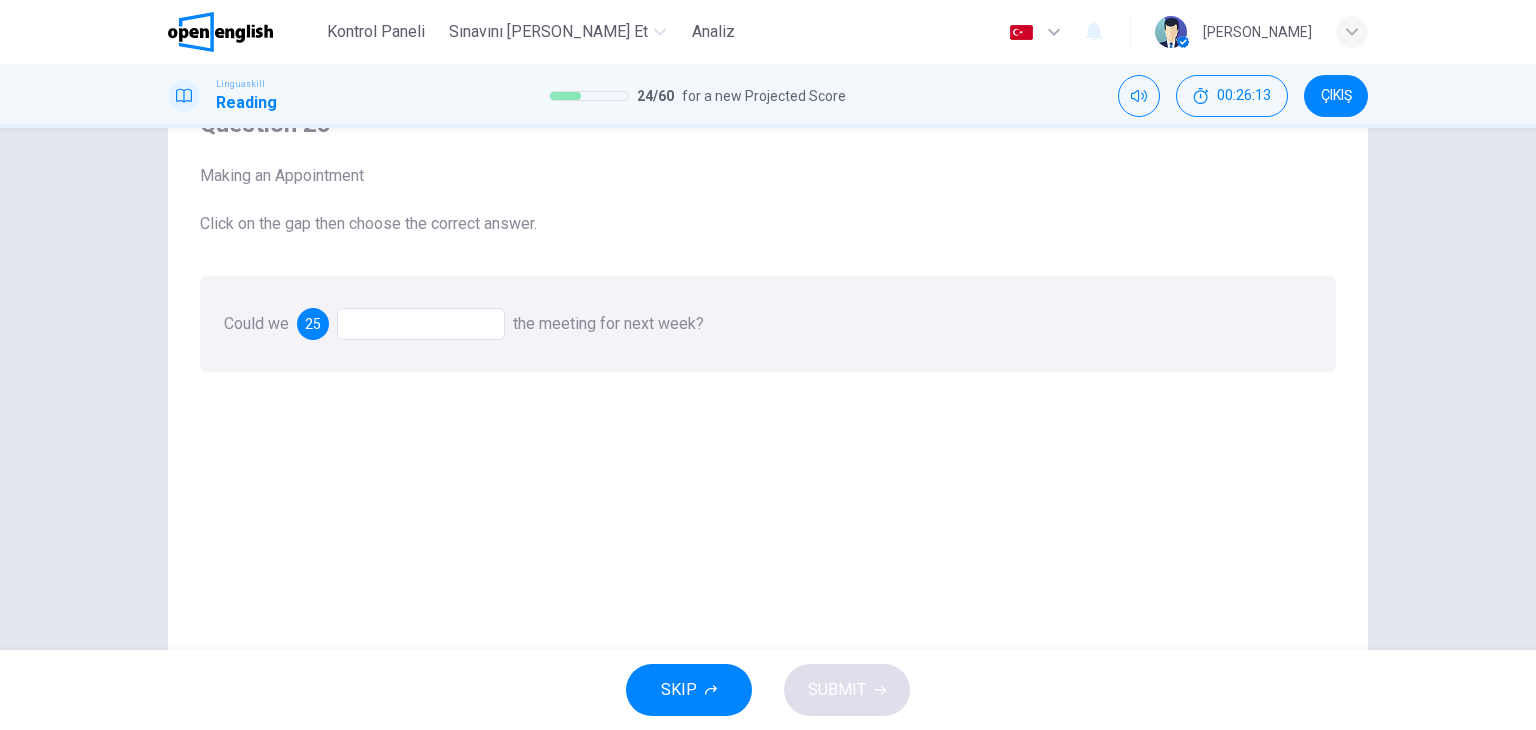 click at bounding box center (421, 324) 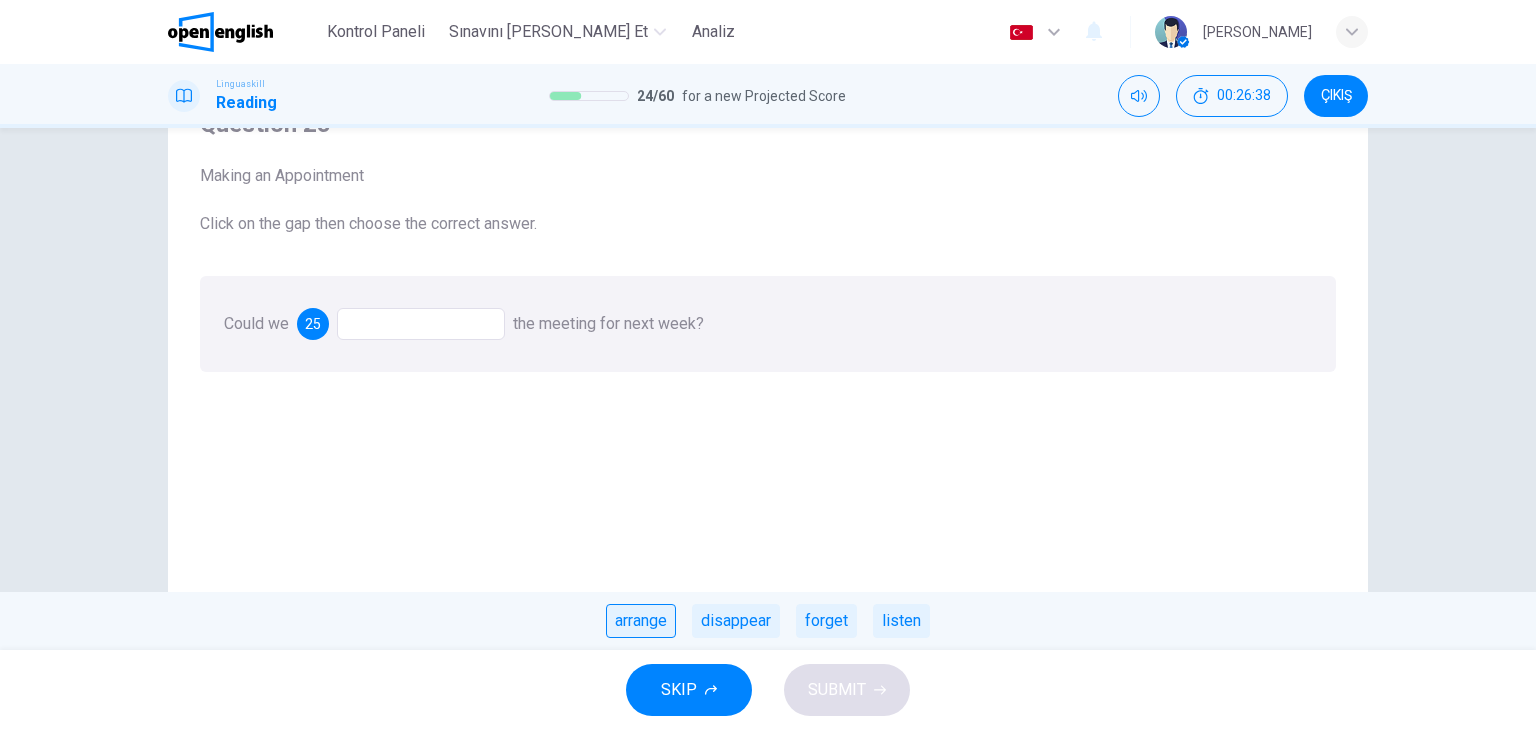 click on "arrange" at bounding box center (641, 621) 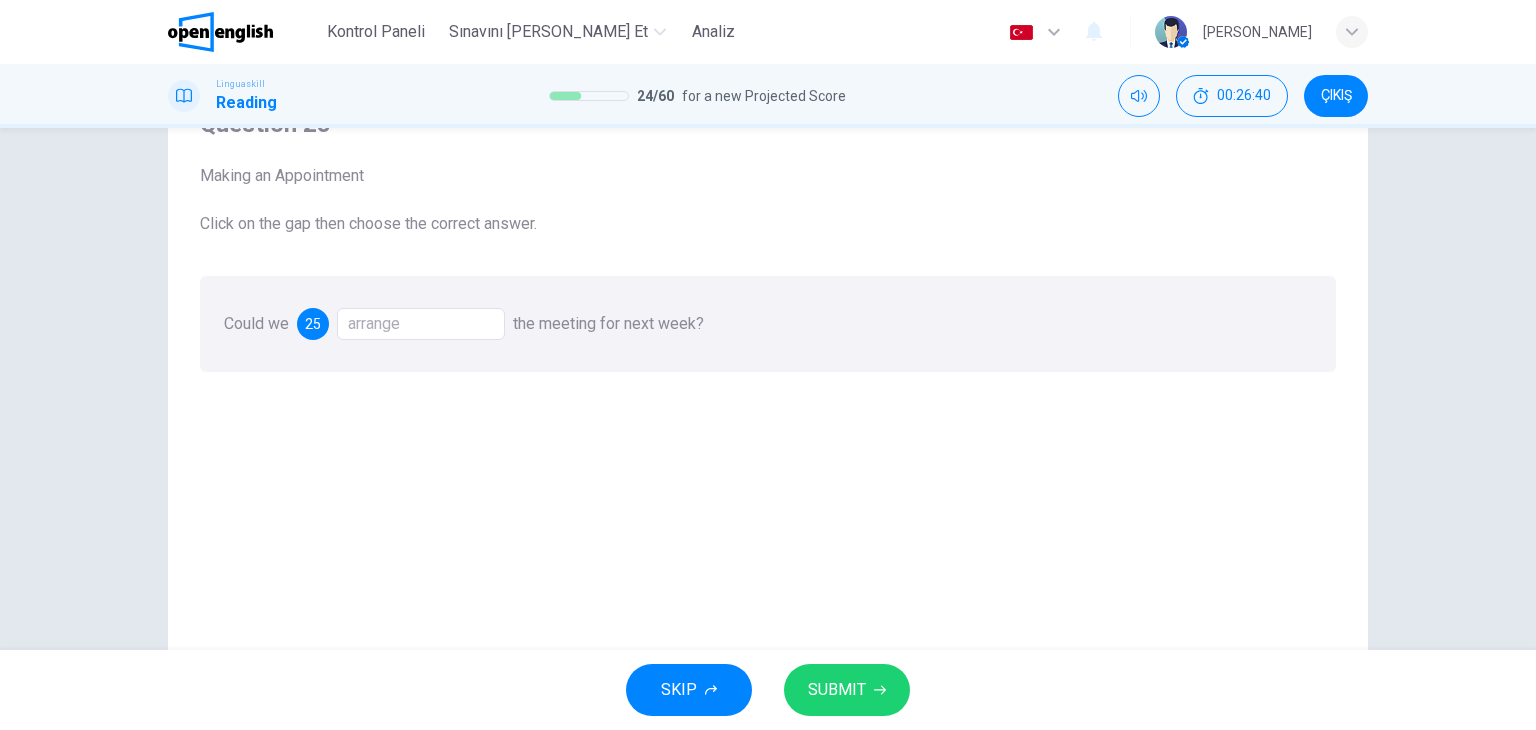 click on "SUBMIT" at bounding box center (837, 690) 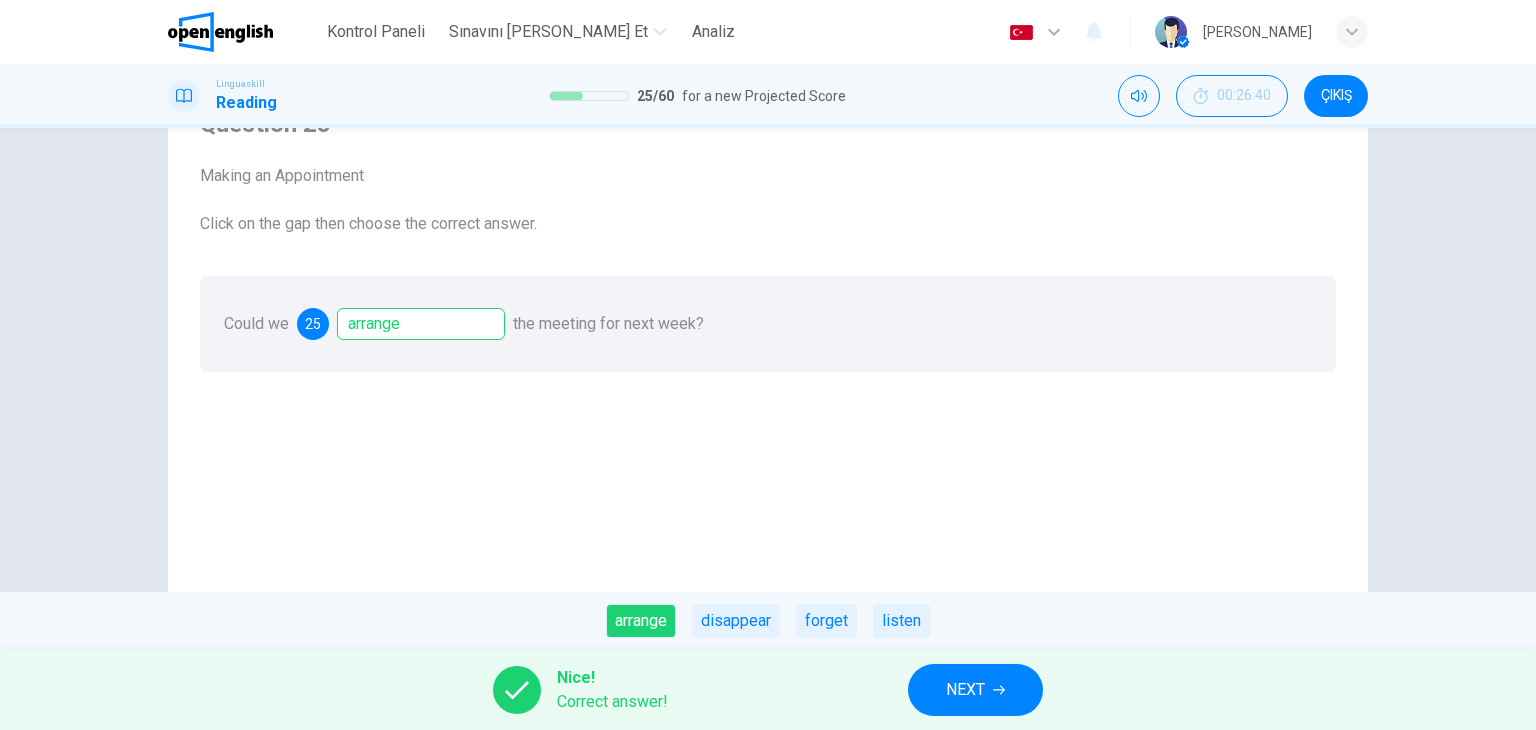 click on "NEXT" at bounding box center (965, 690) 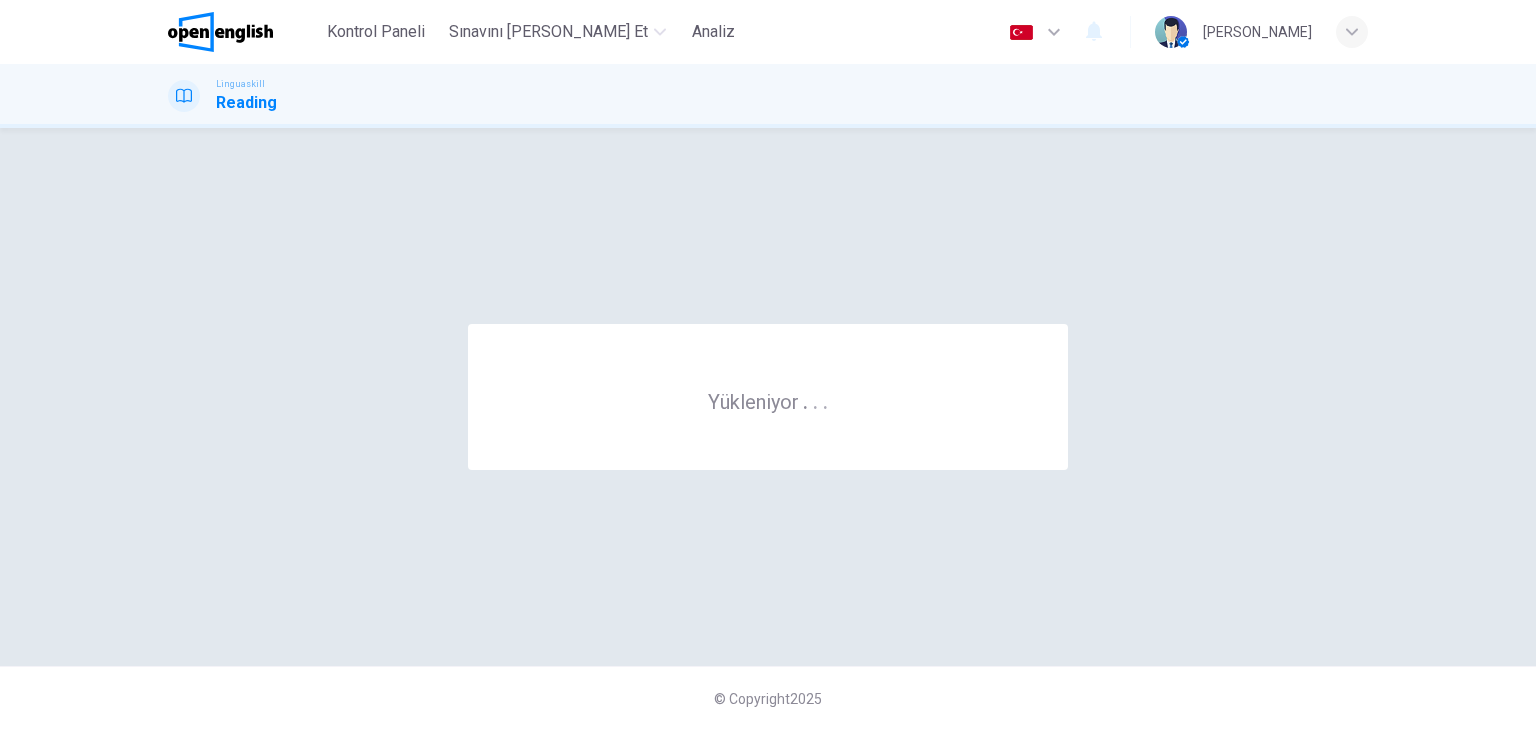 scroll, scrollTop: 0, scrollLeft: 0, axis: both 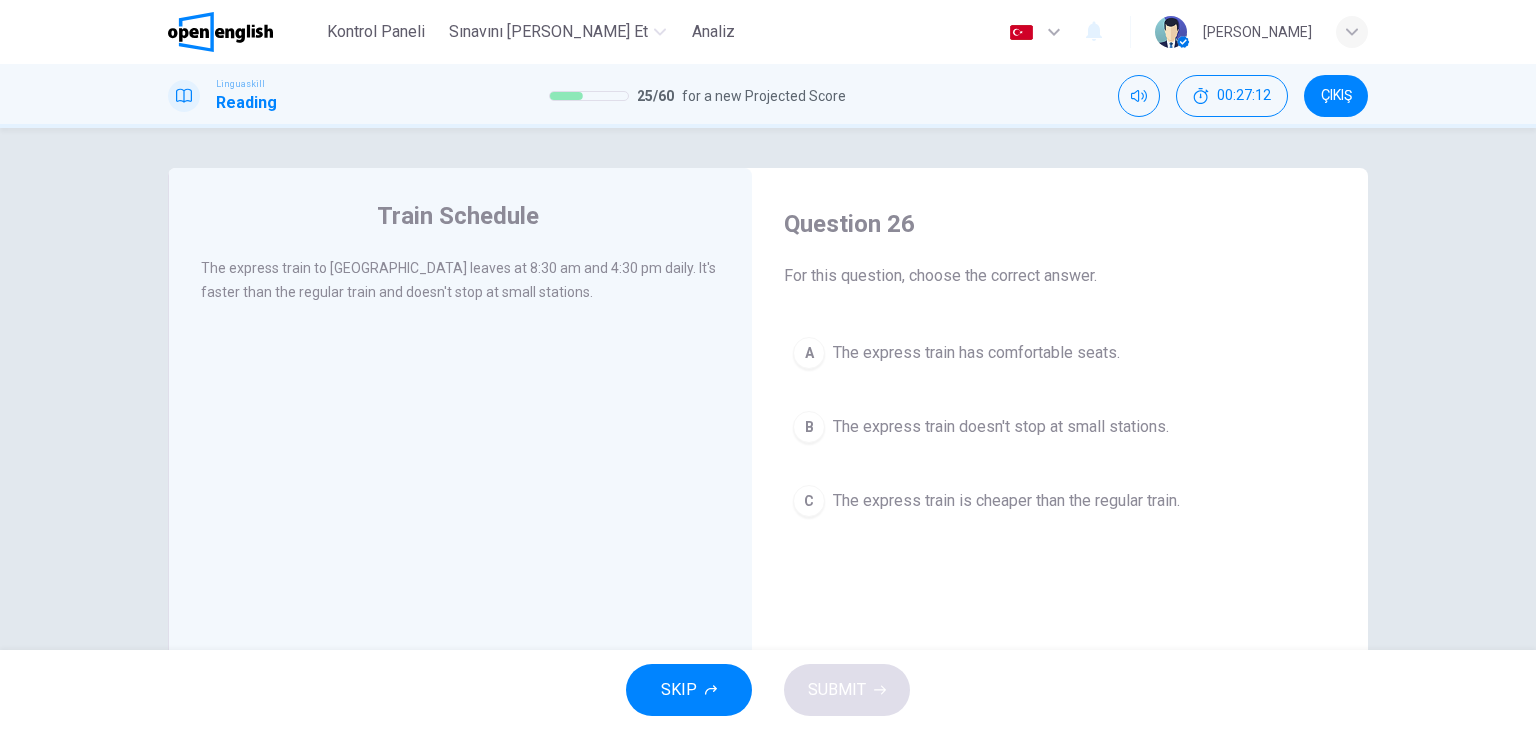 click on "The express train doesn't stop at small stations." at bounding box center (1001, 427) 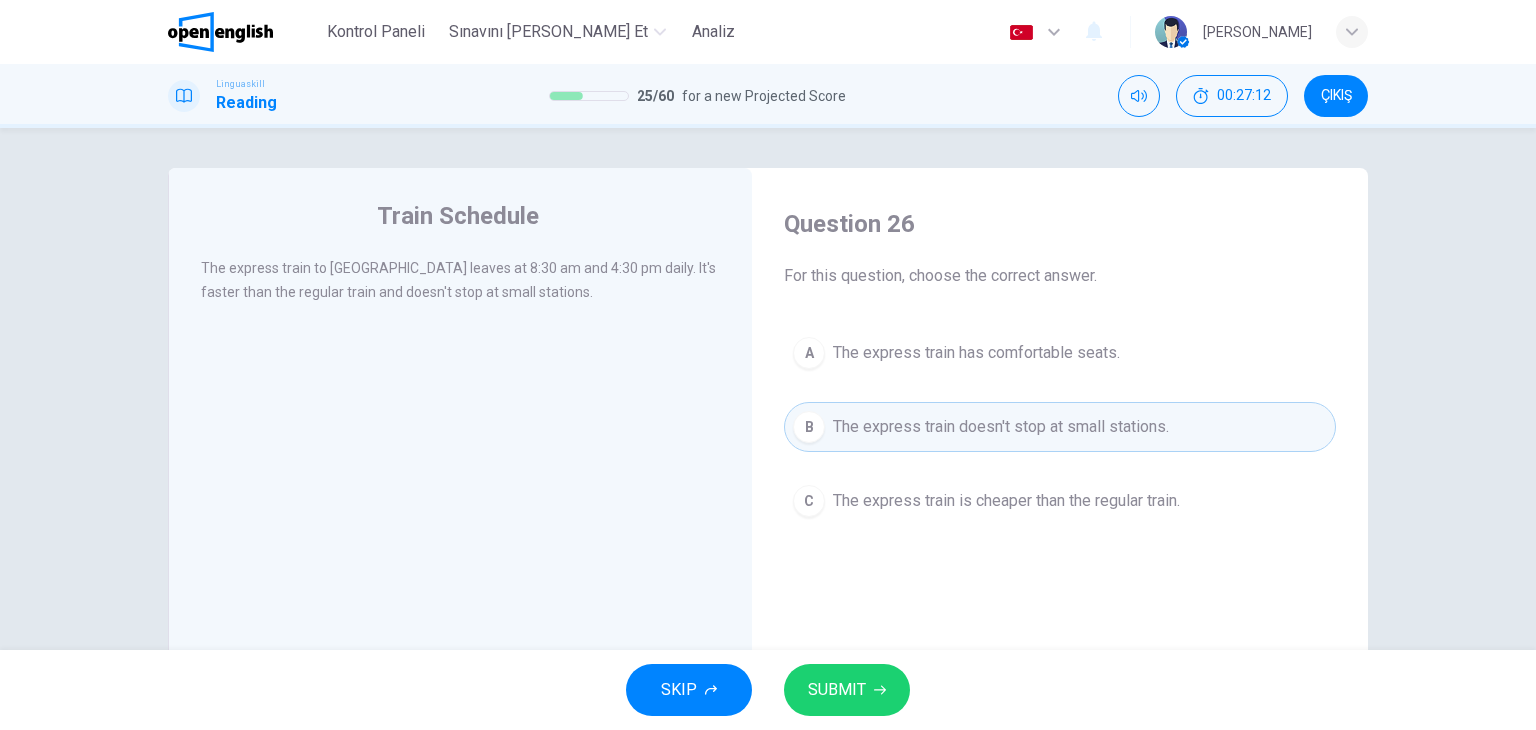click on "SUBMIT" at bounding box center [837, 690] 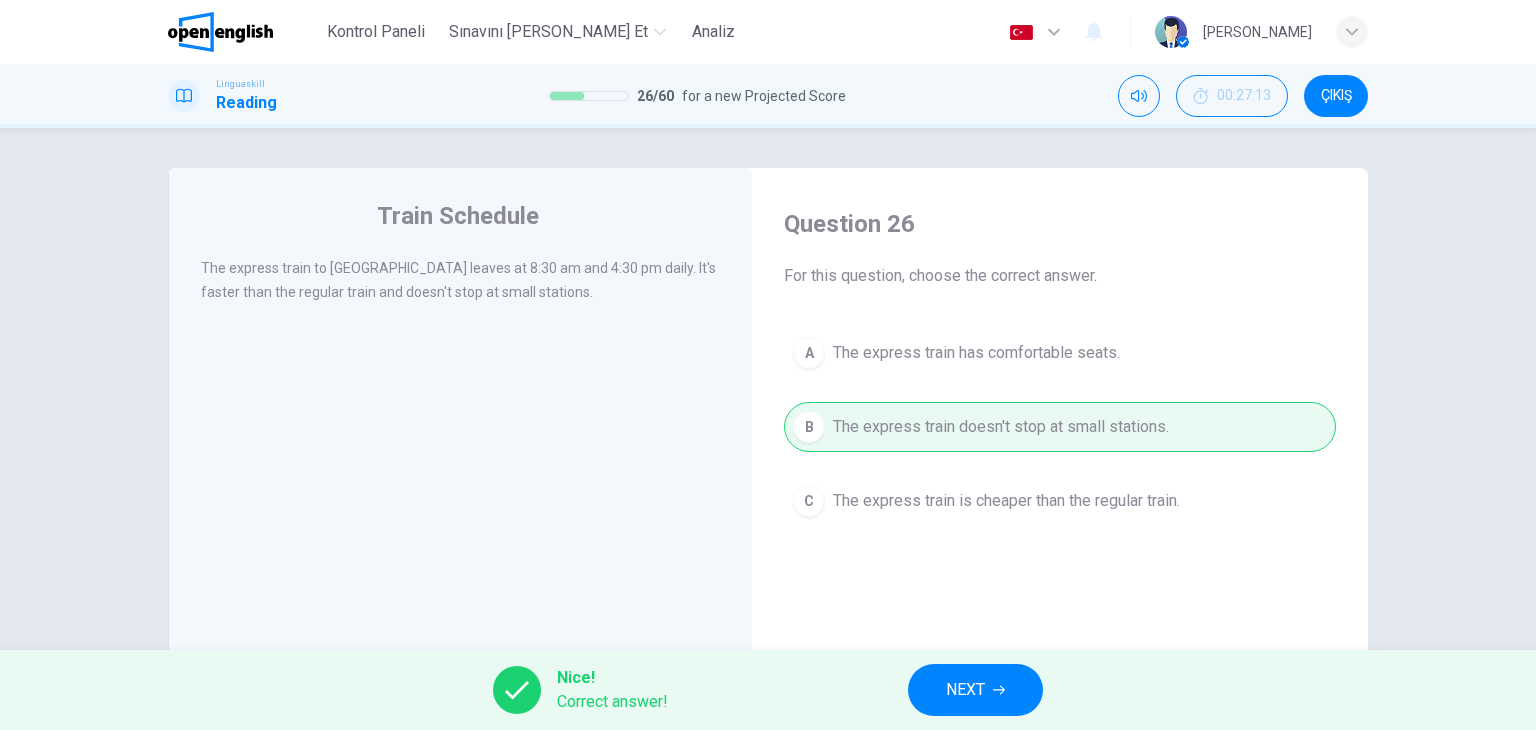 click on "NEXT" at bounding box center [975, 690] 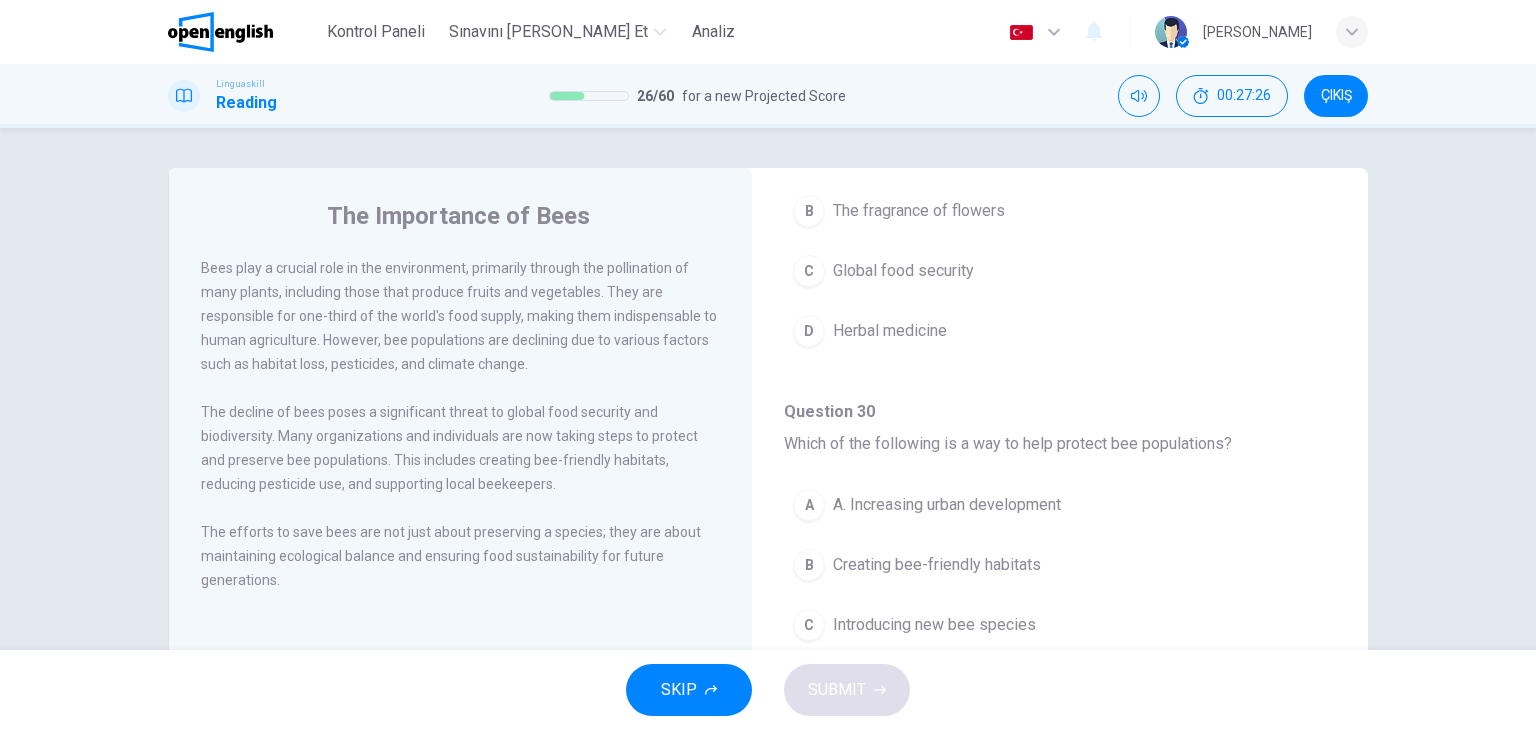 scroll, scrollTop: 1243, scrollLeft: 0, axis: vertical 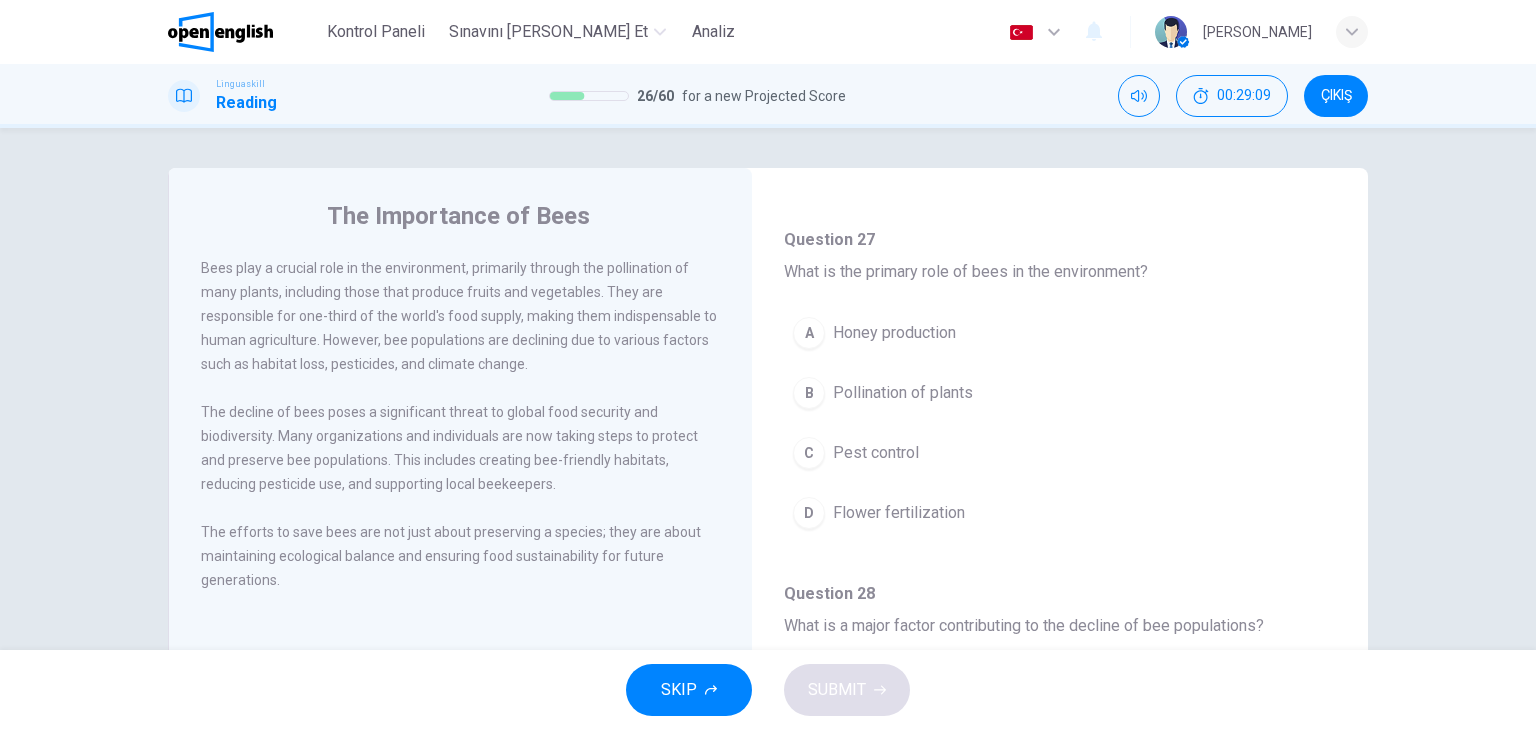 click on "Pollination of plants" at bounding box center [903, 393] 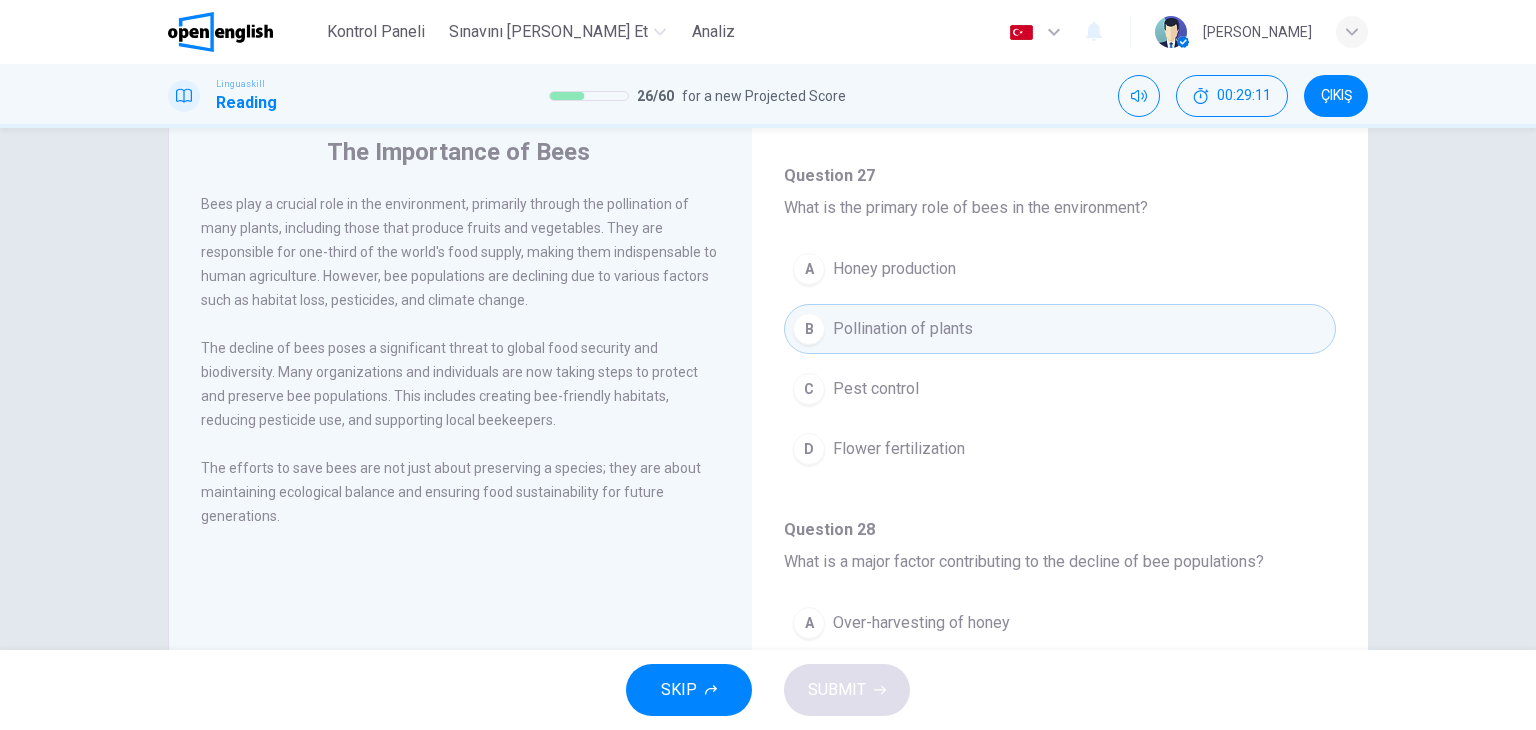 scroll, scrollTop: 100, scrollLeft: 0, axis: vertical 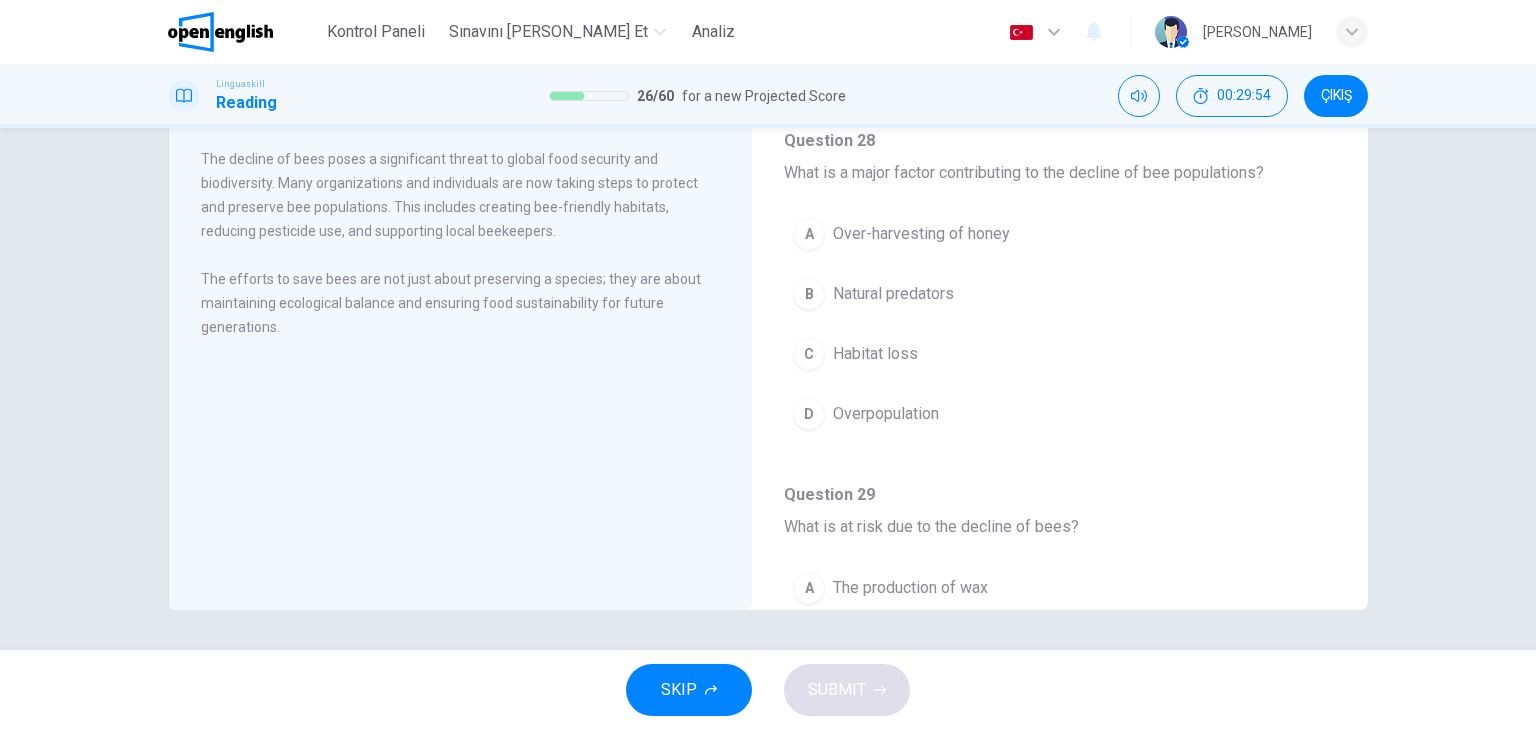 click on "Habitat loss" at bounding box center [875, 354] 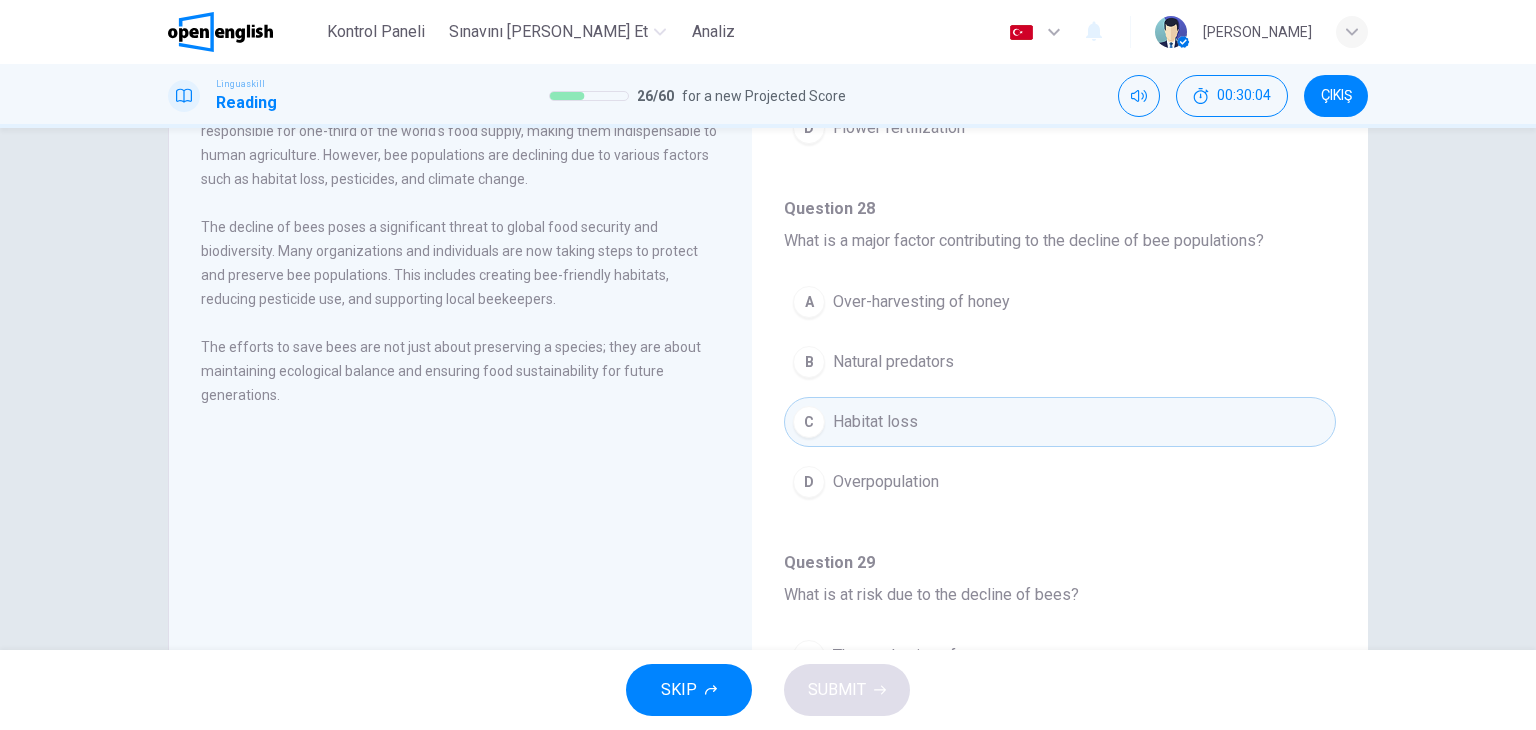scroll, scrollTop: 153, scrollLeft: 0, axis: vertical 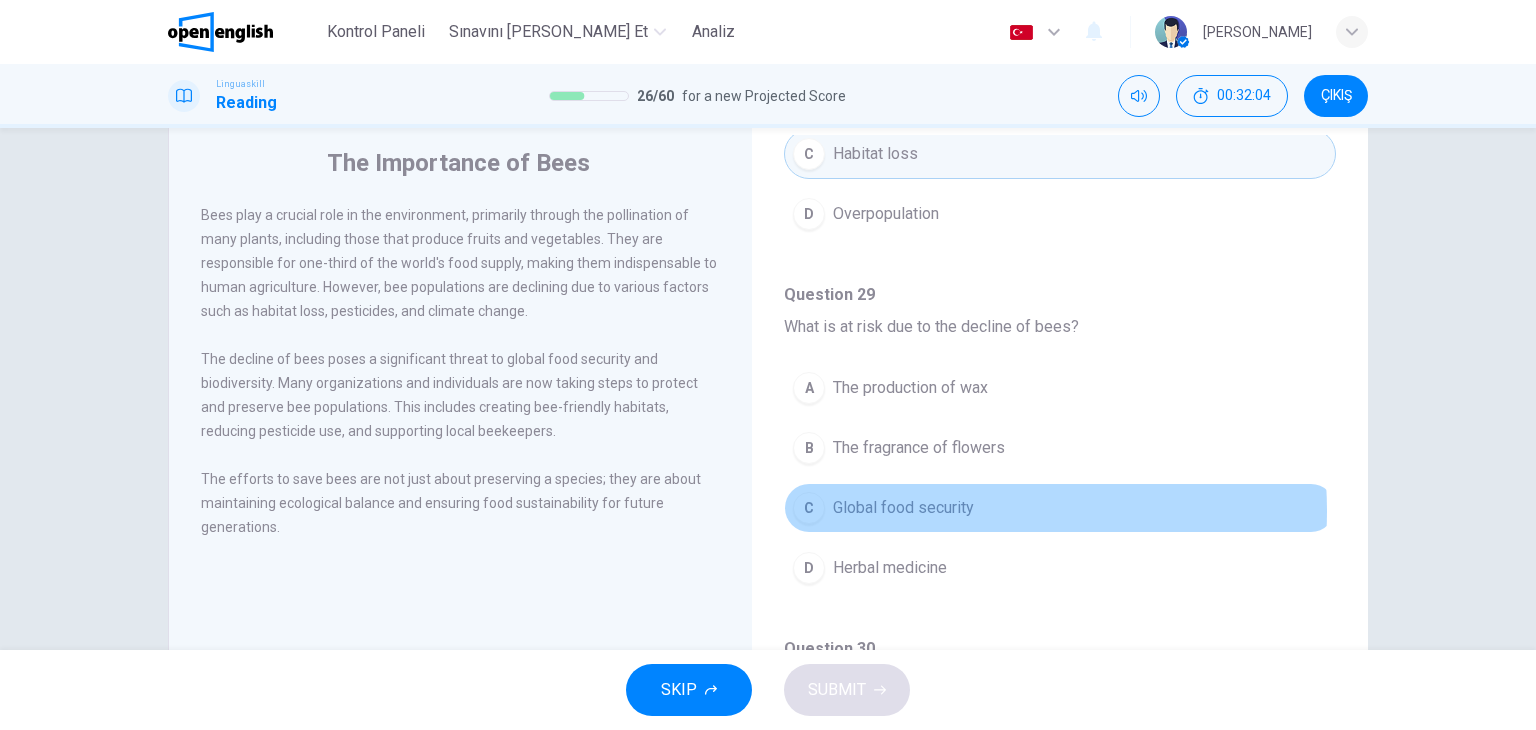 click on "Global food security" at bounding box center (903, 508) 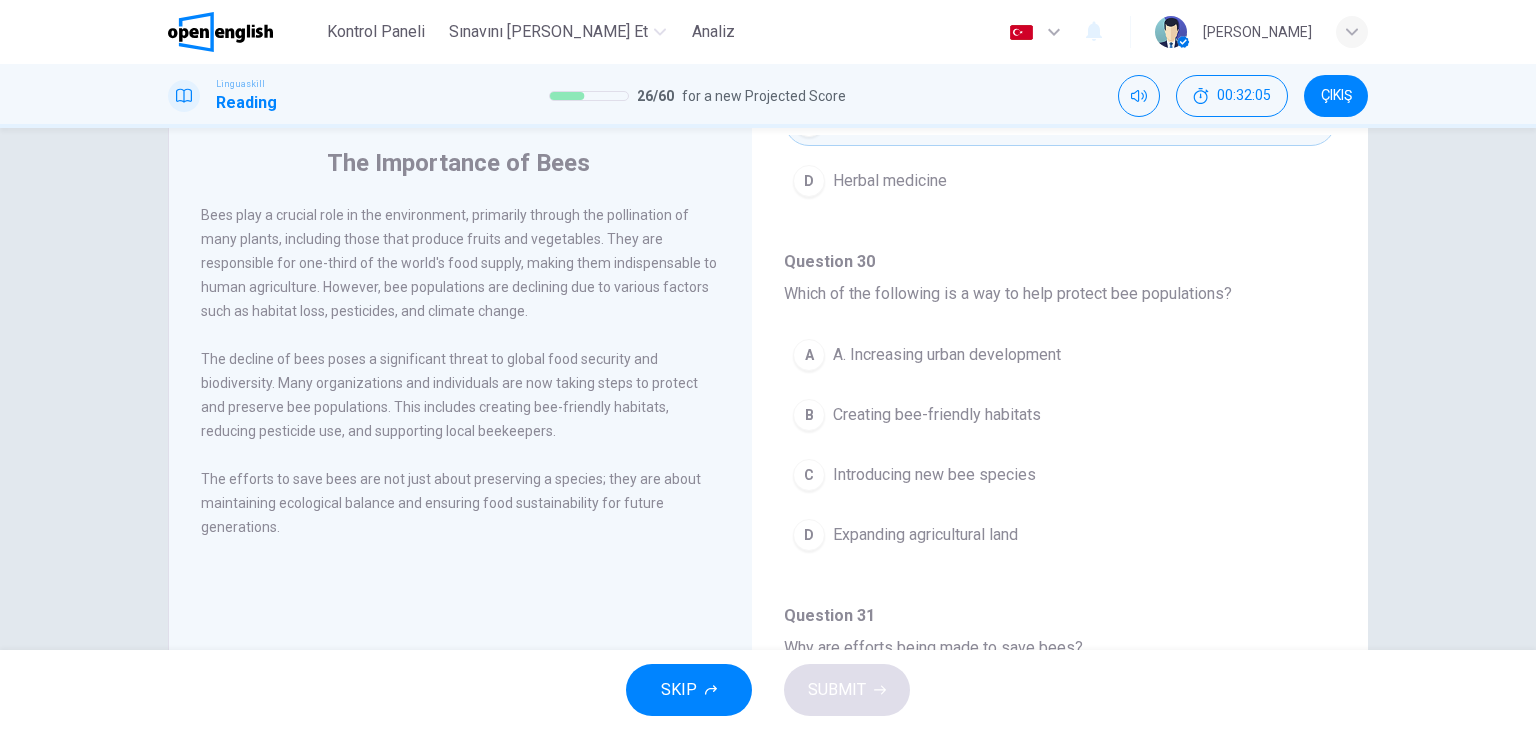 scroll, scrollTop: 1100, scrollLeft: 0, axis: vertical 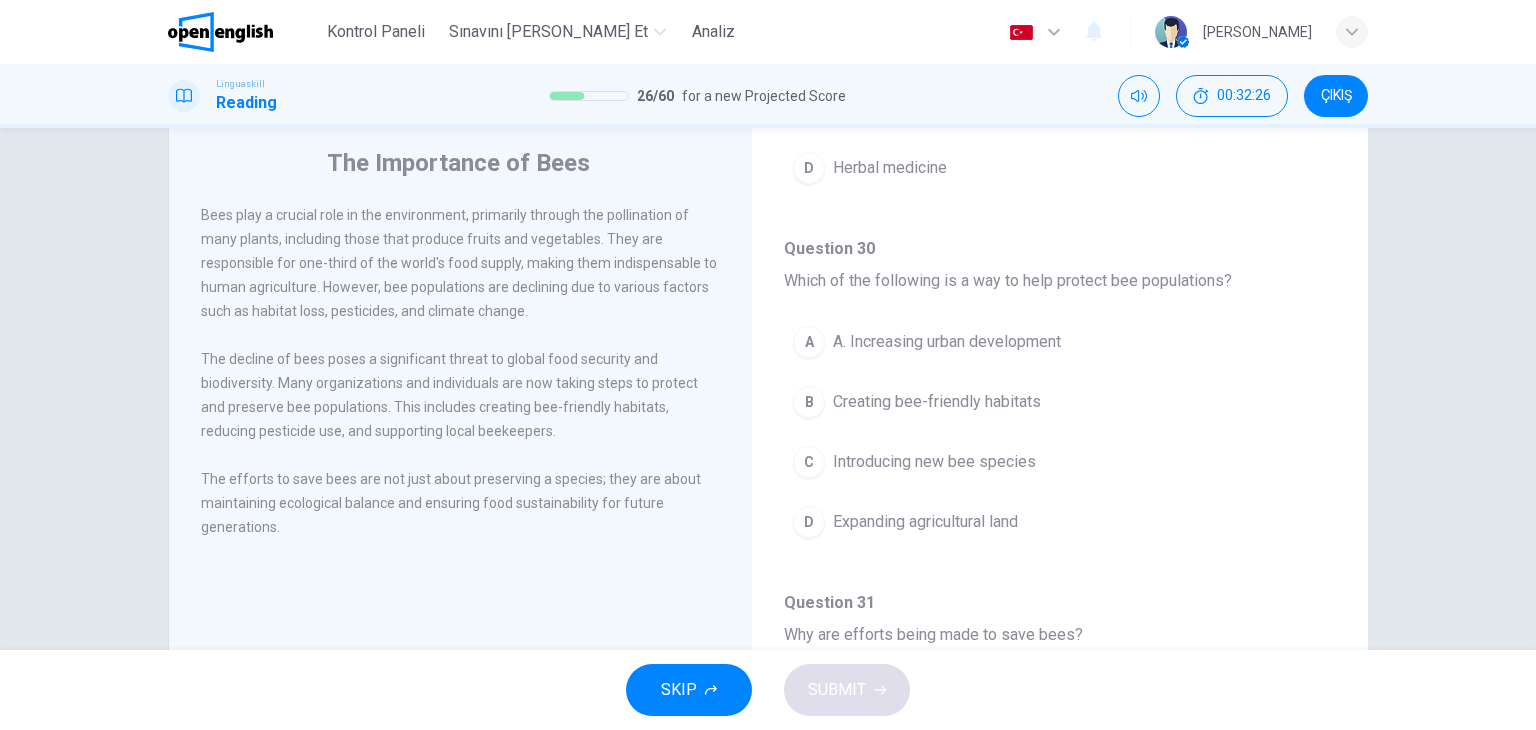 click on "Creating bee-friendly habitats" at bounding box center [937, 402] 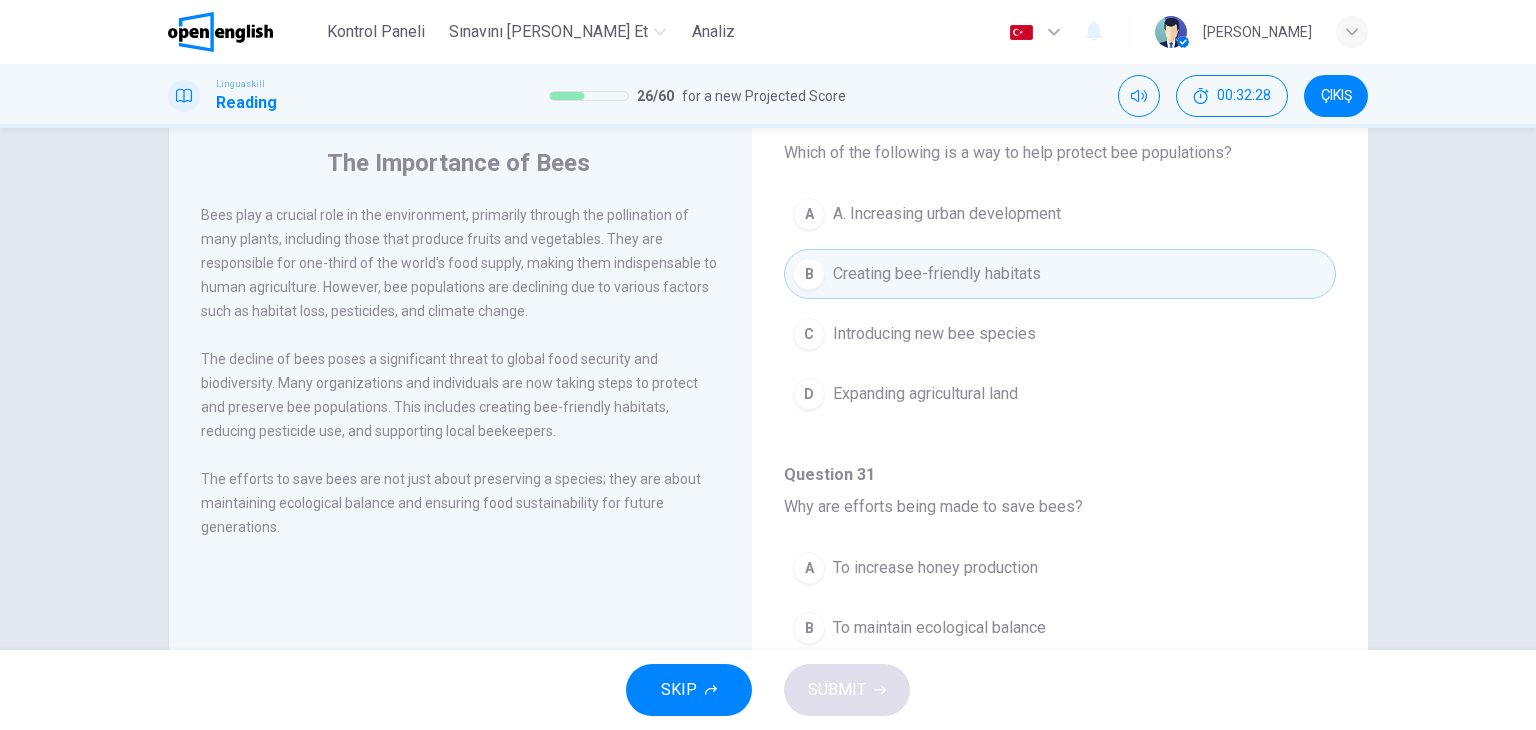 scroll, scrollTop: 1243, scrollLeft: 0, axis: vertical 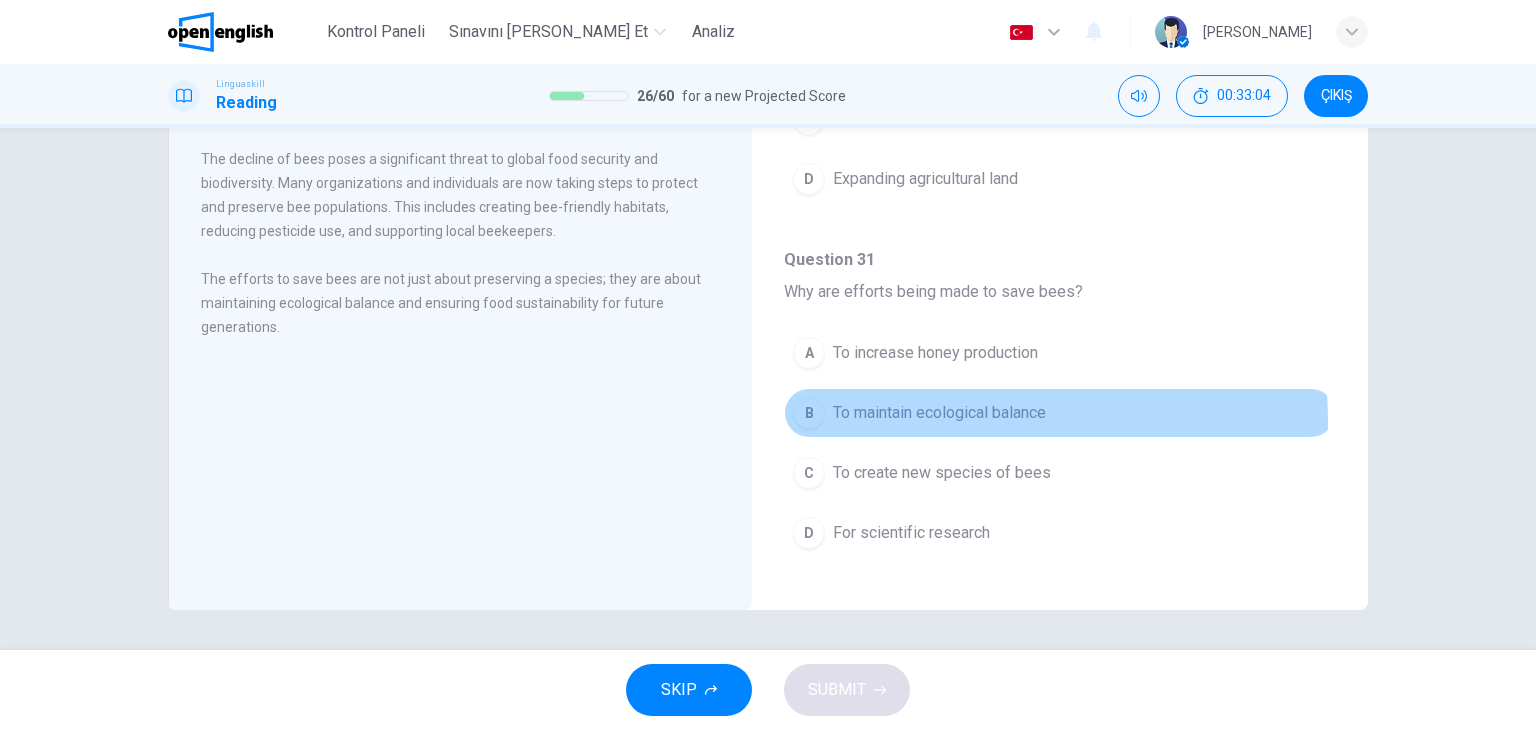 click on "To maintain ecological balance" at bounding box center [939, 413] 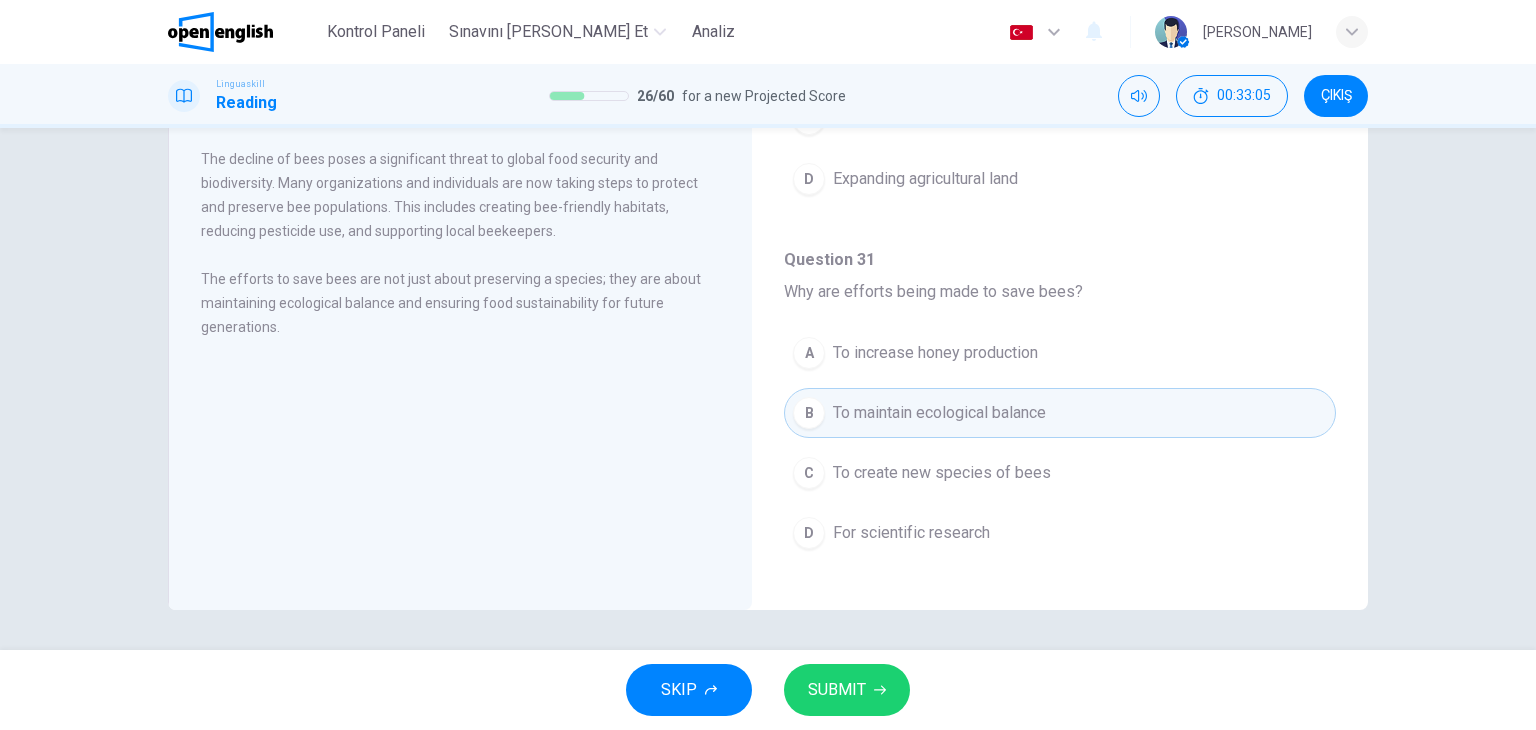 click on "SUBMIT" at bounding box center (847, 690) 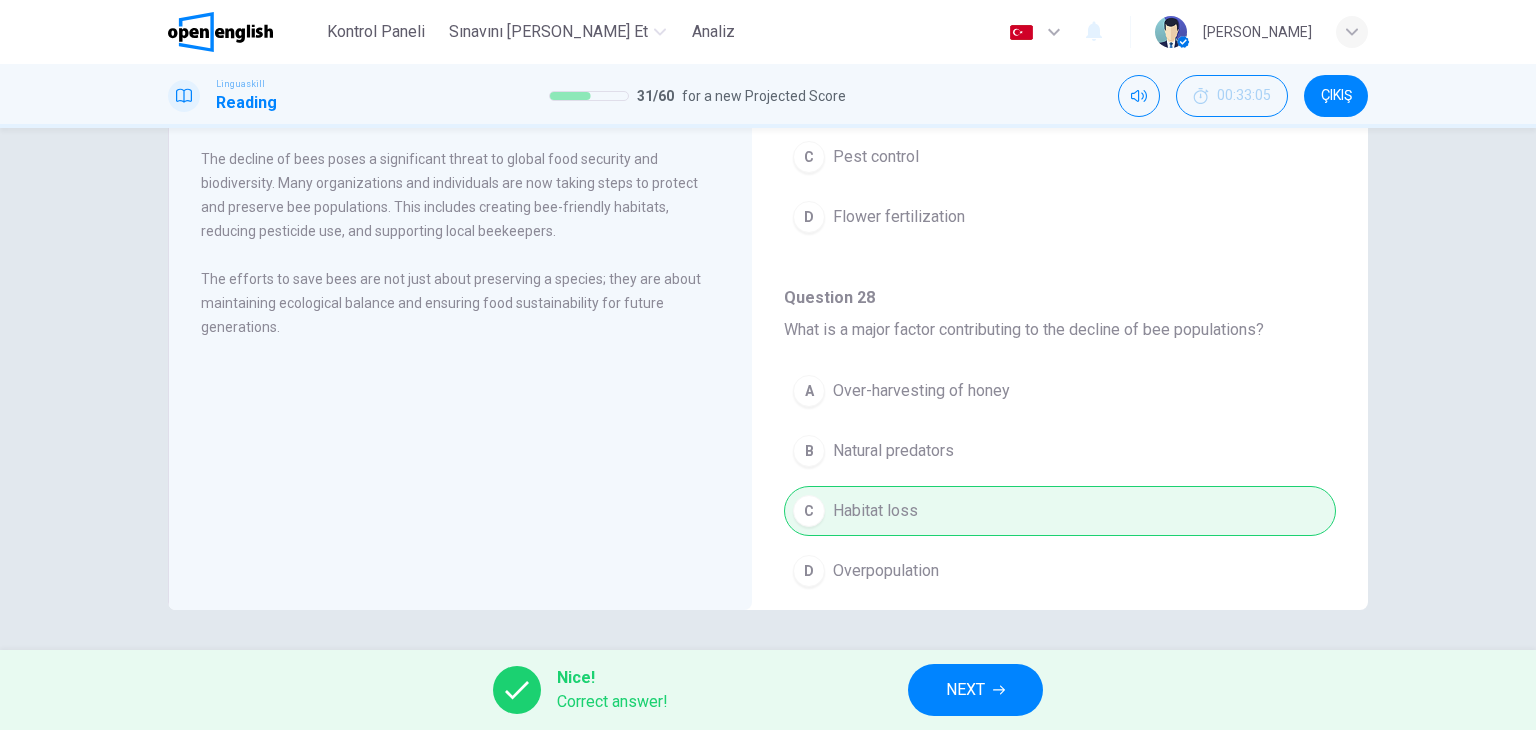 scroll, scrollTop: 0, scrollLeft: 0, axis: both 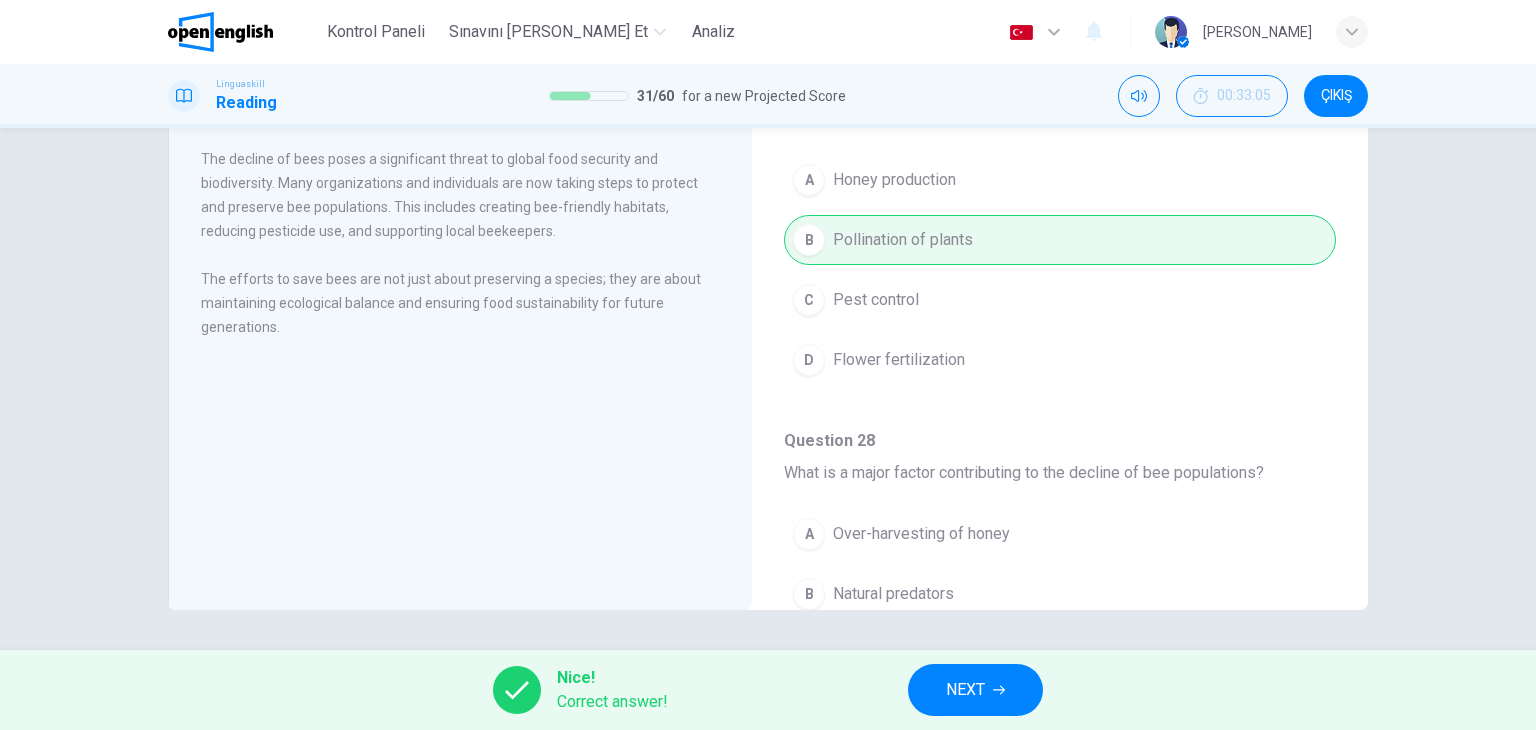 click on "NEXT" at bounding box center (975, 690) 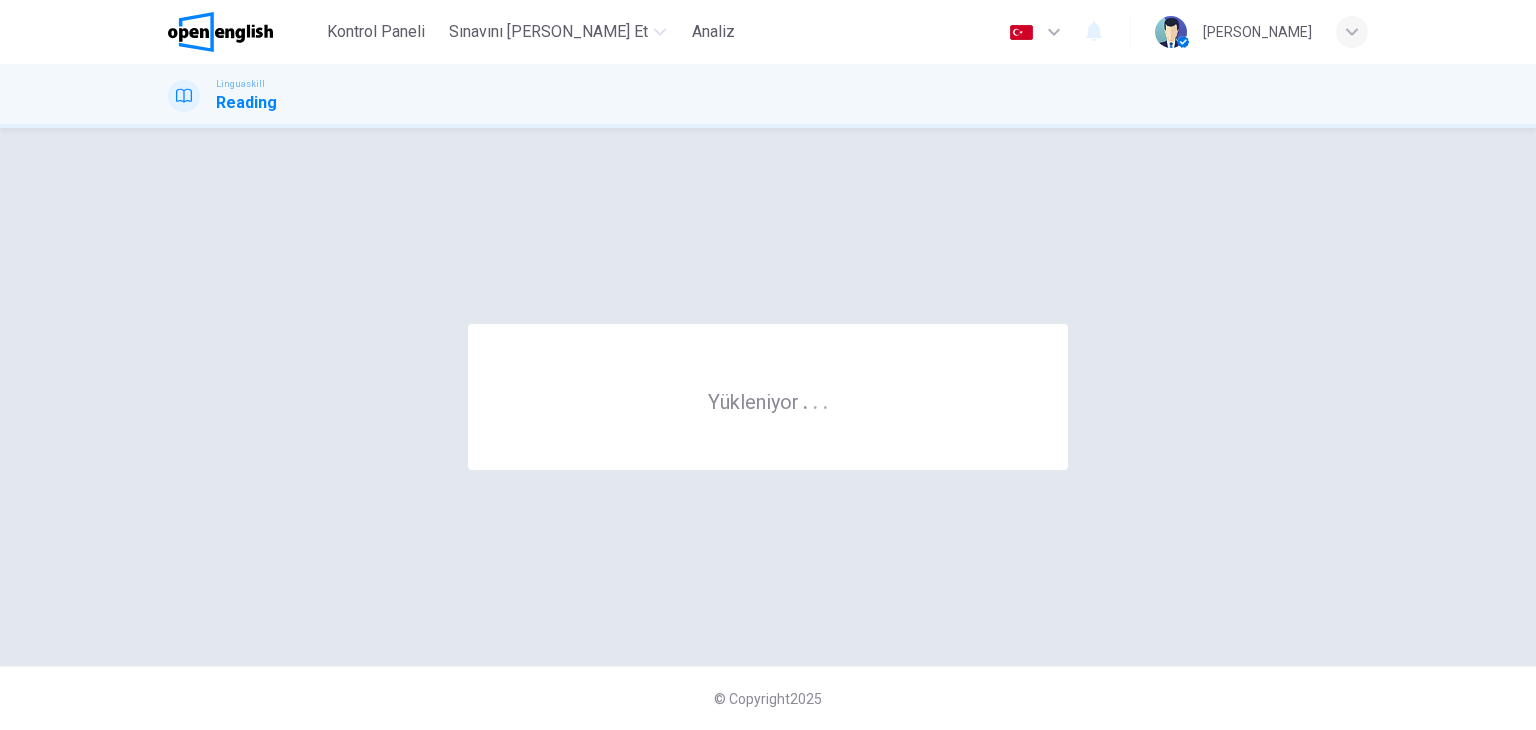 scroll, scrollTop: 0, scrollLeft: 0, axis: both 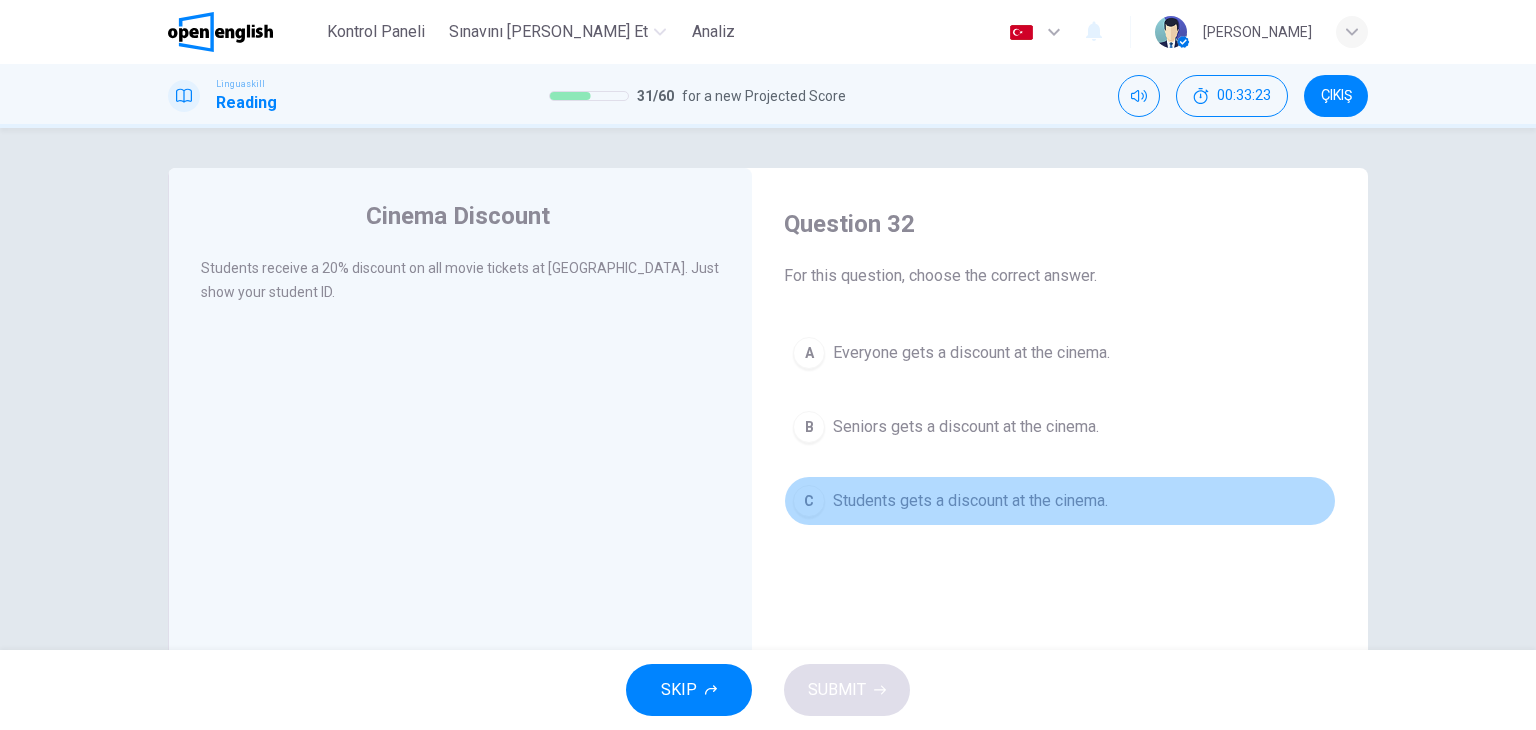 click on "Students gets a discount at the cinema." at bounding box center (970, 501) 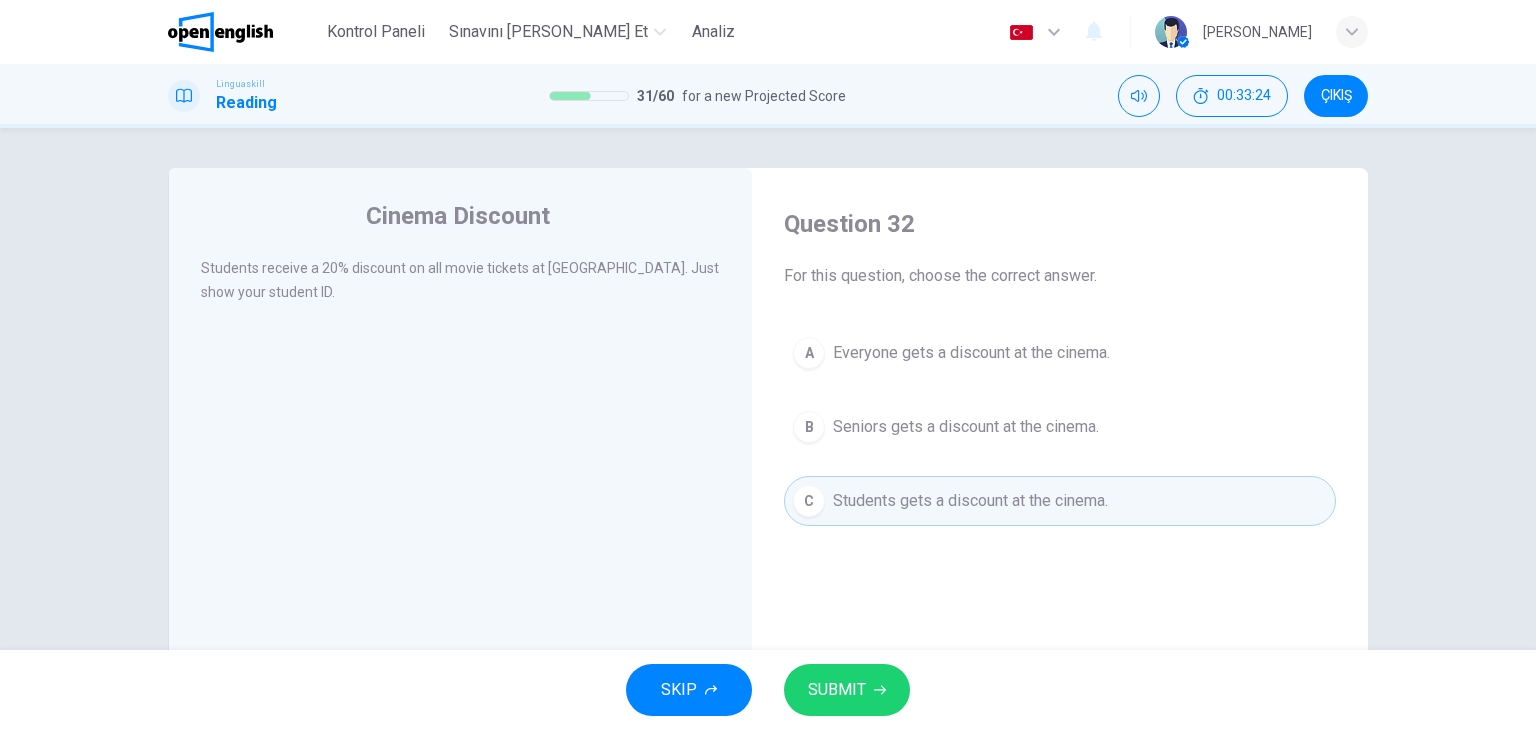 click on "SUBMIT" at bounding box center [837, 690] 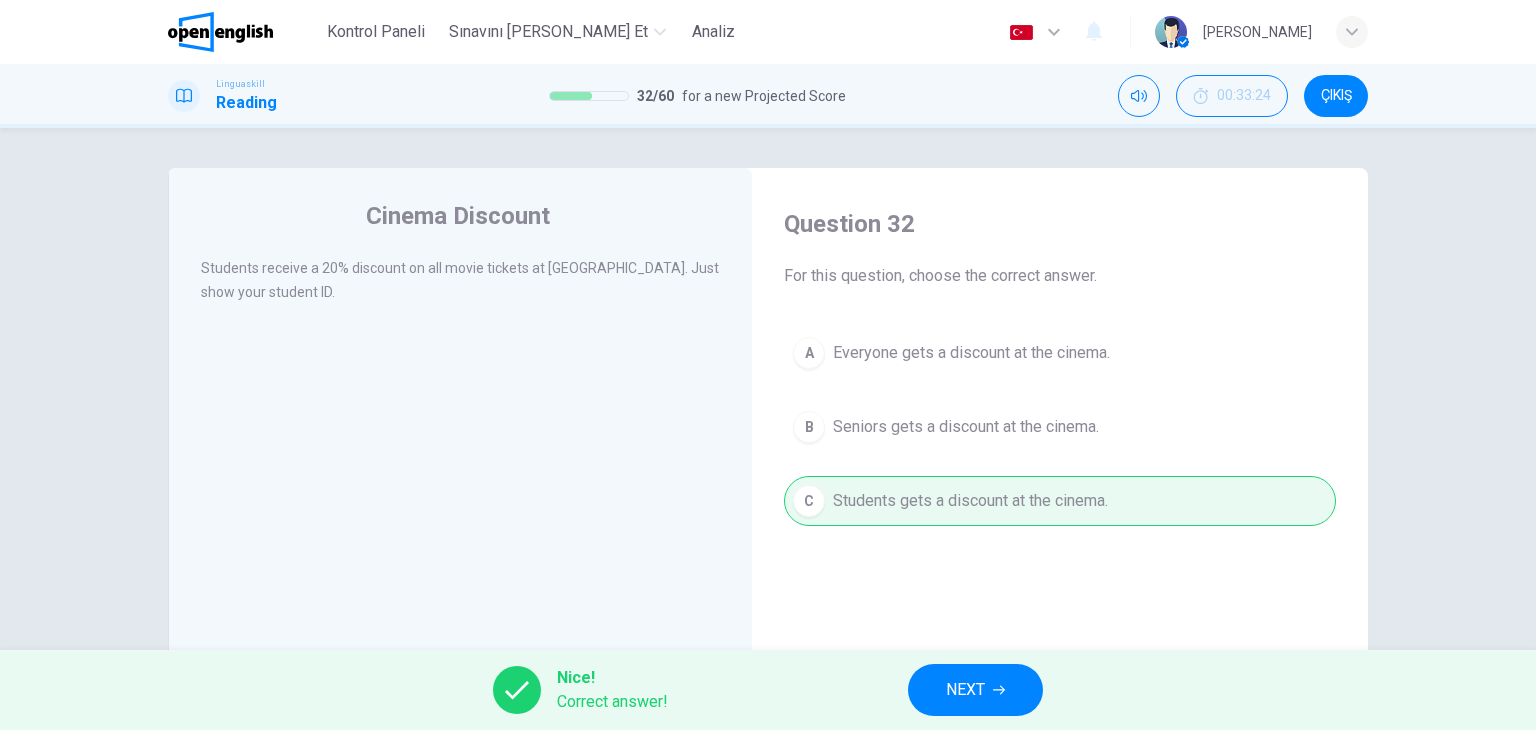 click on "NEXT" at bounding box center [975, 690] 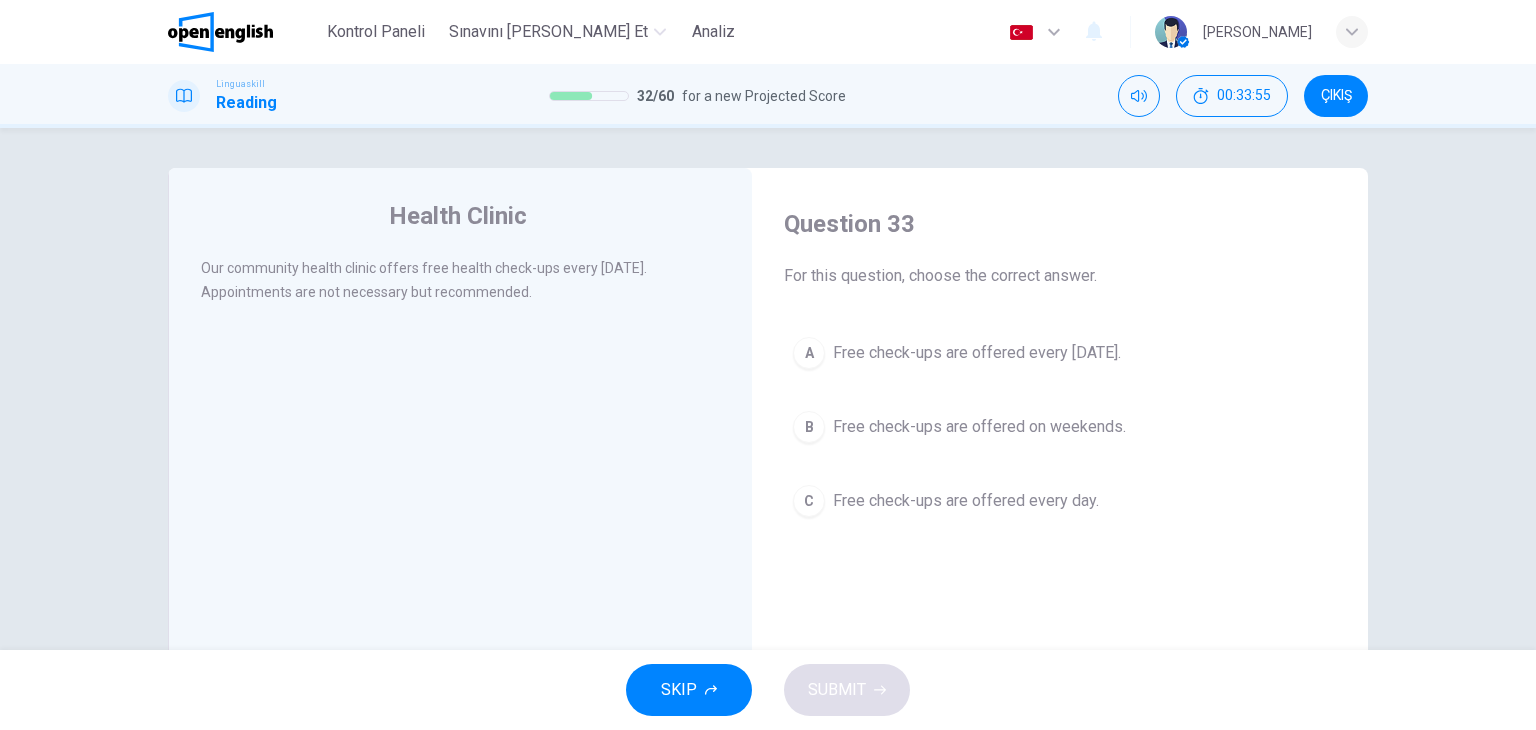 click on "Free check-ups are offered every [DATE]." at bounding box center (977, 353) 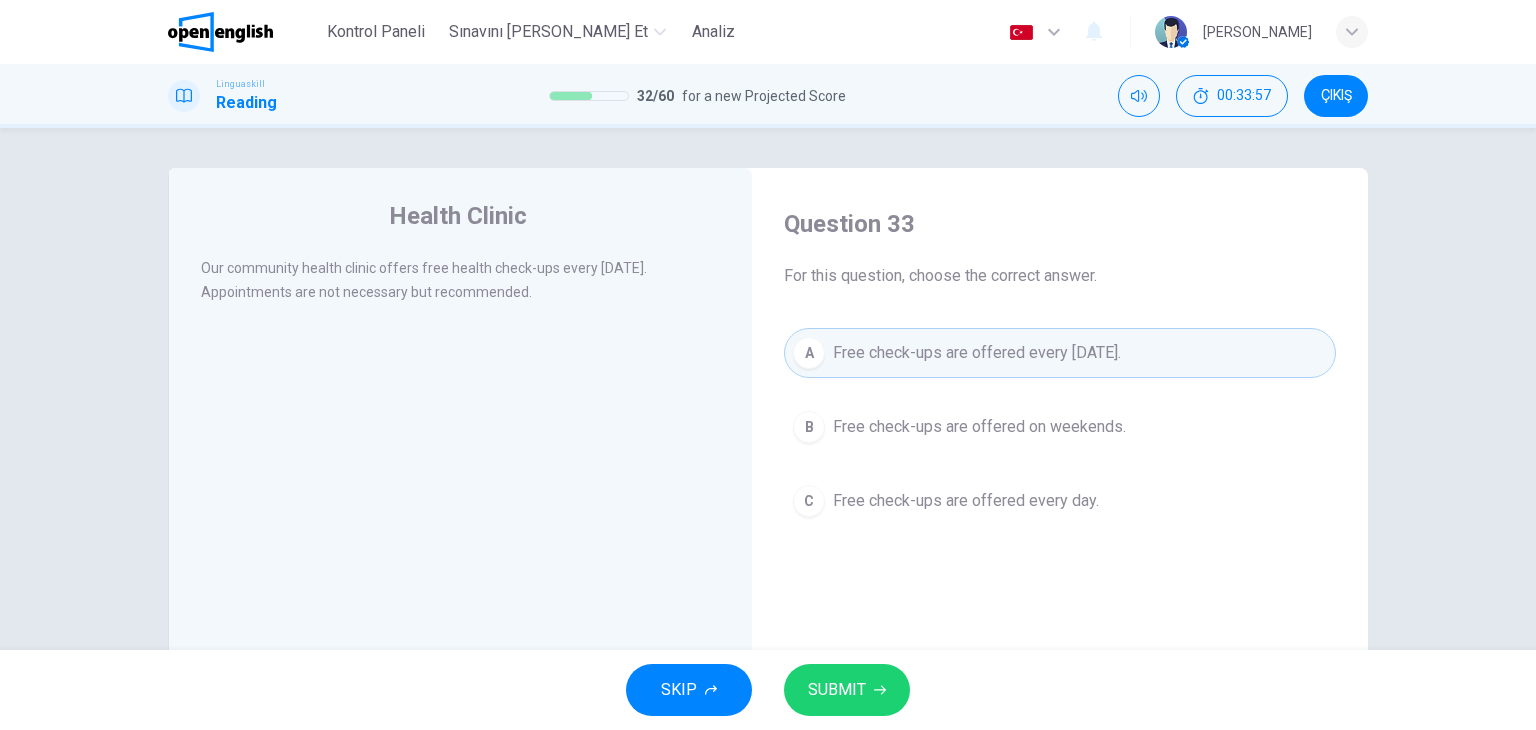 click on "SUBMIT" at bounding box center [847, 690] 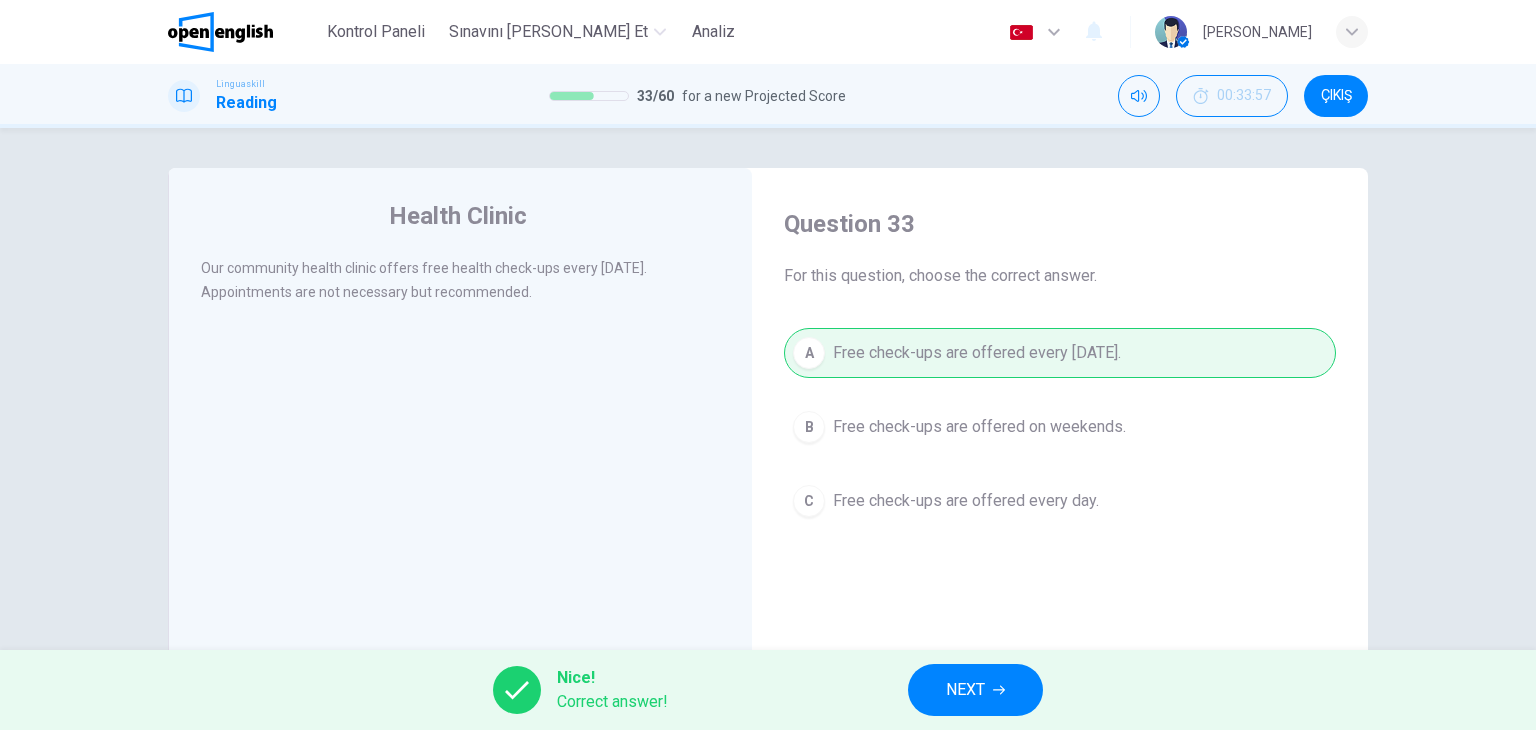 click 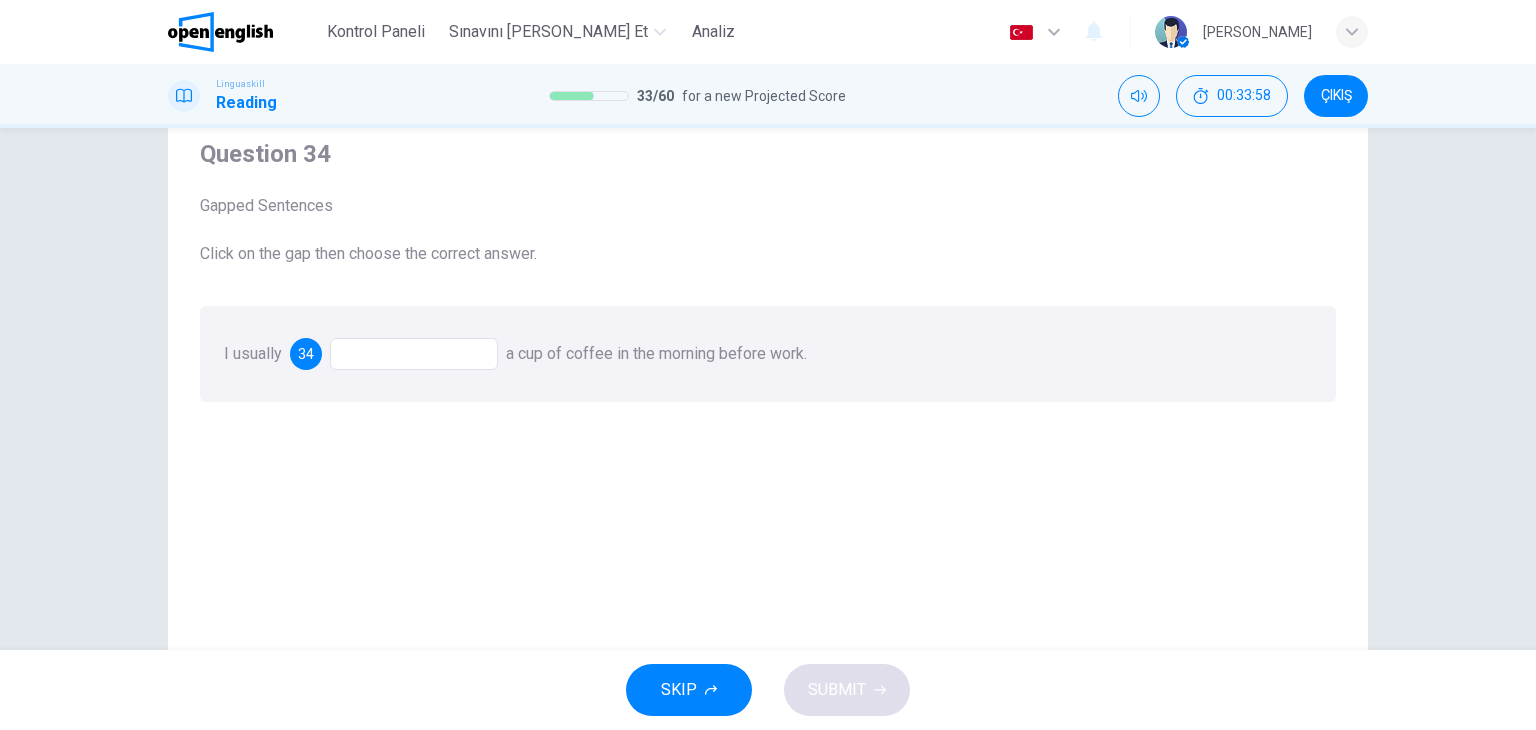 scroll, scrollTop: 100, scrollLeft: 0, axis: vertical 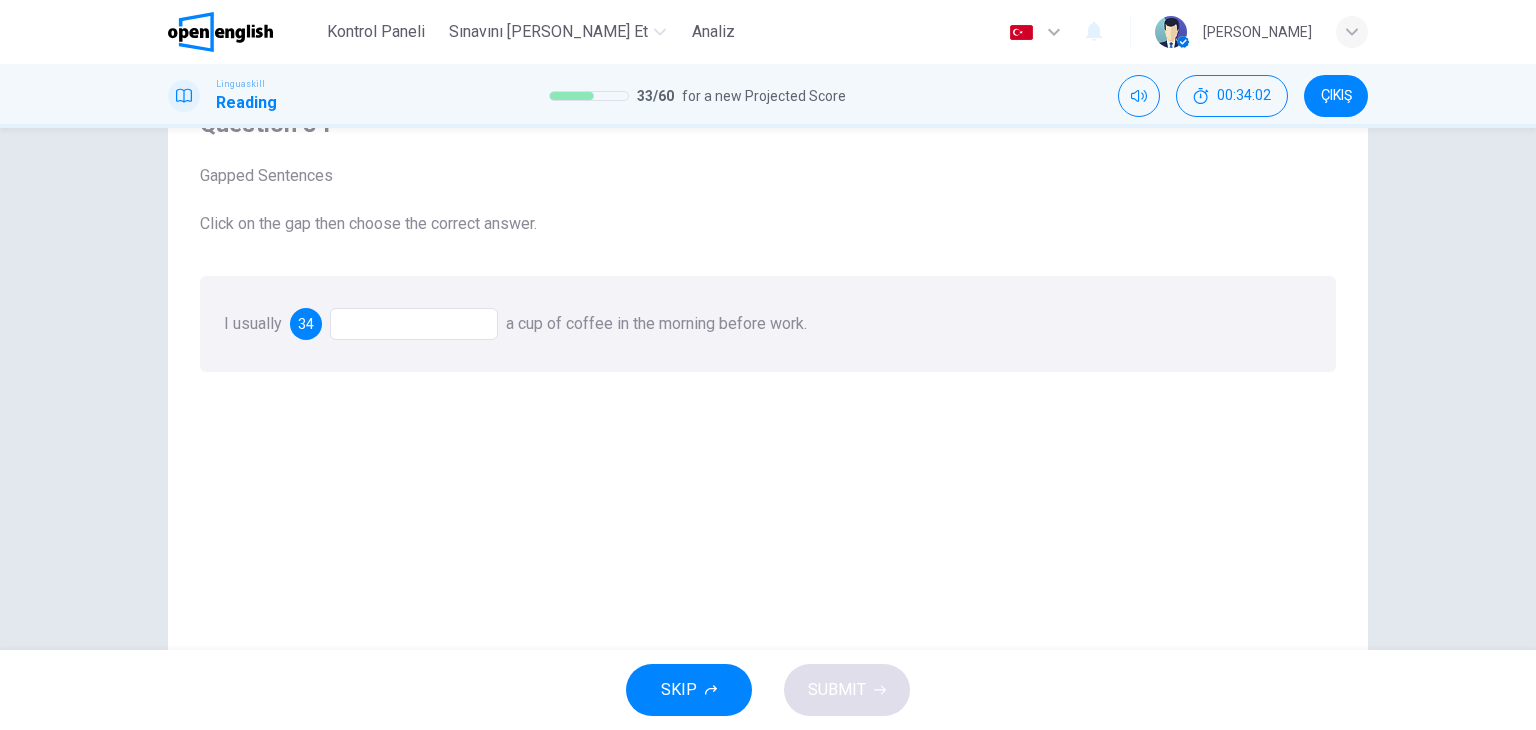 click at bounding box center [414, 324] 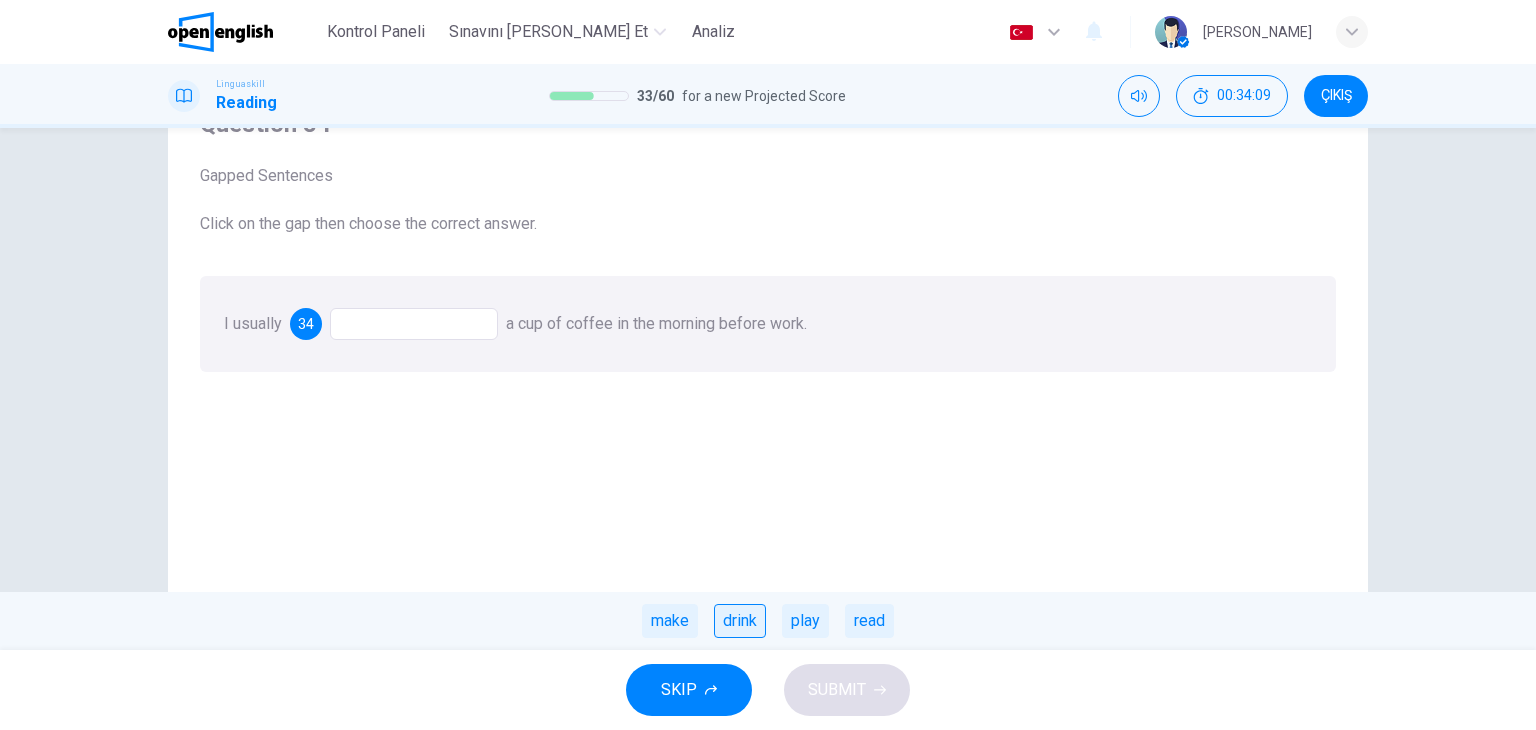click on "drink" at bounding box center (740, 621) 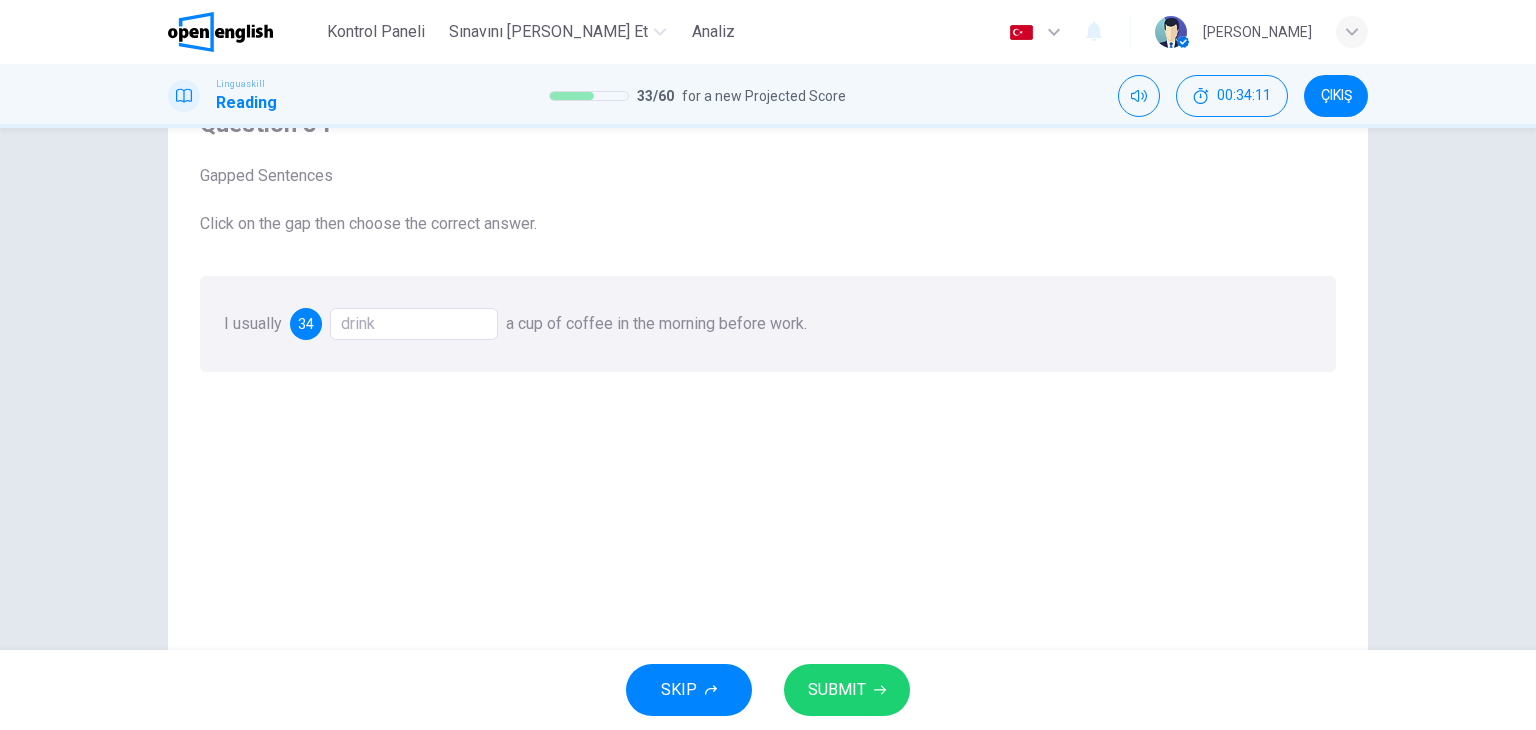 click on "SUBMIT" at bounding box center [837, 690] 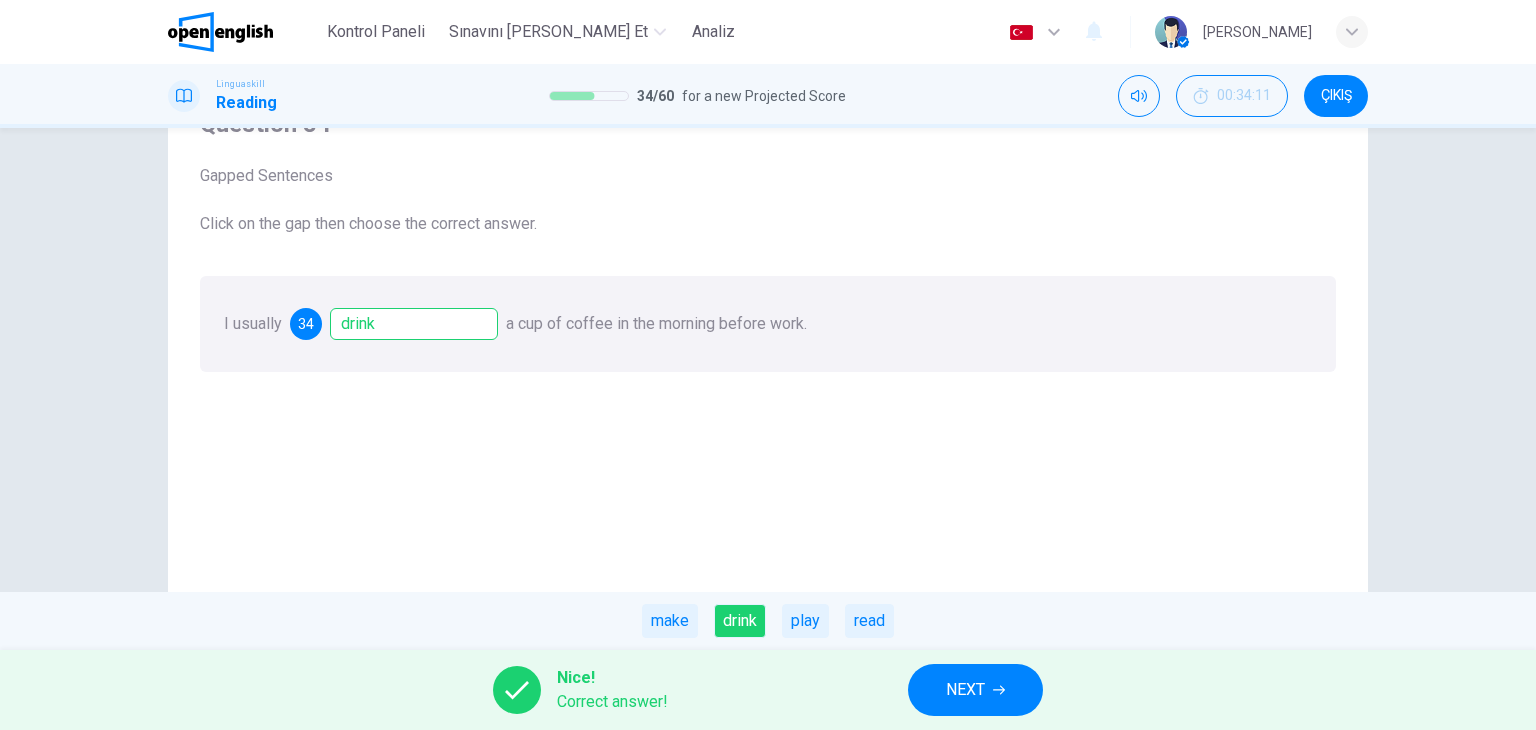 click 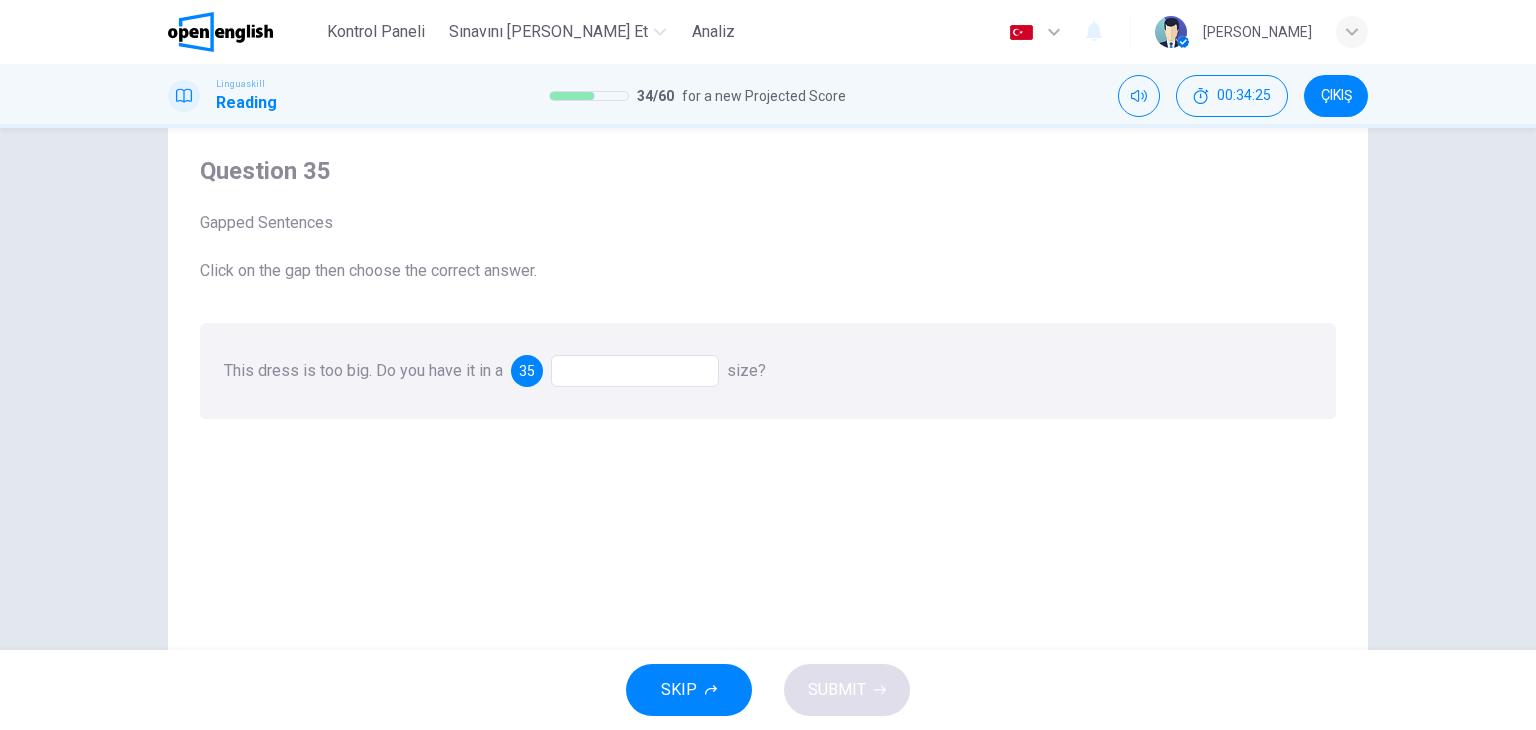 scroll, scrollTop: 100, scrollLeft: 0, axis: vertical 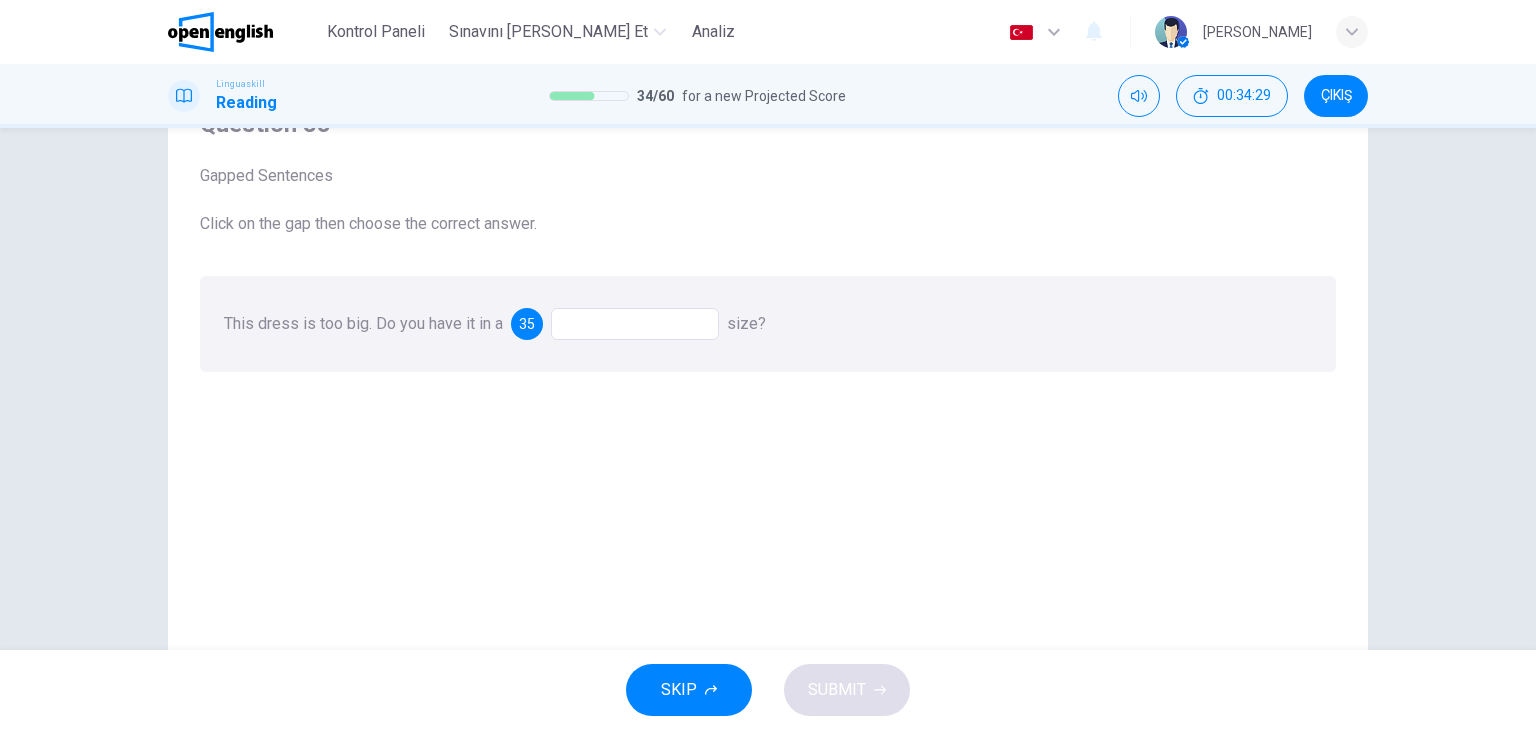 click at bounding box center [635, 324] 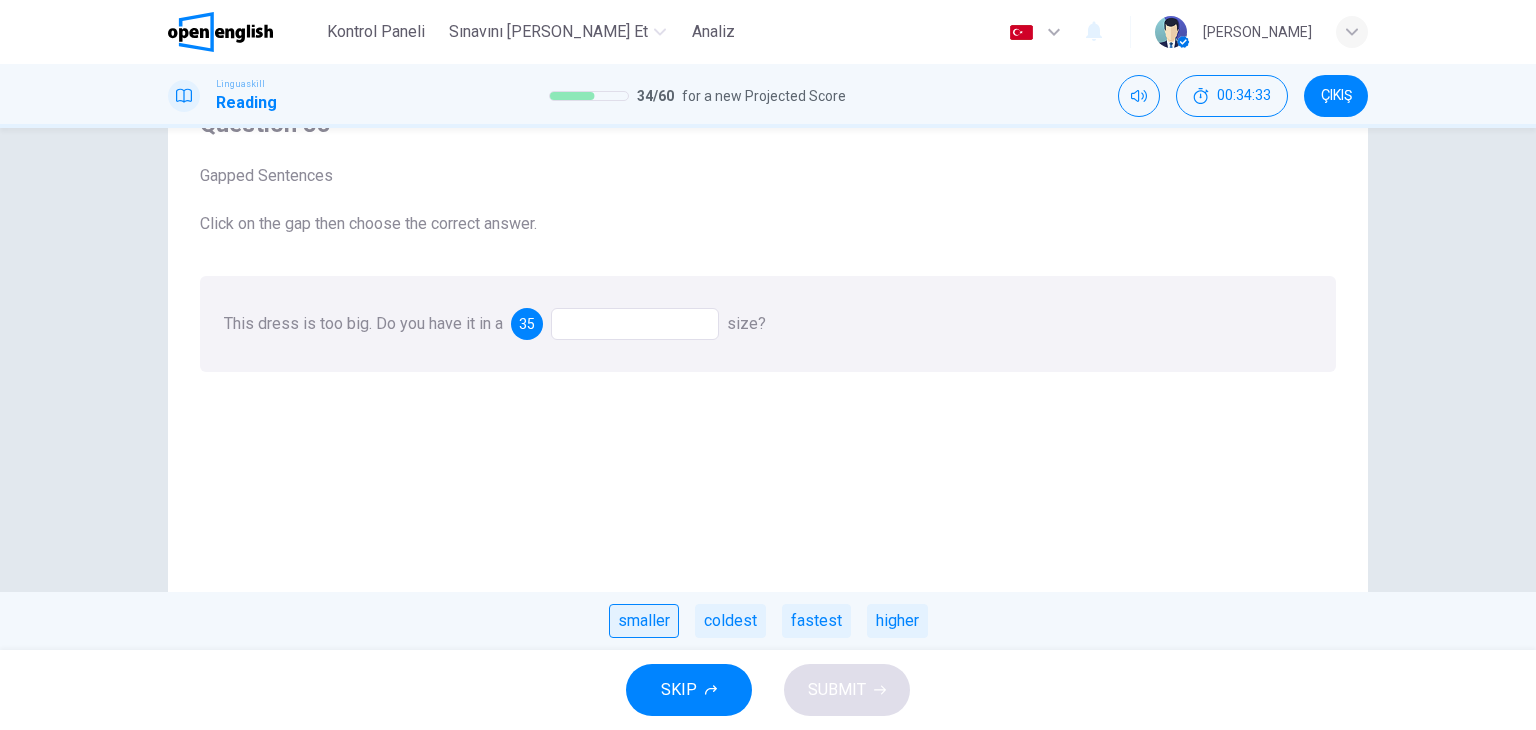 click on "smaller" at bounding box center [644, 621] 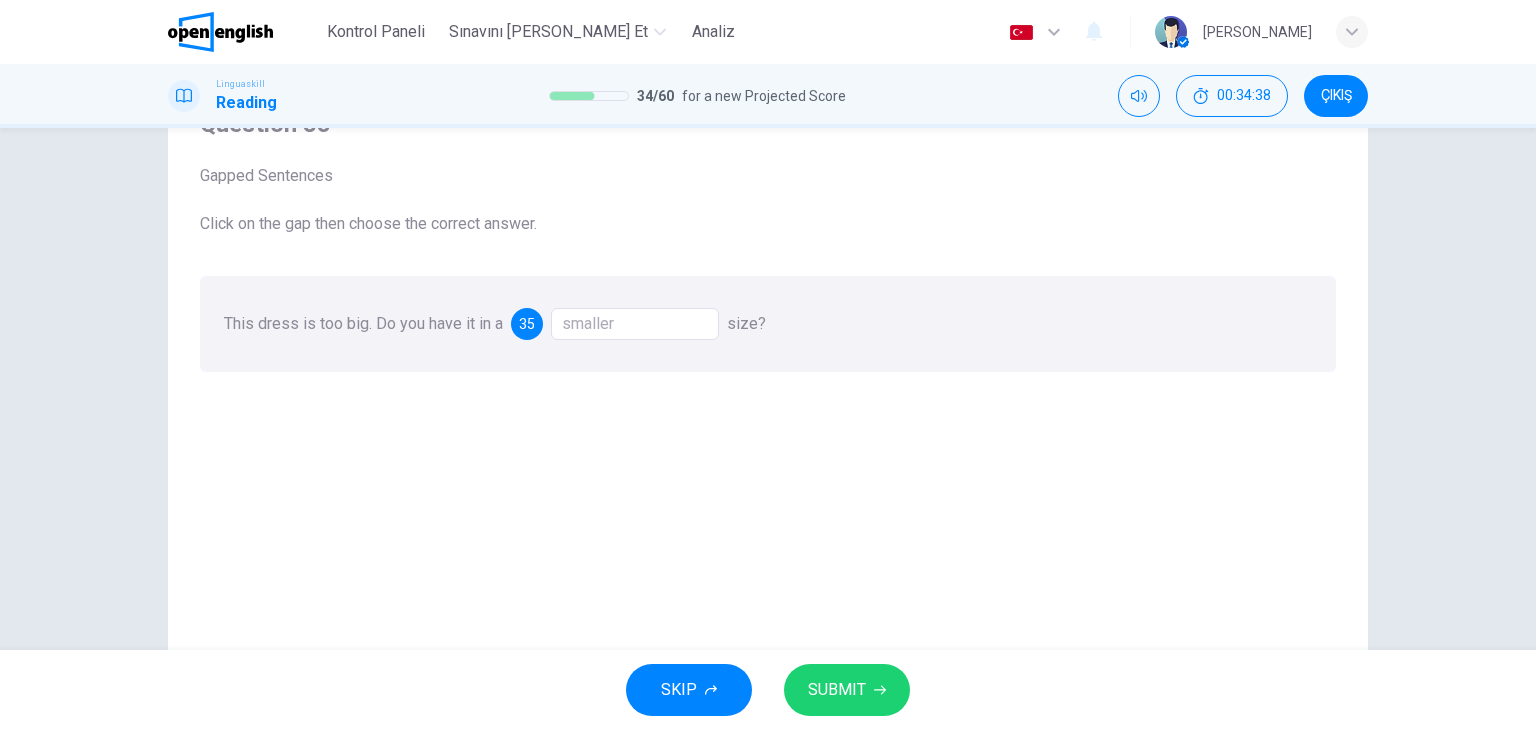 click on "SUBMIT" at bounding box center (847, 690) 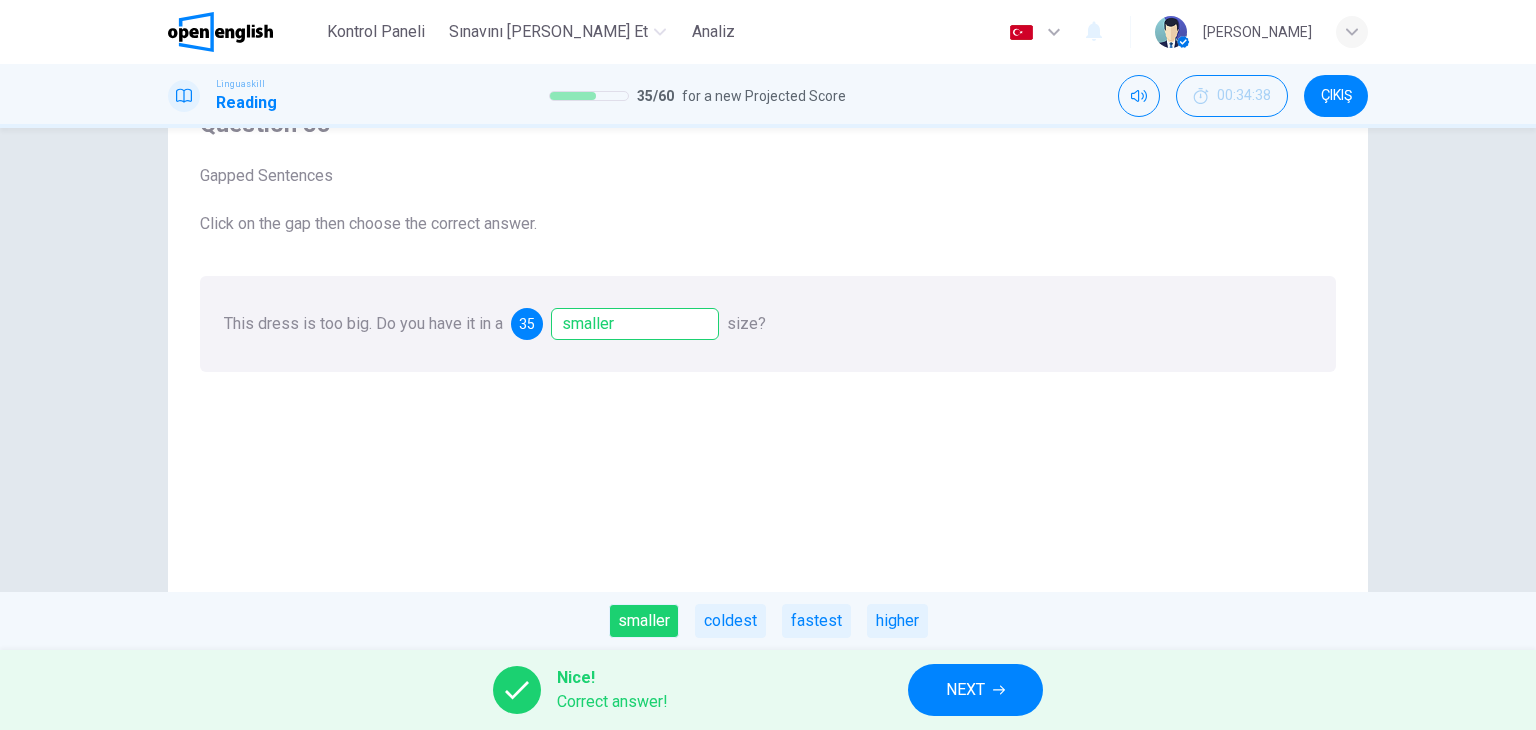 click on "NEXT" at bounding box center [965, 690] 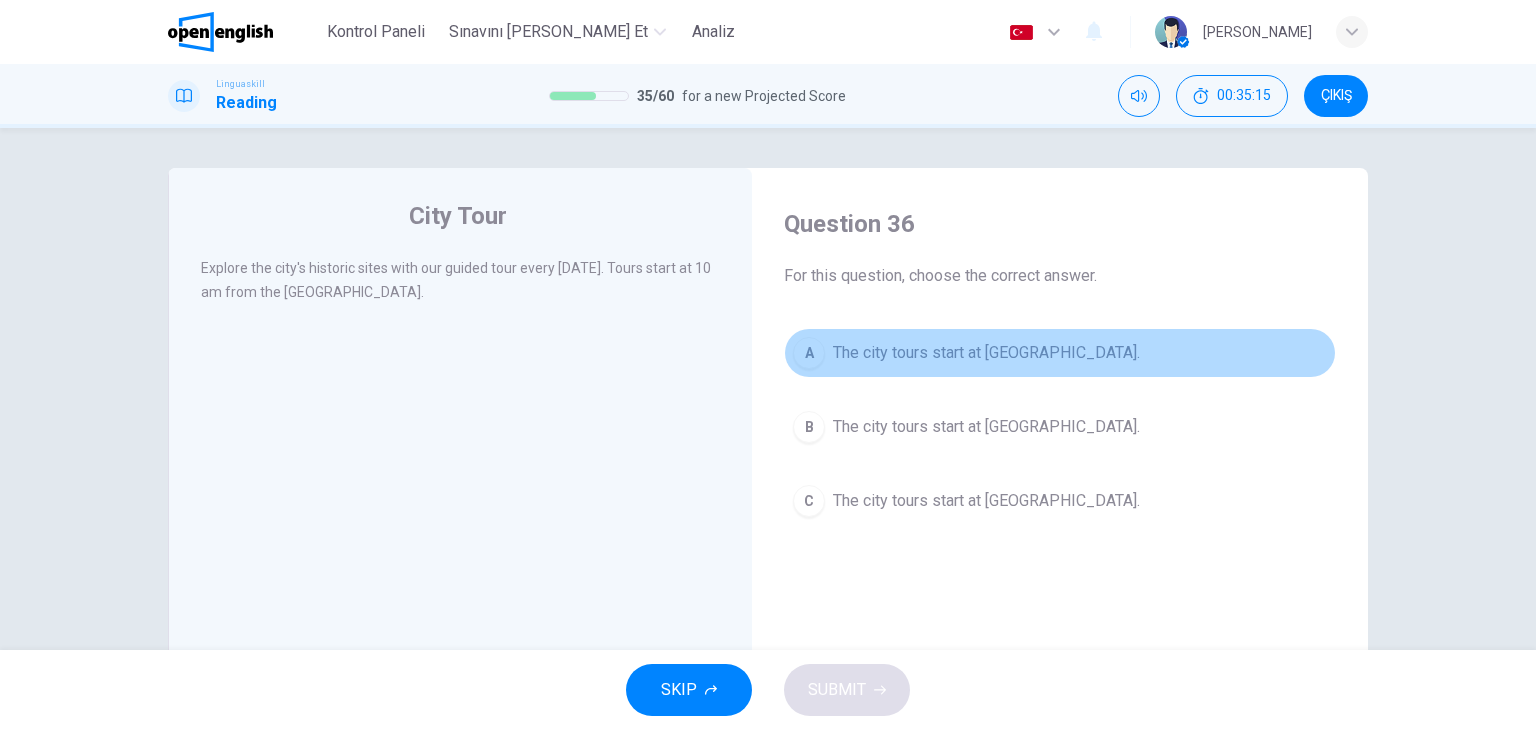 click on "The city tours start at [GEOGRAPHIC_DATA]." at bounding box center (986, 353) 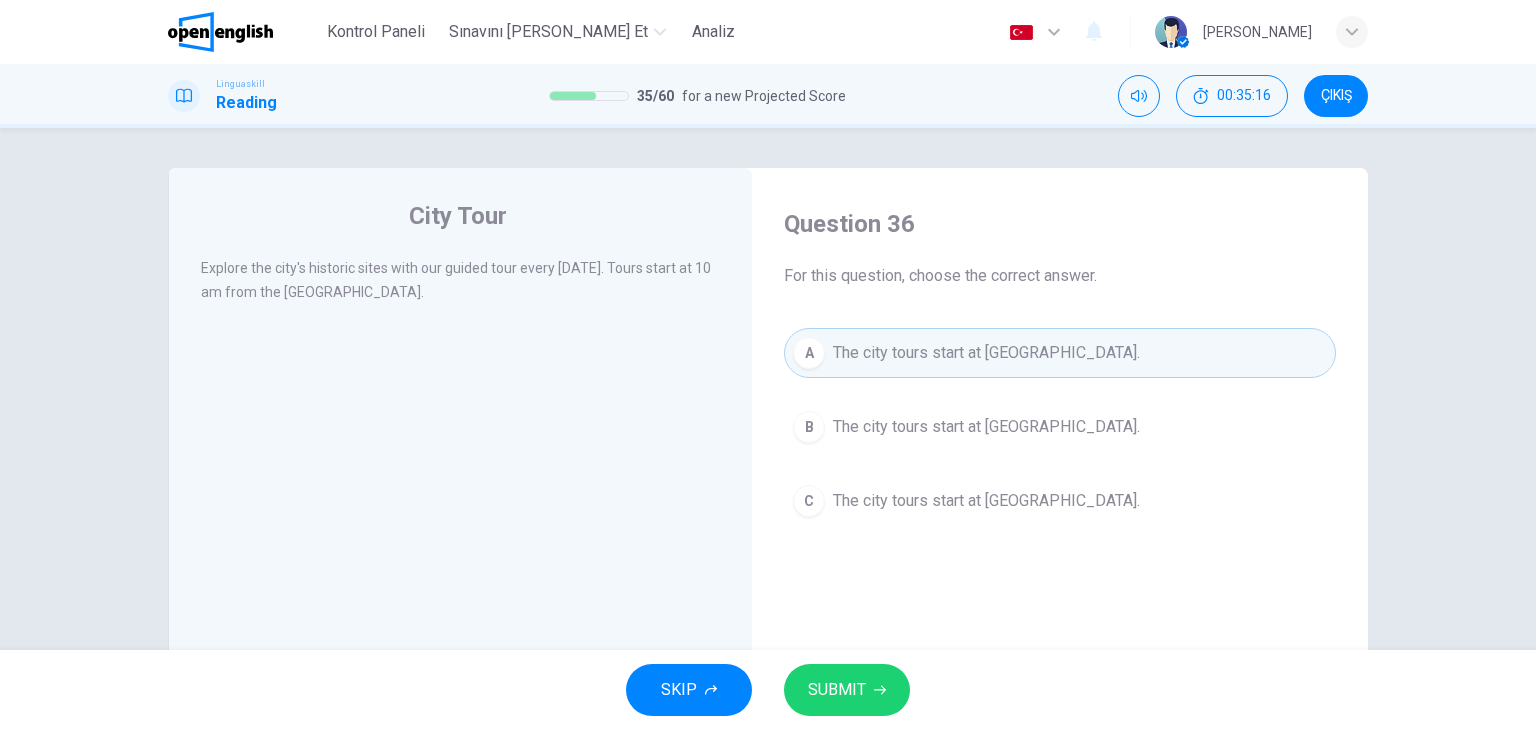 click on "SUBMIT" at bounding box center (847, 690) 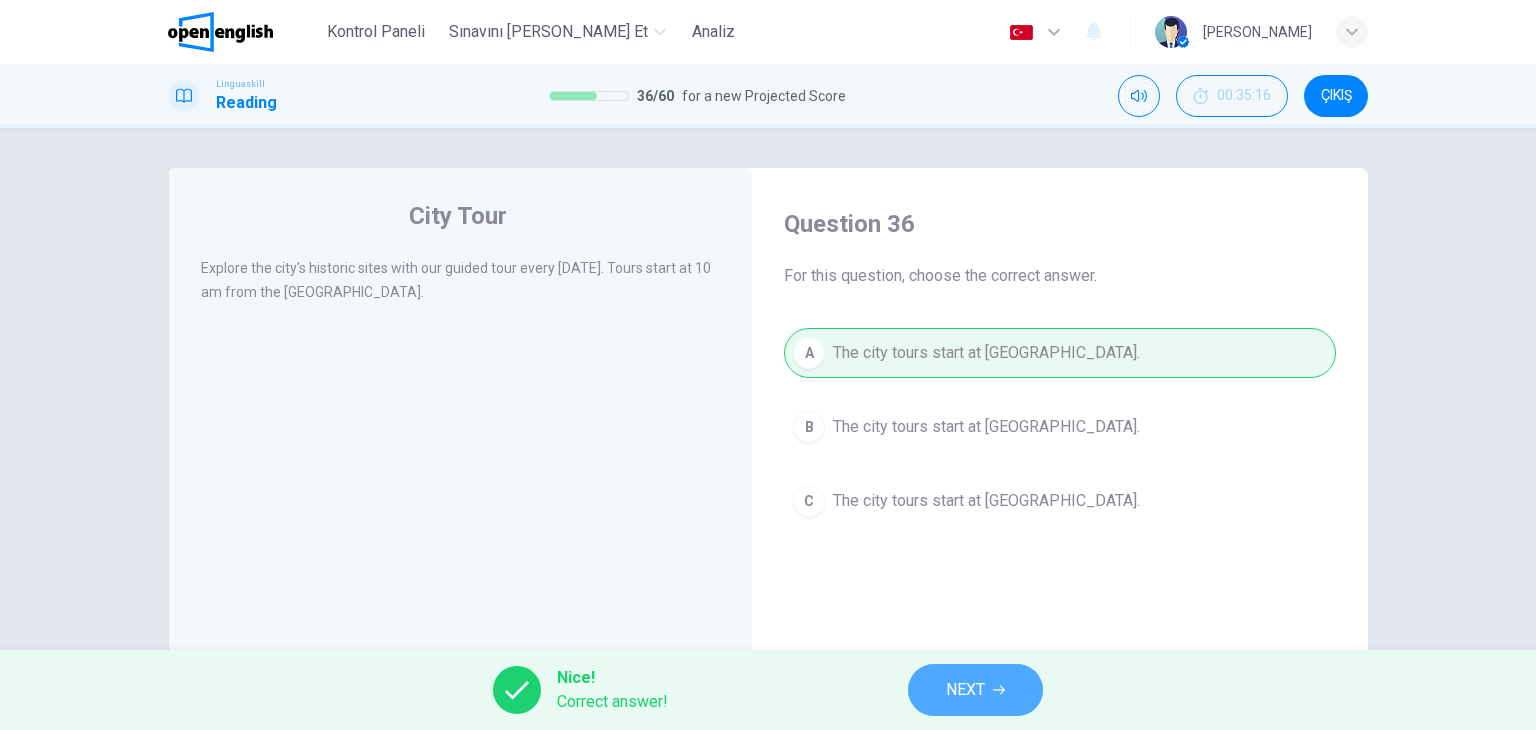 click on "NEXT" at bounding box center [975, 690] 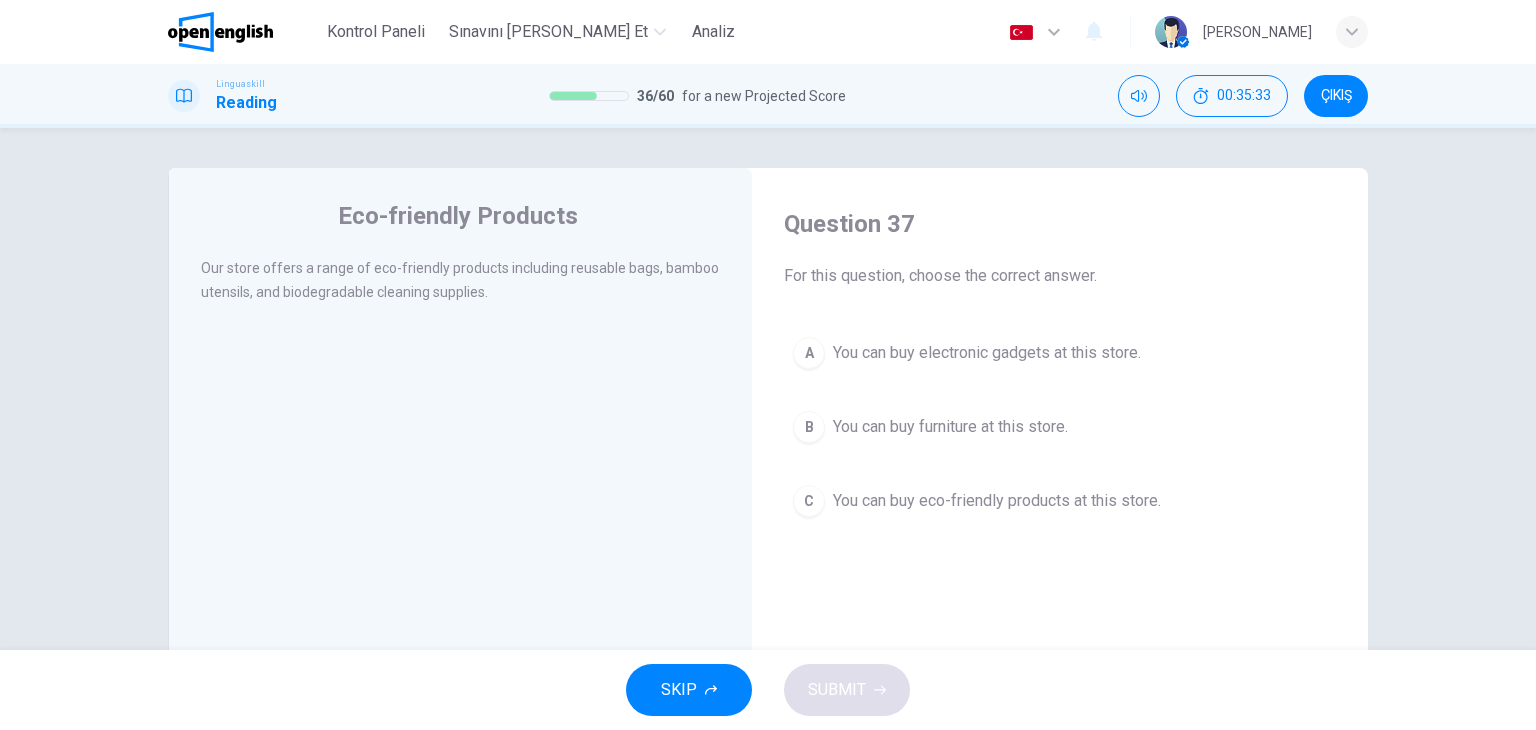 click on "You can buy eco-friendly products at this store." at bounding box center (997, 501) 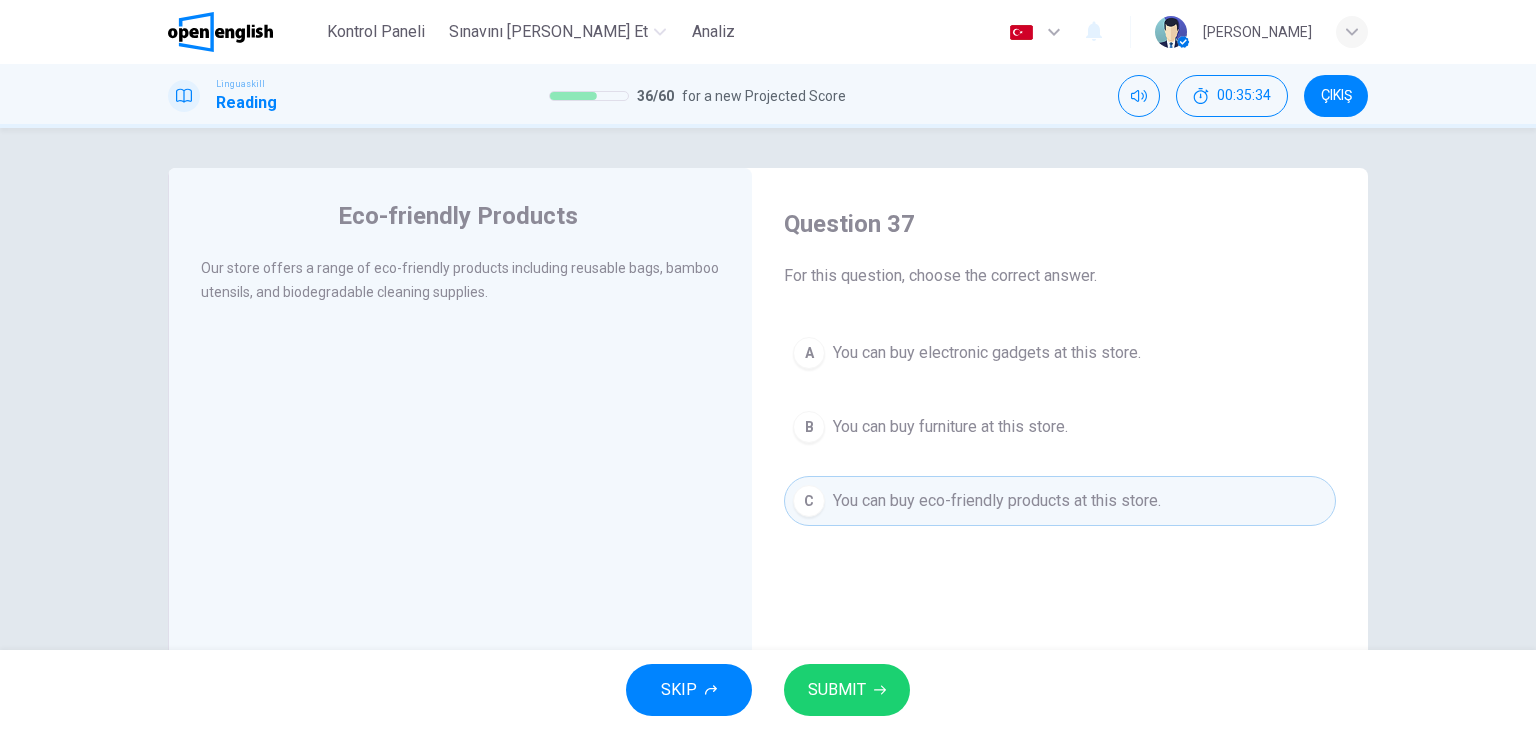 click on "SUBMIT" at bounding box center (837, 690) 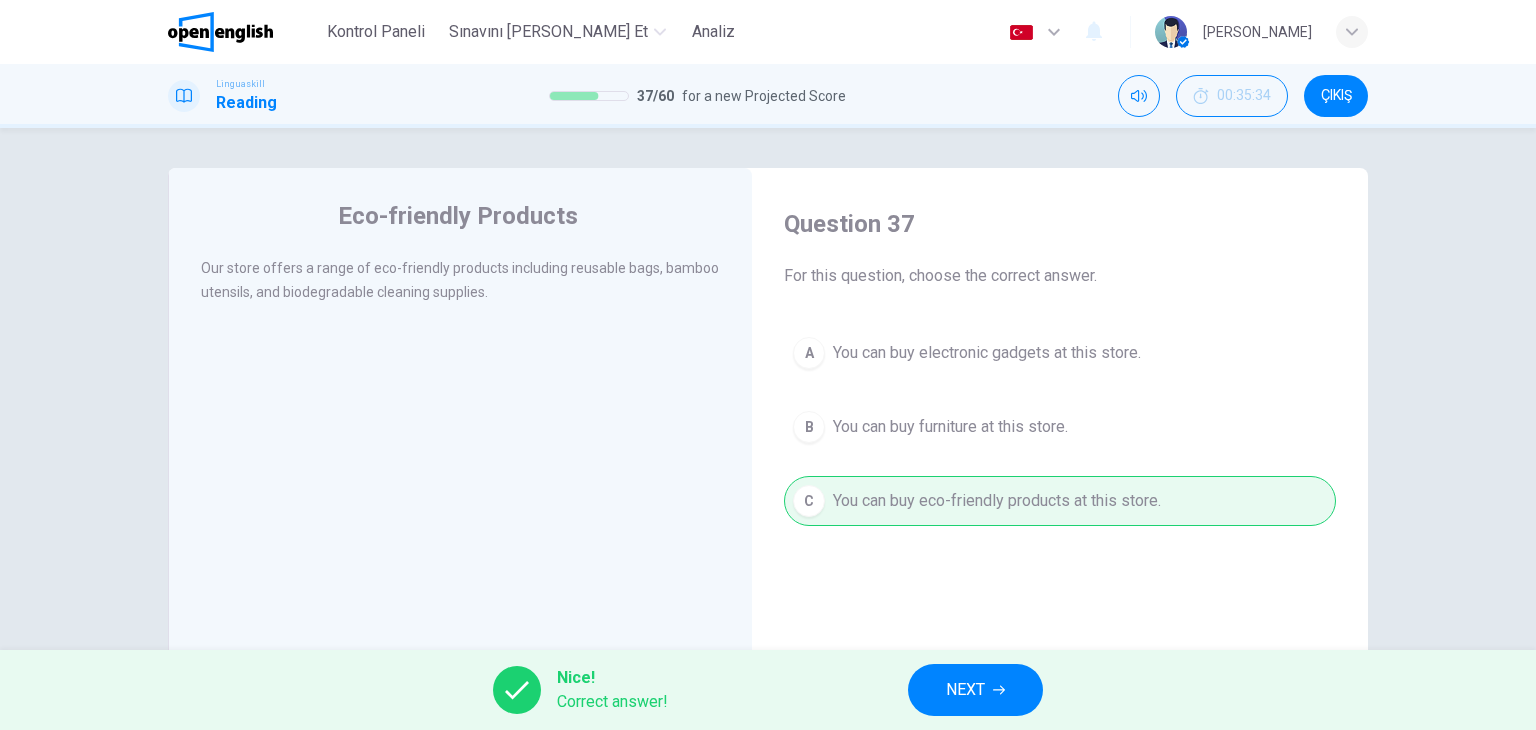 click on "NEXT" at bounding box center (975, 690) 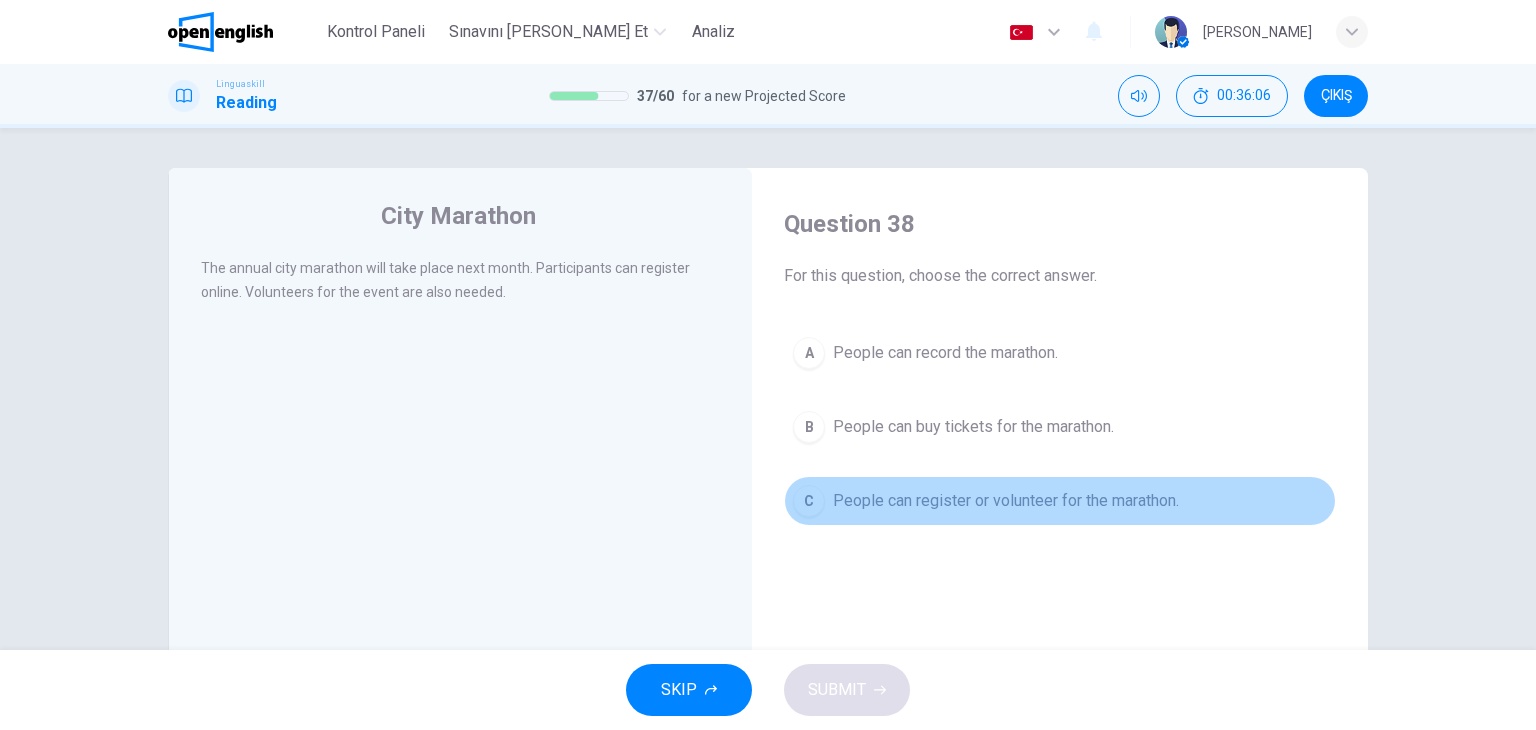 click on "People can register or volunteer for the marathon." at bounding box center (1006, 501) 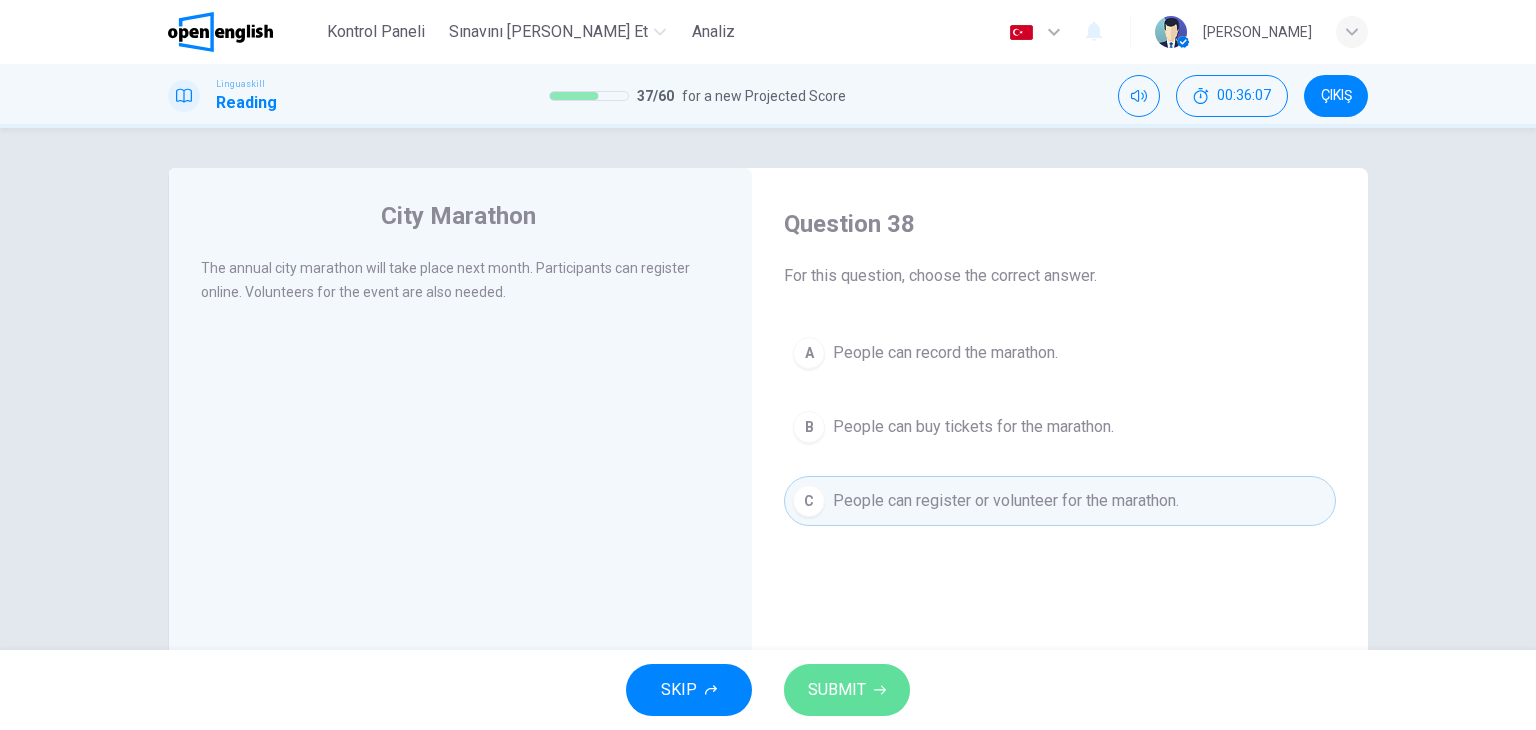 click on "SUBMIT" at bounding box center [847, 690] 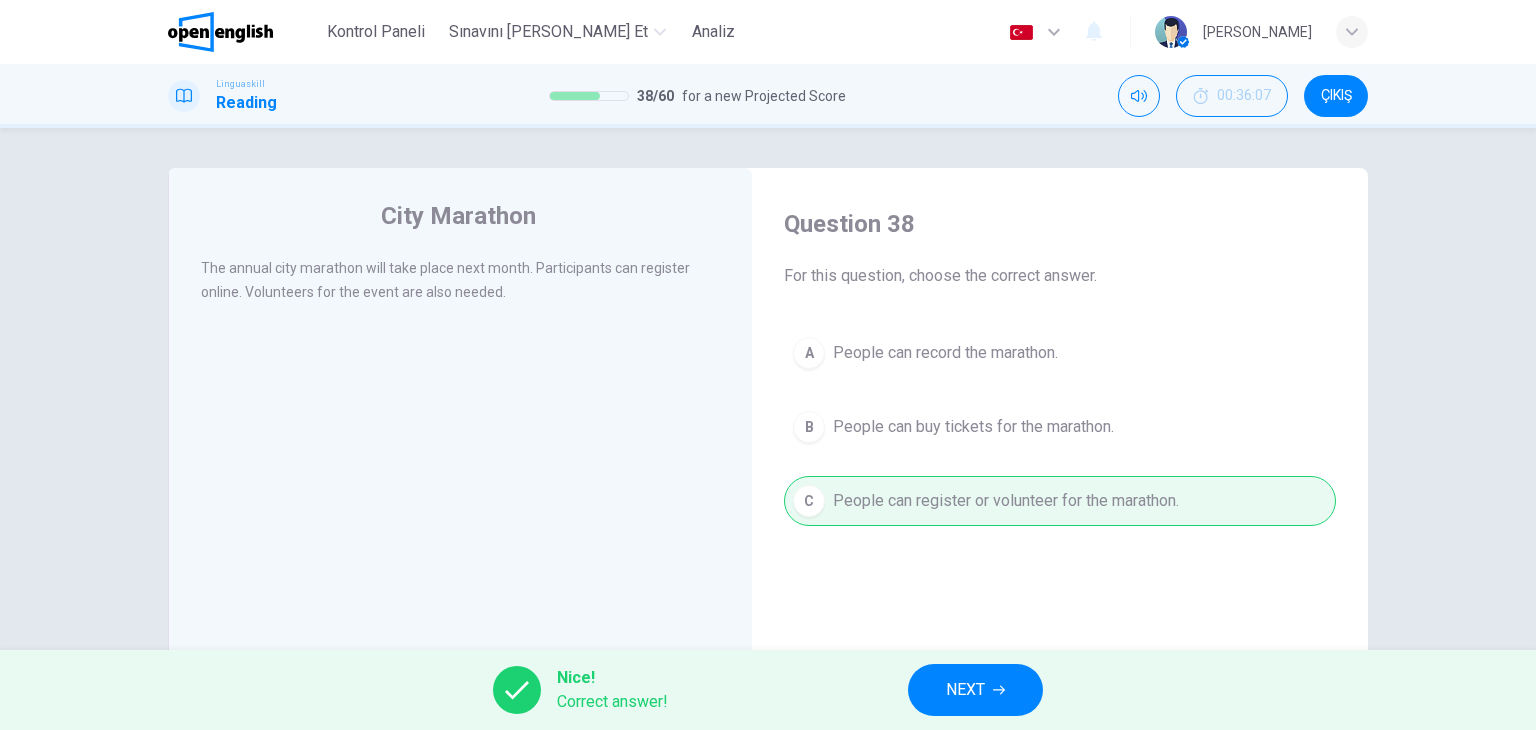 click on "NEXT" at bounding box center [965, 690] 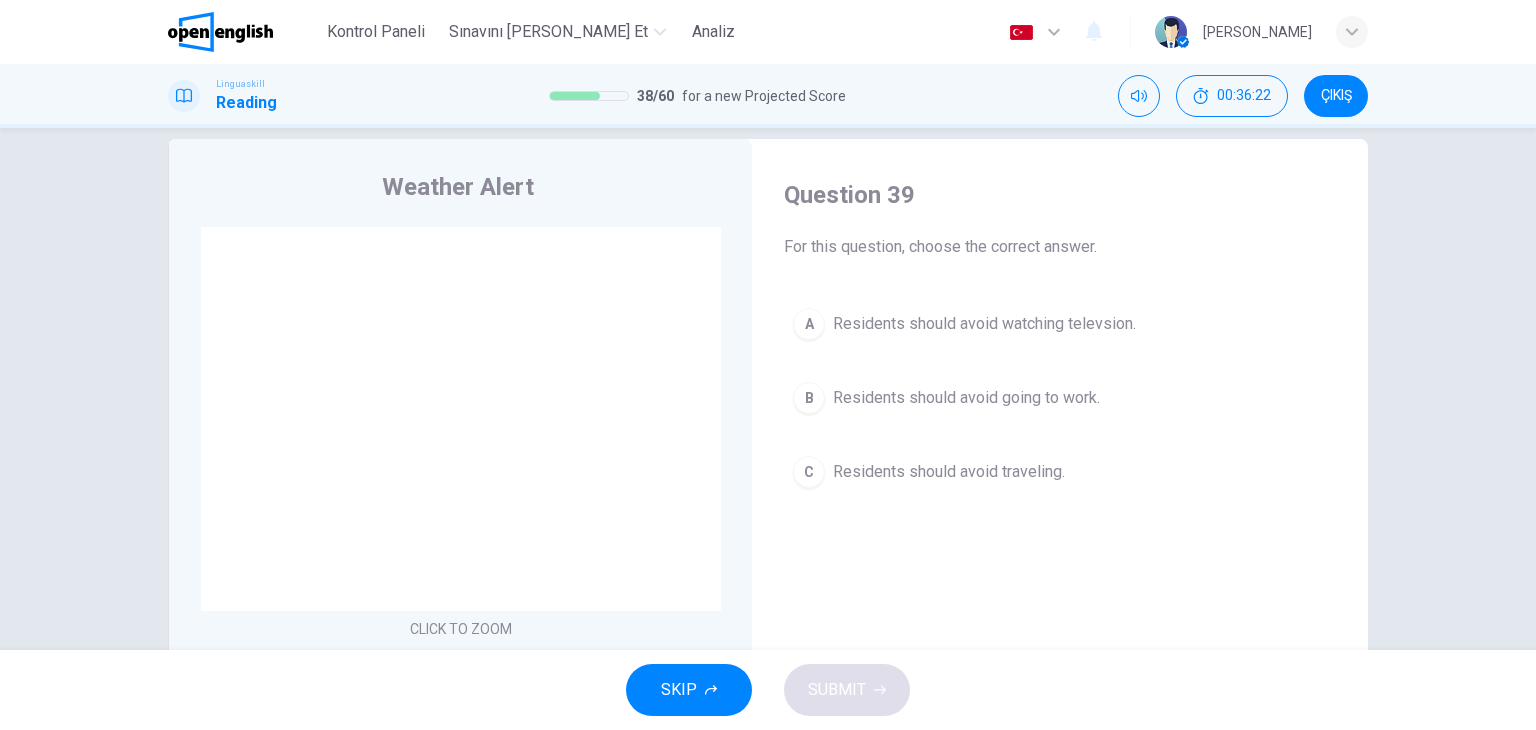 scroll, scrollTop: 0, scrollLeft: 0, axis: both 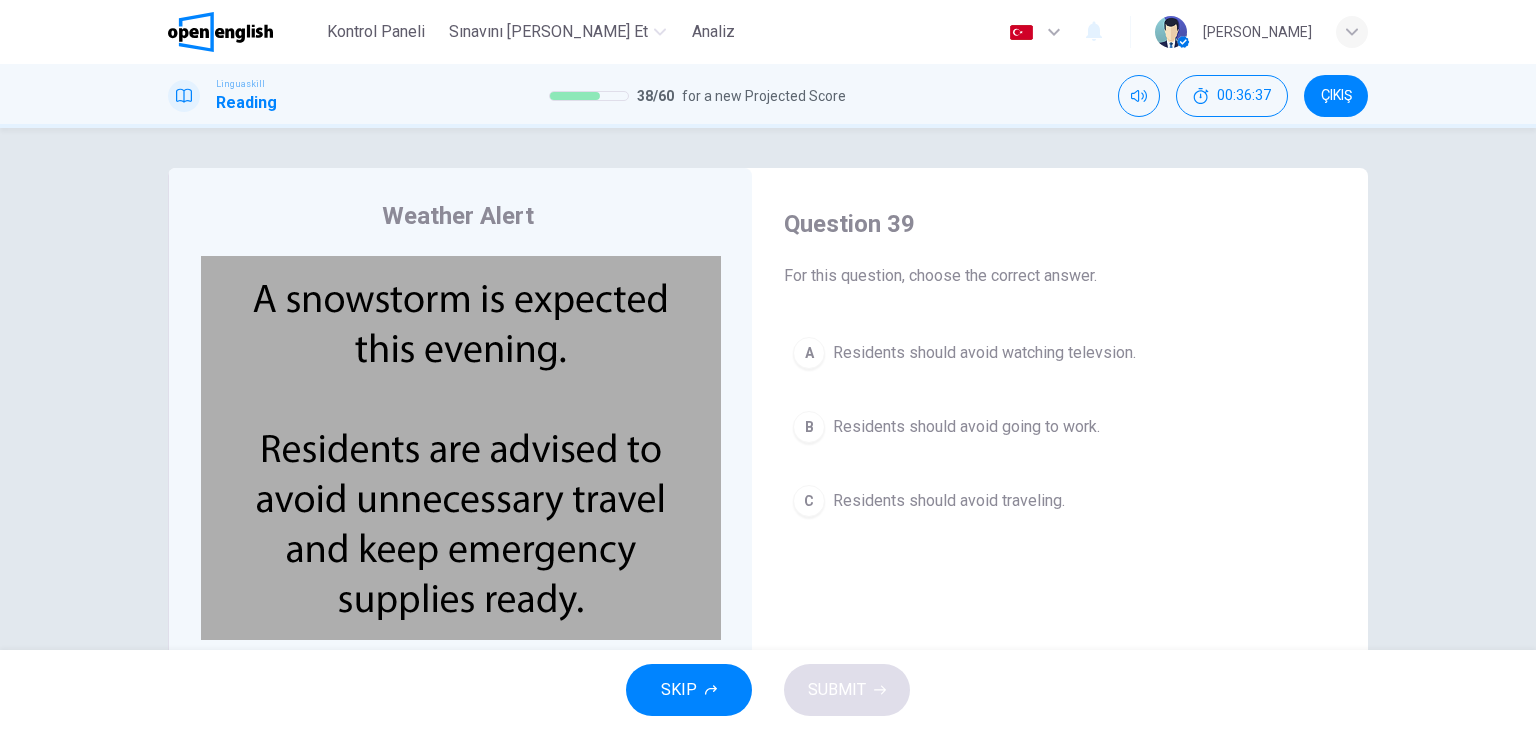 click on "Residents should avoid traveling." at bounding box center (949, 501) 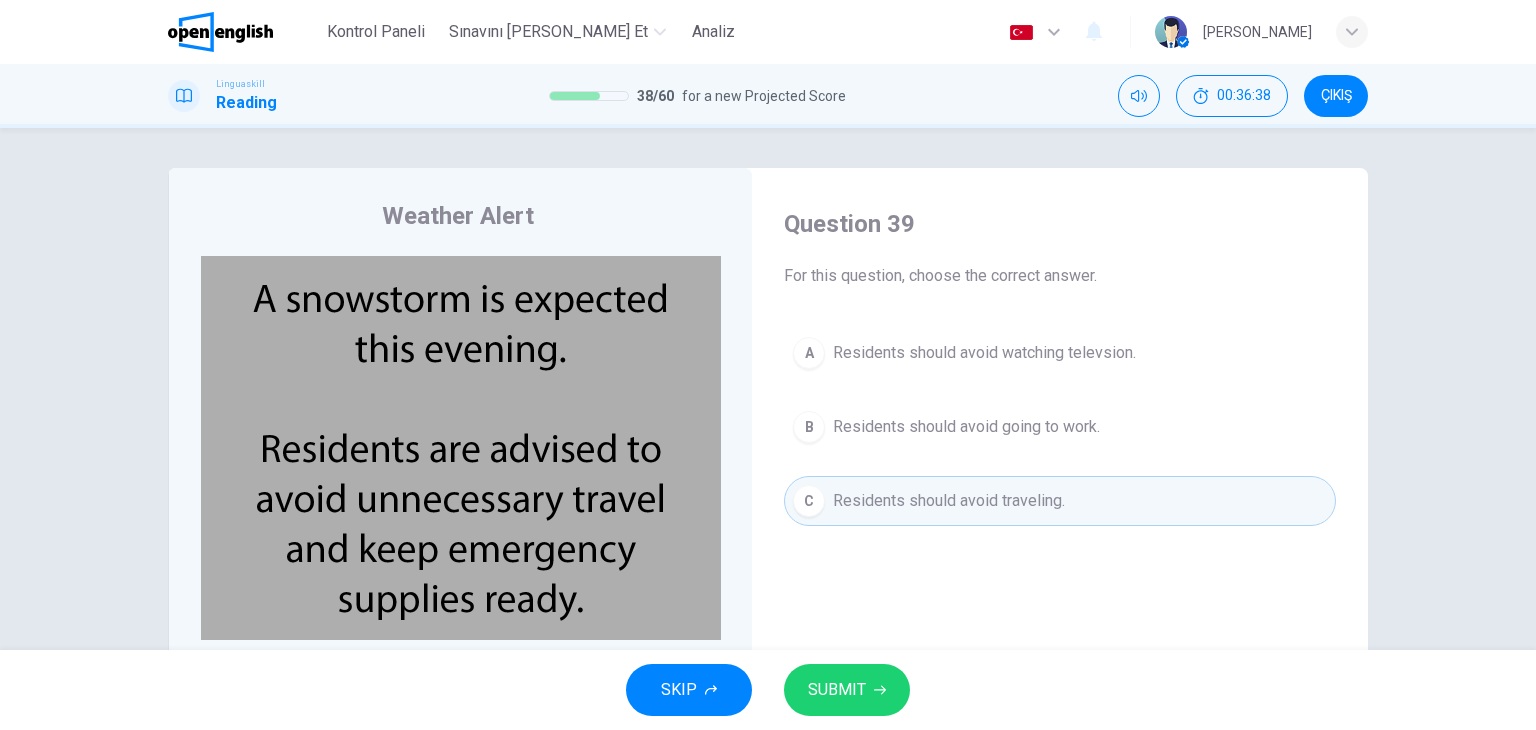 click on "SUBMIT" at bounding box center (847, 690) 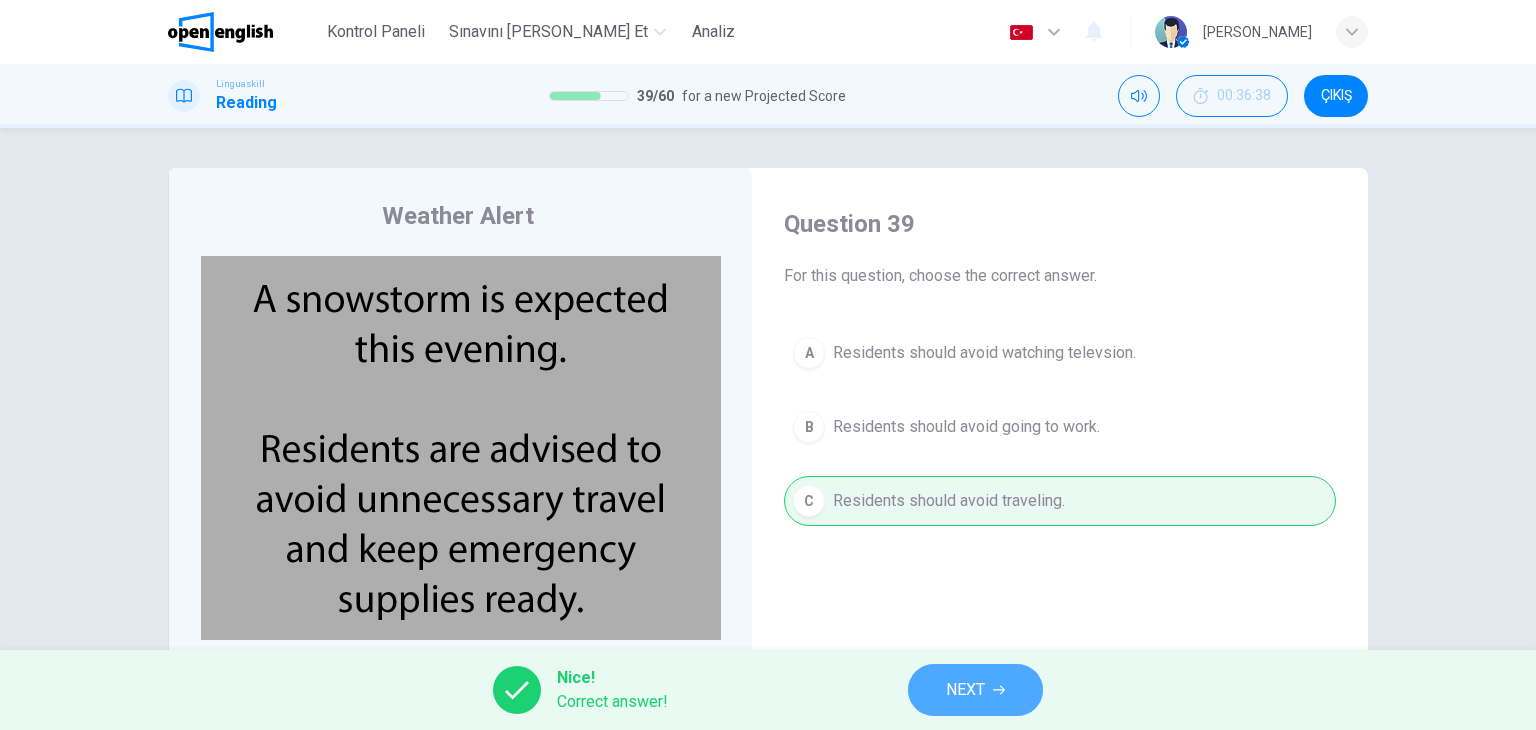 click 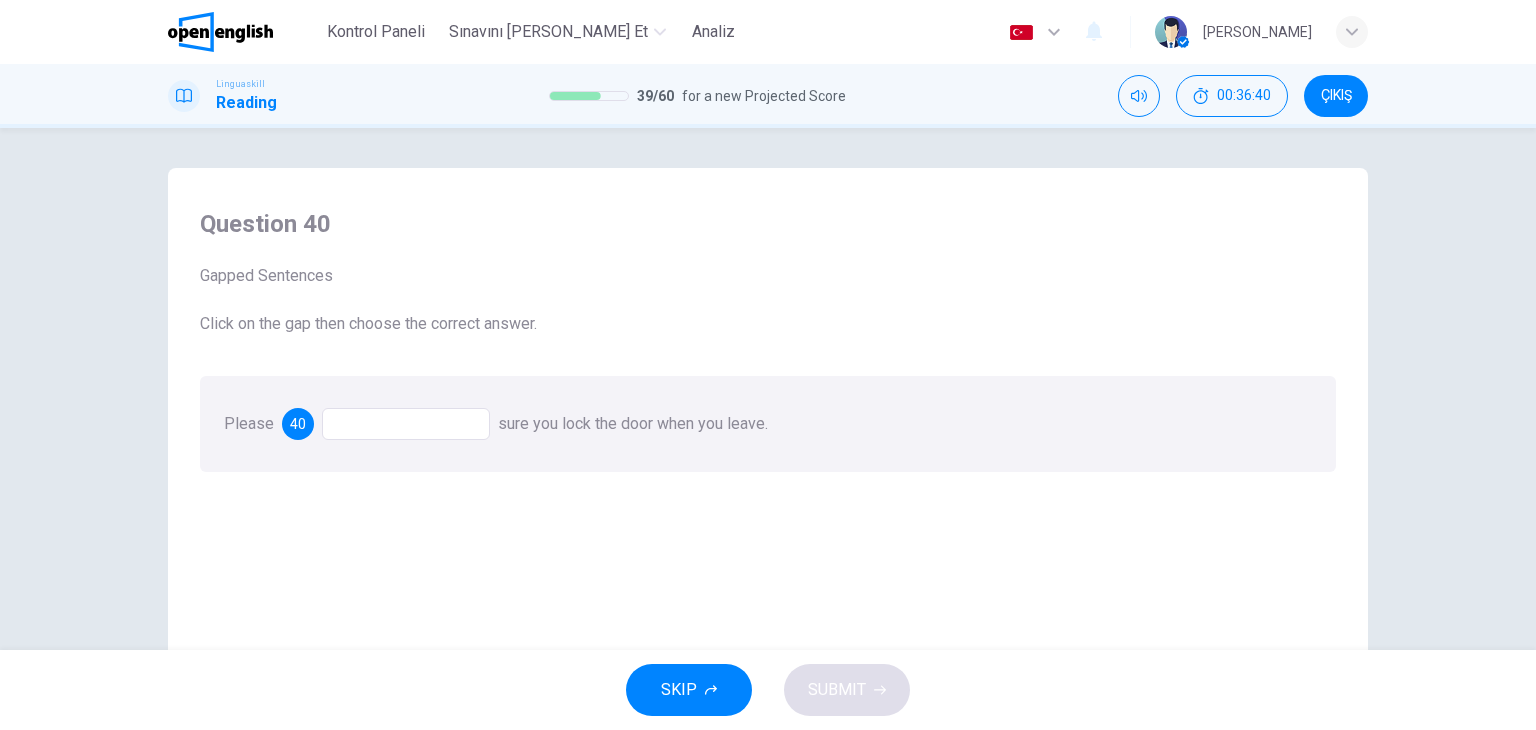 scroll, scrollTop: 100, scrollLeft: 0, axis: vertical 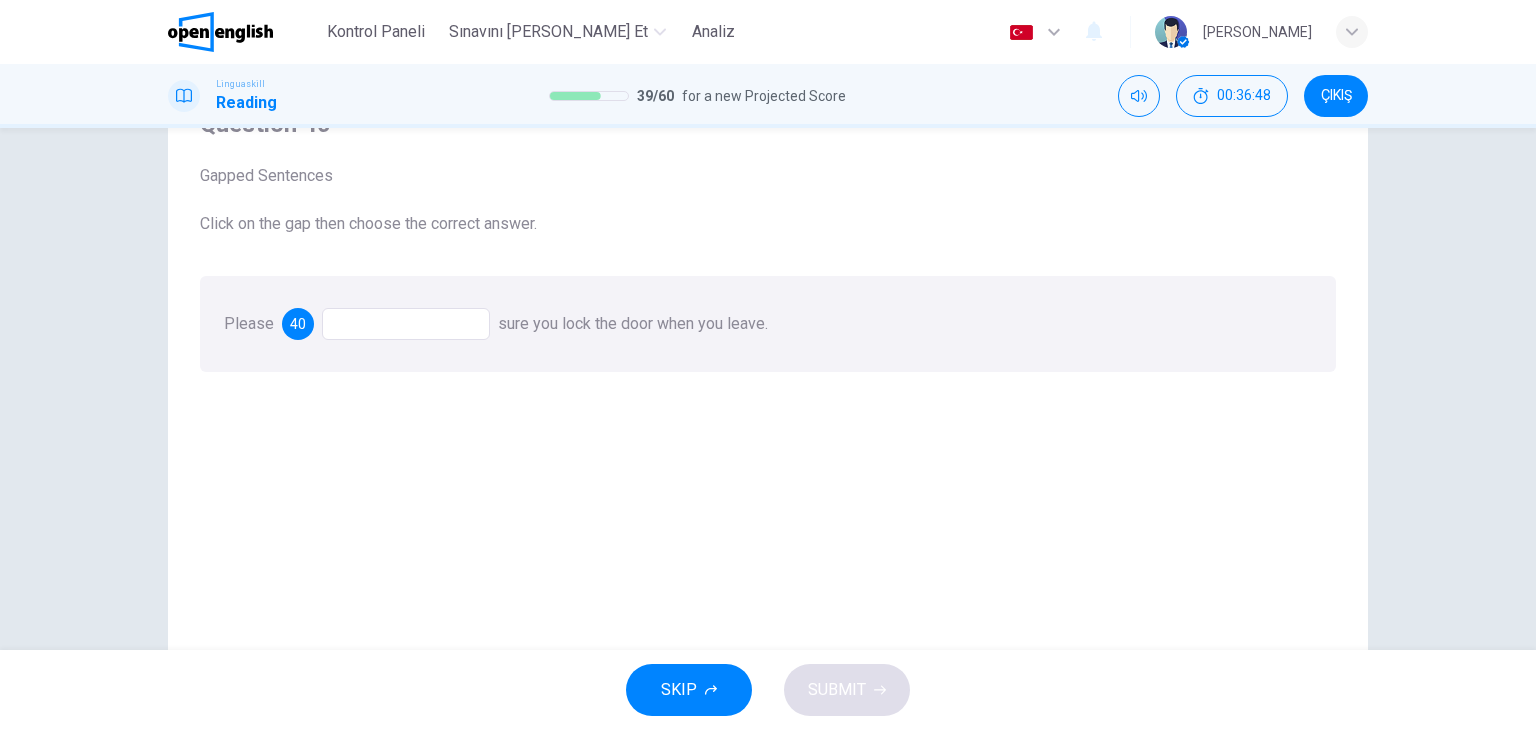 click at bounding box center [406, 324] 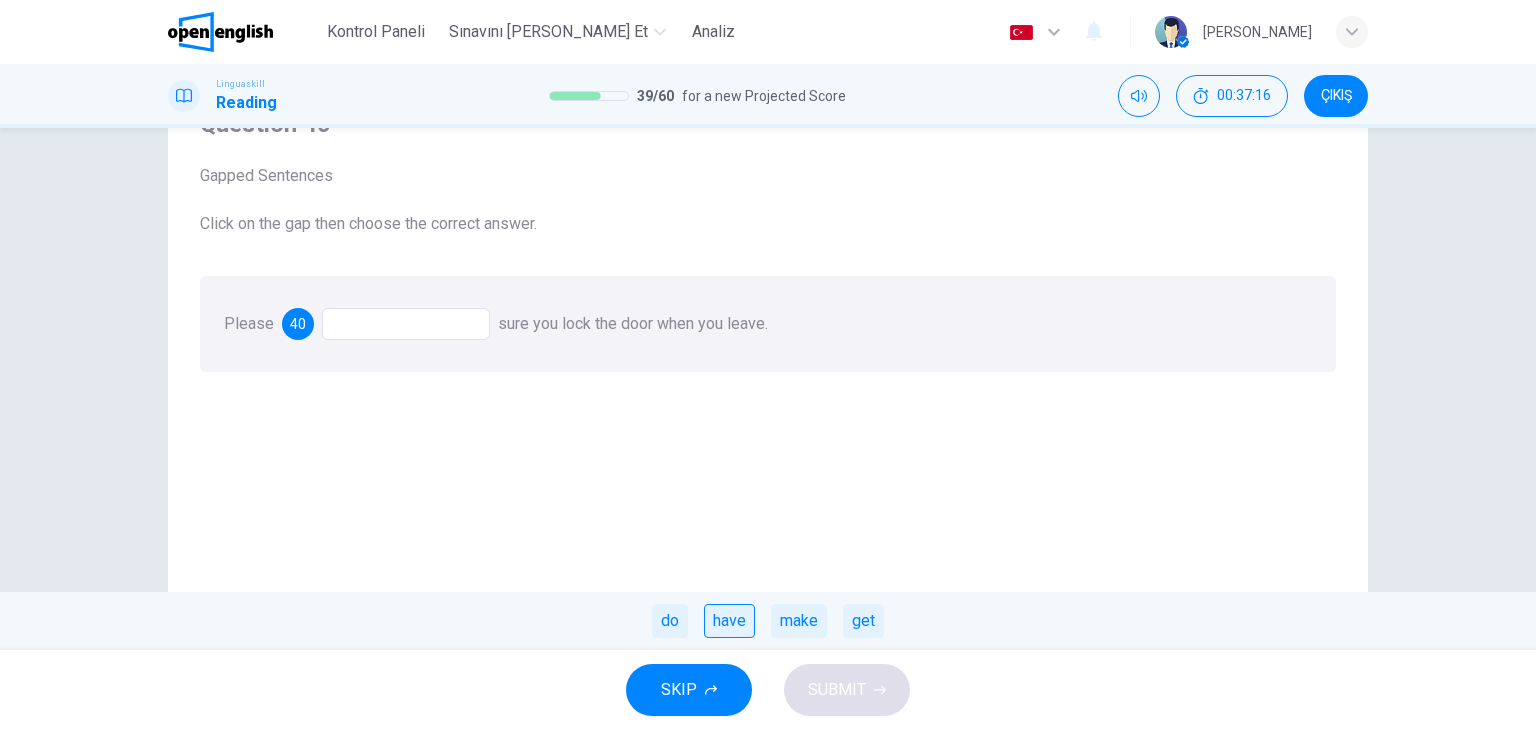 click on "have" at bounding box center [729, 621] 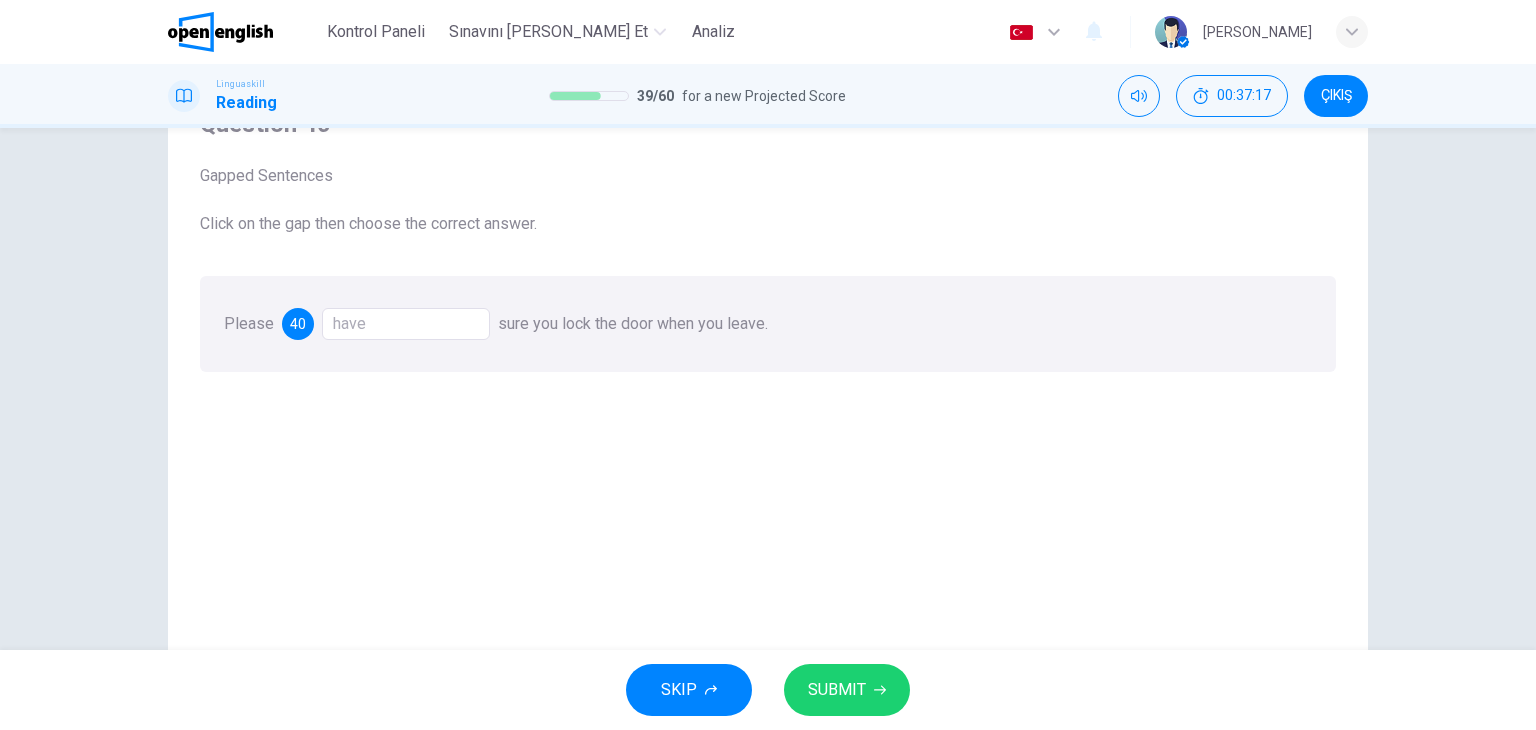 click on "SUBMIT" at bounding box center (847, 690) 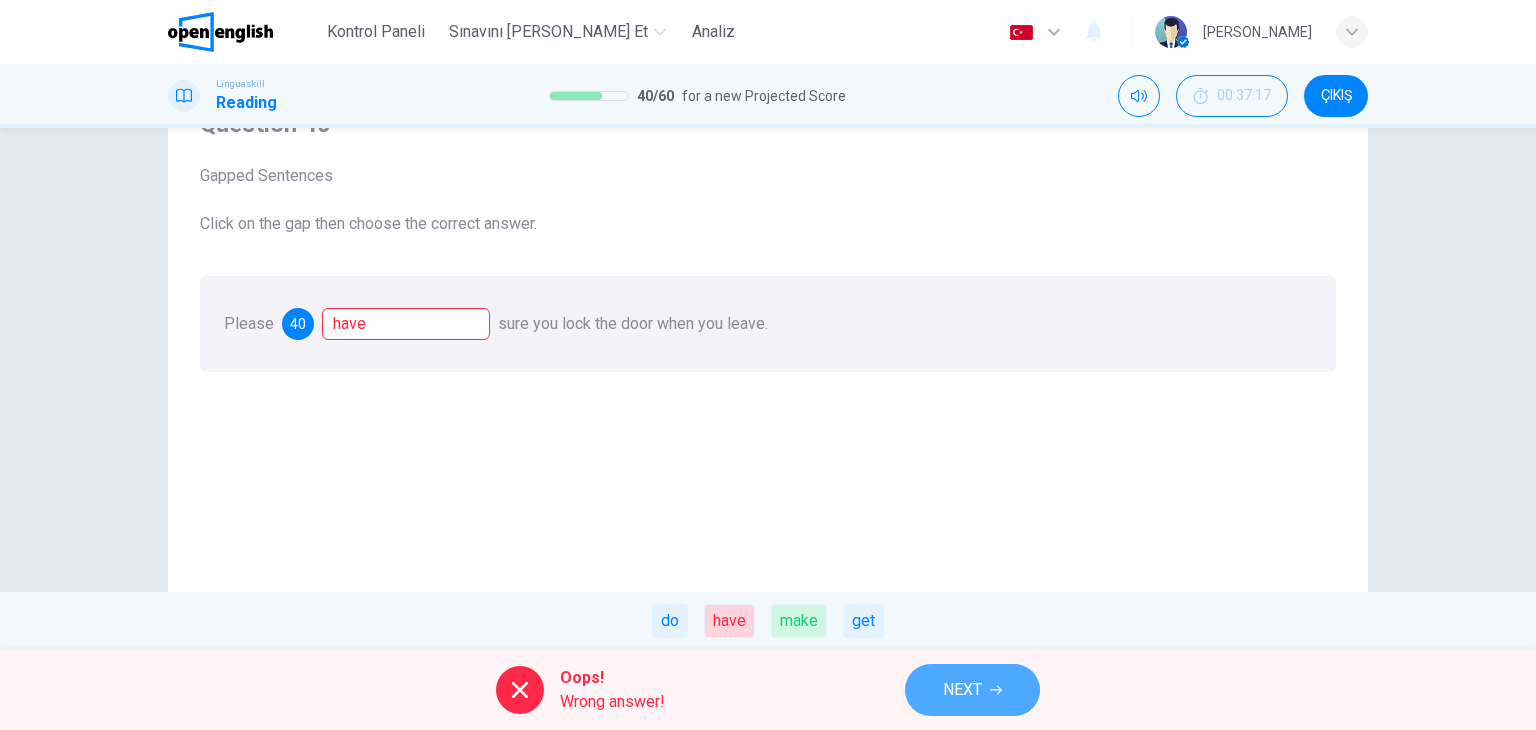 click on "NEXT" at bounding box center (962, 690) 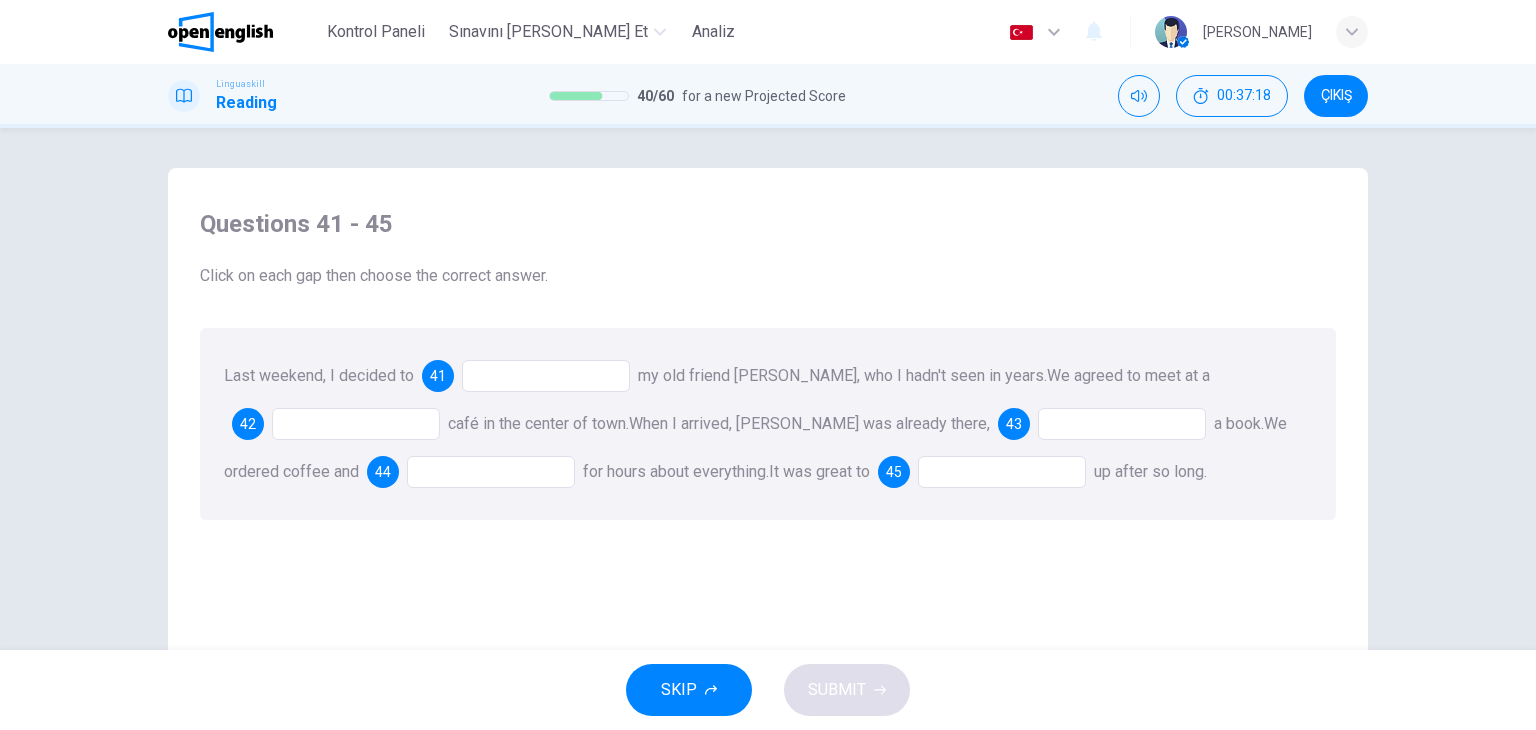 scroll, scrollTop: 100, scrollLeft: 0, axis: vertical 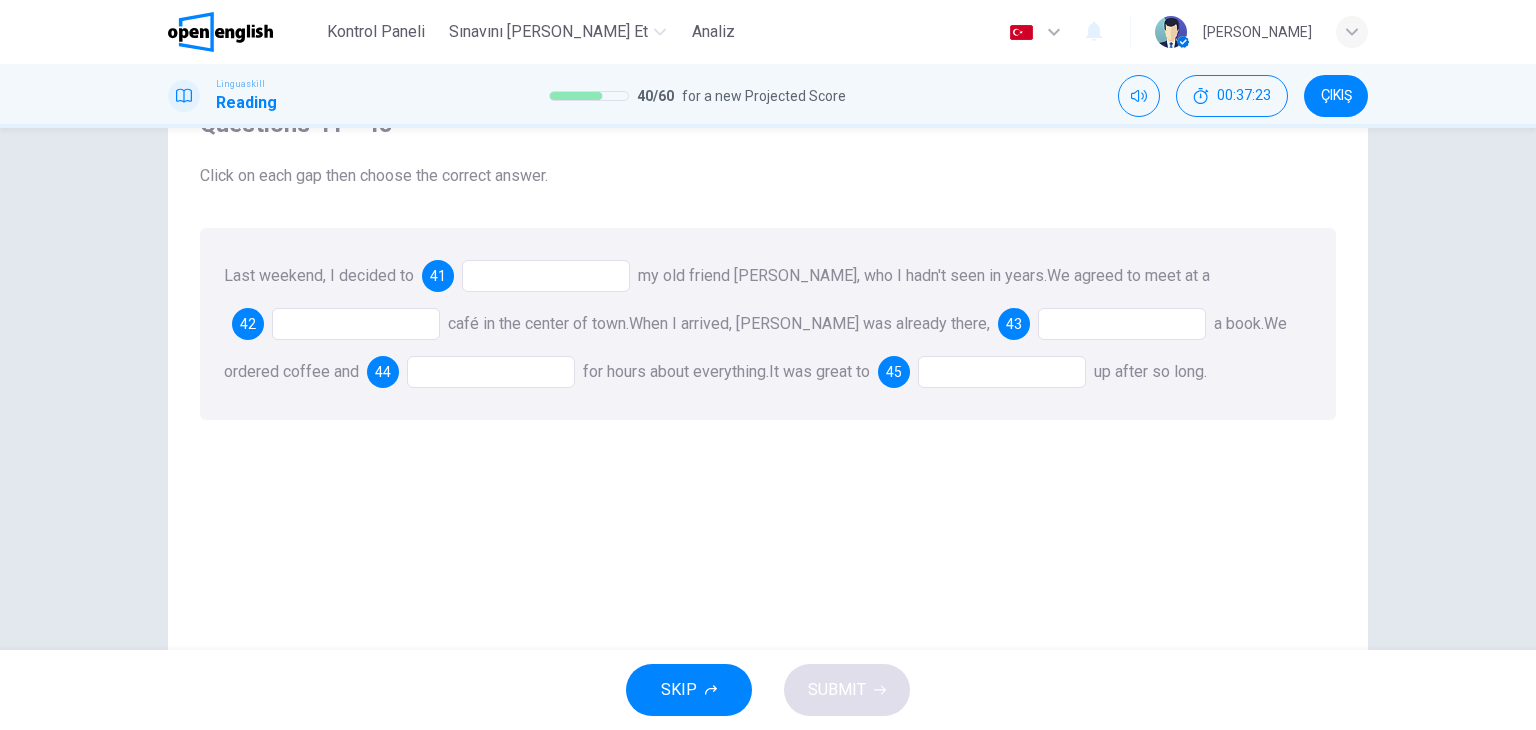 click at bounding box center (546, 276) 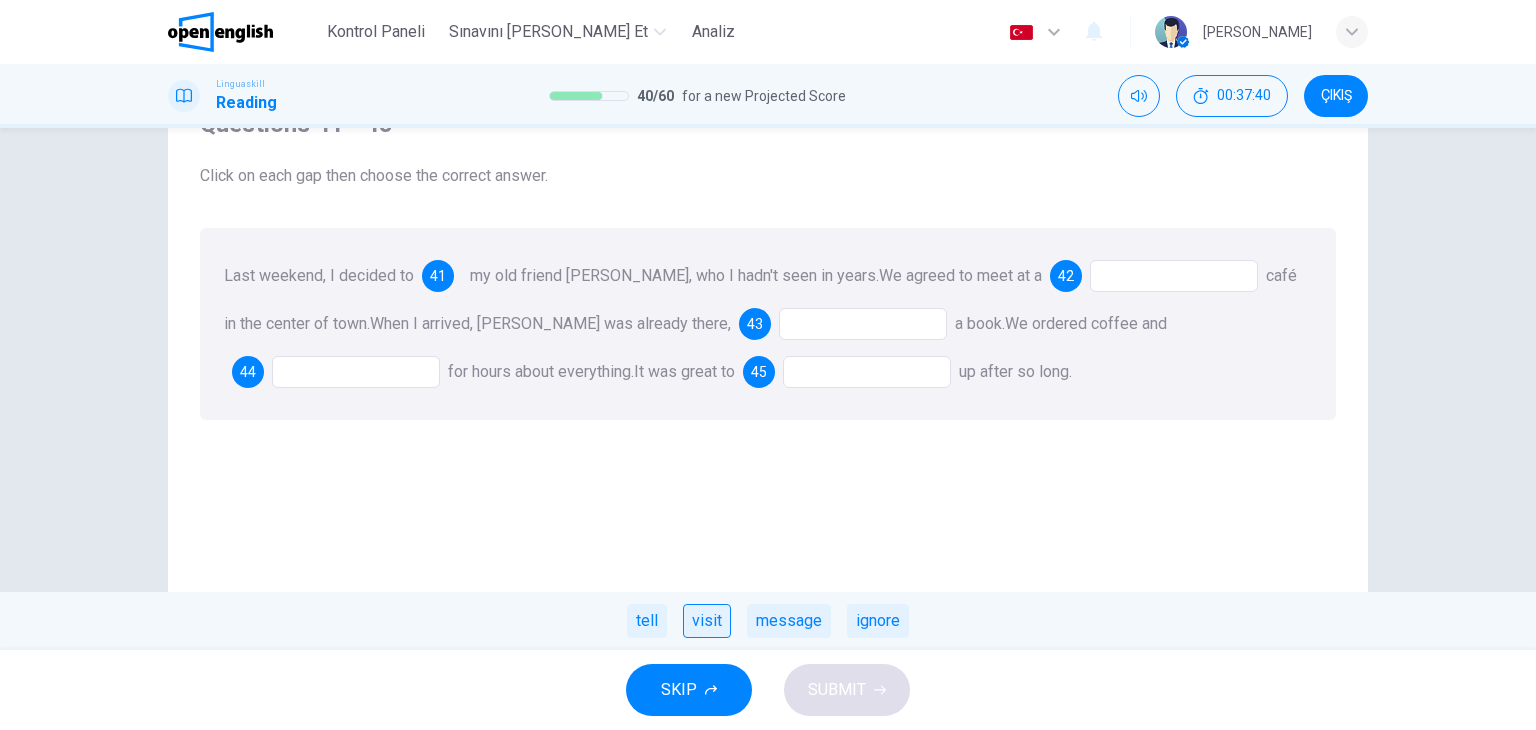click on "visit" at bounding box center [707, 621] 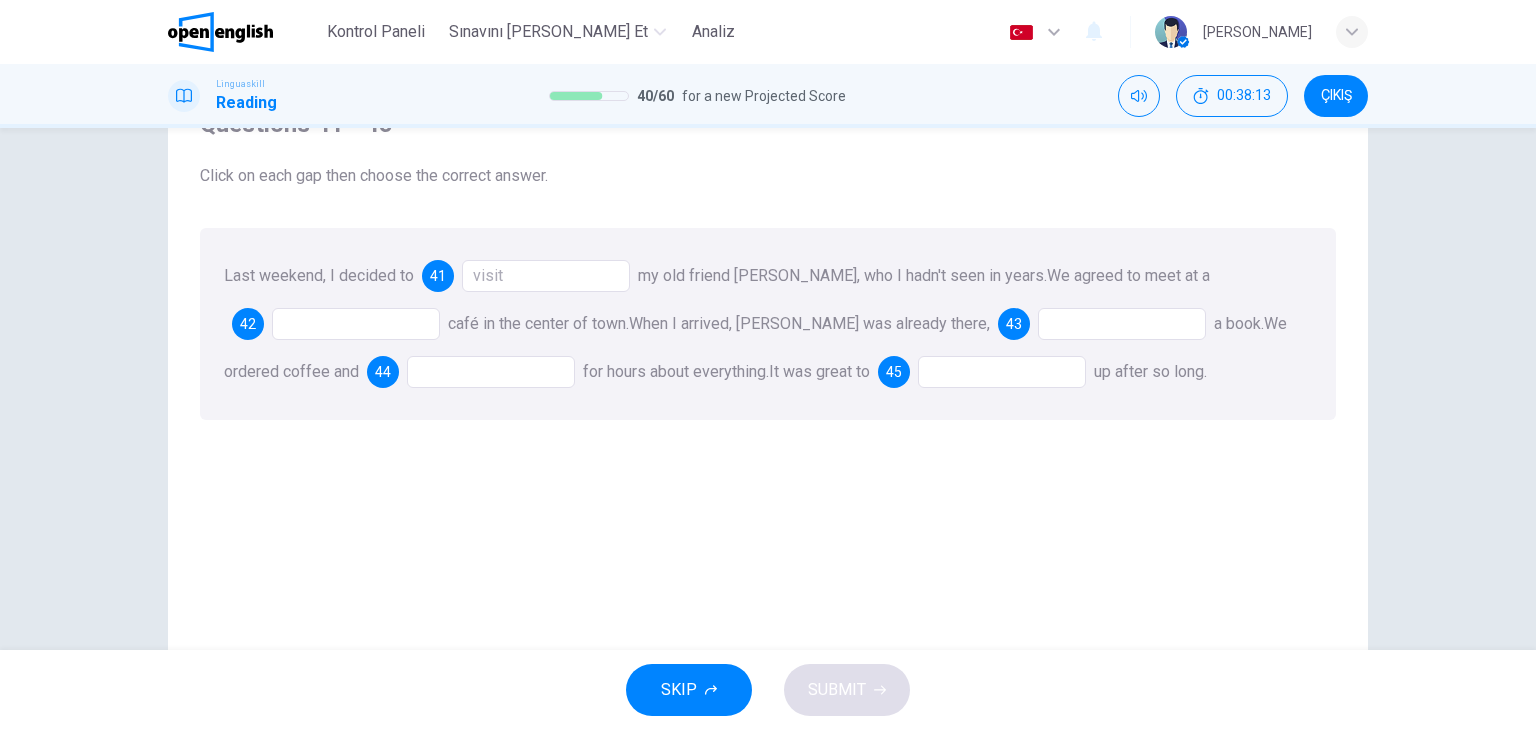 click at bounding box center [356, 324] 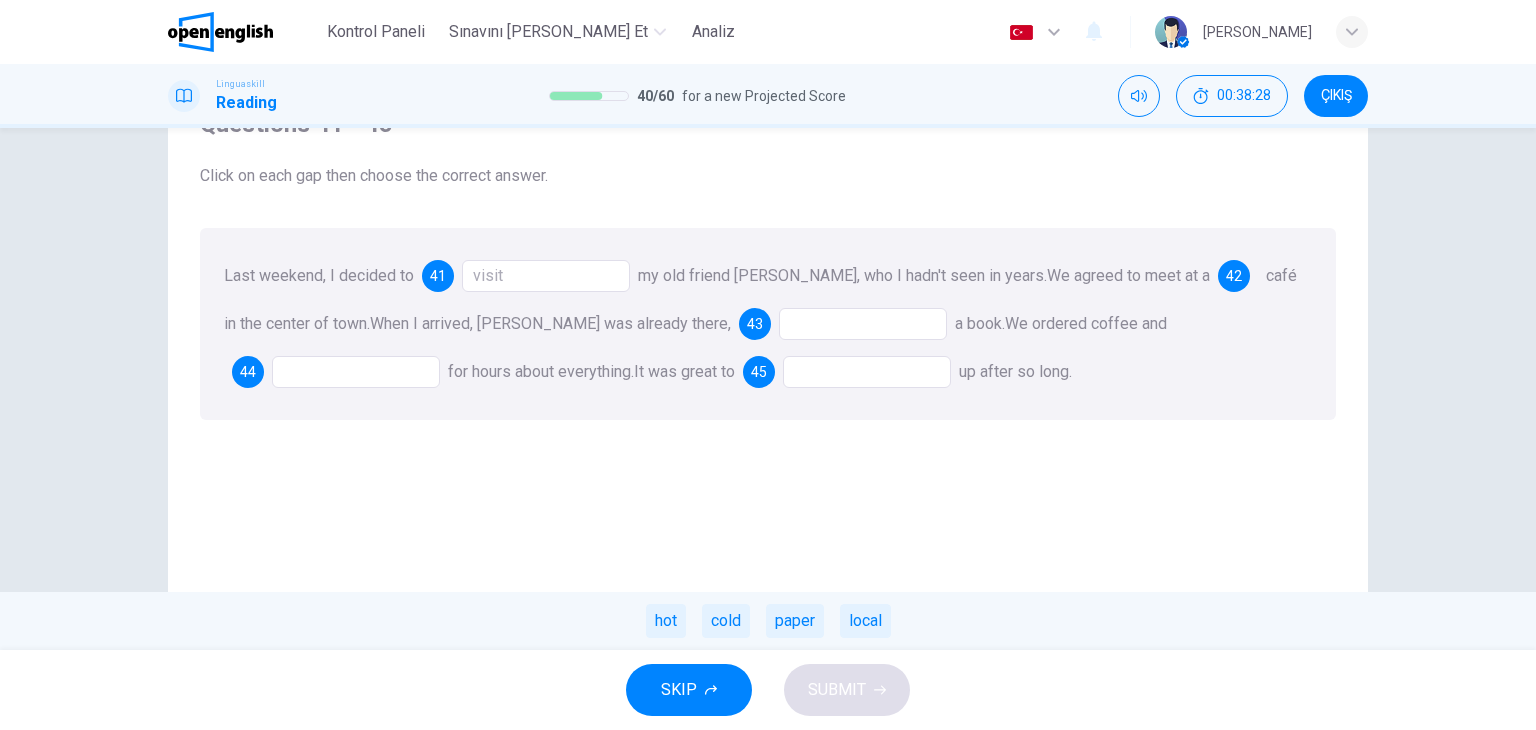 click on "local" at bounding box center (865, 621) 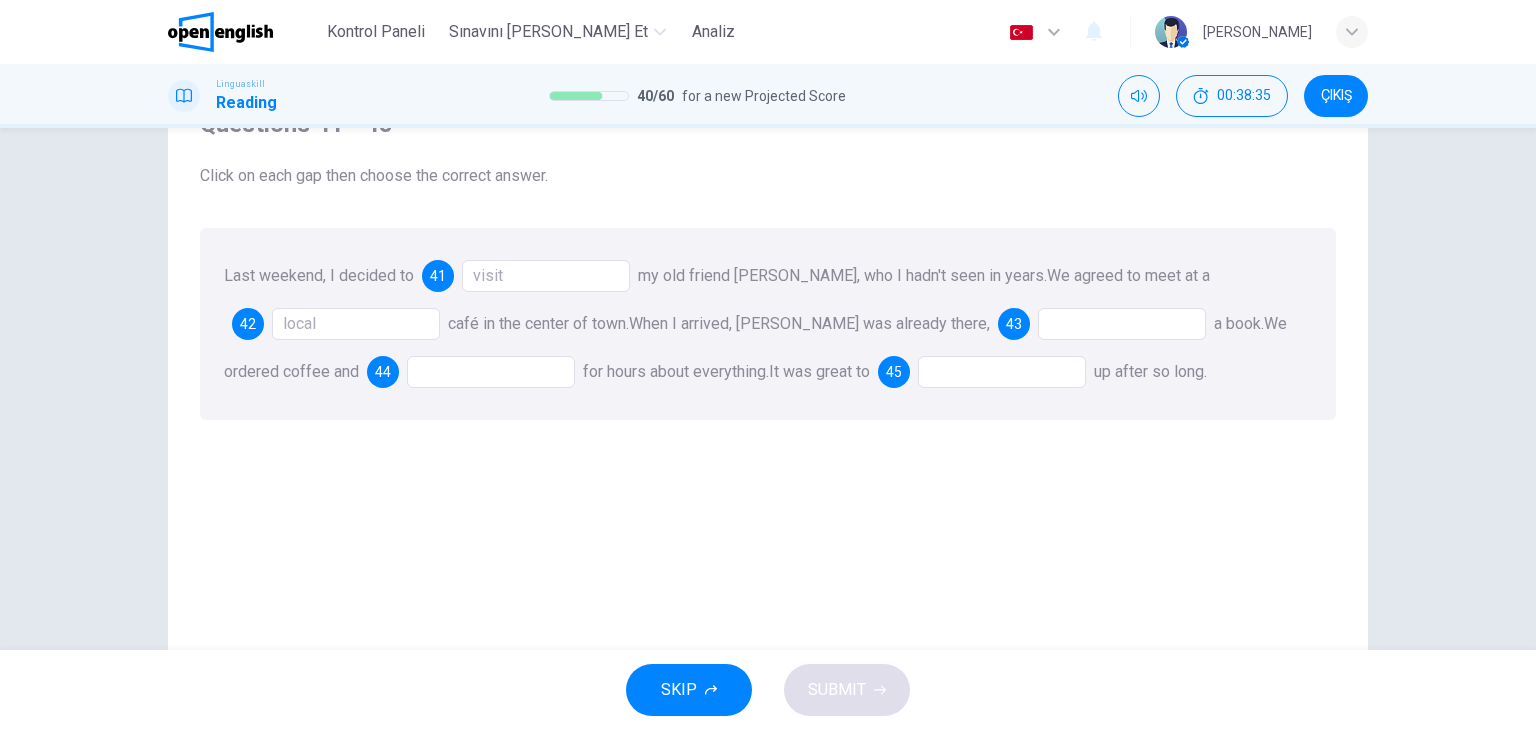 click at bounding box center (1122, 324) 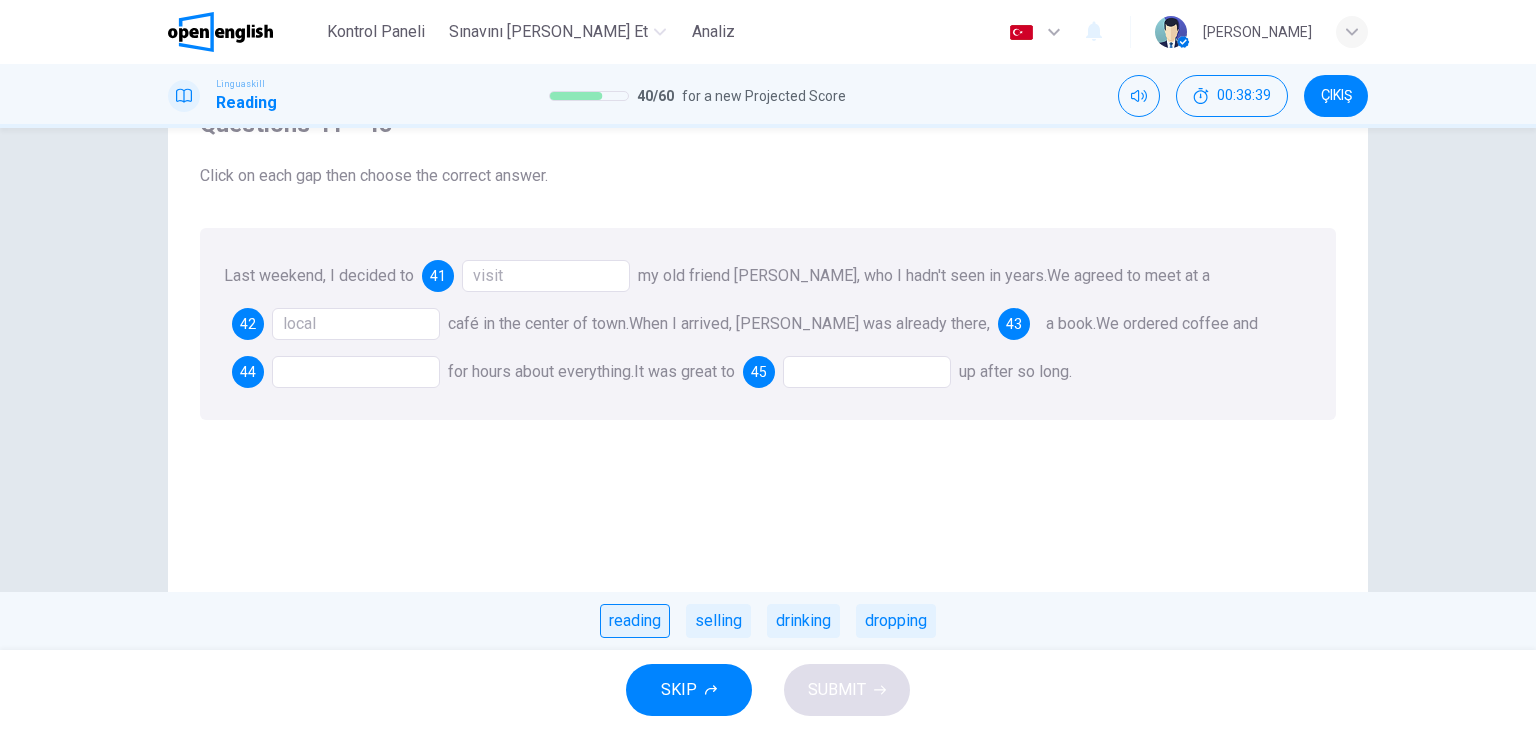 click on "reading" at bounding box center (635, 621) 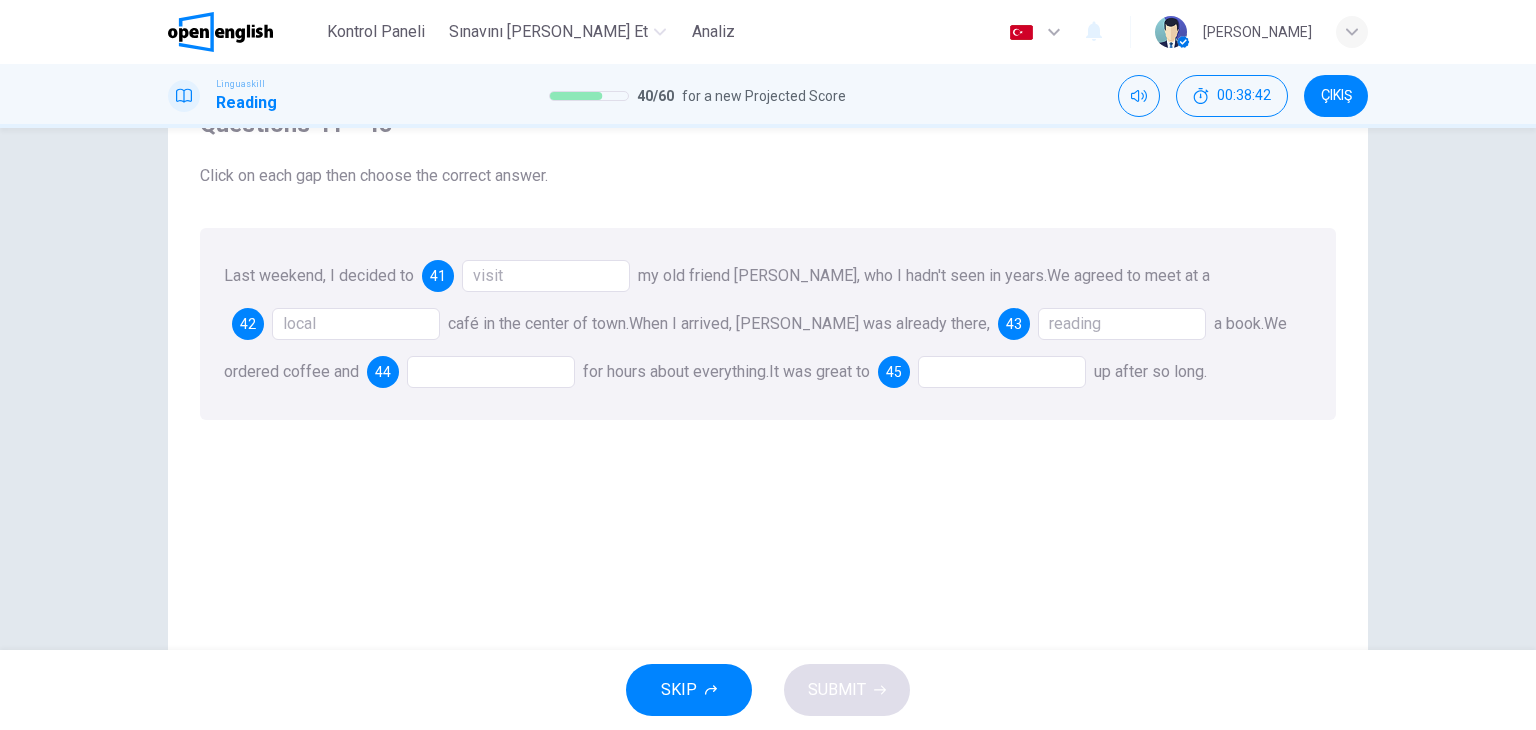 click on "Questions 41 - 45 Click on each gap then choose the correct answer. Last weekend, I decided to  41 visit  my old friend [PERSON_NAME], who I hadn't seen in years. We agreed to meet at a  42 local  café in the center of town. When I arrived, [PERSON_NAME] was already there,  43 reading  a book. We ordered coffee and  44  for hours about everything. It was great to  45  up after so long." at bounding box center [768, 425] 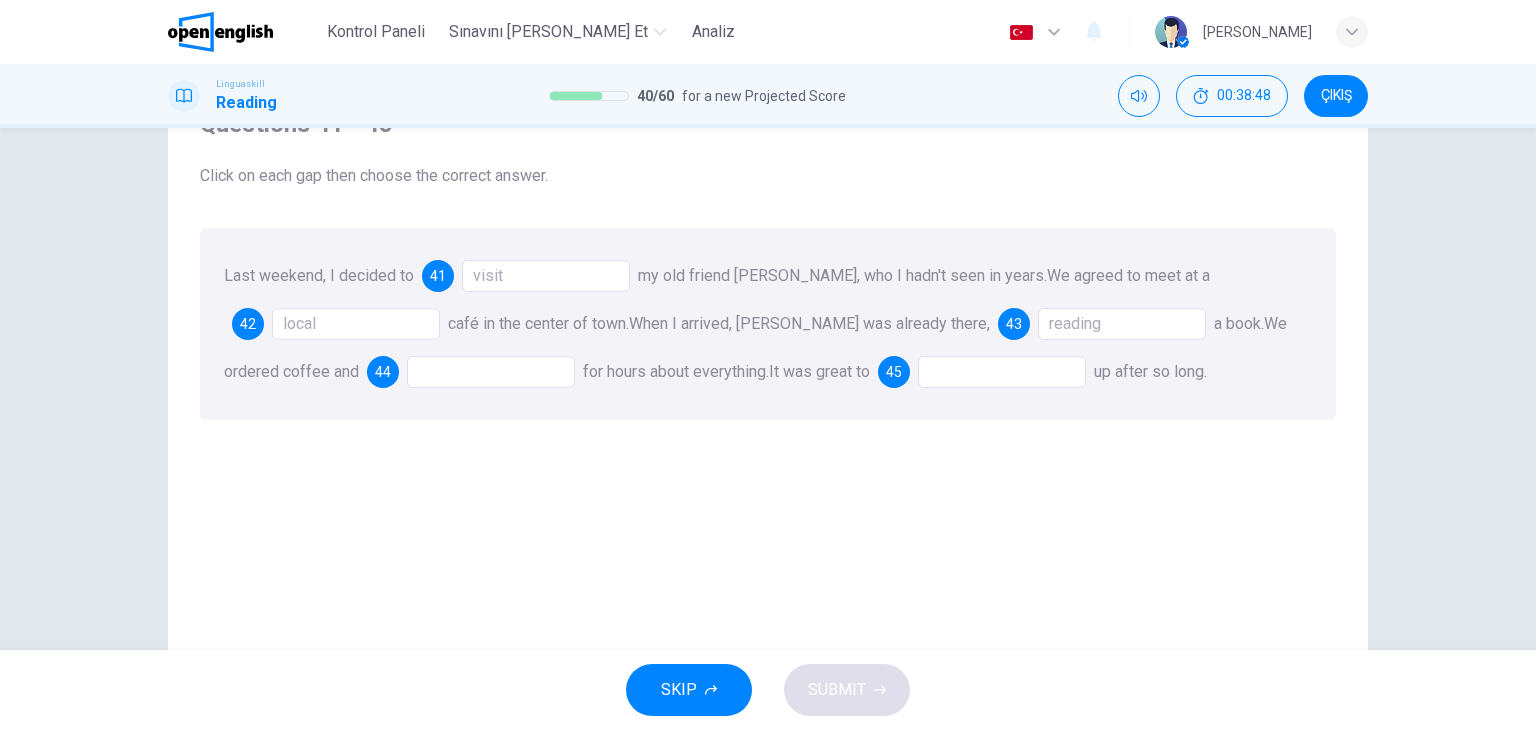 click at bounding box center [491, 372] 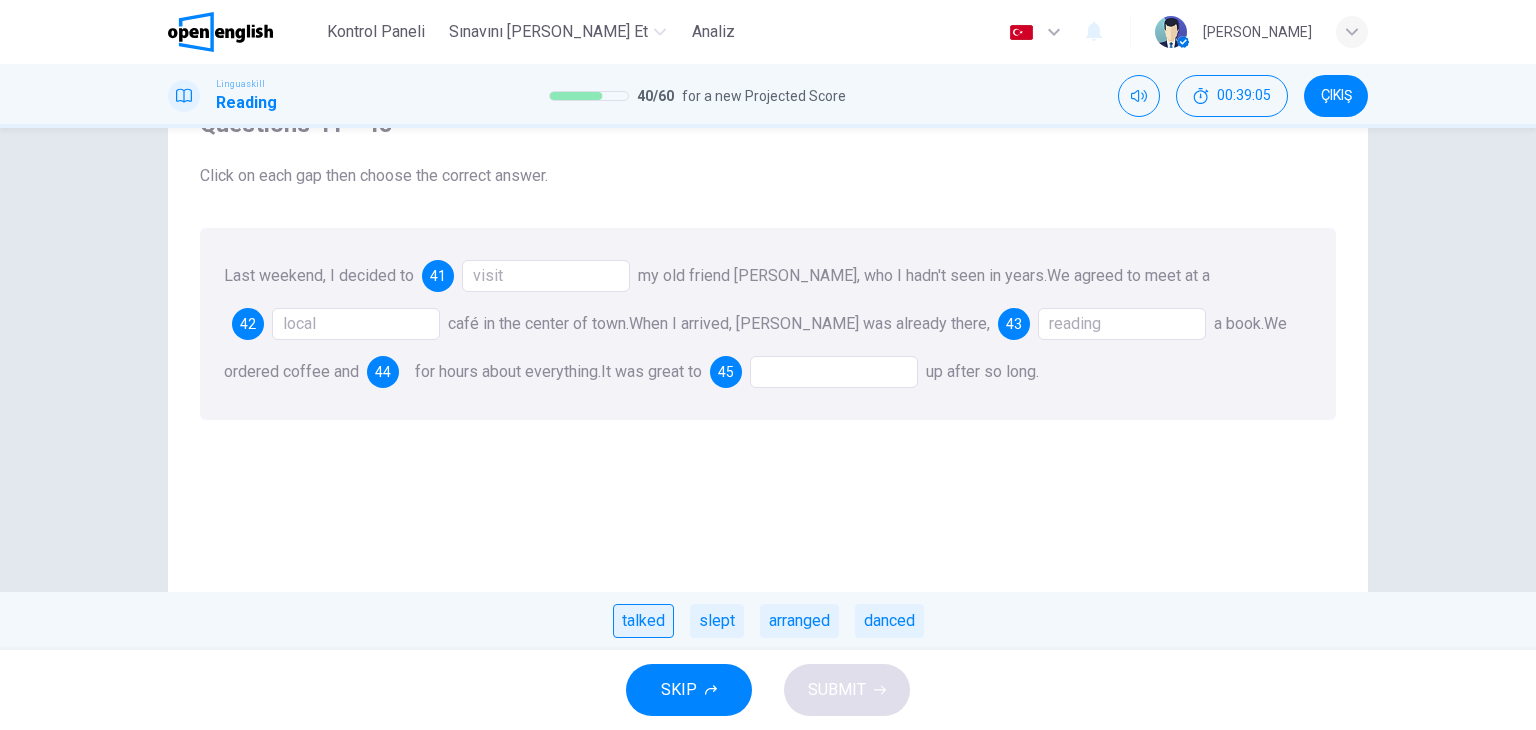 click on "talked" at bounding box center [643, 621] 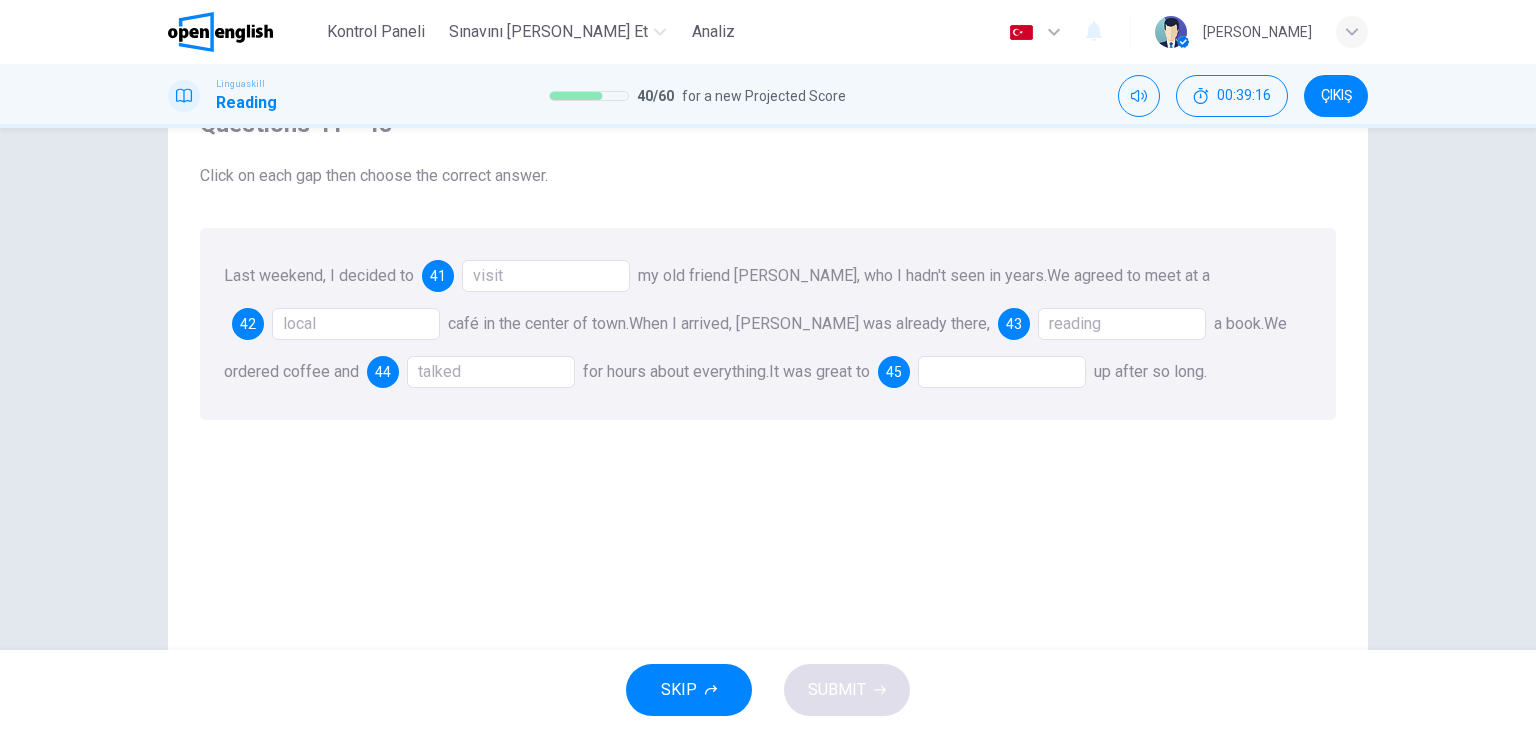 click at bounding box center [1002, 372] 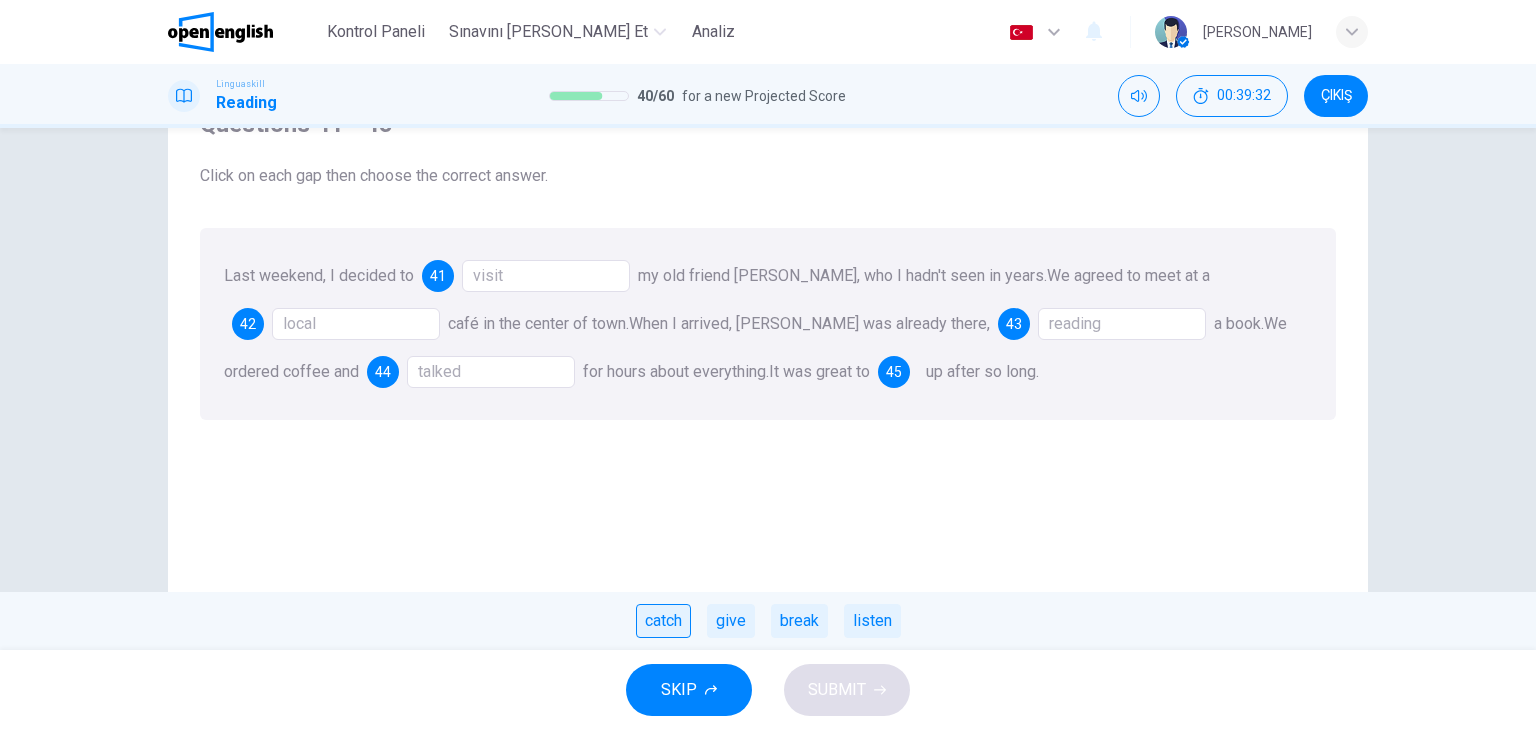 click on "catch" at bounding box center [663, 621] 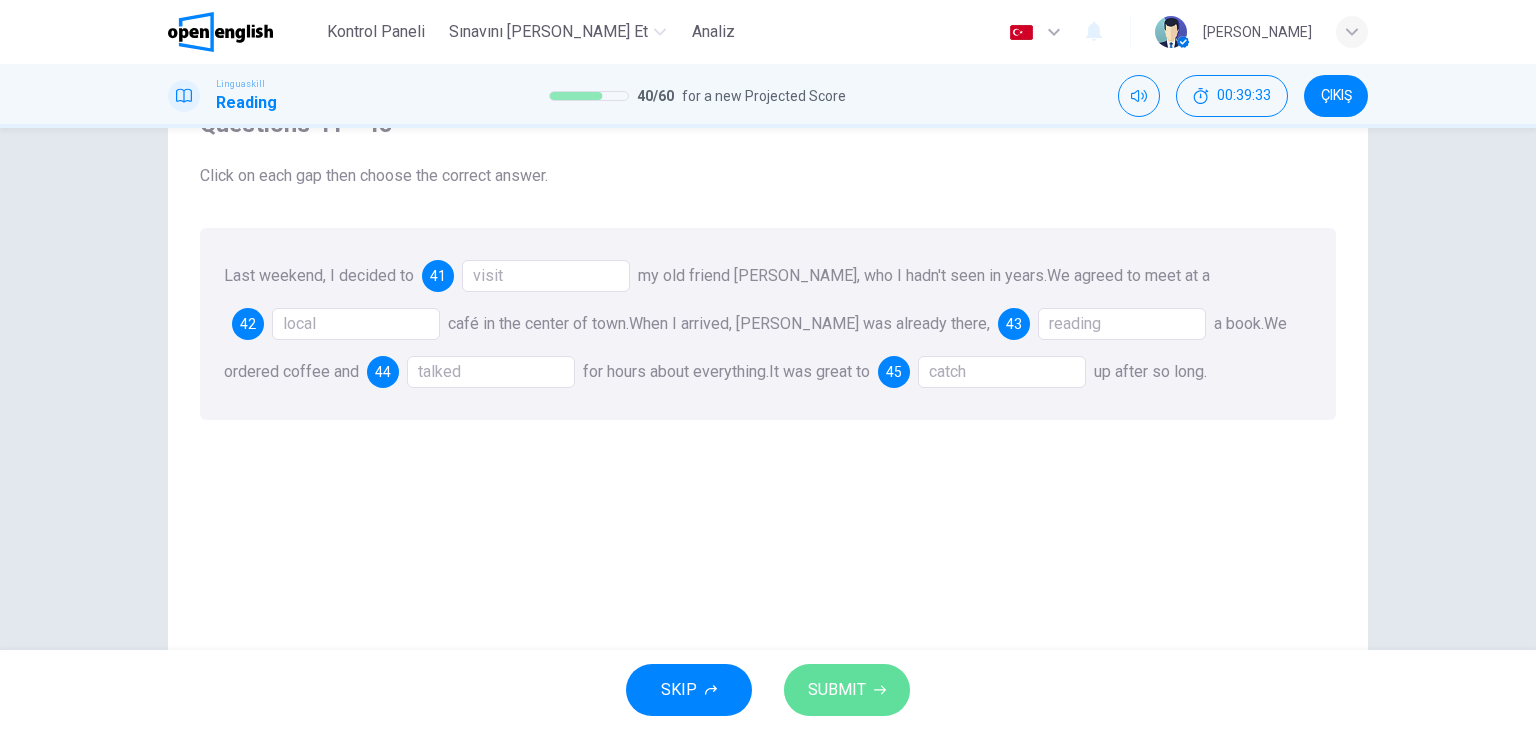 click on "SUBMIT" at bounding box center [837, 690] 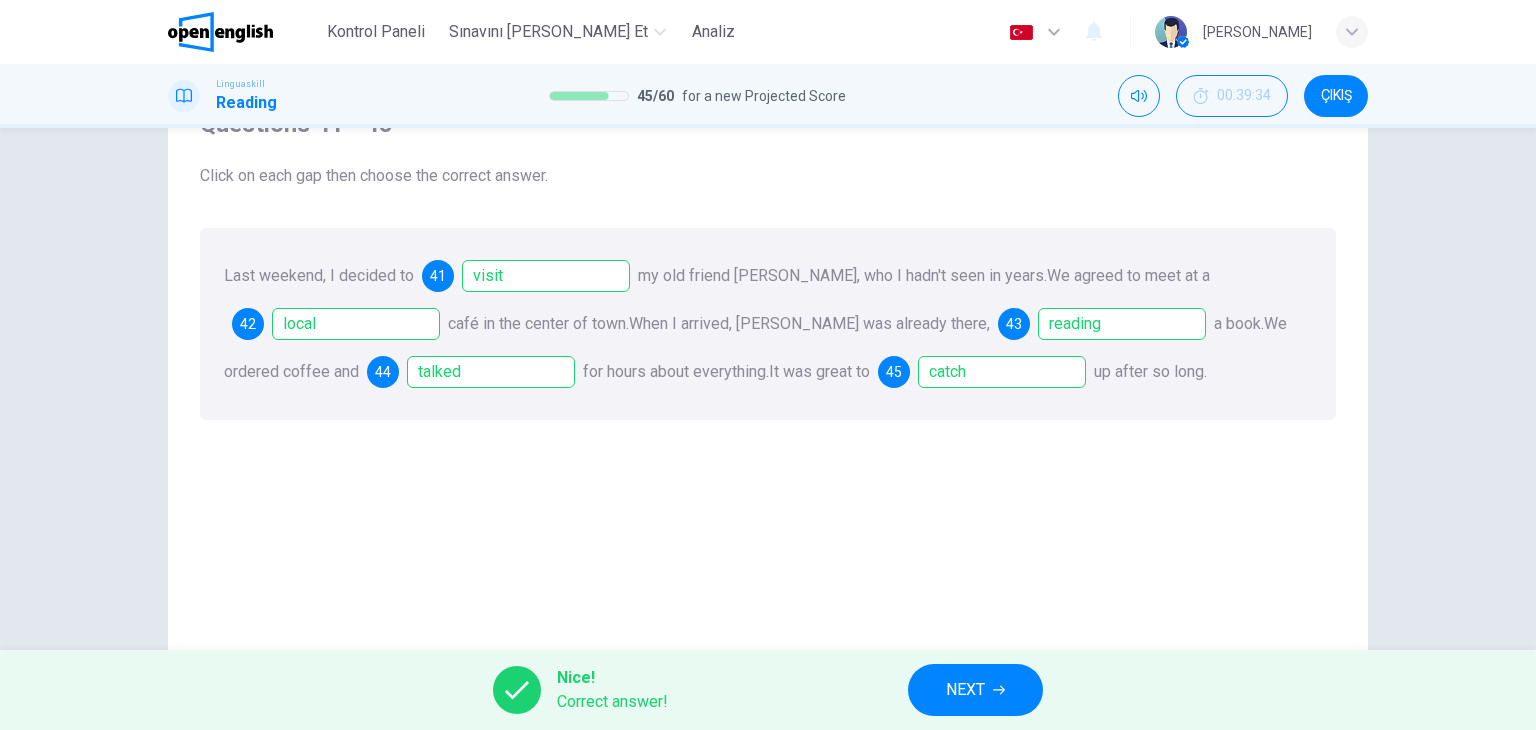 click on "NEXT" at bounding box center (965, 690) 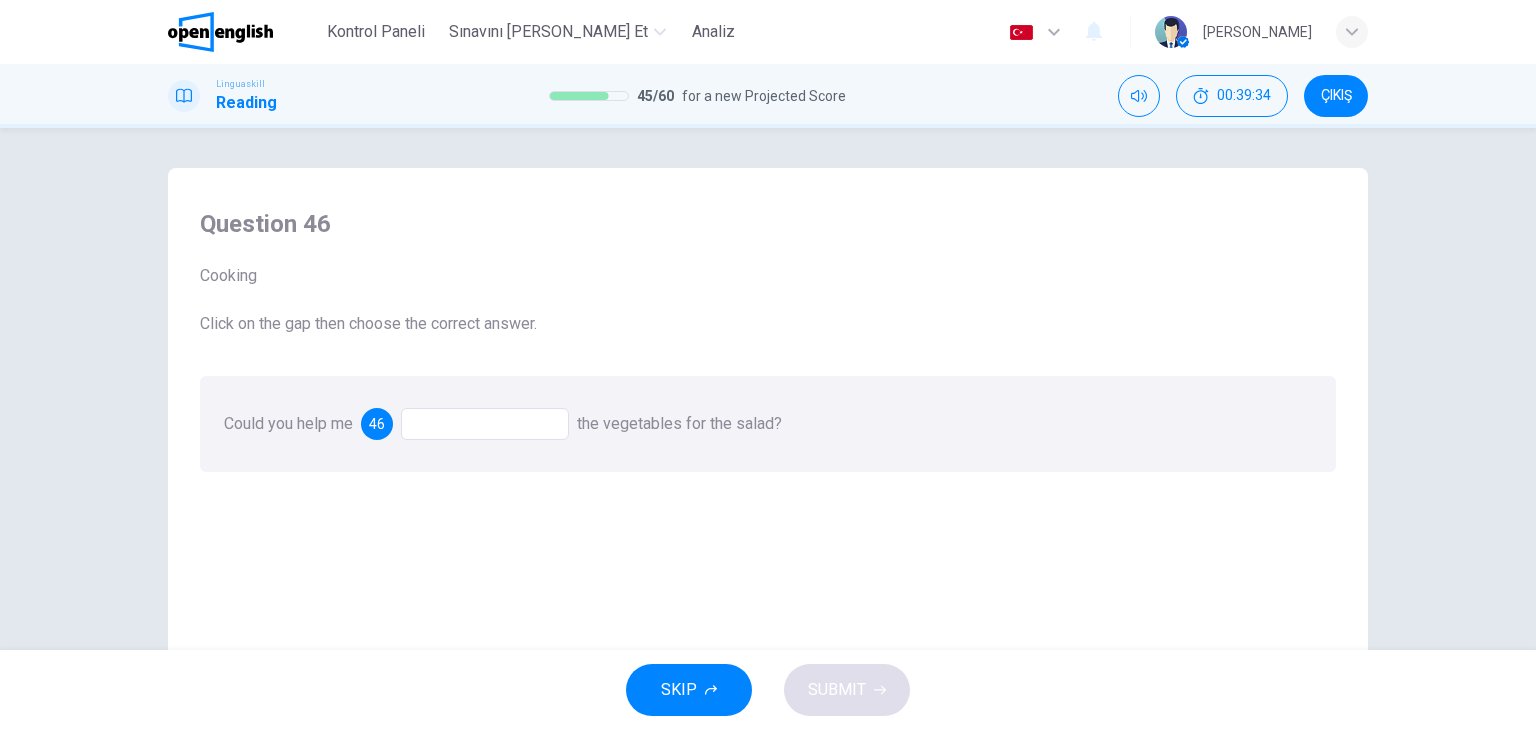 scroll, scrollTop: 100, scrollLeft: 0, axis: vertical 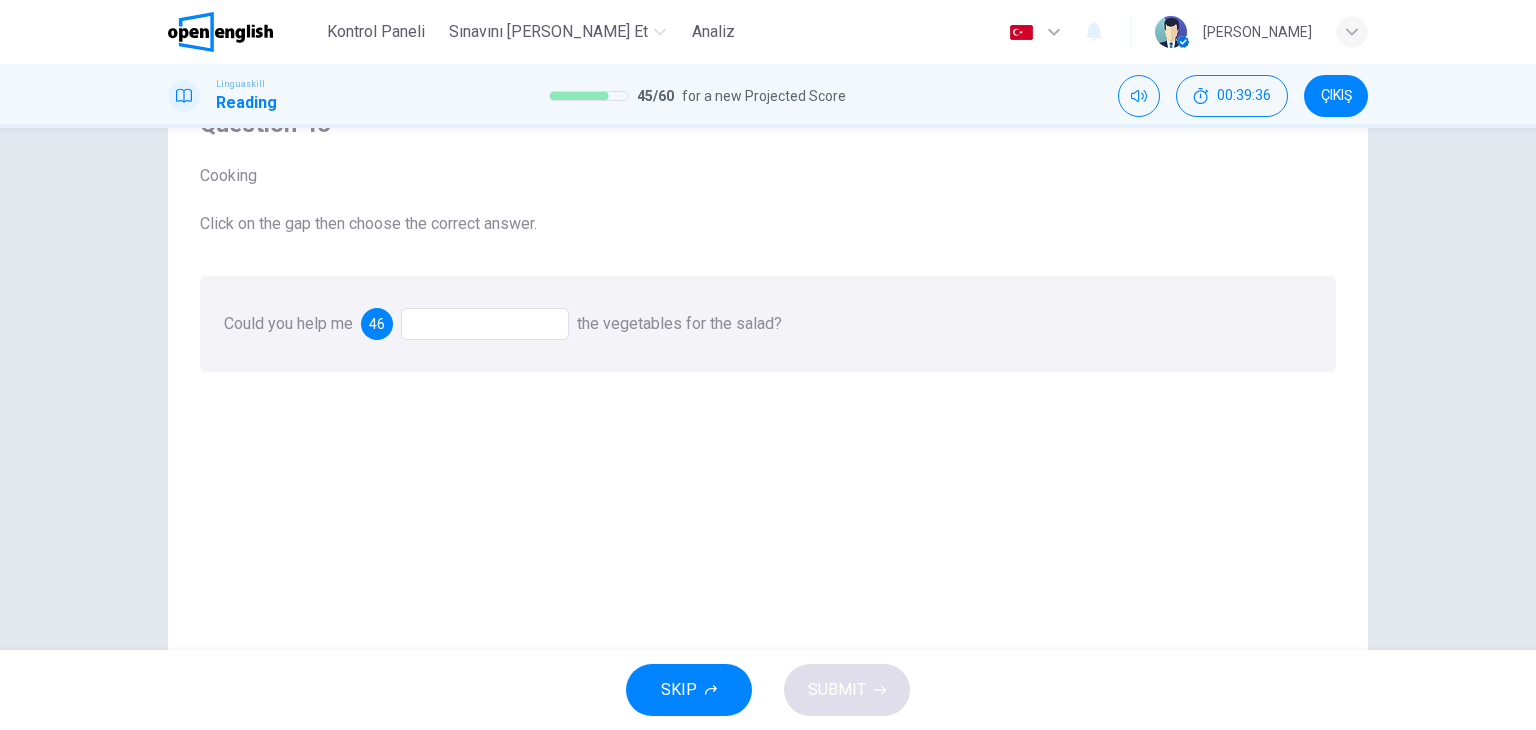 click at bounding box center [485, 324] 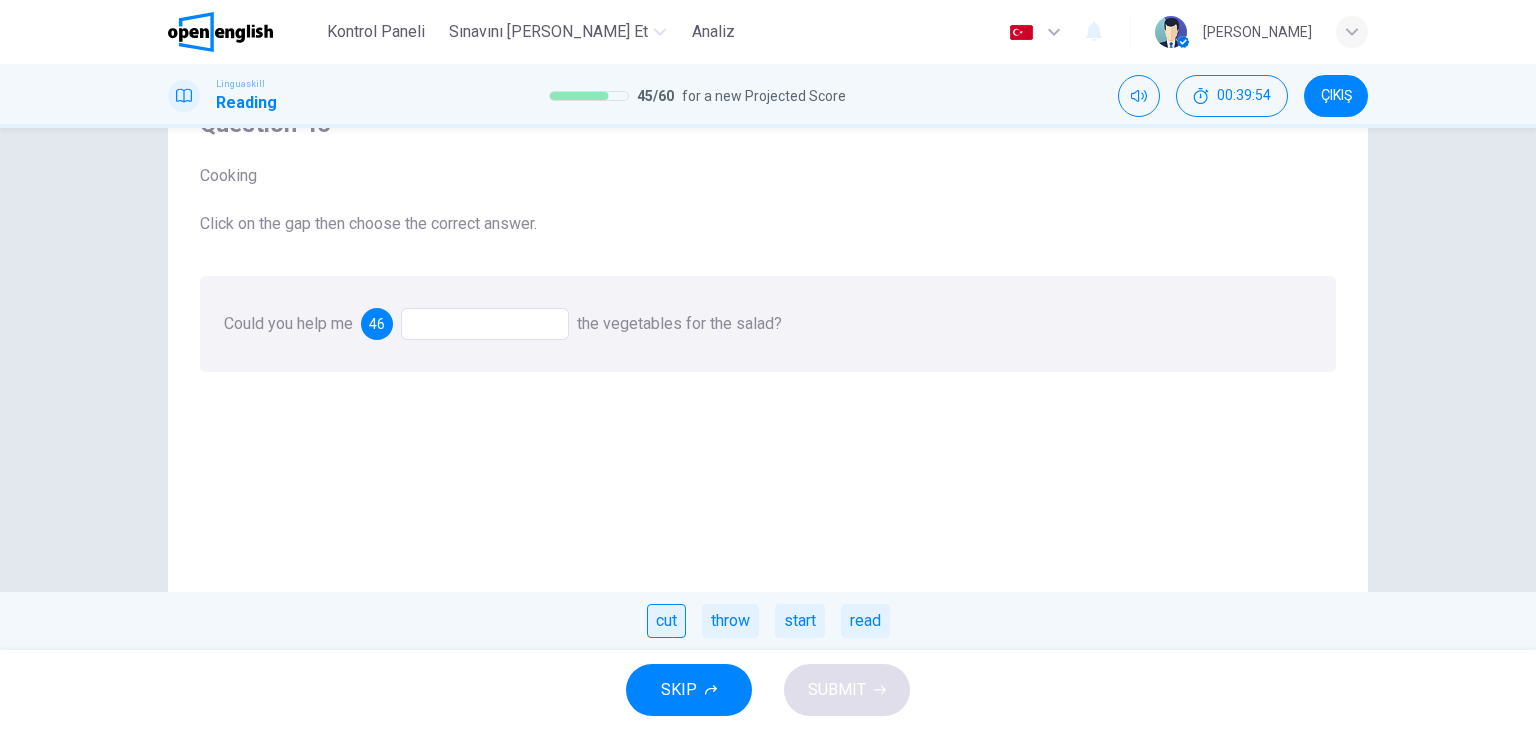 click on "cut" at bounding box center [666, 621] 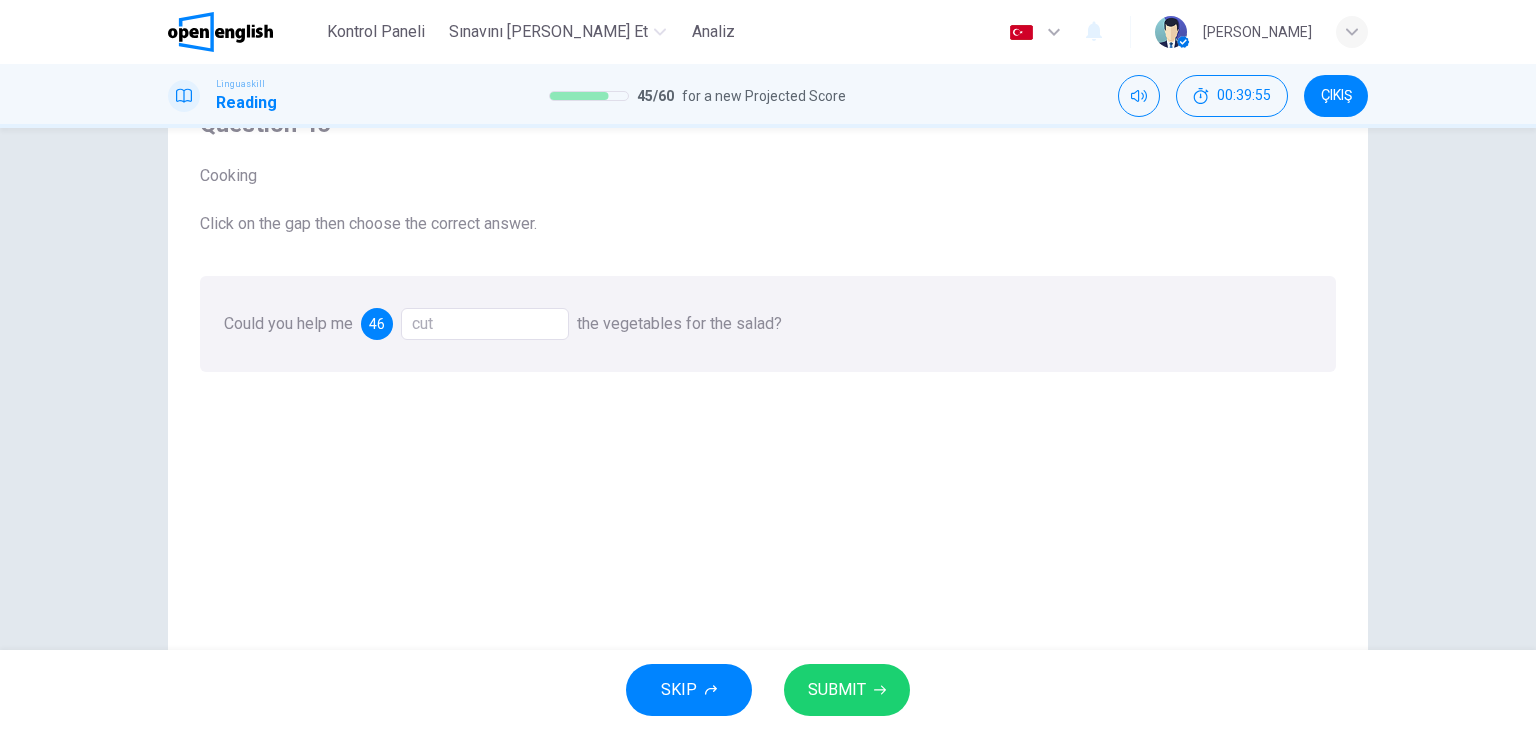 click 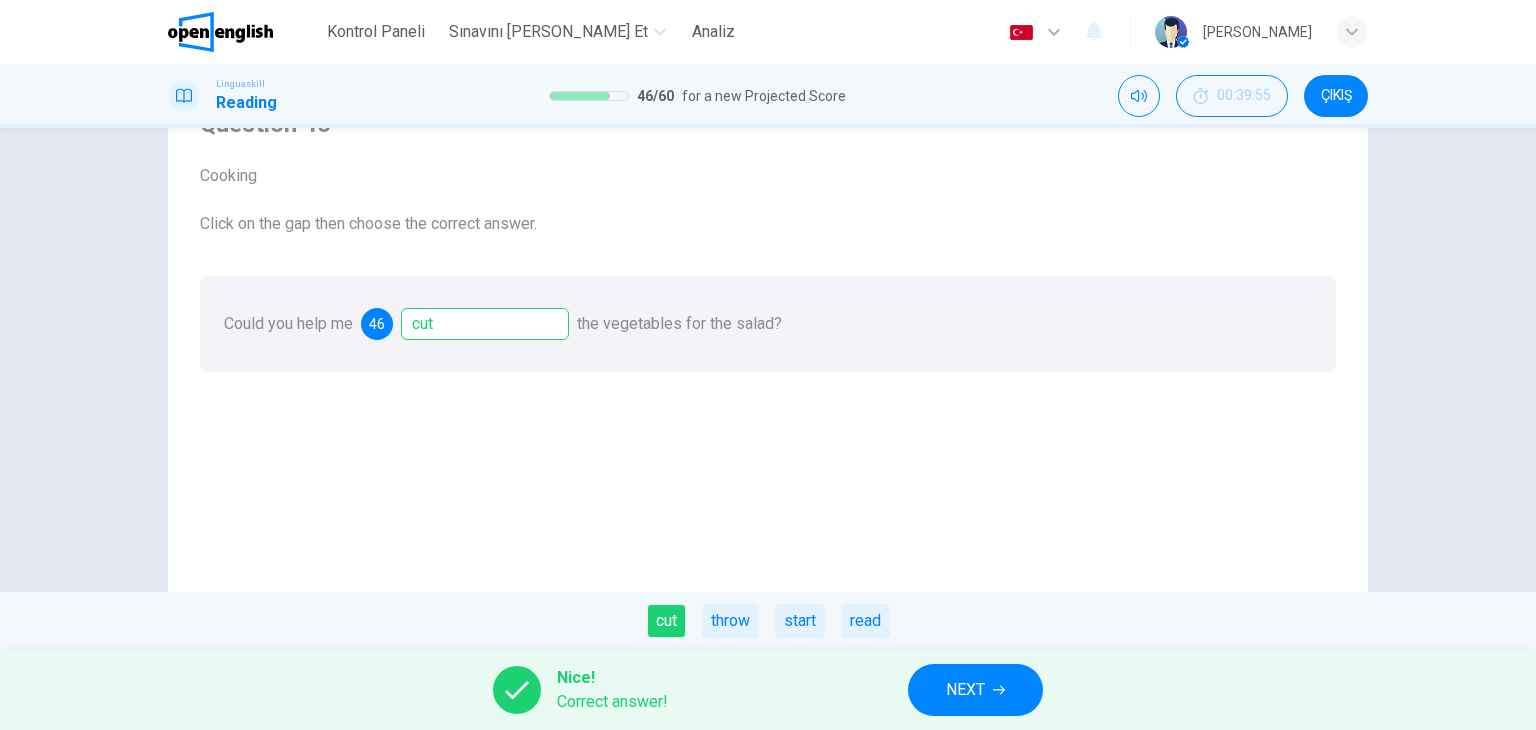 click 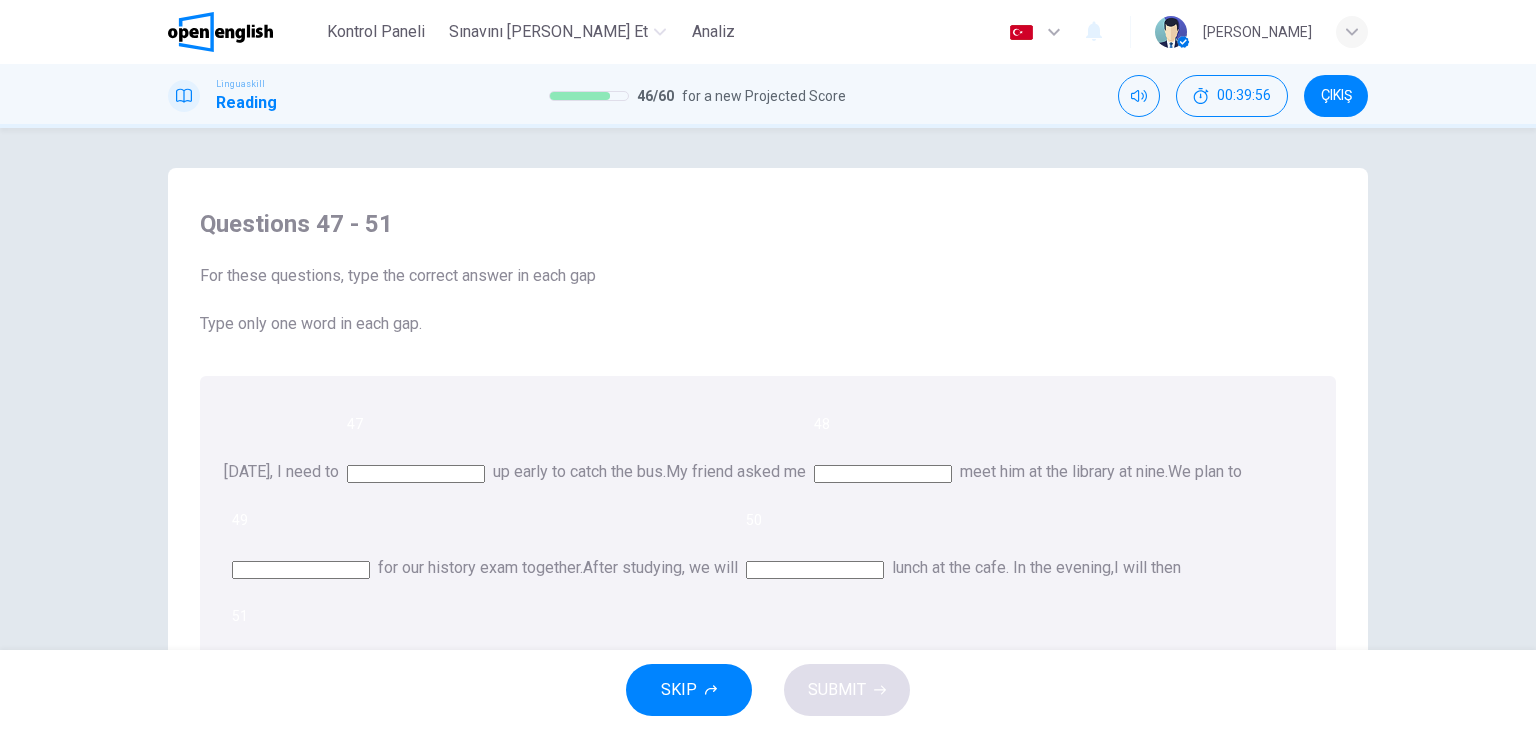 scroll, scrollTop: 100, scrollLeft: 0, axis: vertical 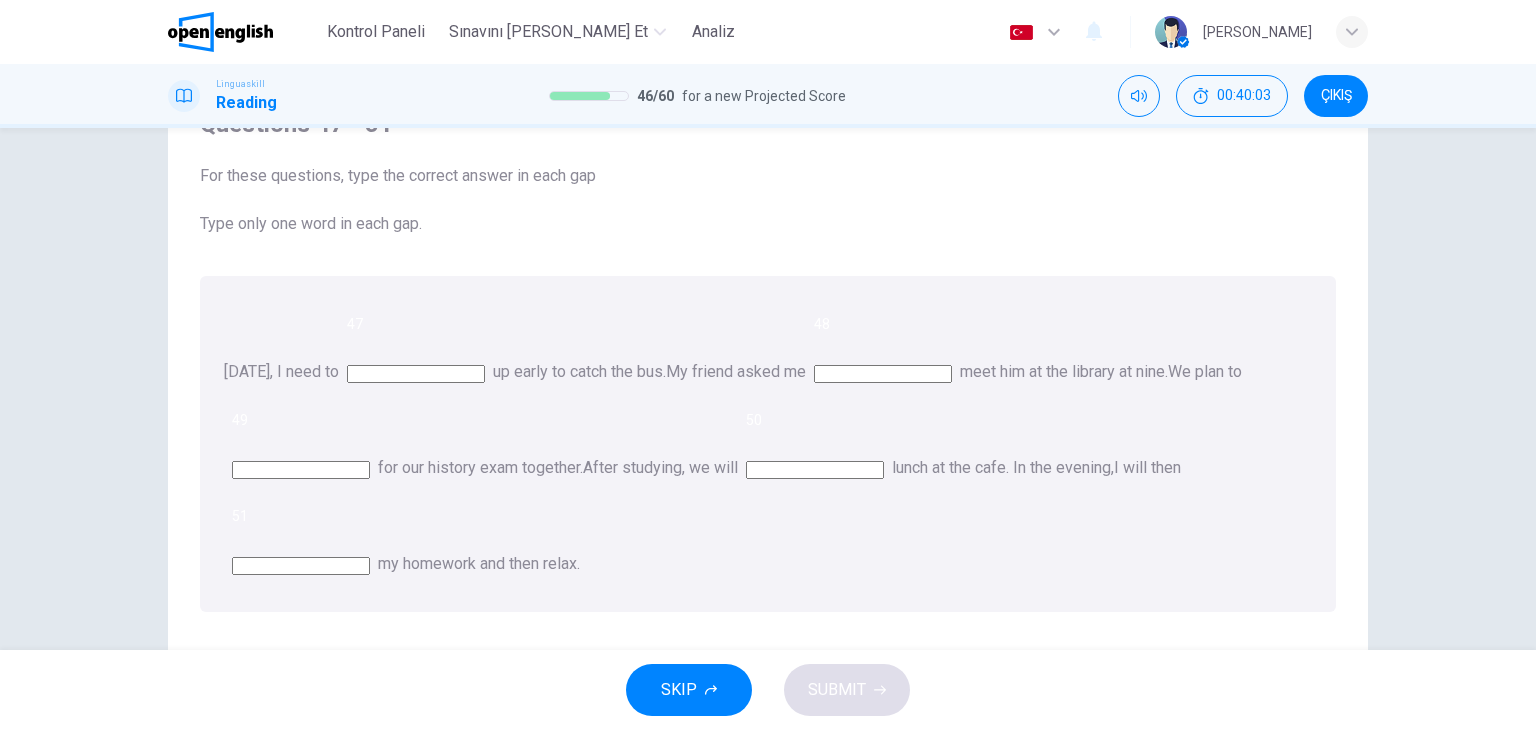 click at bounding box center [416, 374] 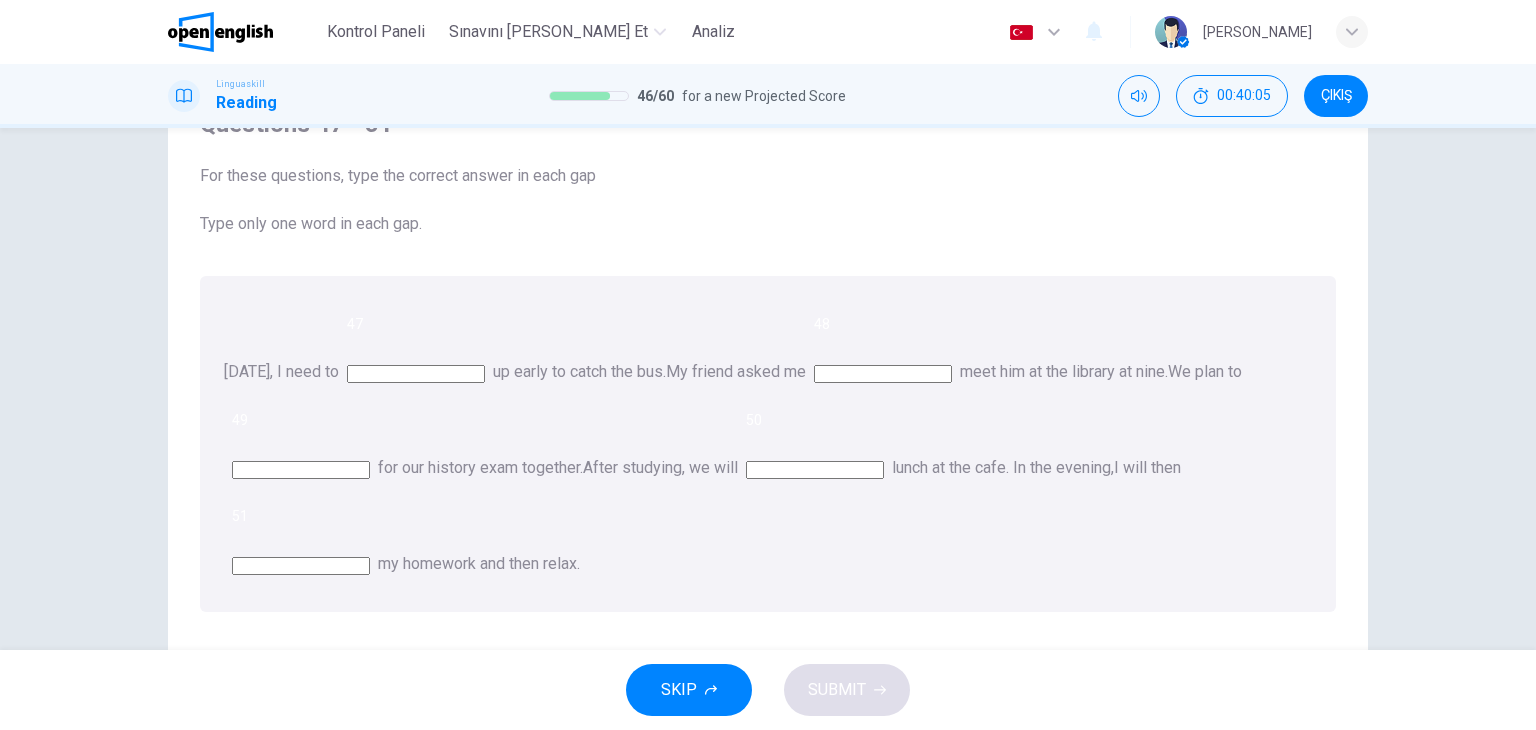 click at bounding box center [416, 374] 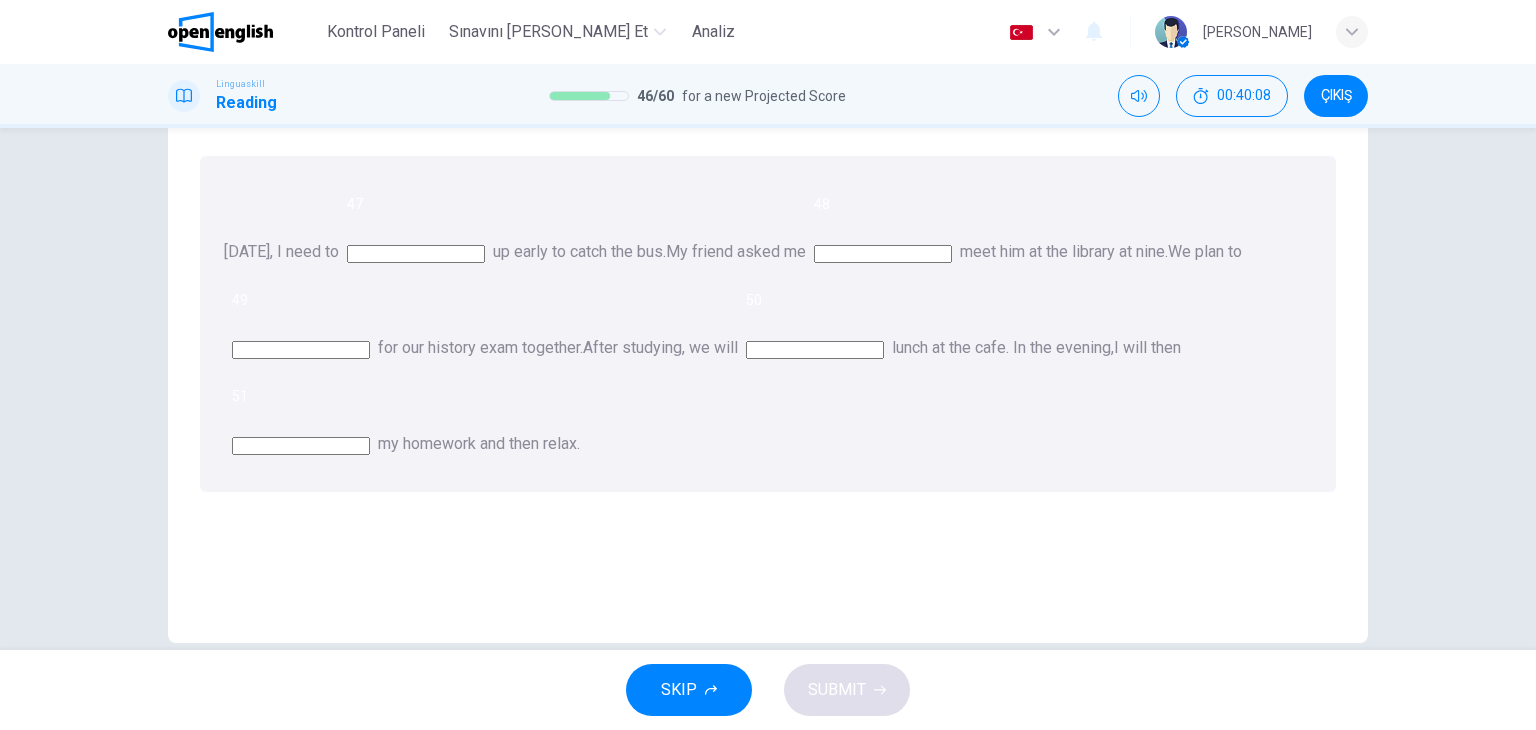 scroll, scrollTop: 253, scrollLeft: 0, axis: vertical 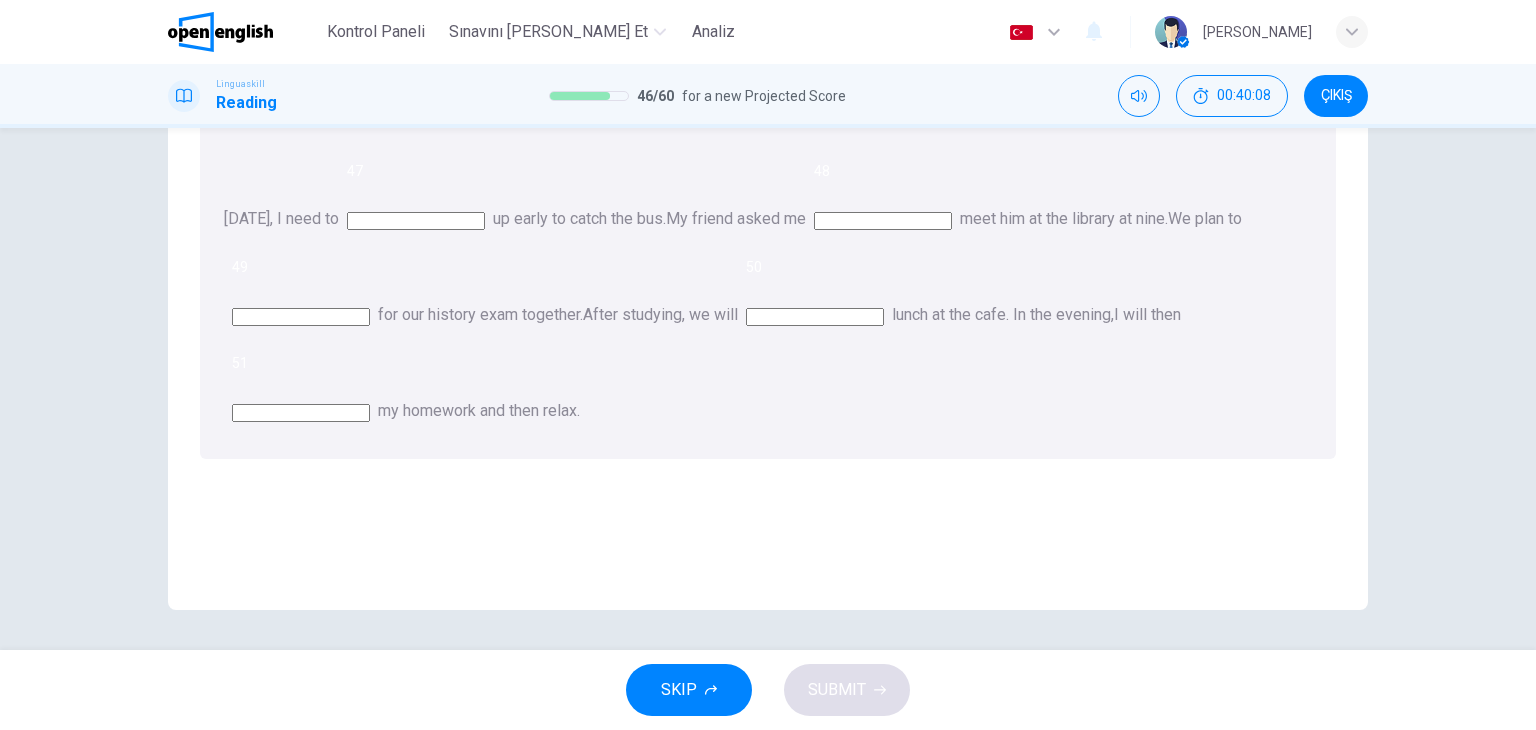 click at bounding box center (416, 221) 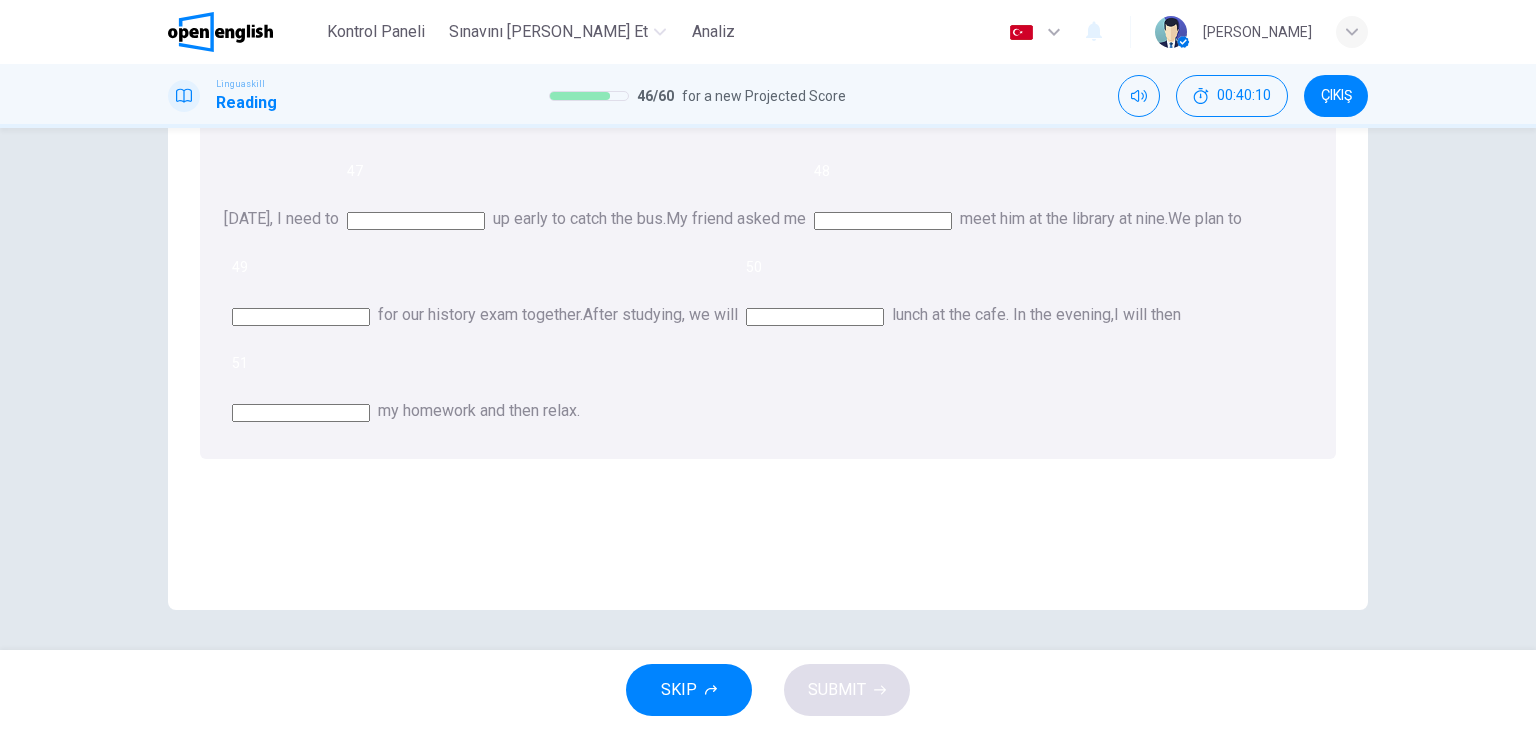 click at bounding box center (883, 221) 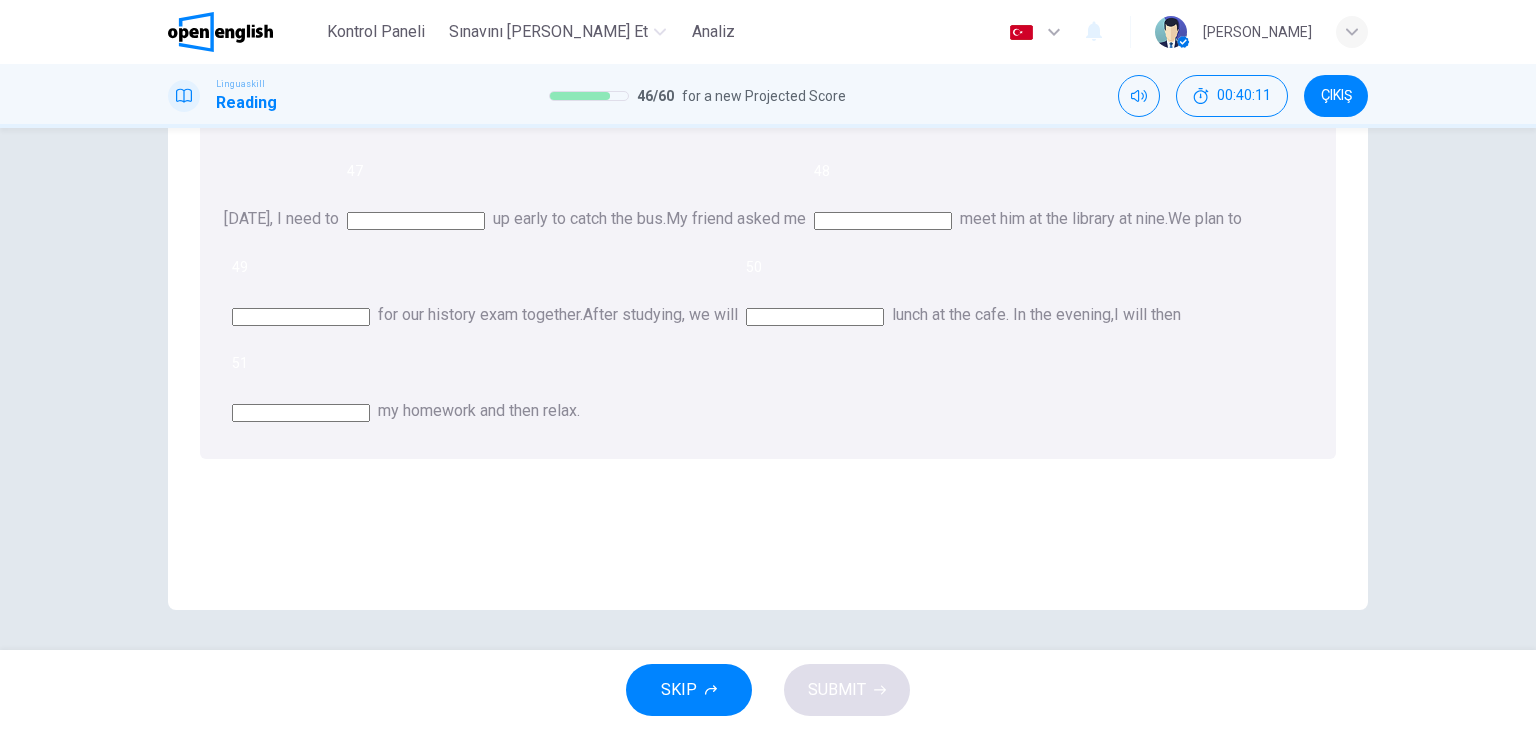 click at bounding box center [416, 221] 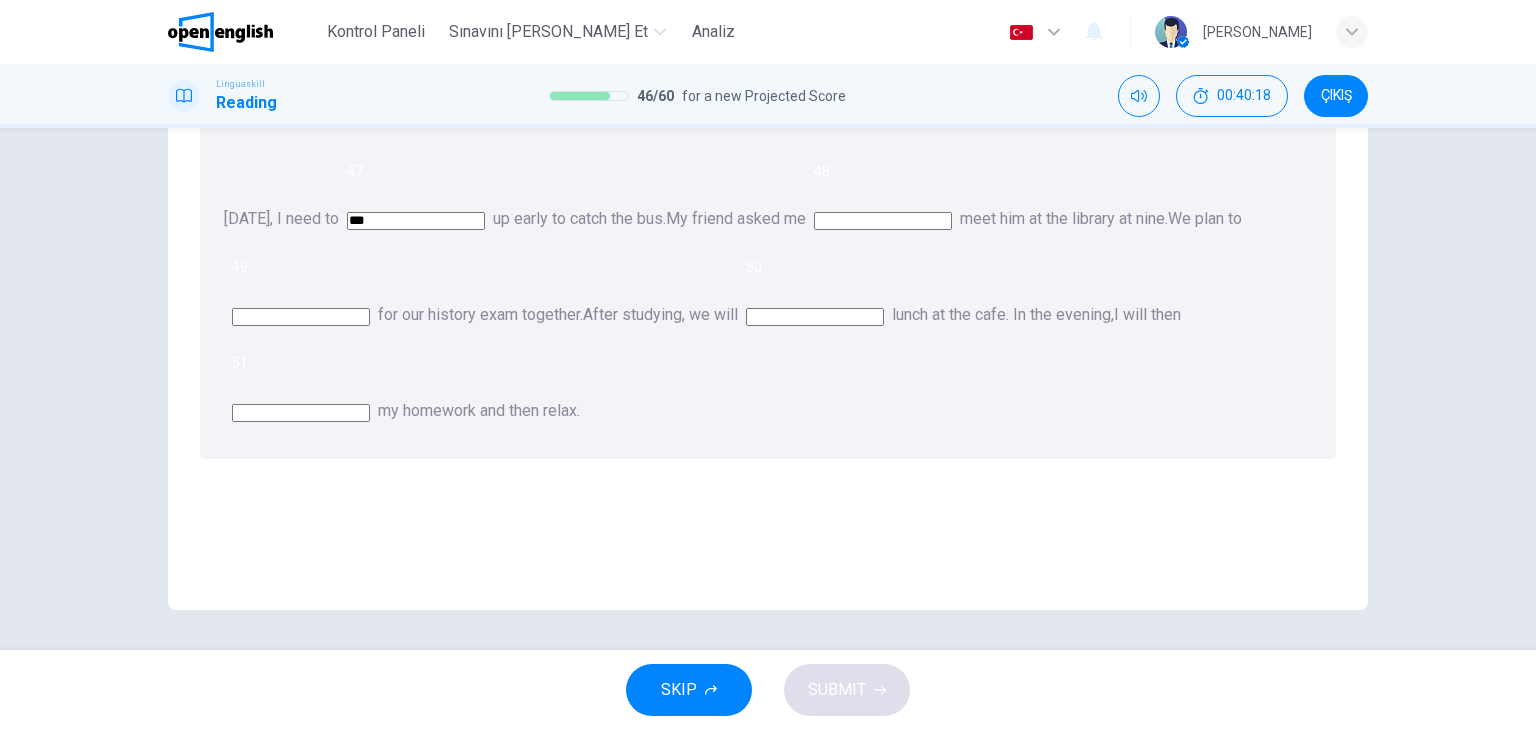 type on "***" 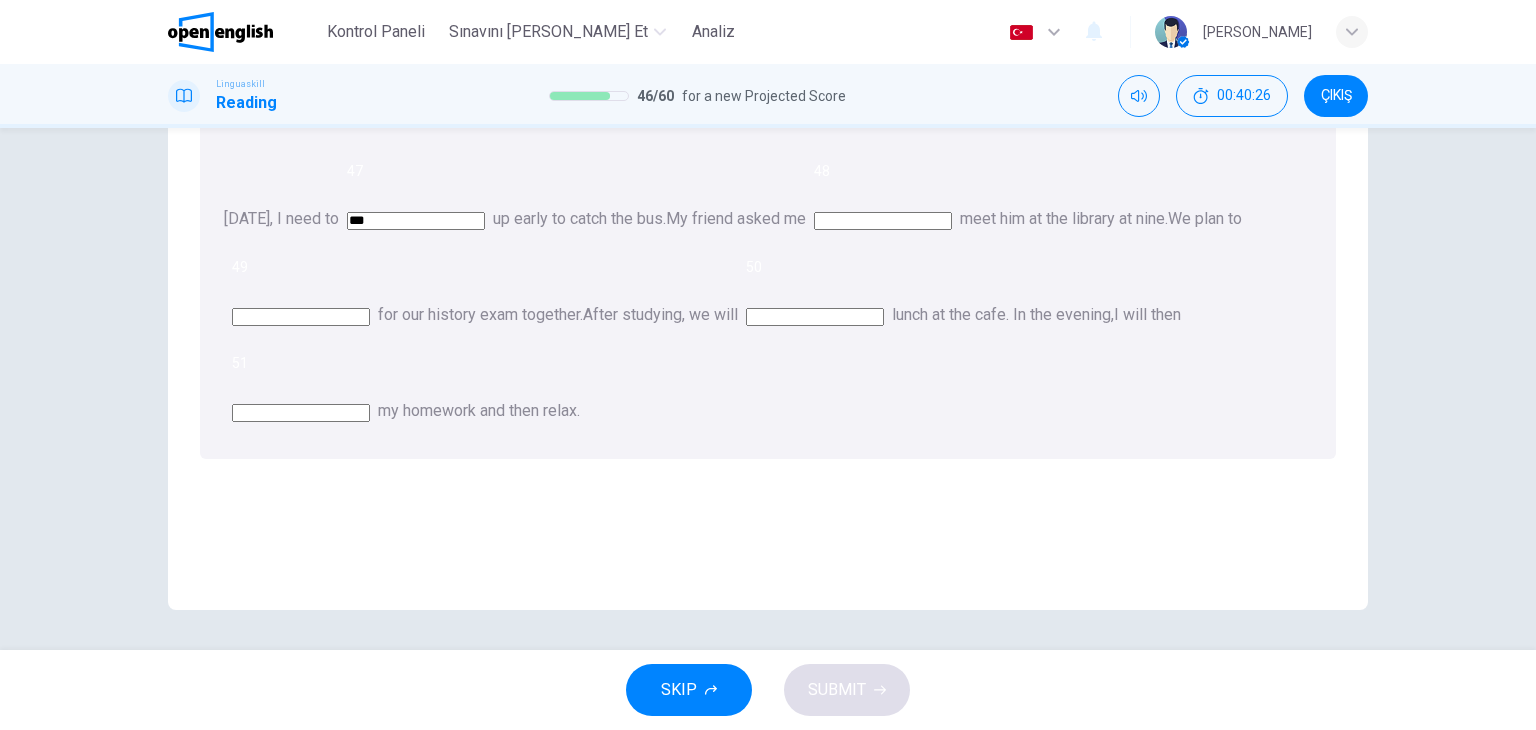 scroll, scrollTop: 153, scrollLeft: 0, axis: vertical 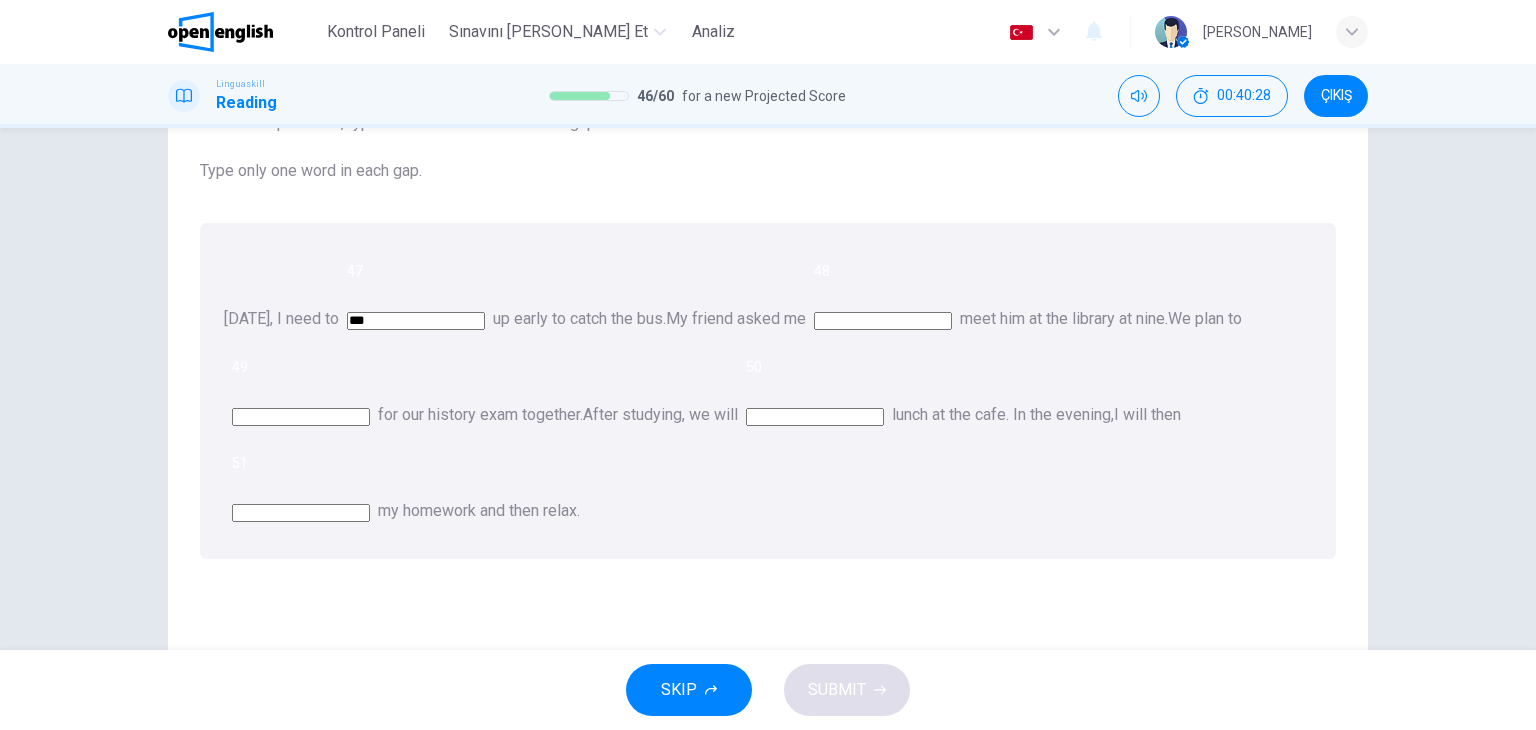 click at bounding box center [883, 321] 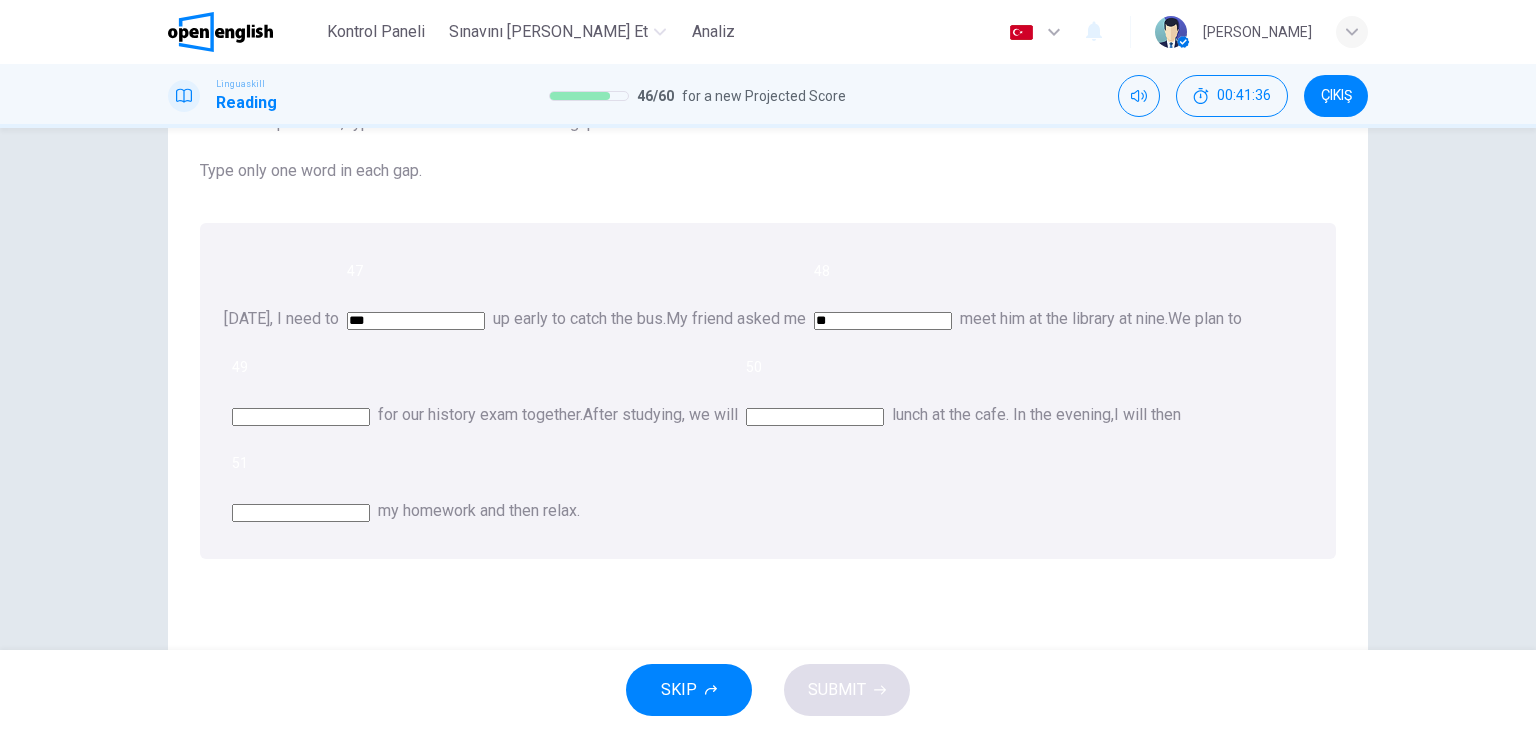 type on "**" 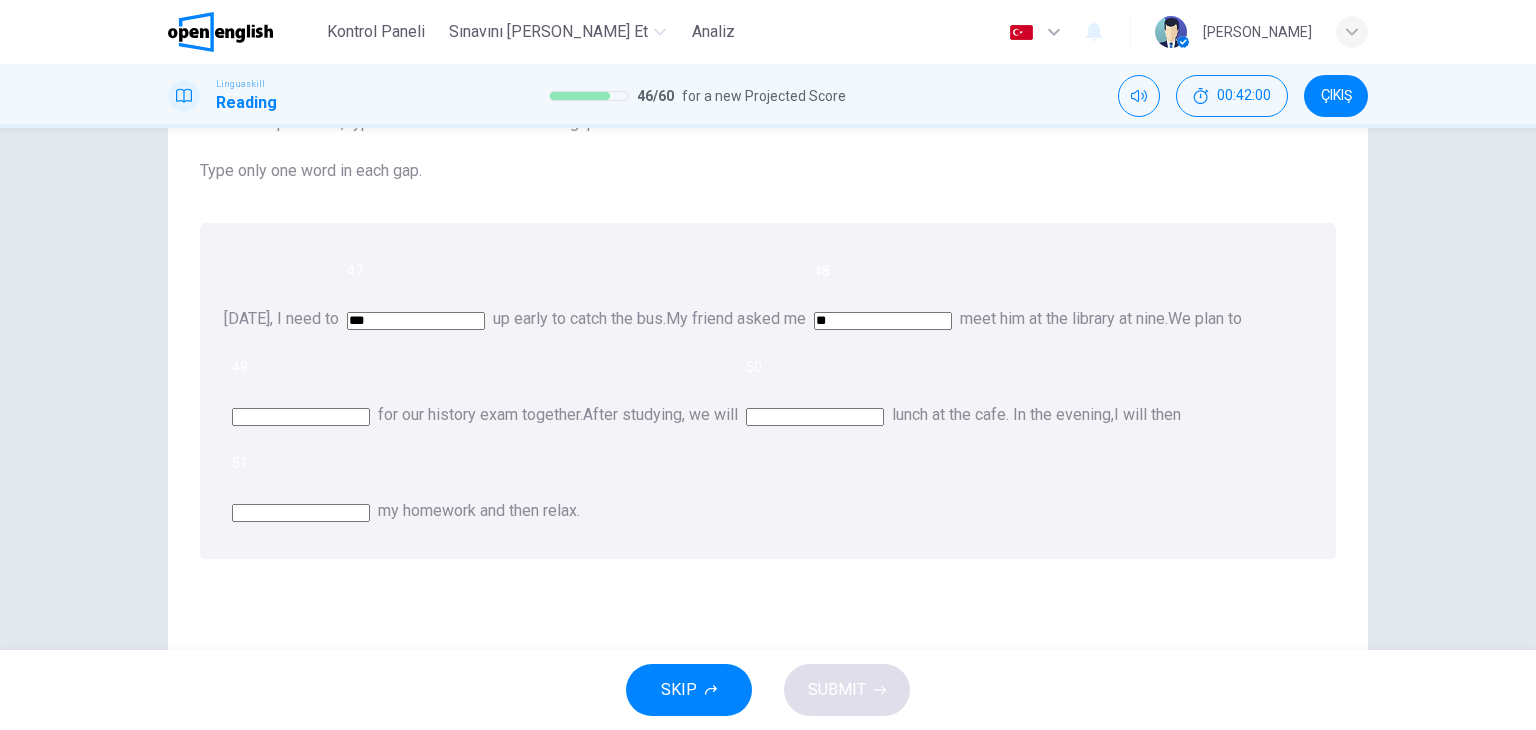 drag, startPoint x: 1039, startPoint y: 272, endPoint x: 1018, endPoint y: 276, distance: 21.377558 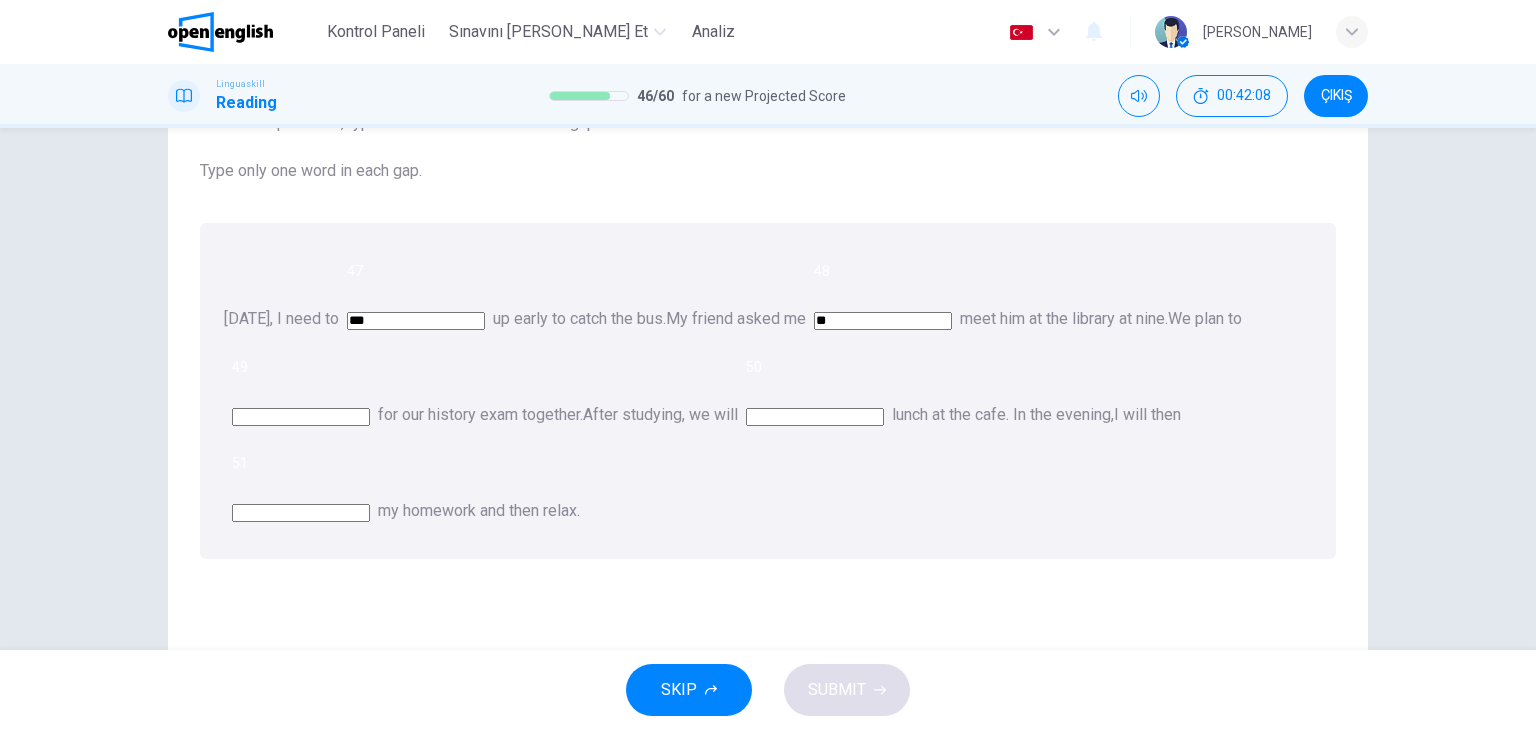 click at bounding box center [301, 417] 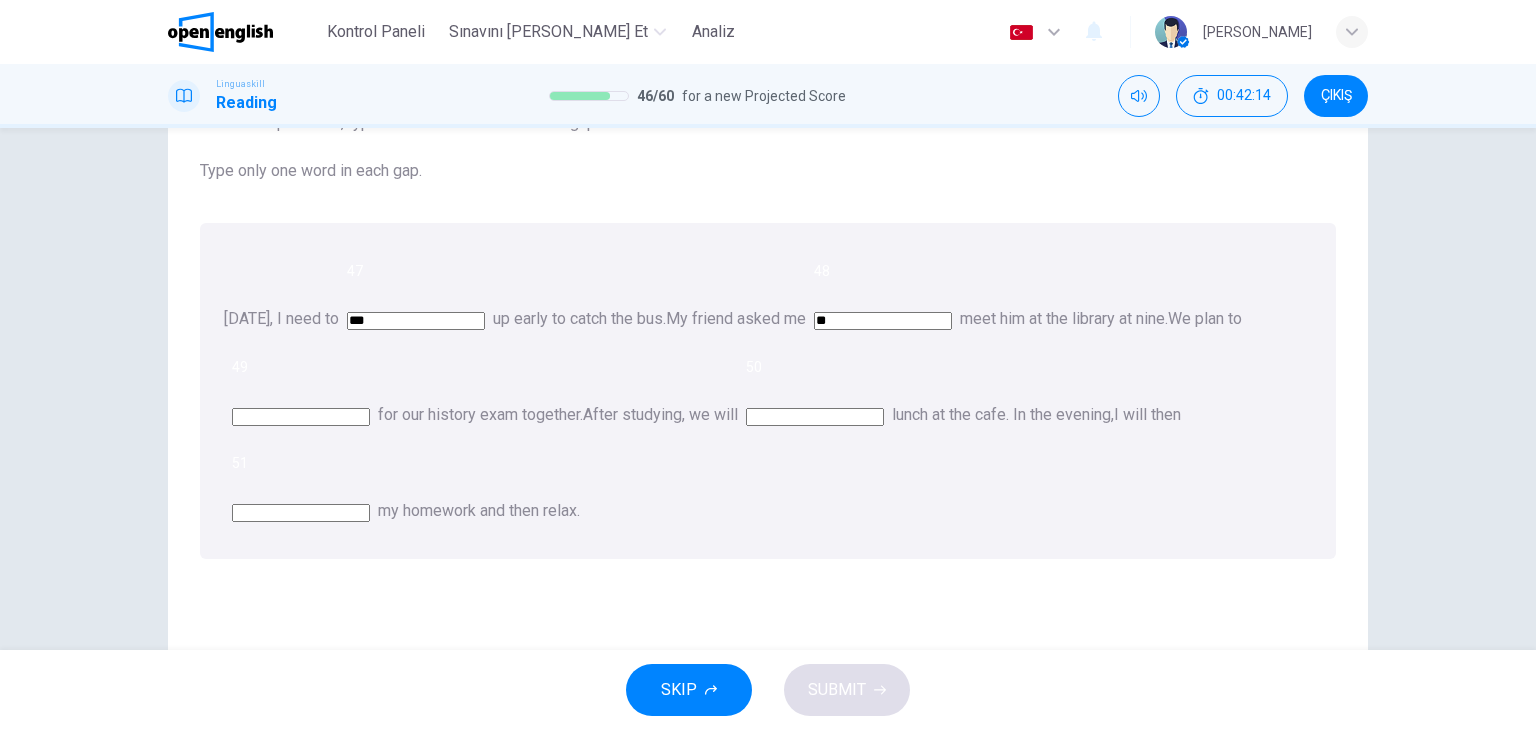 drag, startPoint x: 764, startPoint y: 317, endPoint x: 844, endPoint y: 305, distance: 80.895 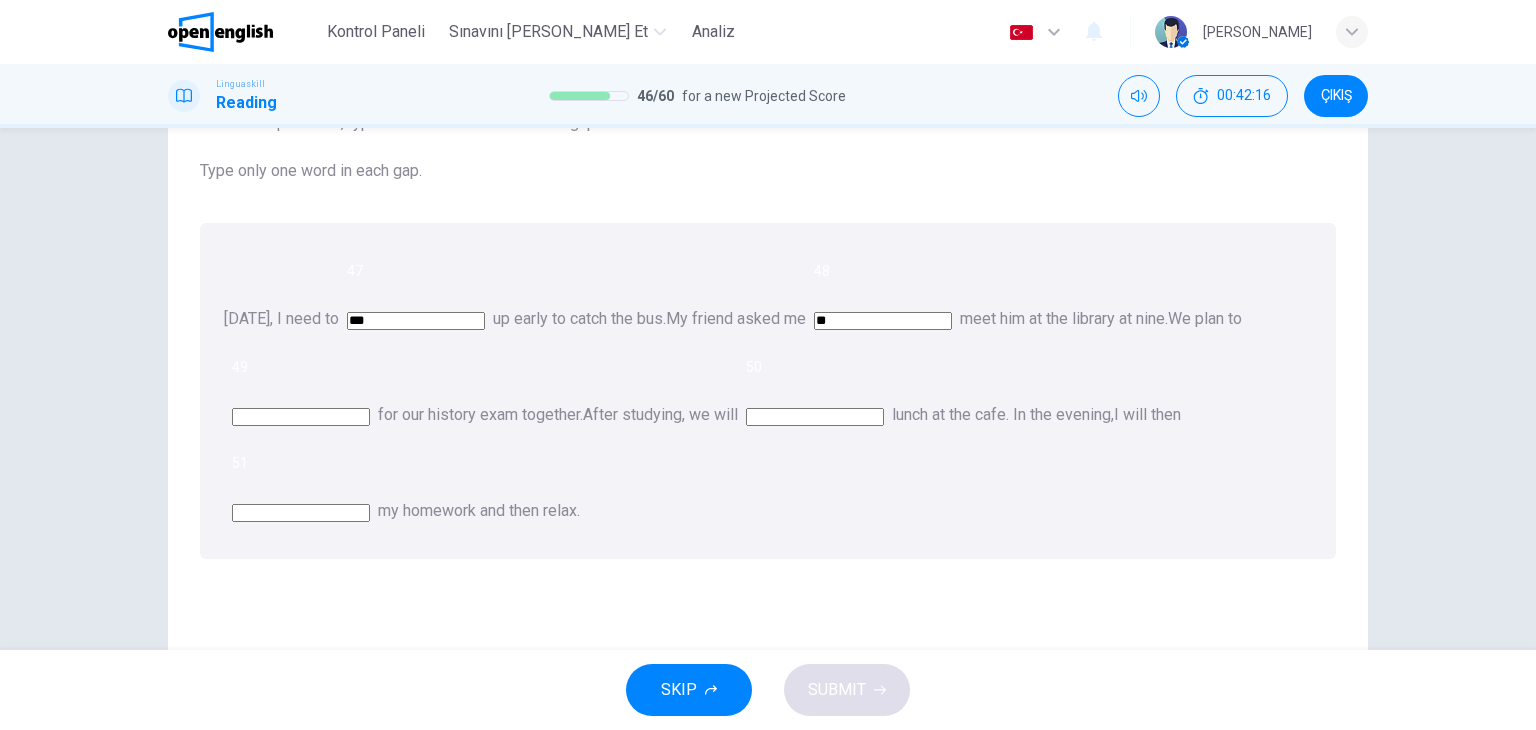 drag, startPoint x: 858, startPoint y: 321, endPoint x: 740, endPoint y: 318, distance: 118.03813 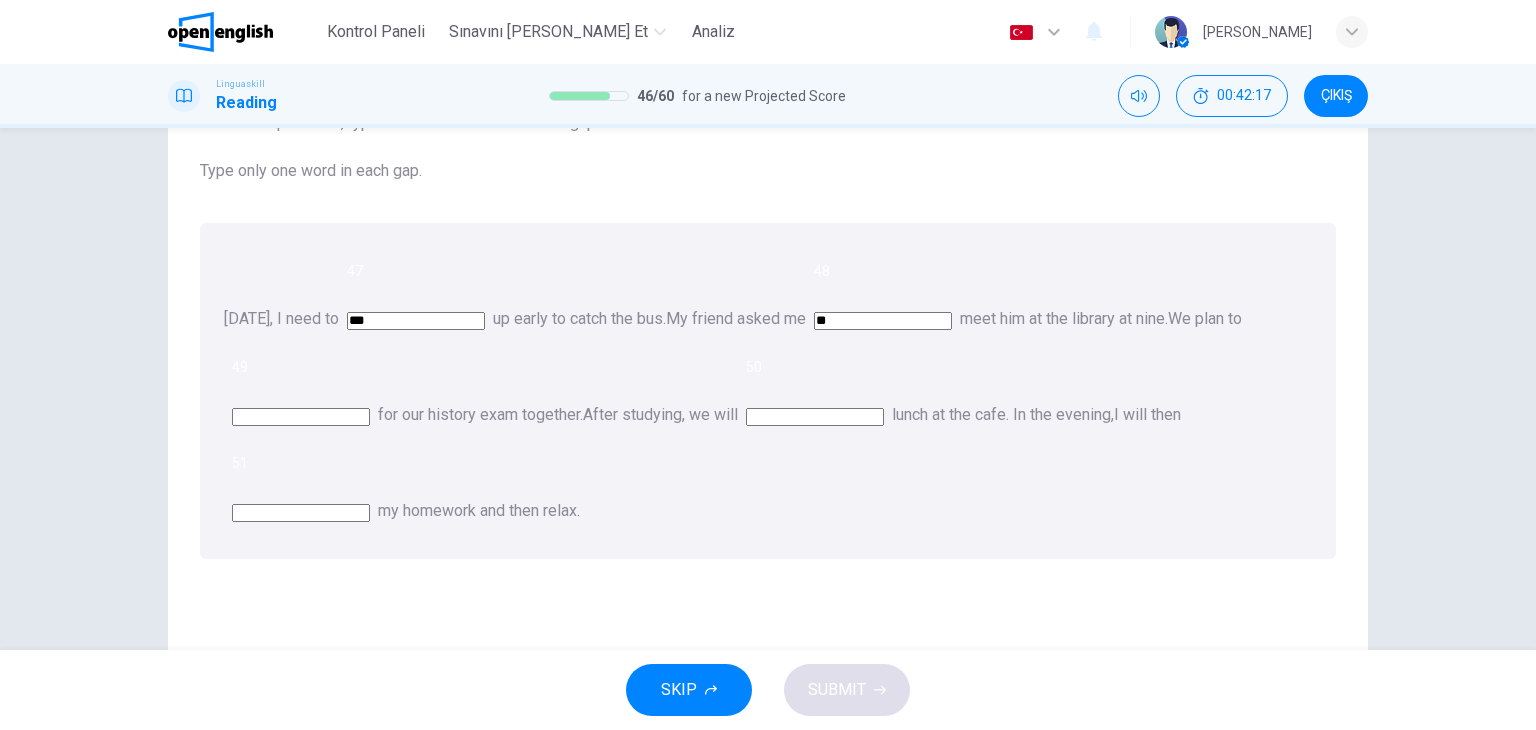 click at bounding box center [301, 417] 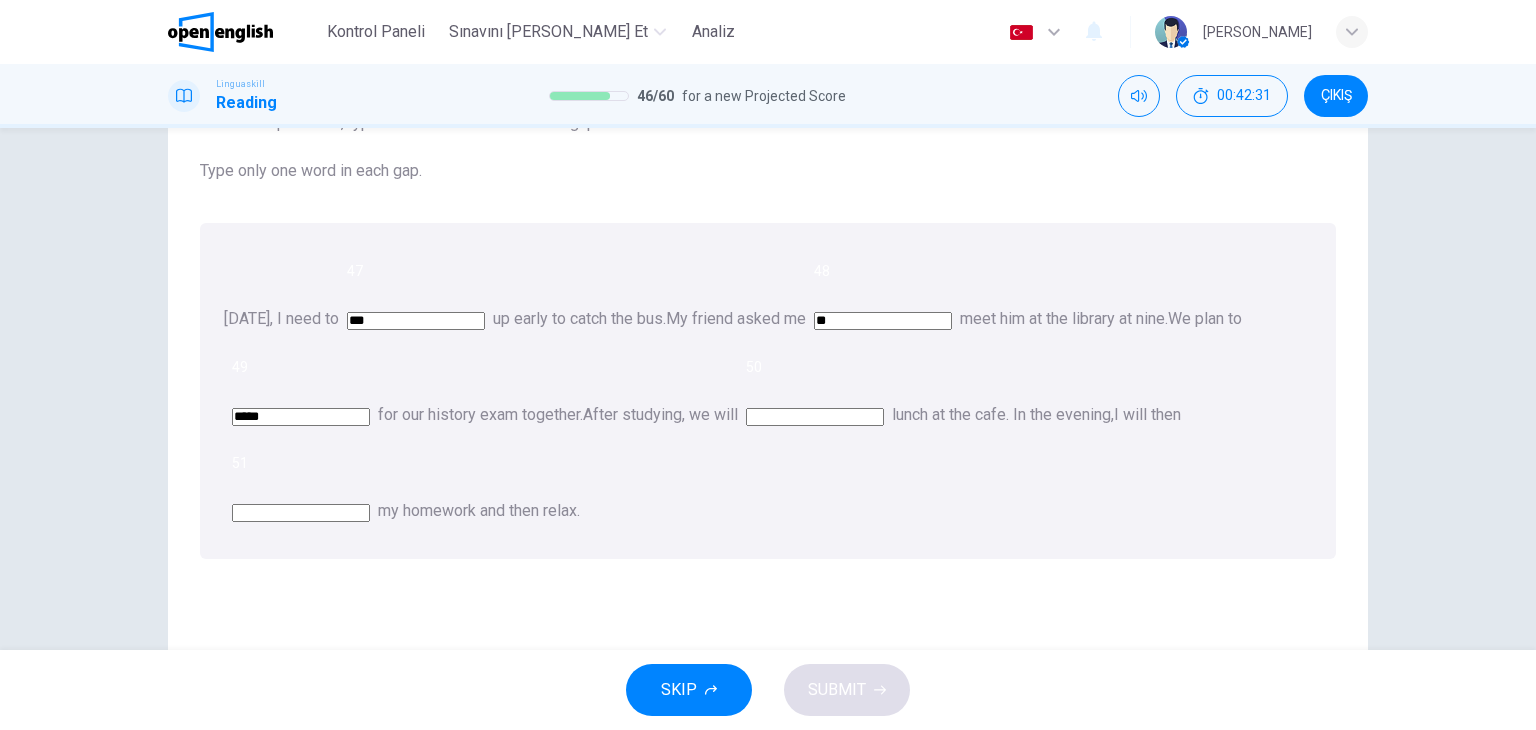 type on "*****" 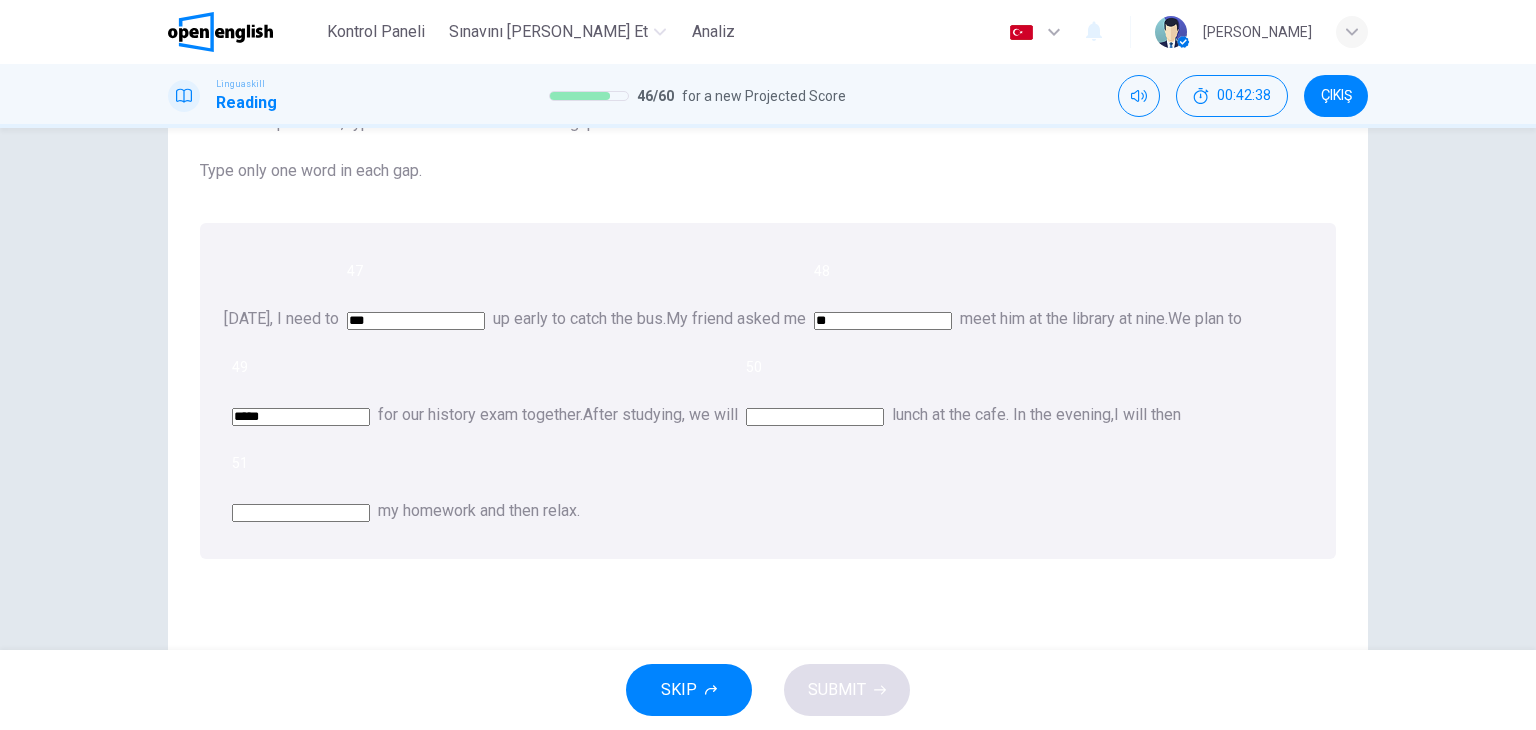 click at bounding box center (815, 417) 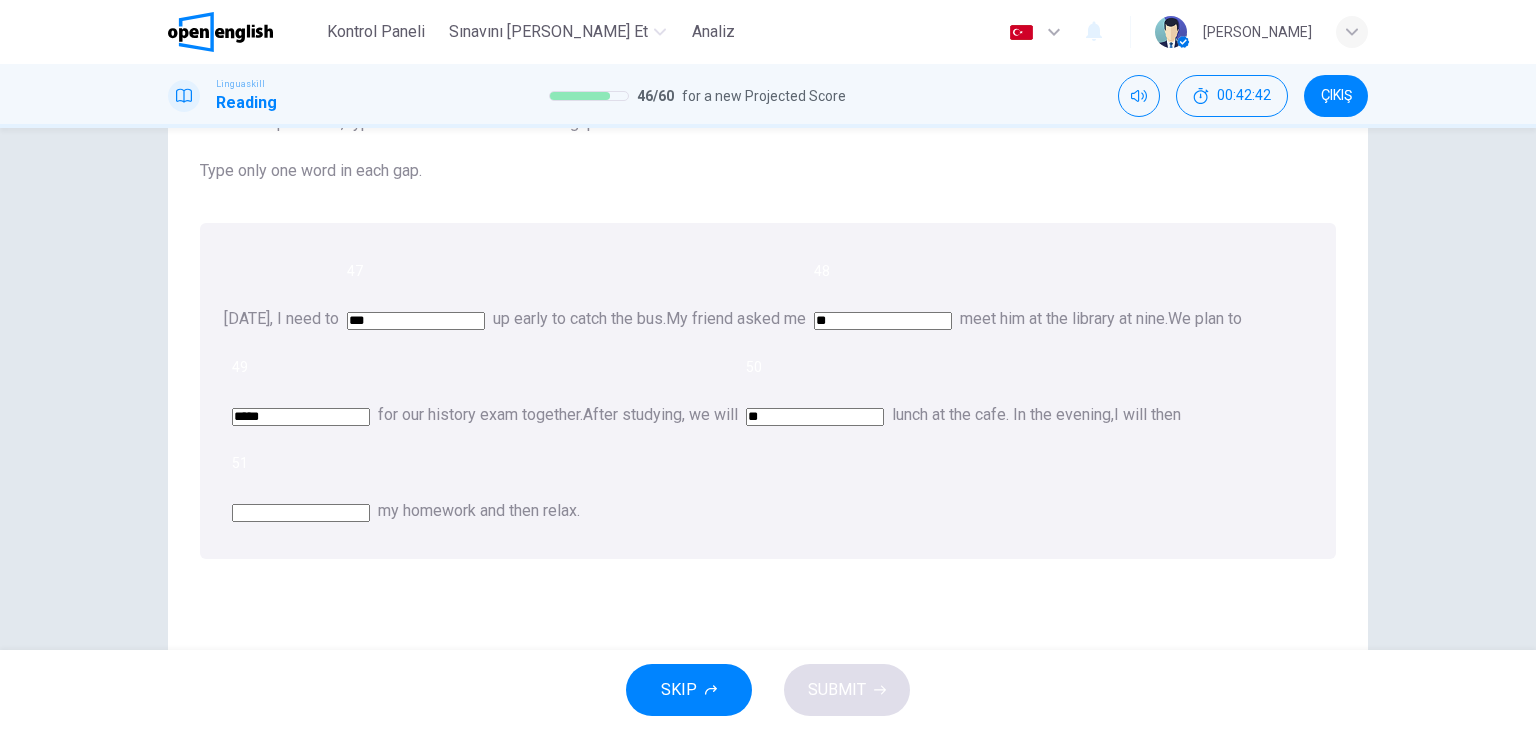 click on "Questions 47 - 51 For these questions, type the correct answer in each gap Type only one word in each gap. [DATE], I need to  47 ***  up early to catch the bus.  My friend asked me  48 **  meet him at the library at nine.  We plan to  49 *****  for our history exam together.  After studying, we will  50 **  lunch at the cafe. In the evening,  I will then  51  my homework and then relax." at bounding box center [768, 372] 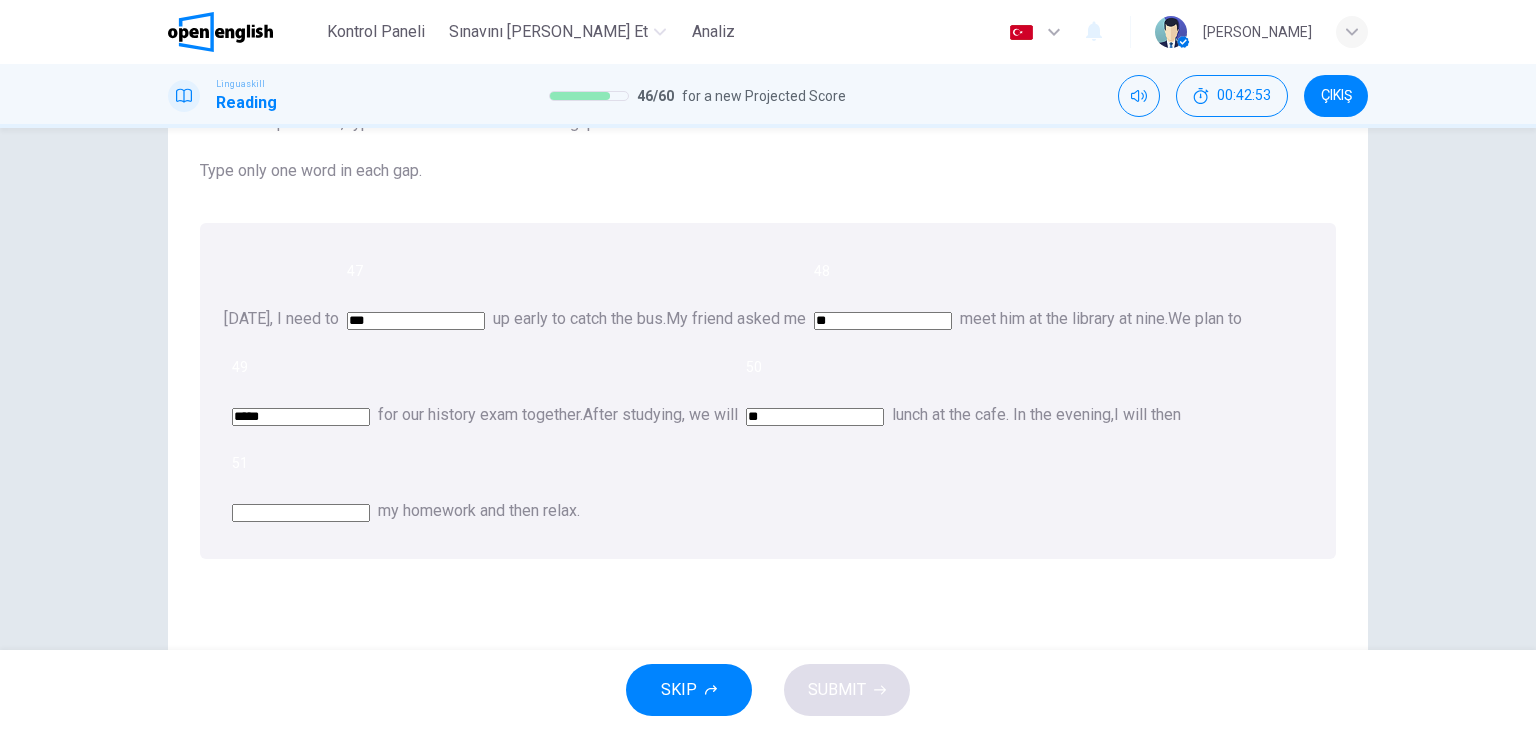 drag, startPoint x: 299, startPoint y: 367, endPoint x: 283, endPoint y: 366, distance: 16.03122 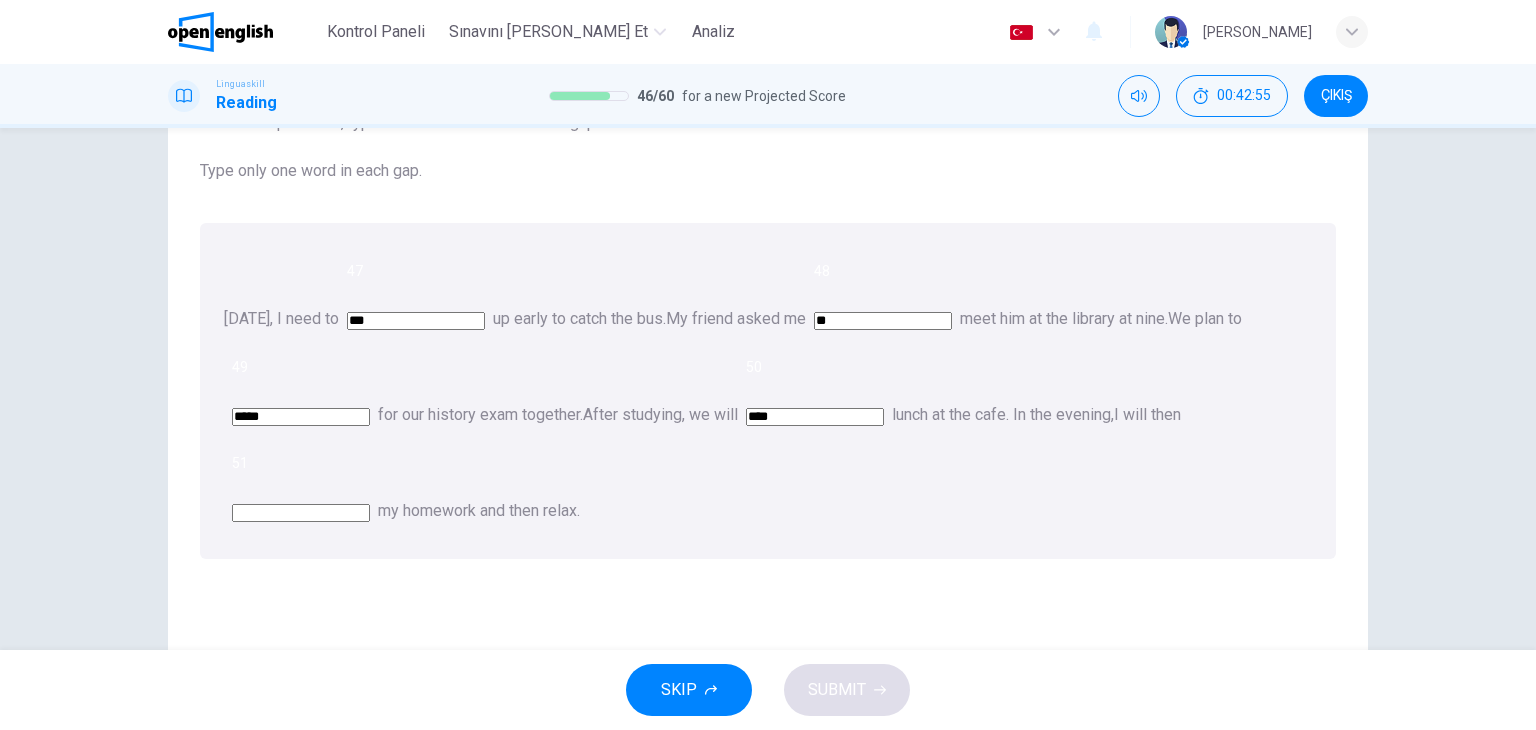 type on "****" 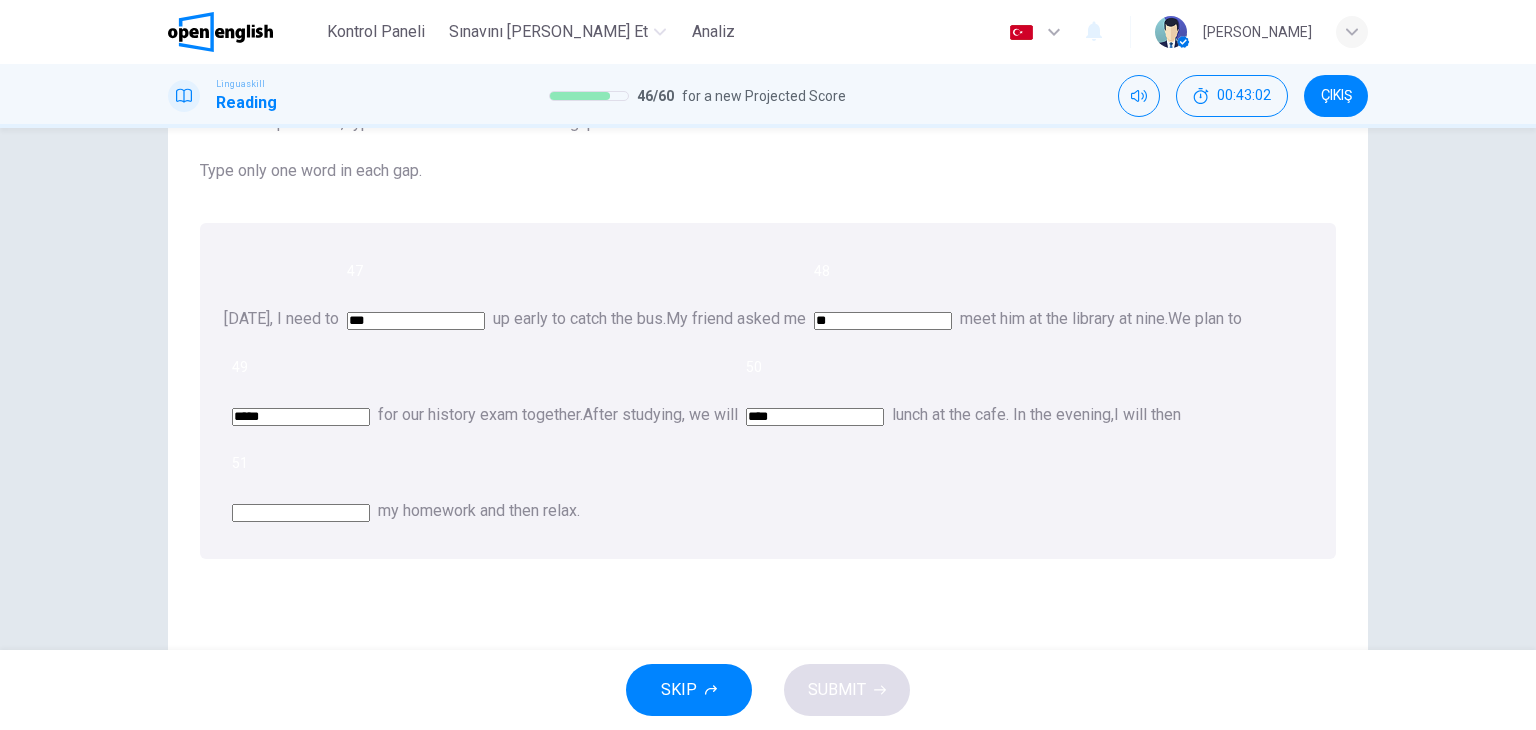 click at bounding box center (301, 513) 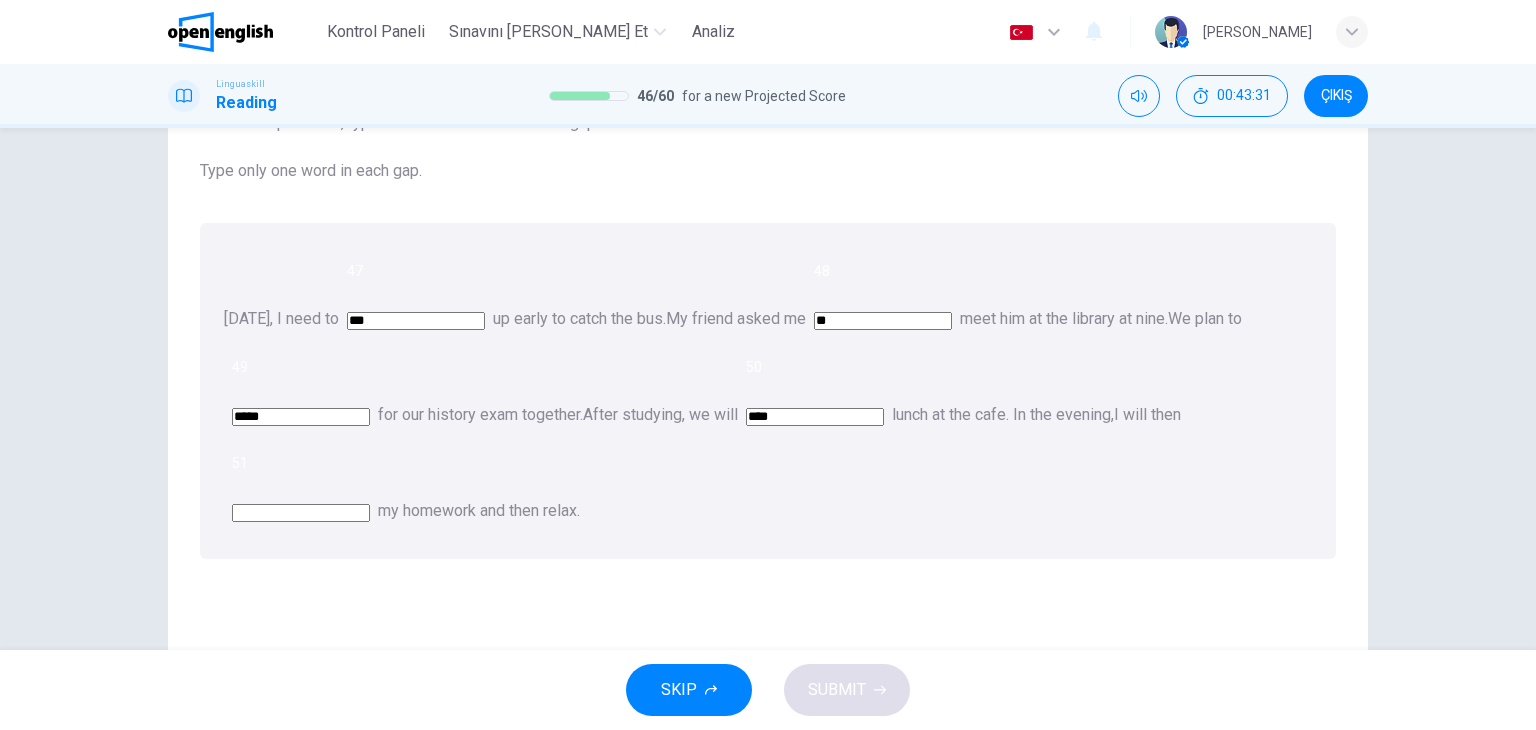 click at bounding box center [301, 513] 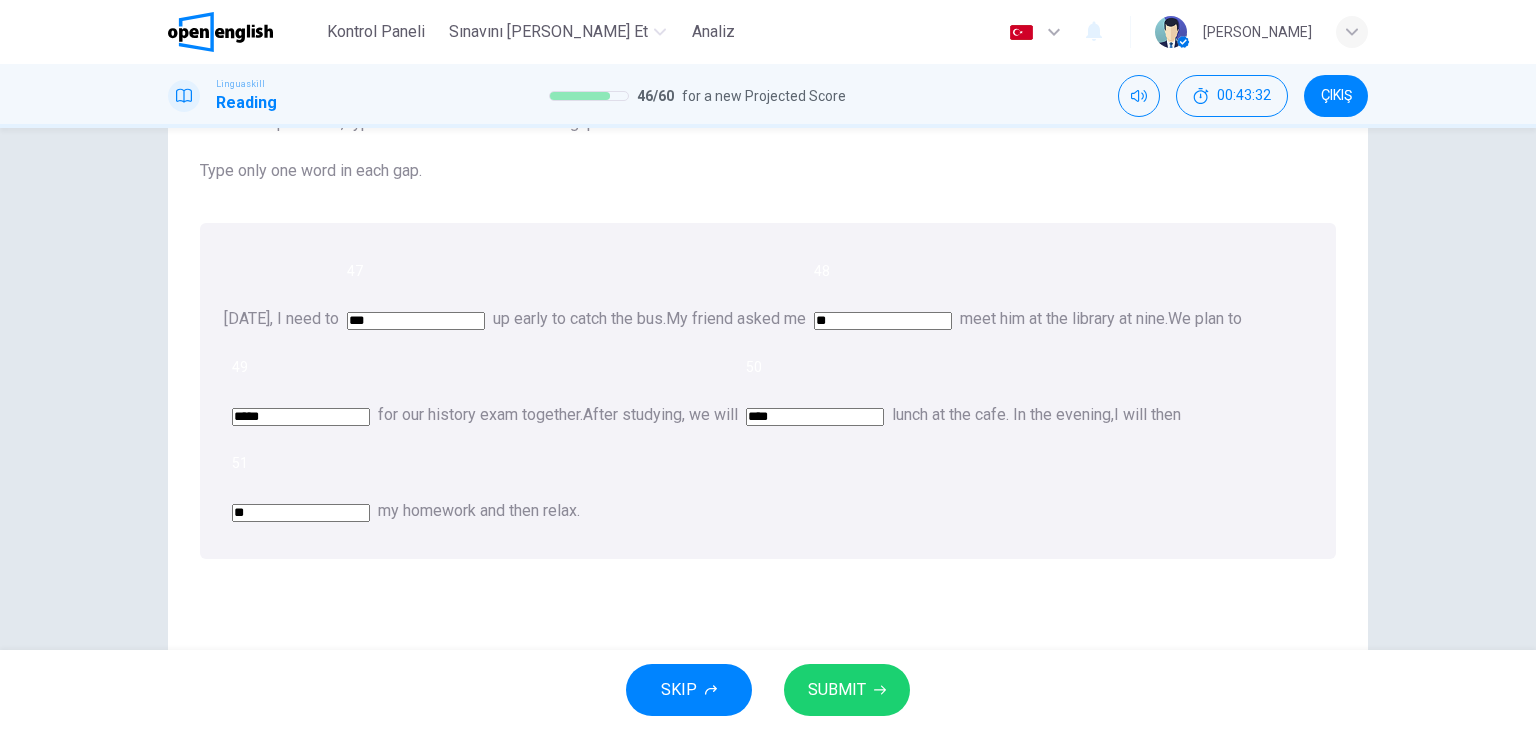 type on "**" 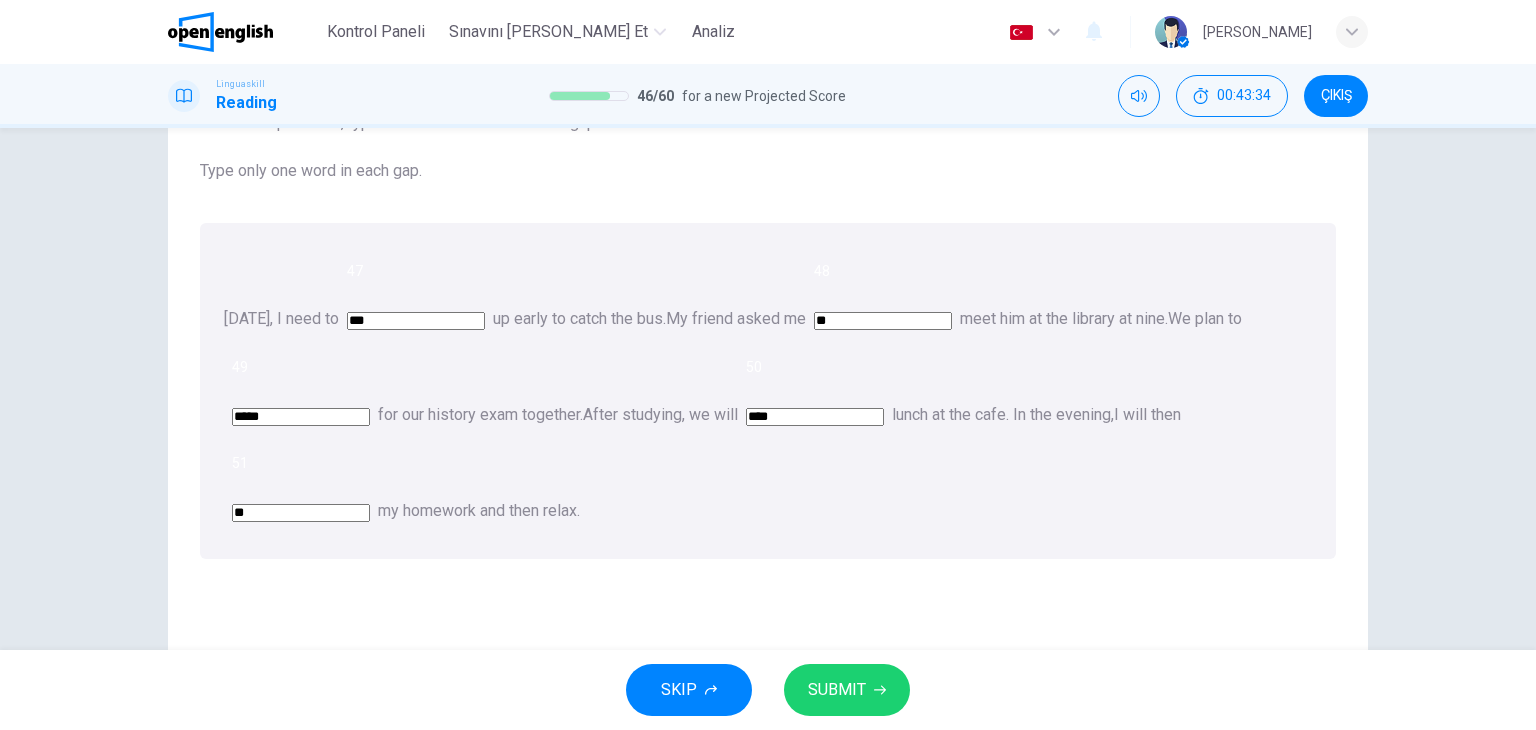 click on "**" at bounding box center [301, 513] 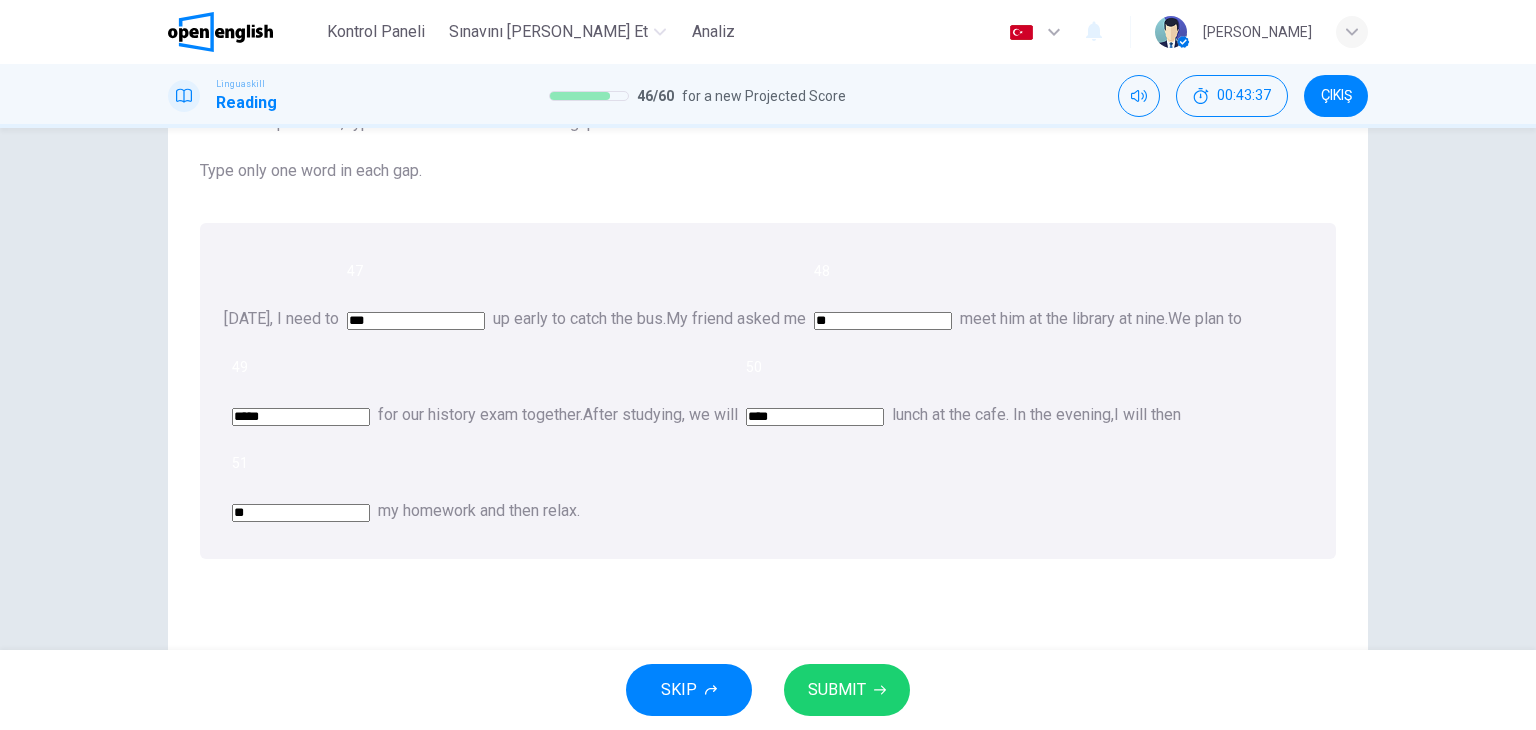 click on "Questions 47 - 51 For these questions, type the correct answer in each gap Type only one word in each gap. [DATE], I need to  47 ***  up early to catch the bus.  My friend asked me  48 **  meet him at the library at nine.  We plan to  49 *****  for our history exam together.  After studying, we will  50 ****  lunch at the cafe. In the evening,  I will then  51 **  my homework and then relax." at bounding box center [768, 372] 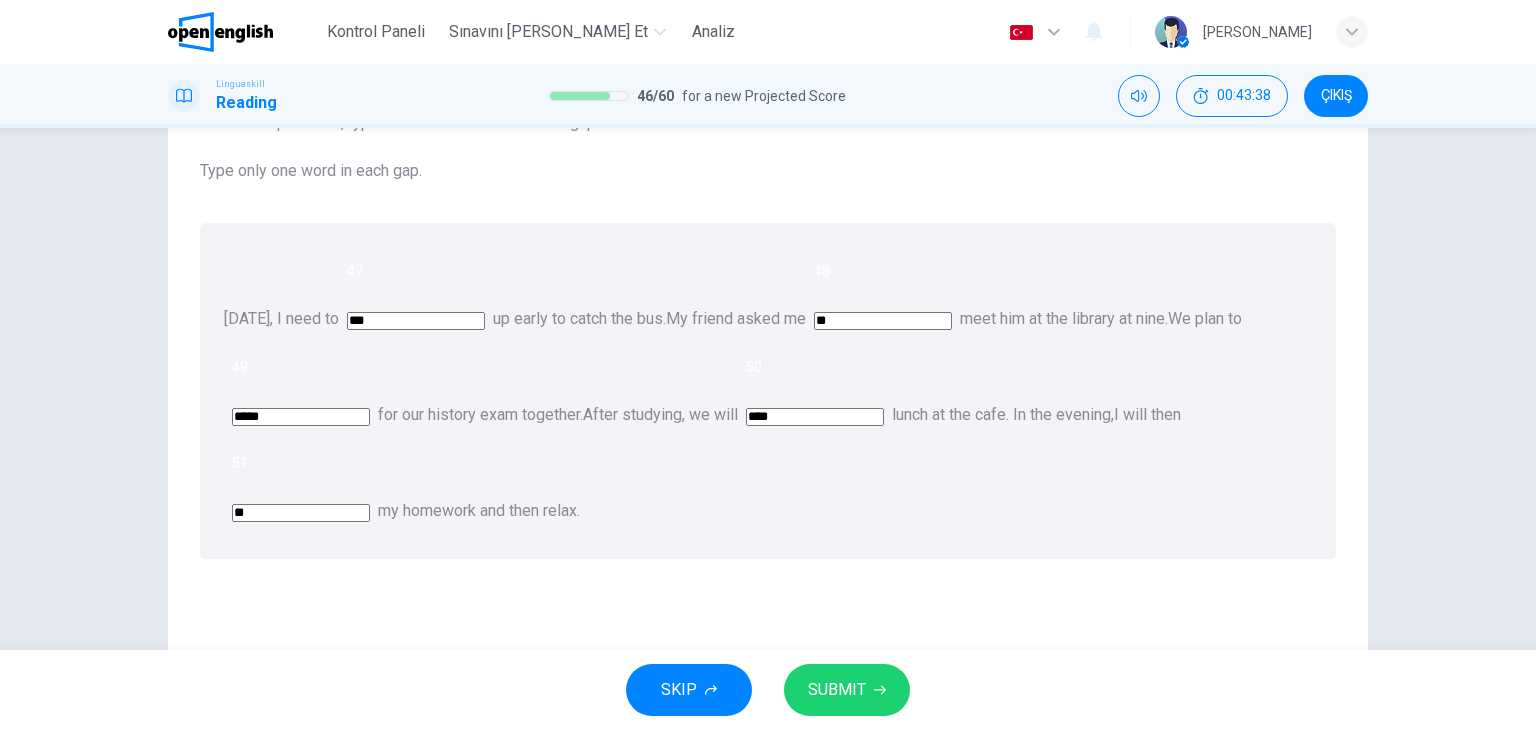 click on "SUBMIT" at bounding box center [837, 690] 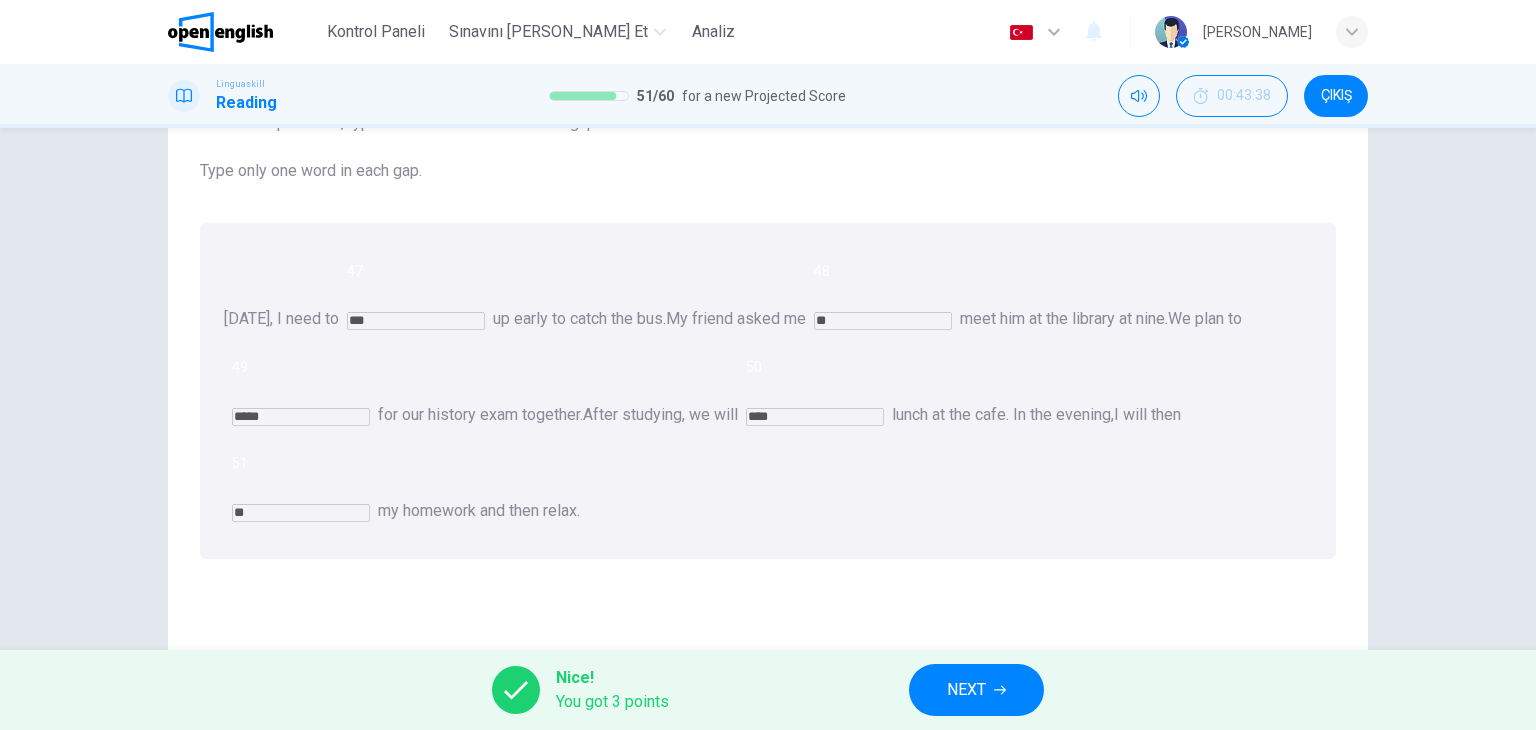 click 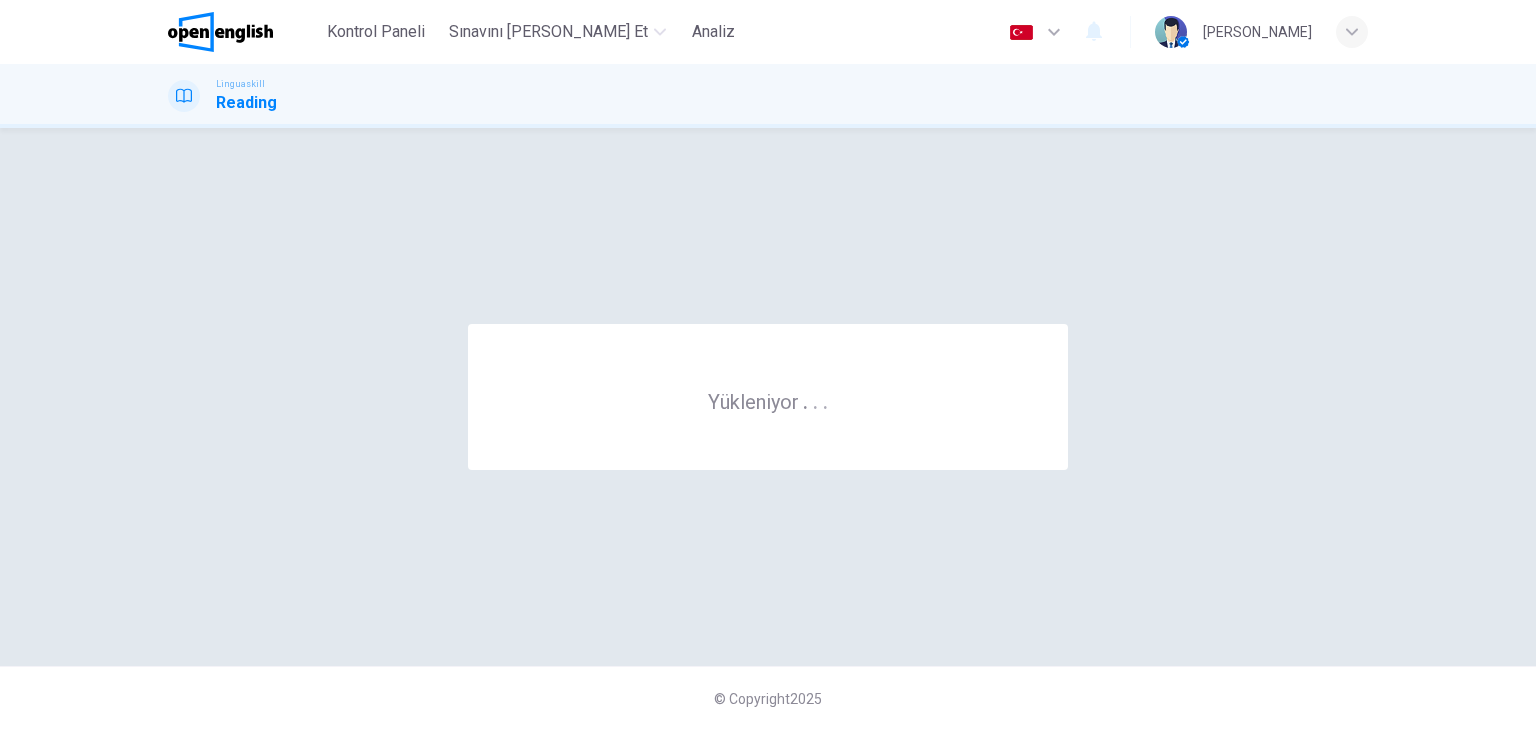 scroll, scrollTop: 0, scrollLeft: 0, axis: both 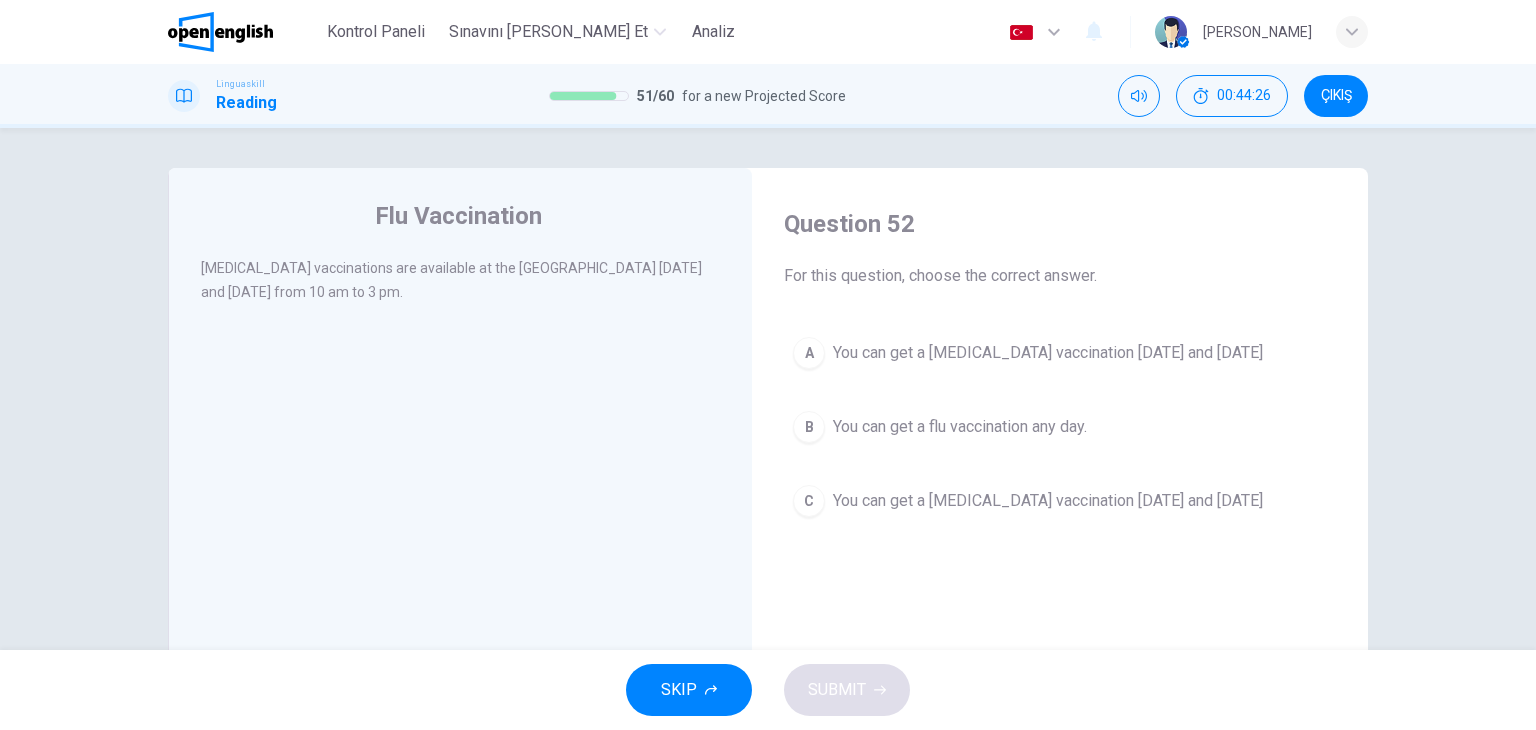 click on "You can get a [MEDICAL_DATA] vaccination [DATE] and [DATE]" at bounding box center [1048, 353] 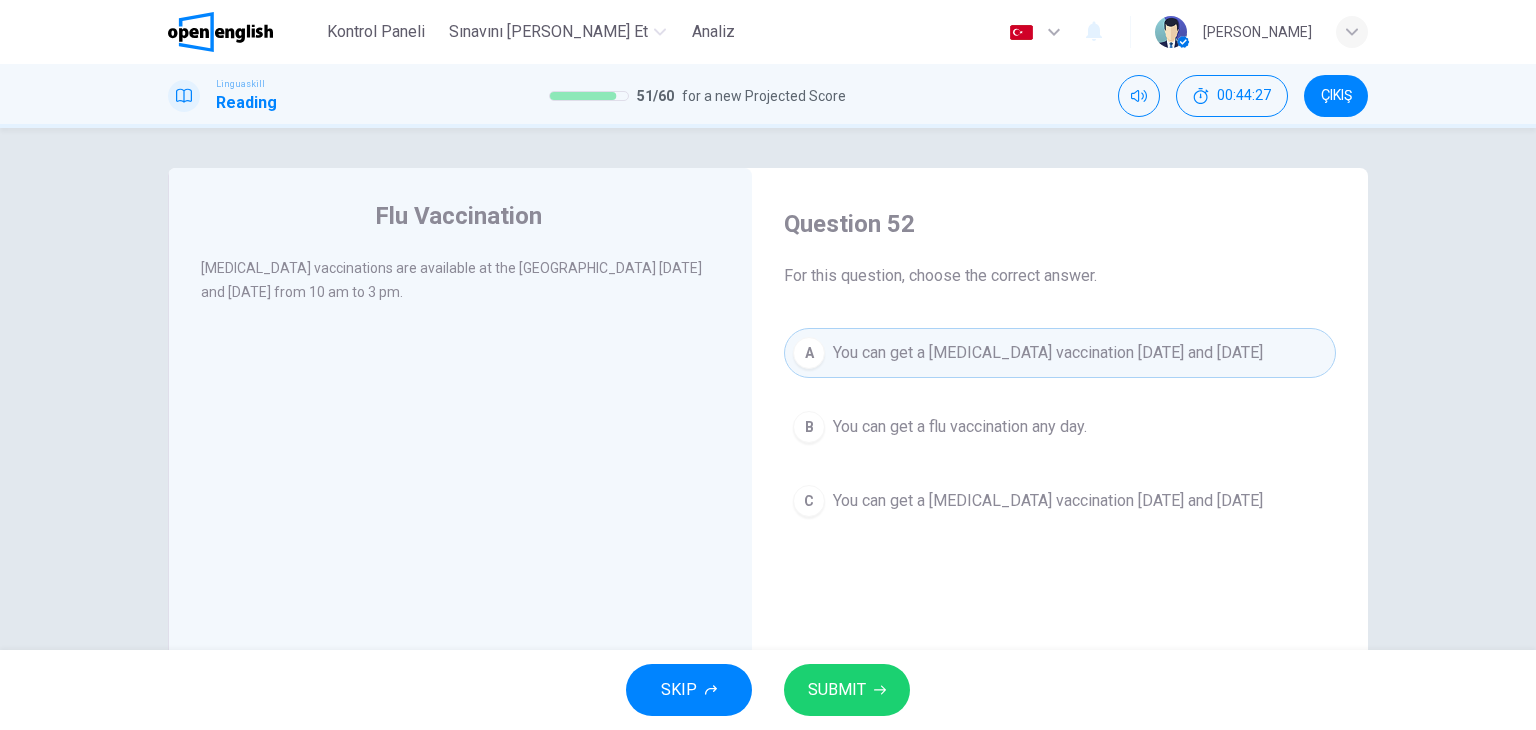 click on "SUBMIT" at bounding box center [847, 690] 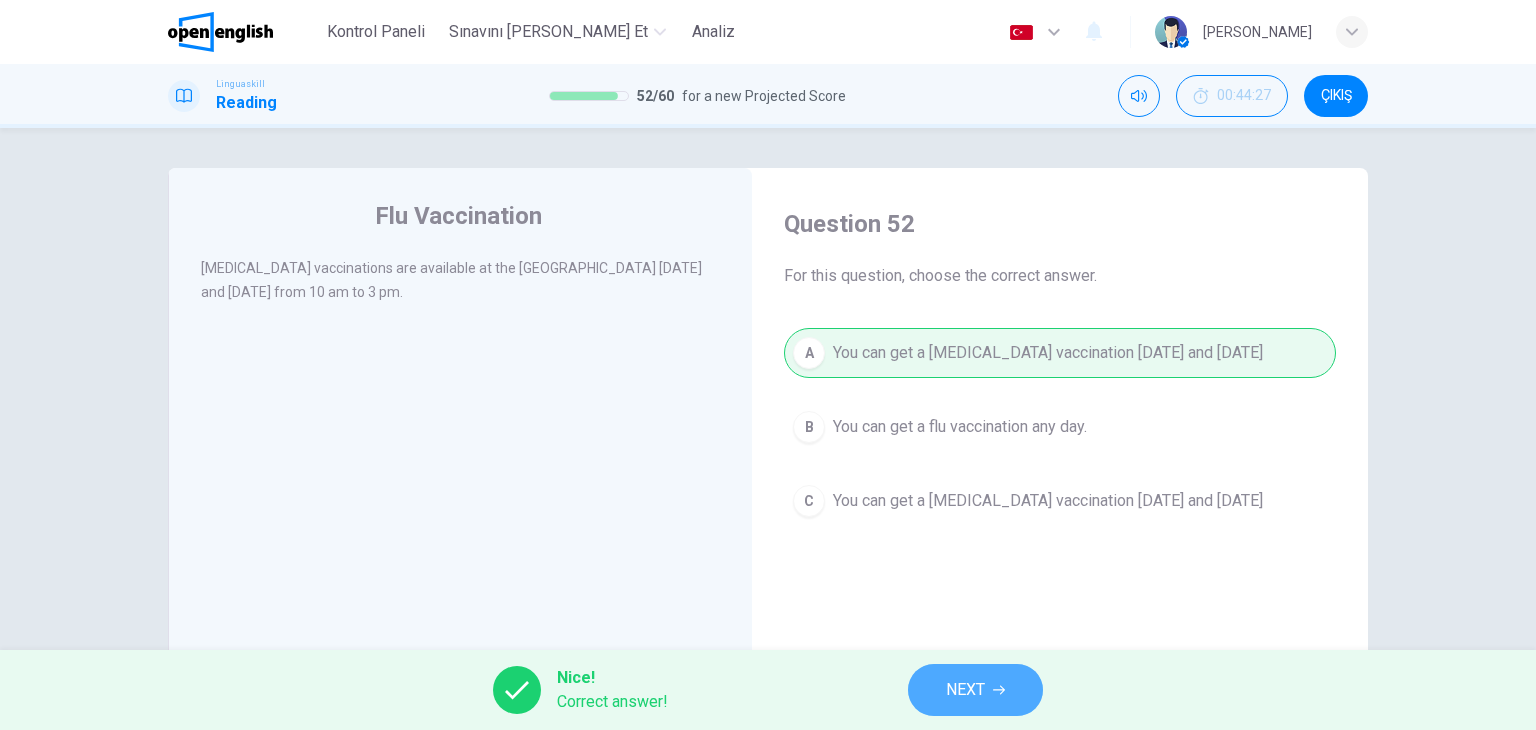 click 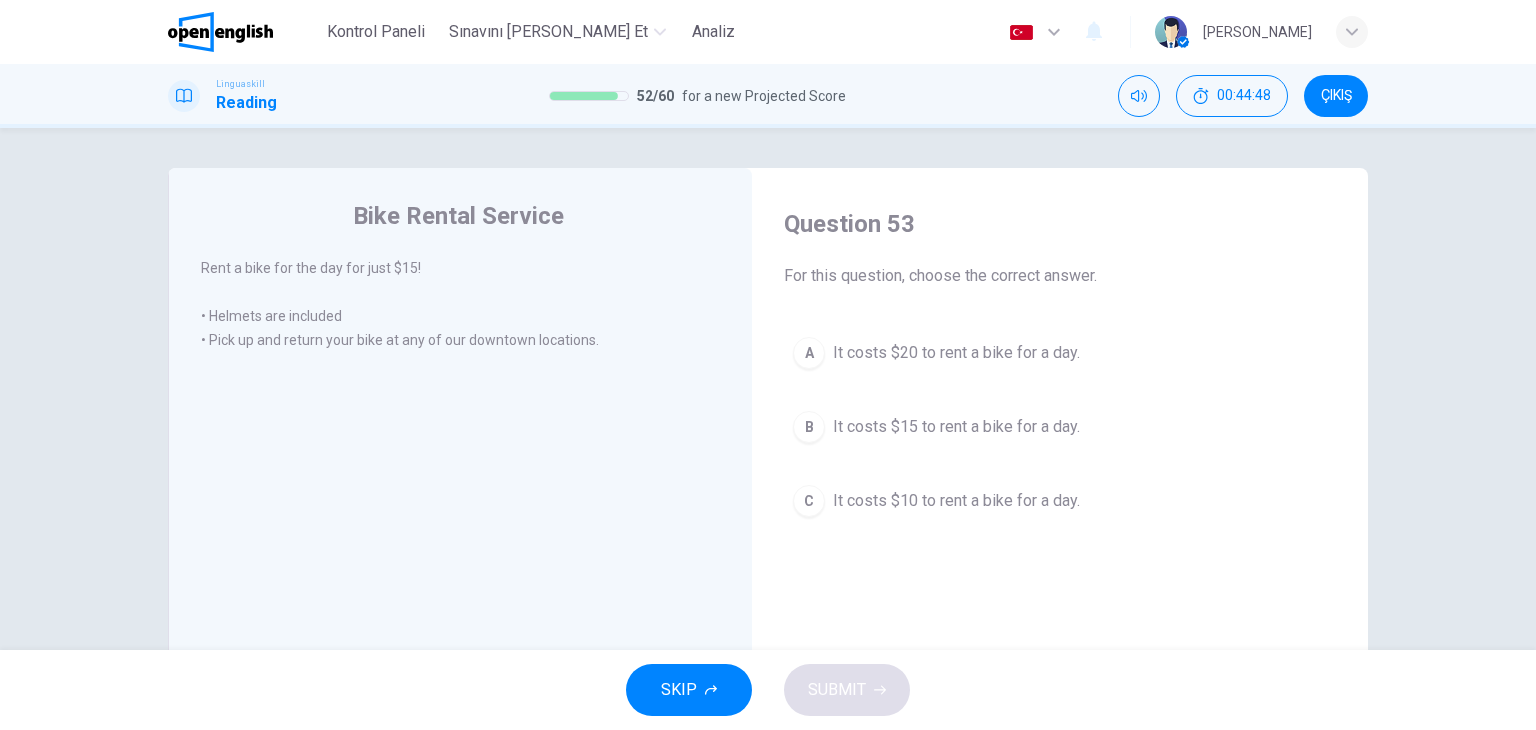 click on "It costs $15 to rent a bike for a day." at bounding box center (956, 427) 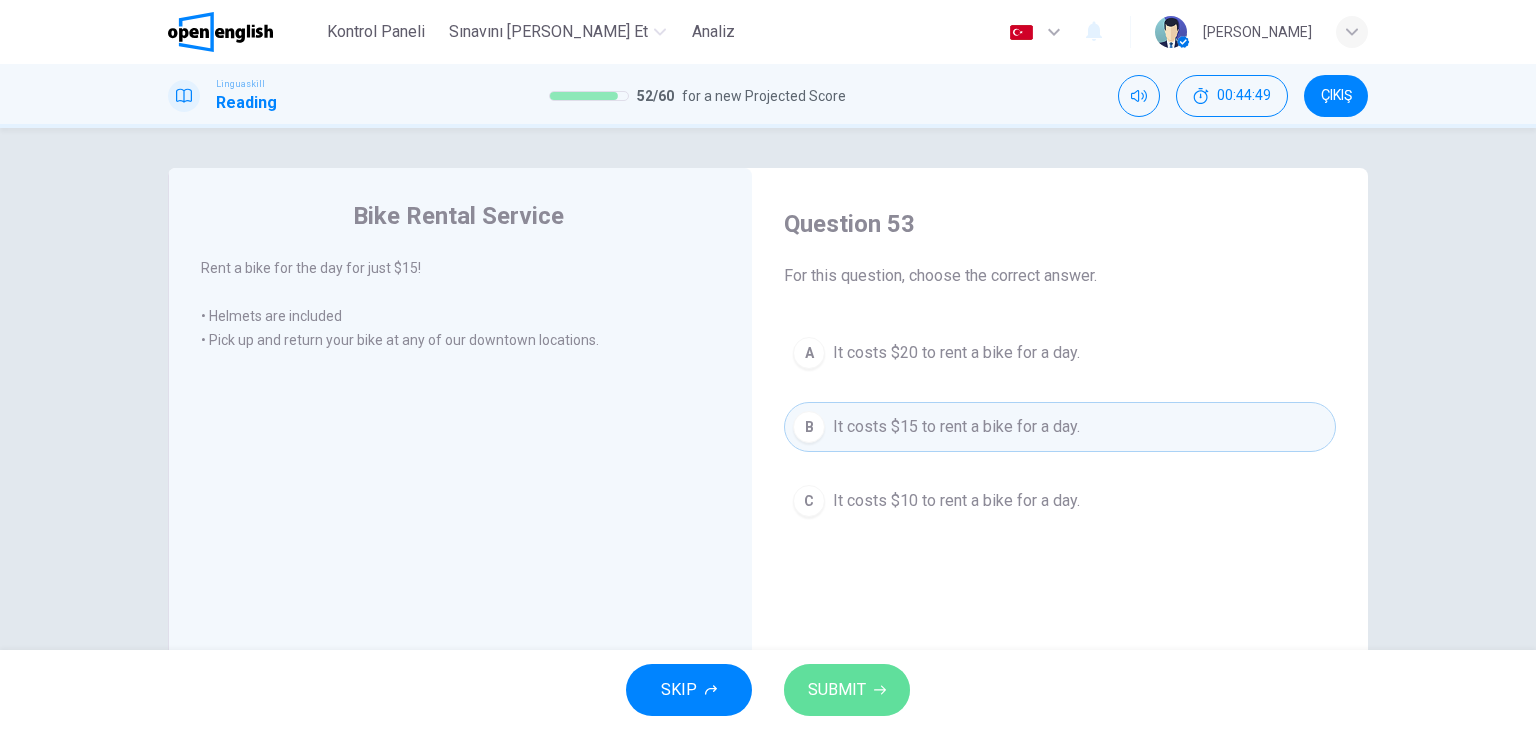click on "SUBMIT" at bounding box center (847, 690) 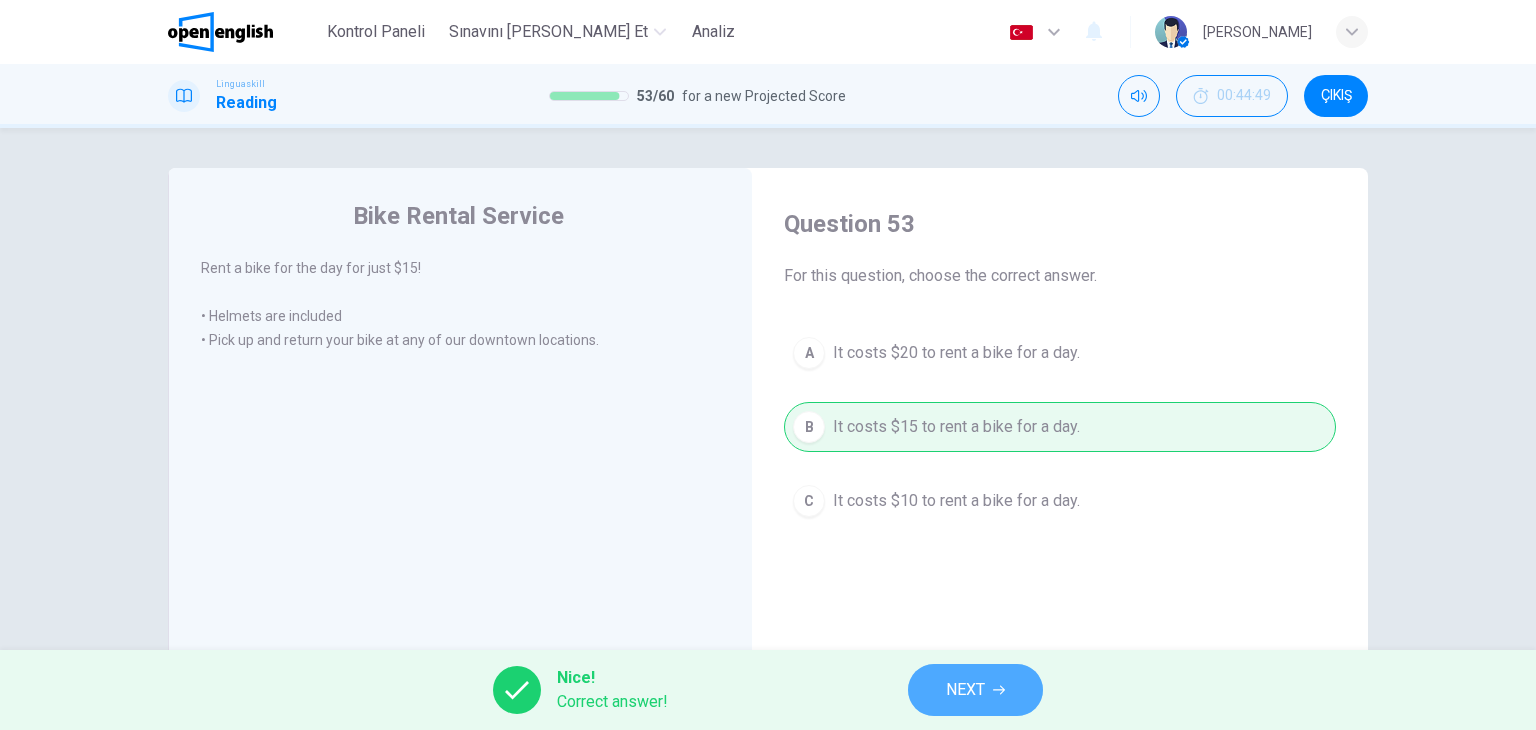 click on "NEXT" at bounding box center (975, 690) 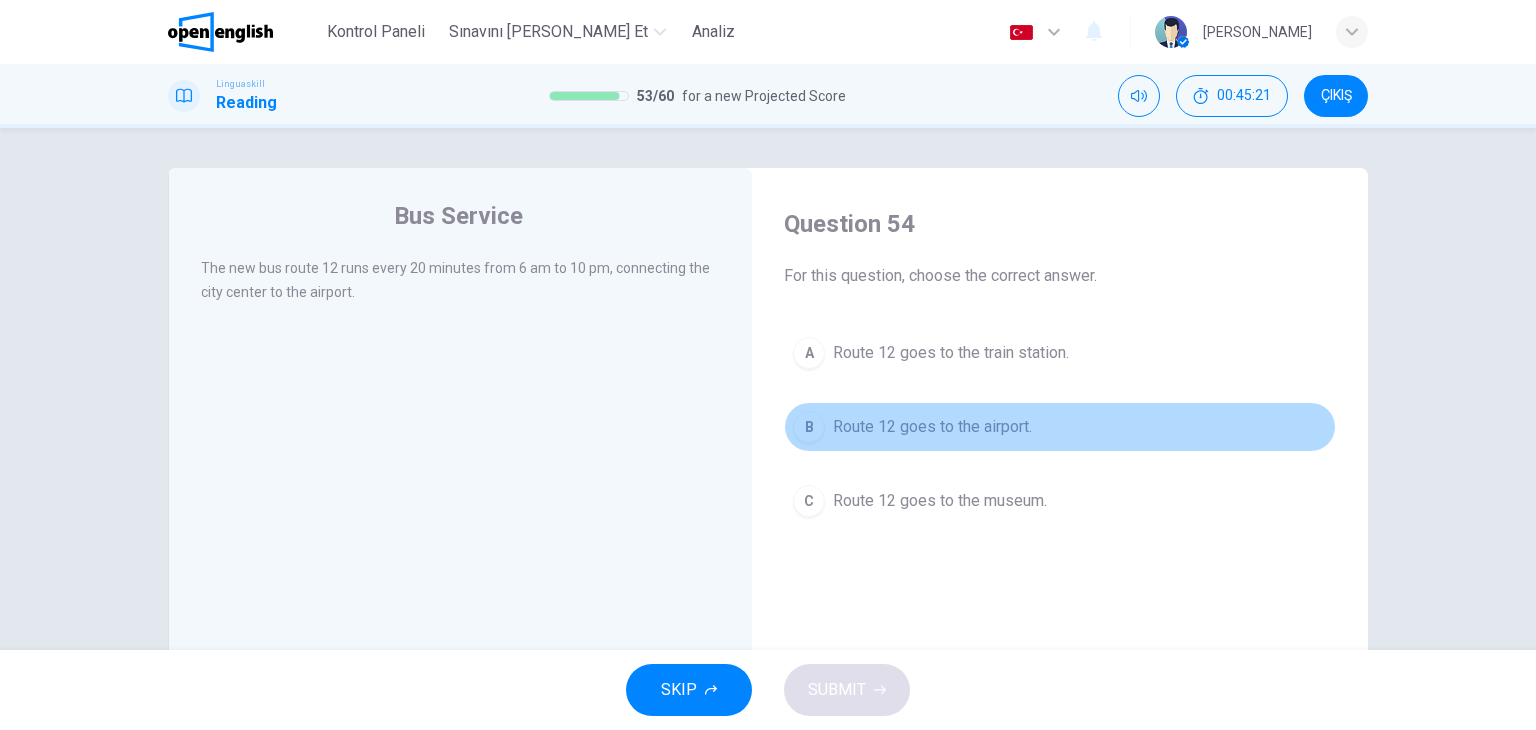 click on "Route 12 goes to the airport." at bounding box center (932, 427) 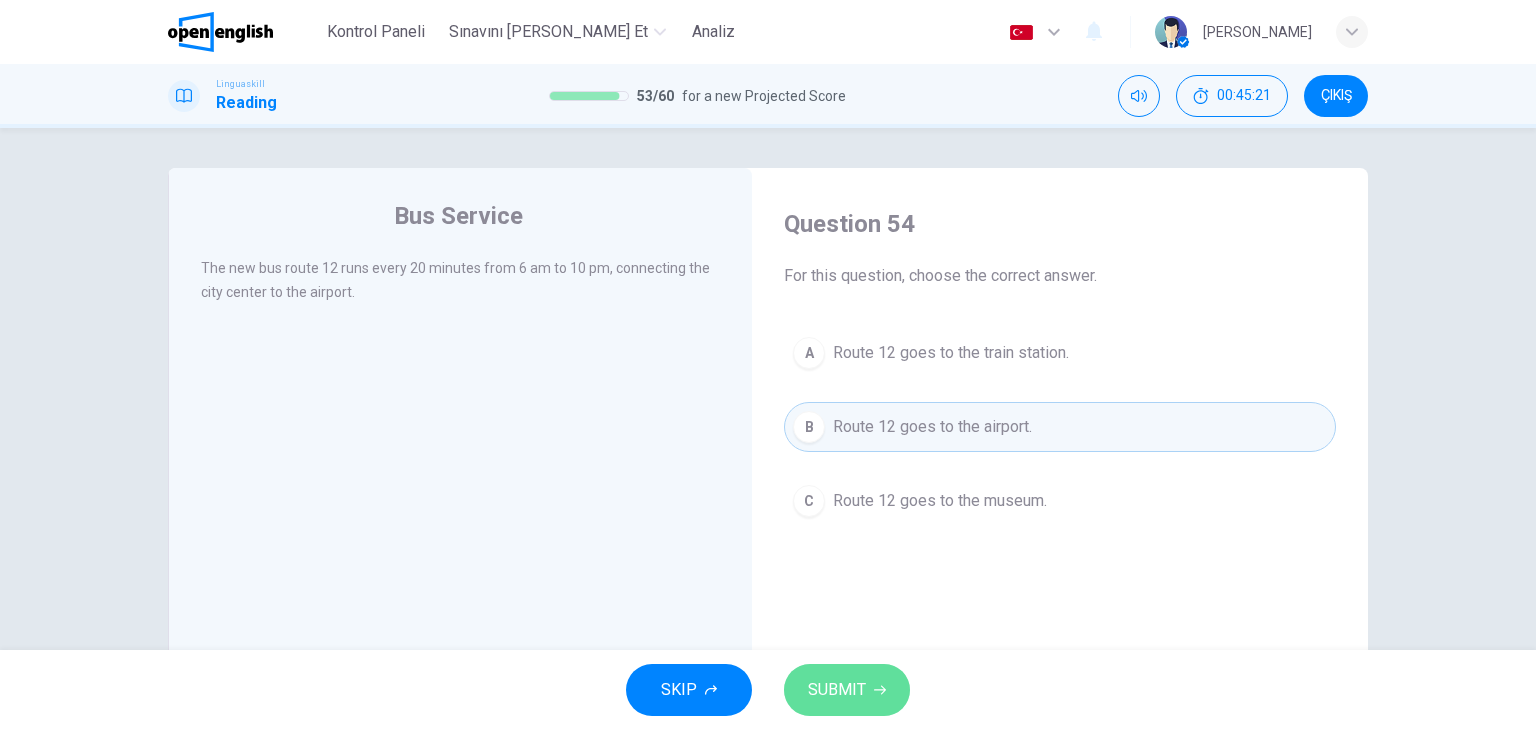 click on "SUBMIT" at bounding box center (847, 690) 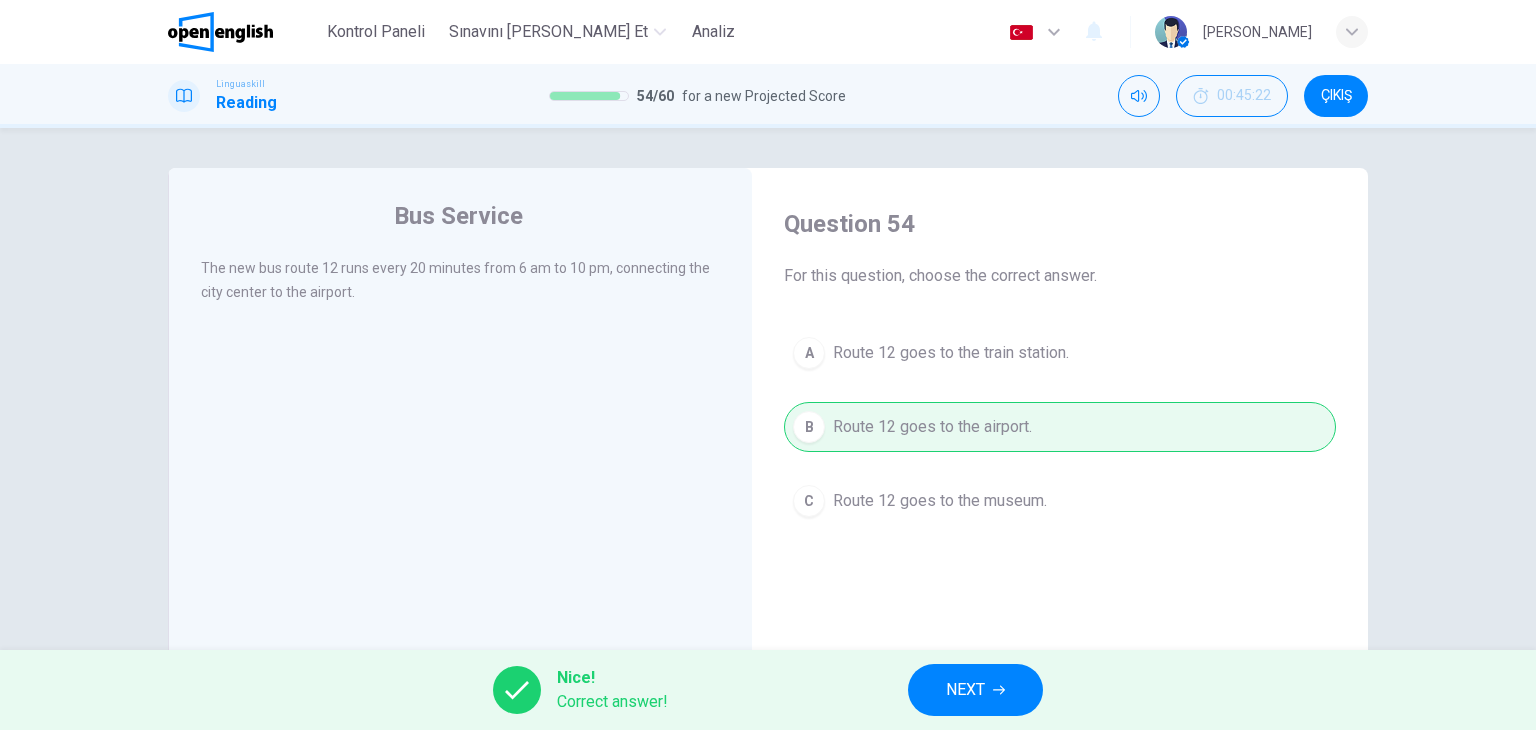 click on "NEXT" at bounding box center (965, 690) 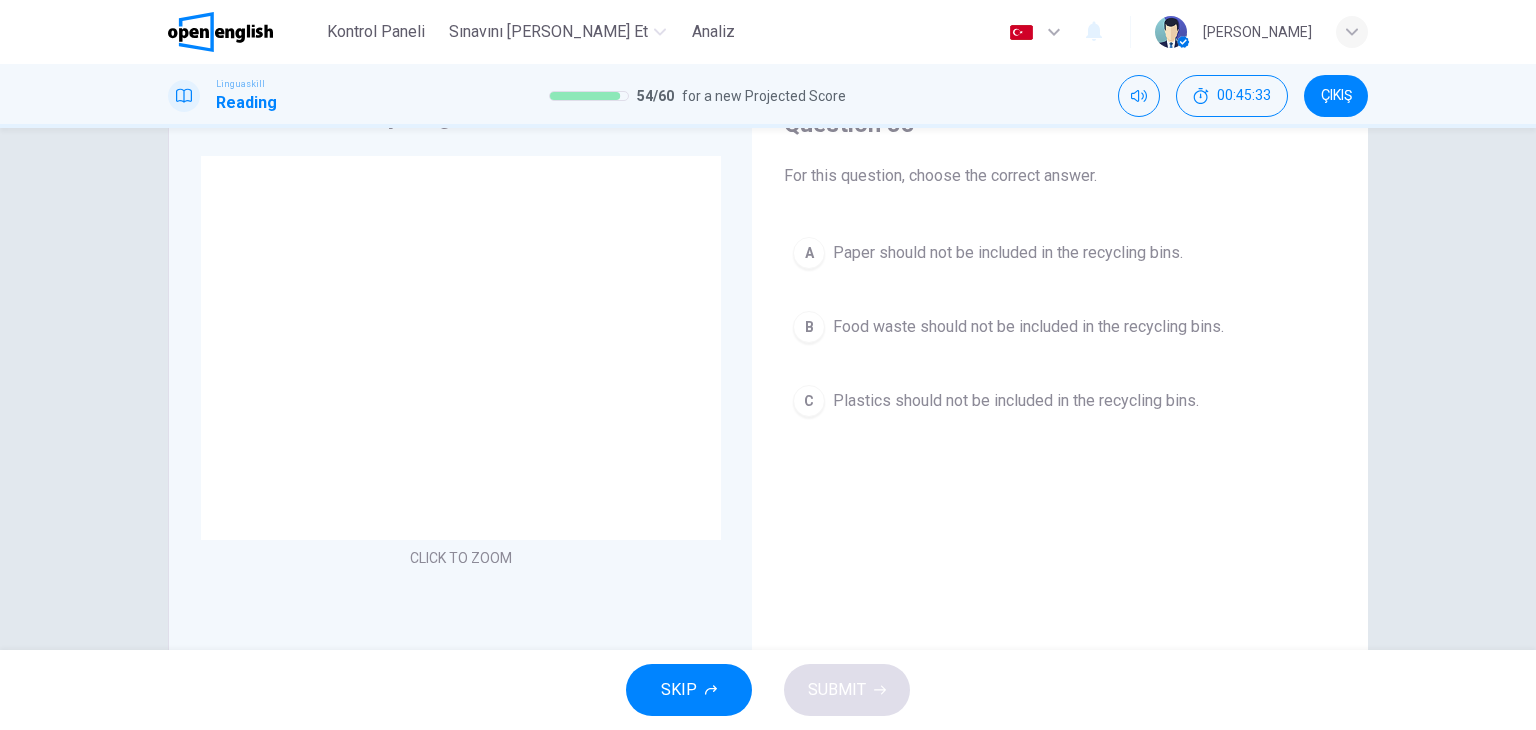 scroll, scrollTop: 0, scrollLeft: 0, axis: both 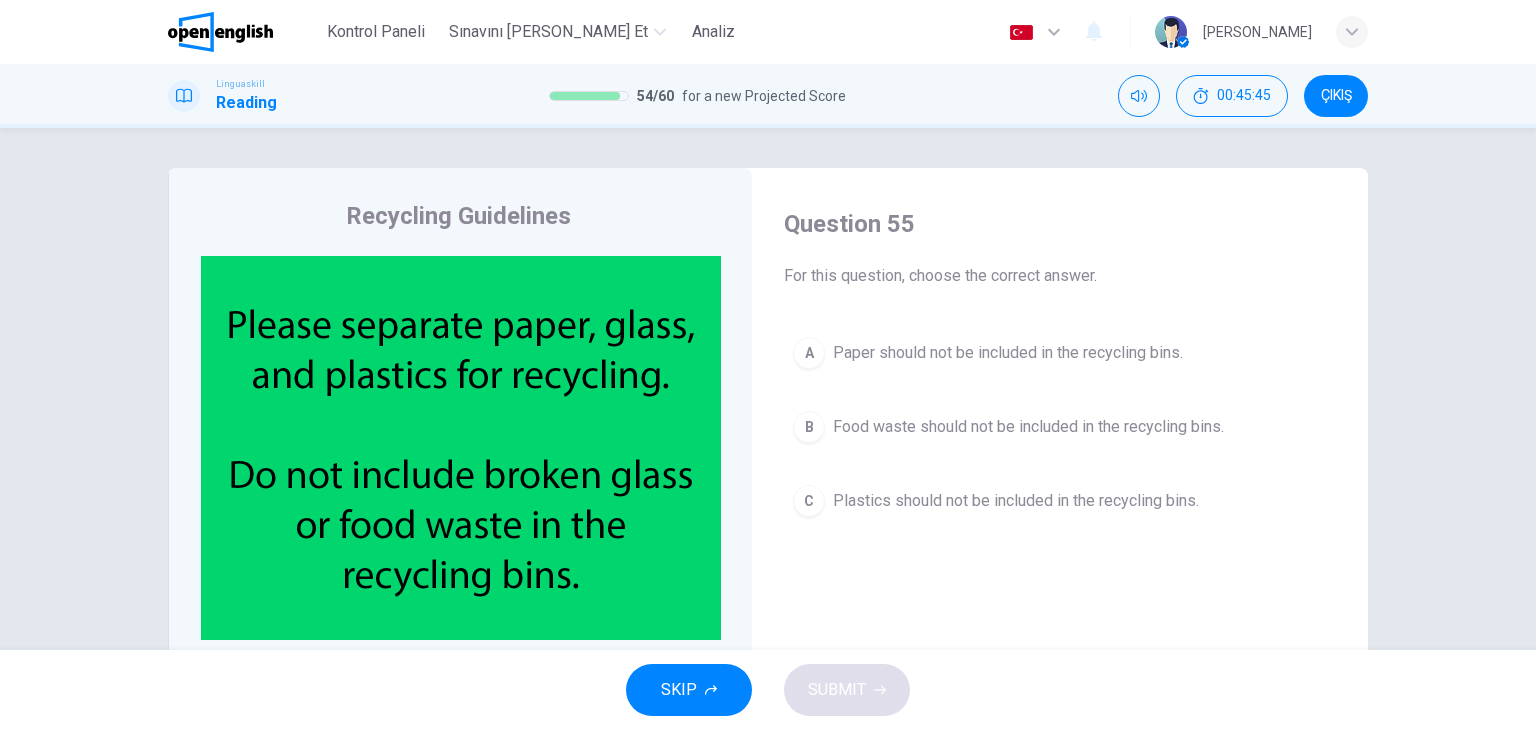 click on "Food waste should not be included in the recycling bins." at bounding box center [1028, 427] 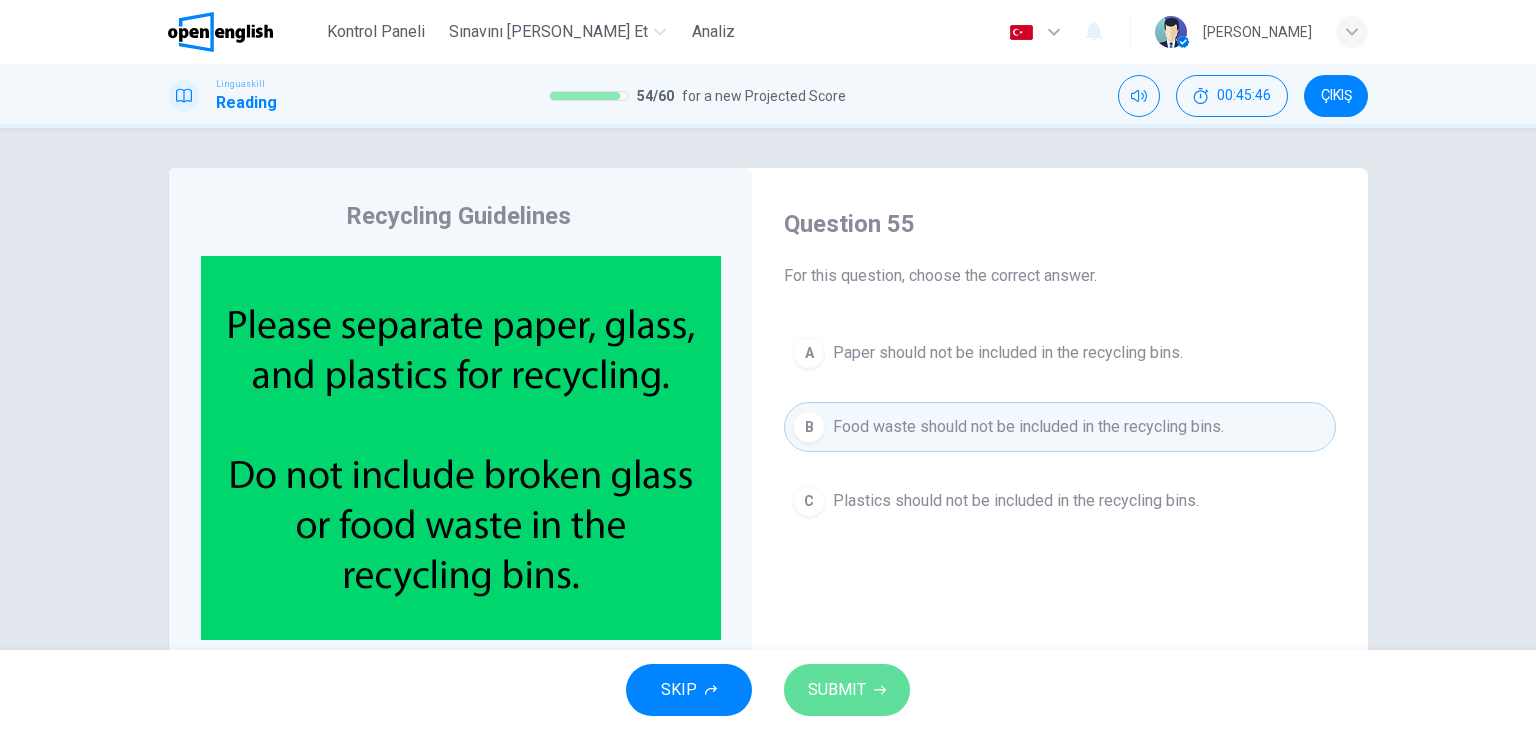 click on "SUBMIT" at bounding box center [847, 690] 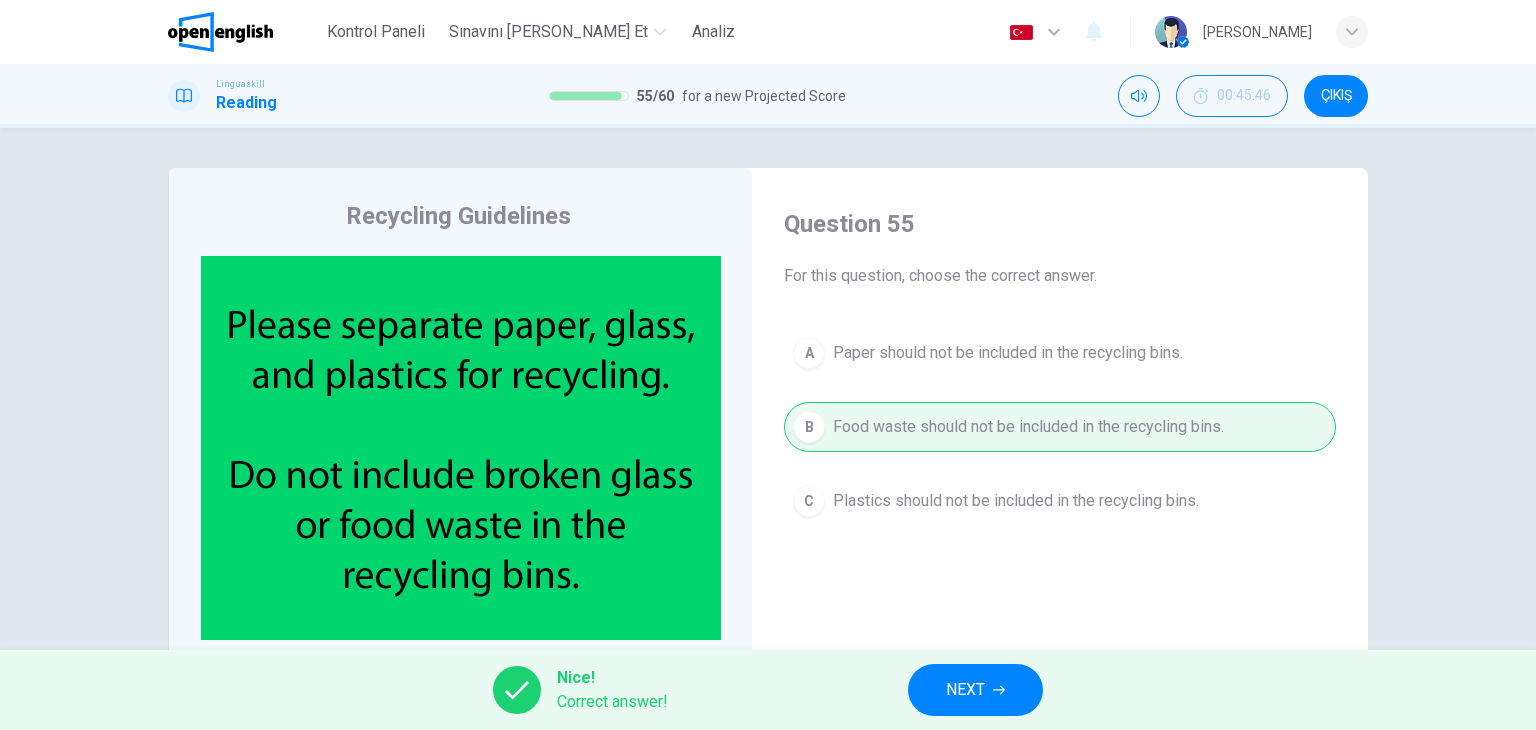 click on "NEXT" at bounding box center (975, 690) 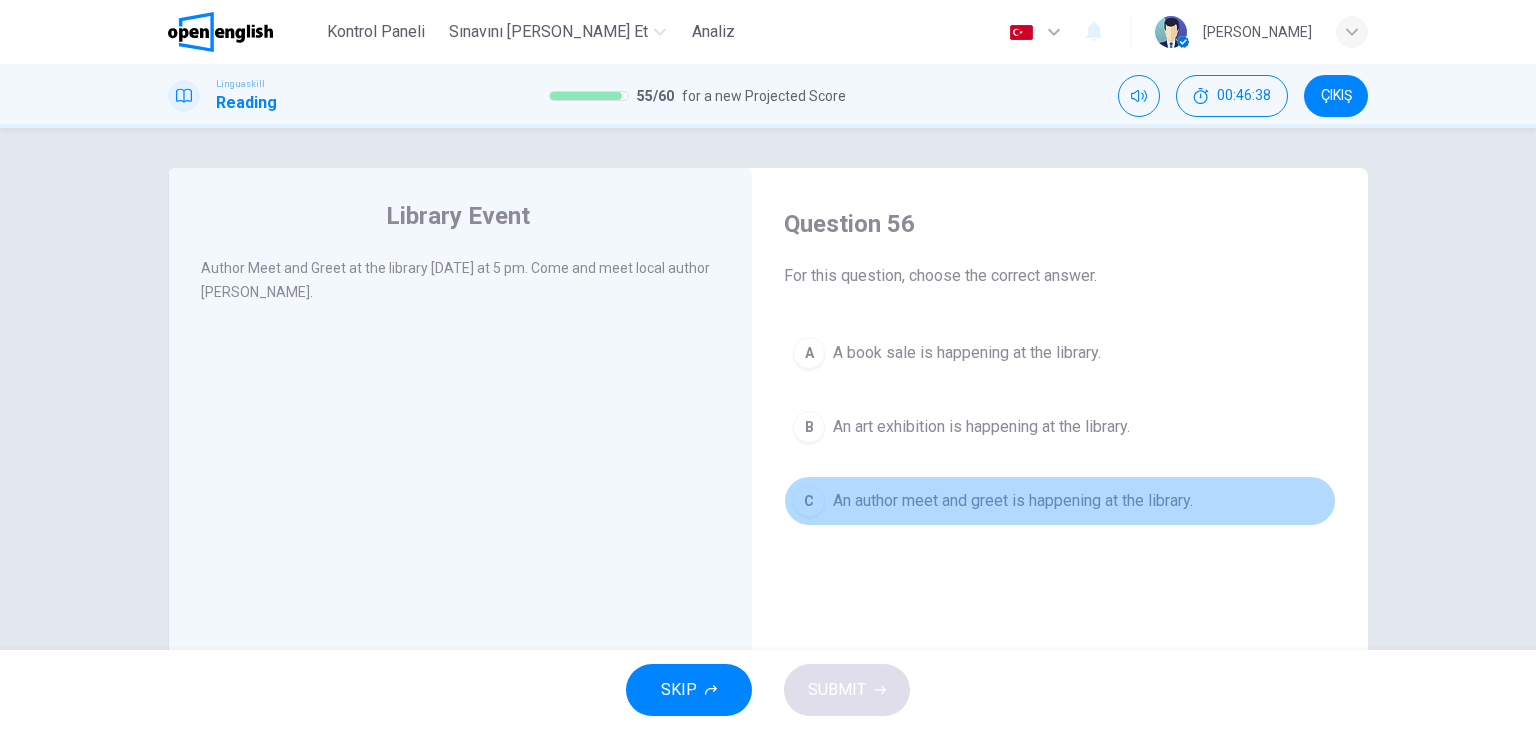 click on "An author meet and greet is happening at the library." at bounding box center (1013, 501) 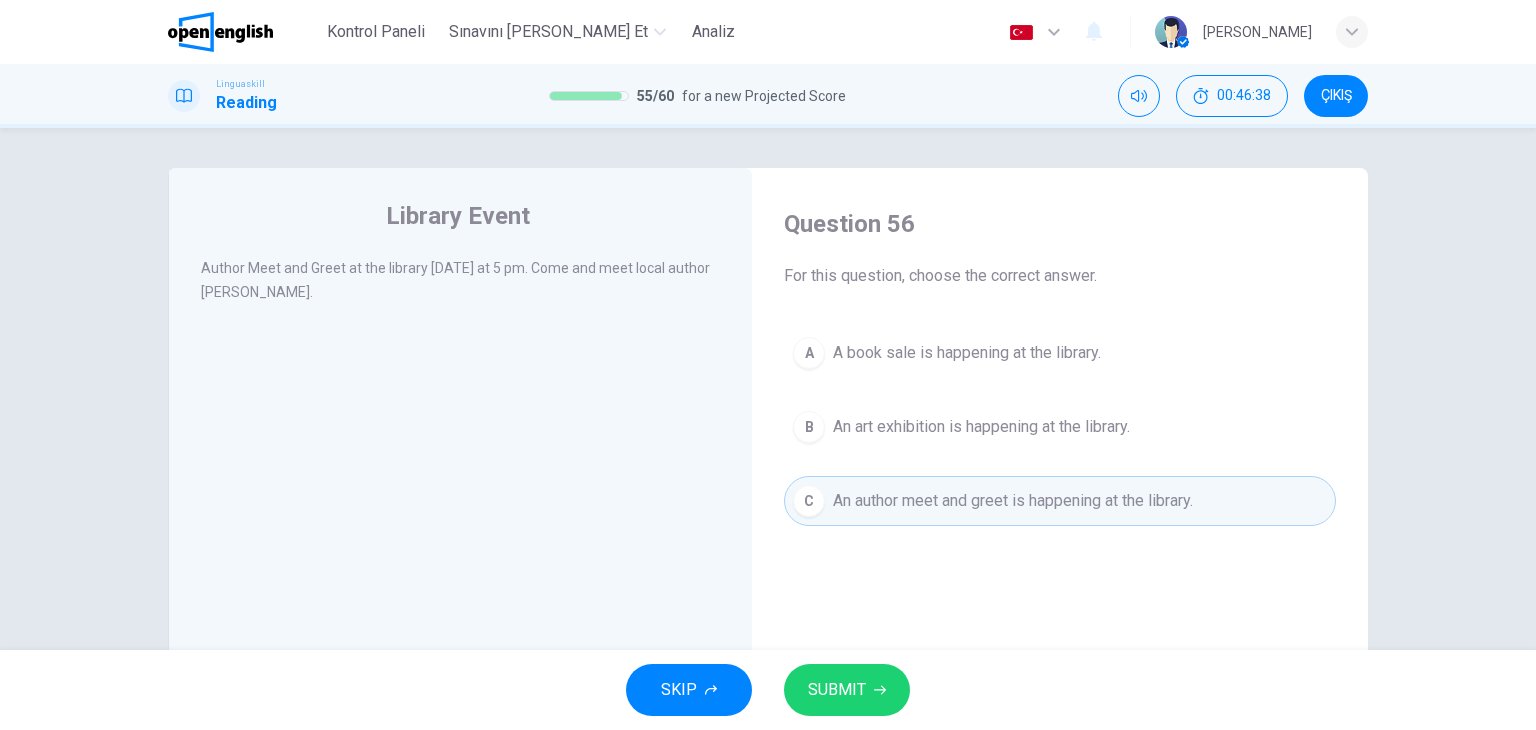 click 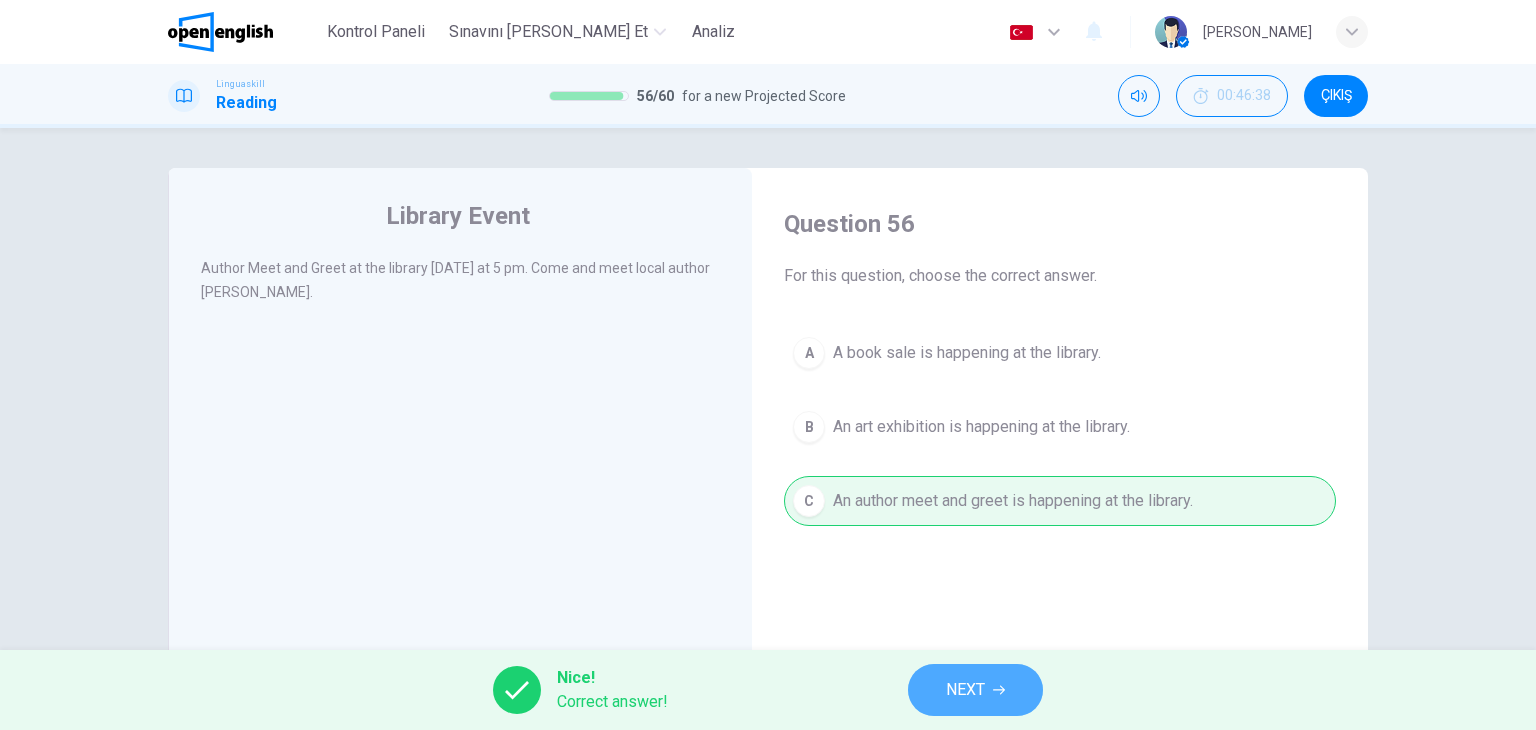 click on "NEXT" at bounding box center (975, 690) 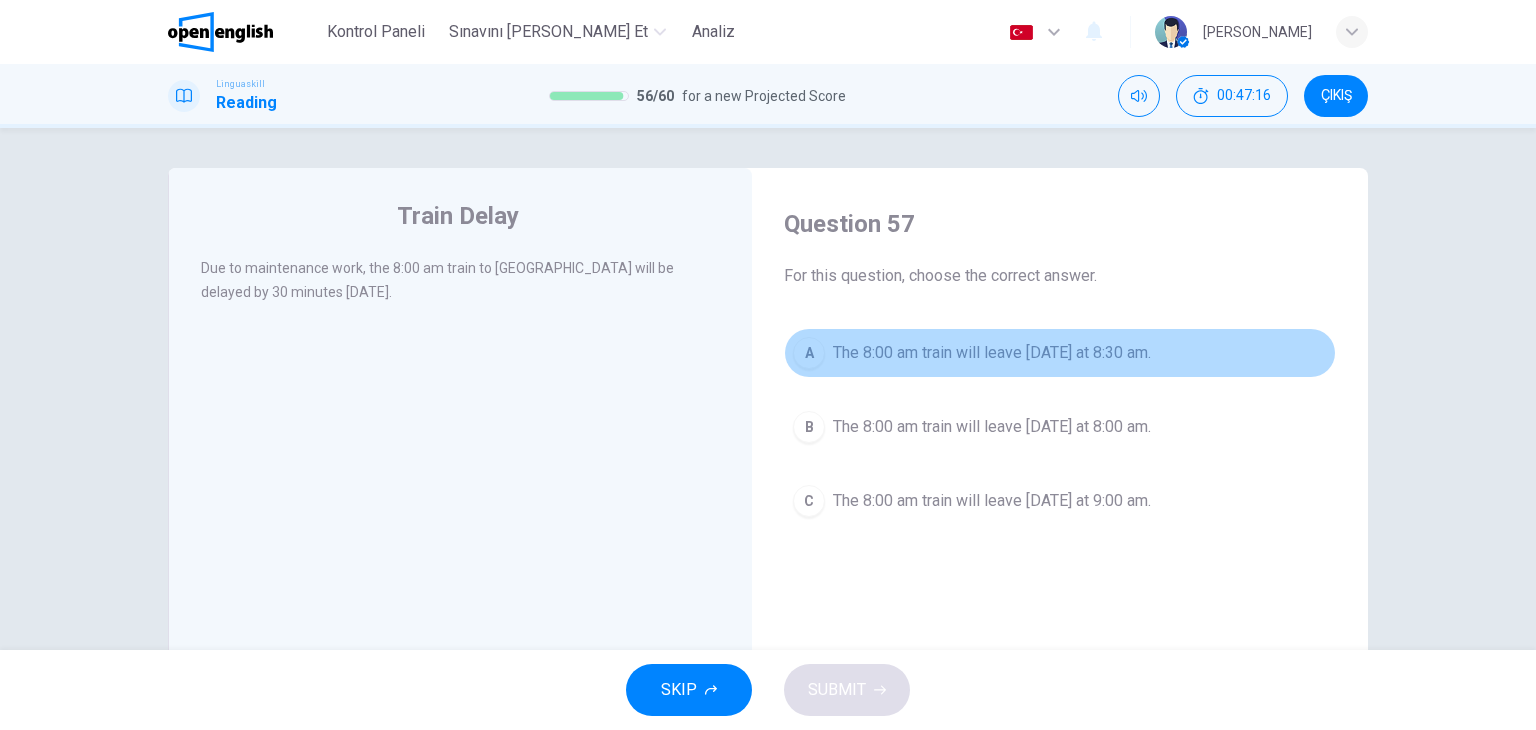 click on "The 8:00 am train will leave [DATE] at 8:30 am." at bounding box center [992, 353] 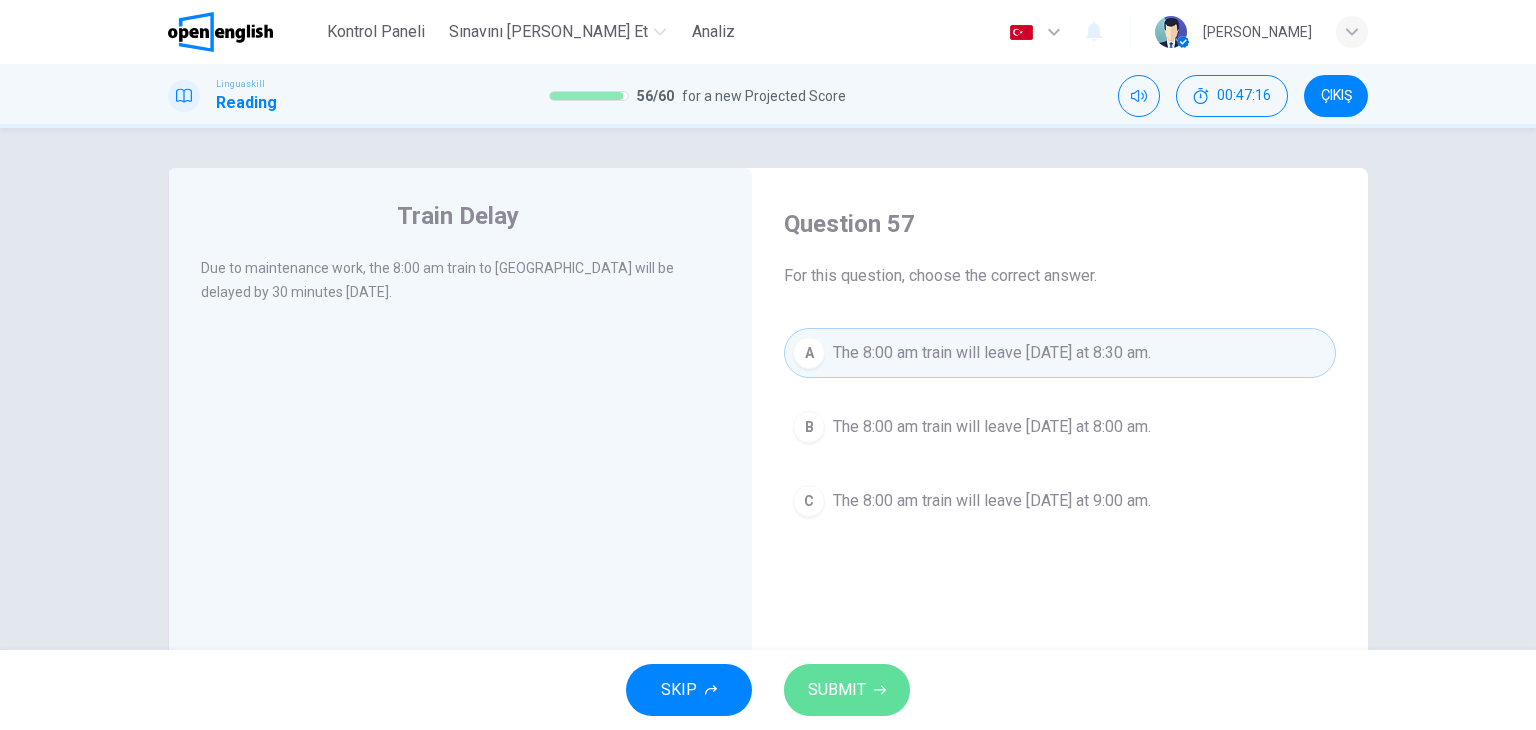 click on "SUBMIT" at bounding box center (847, 690) 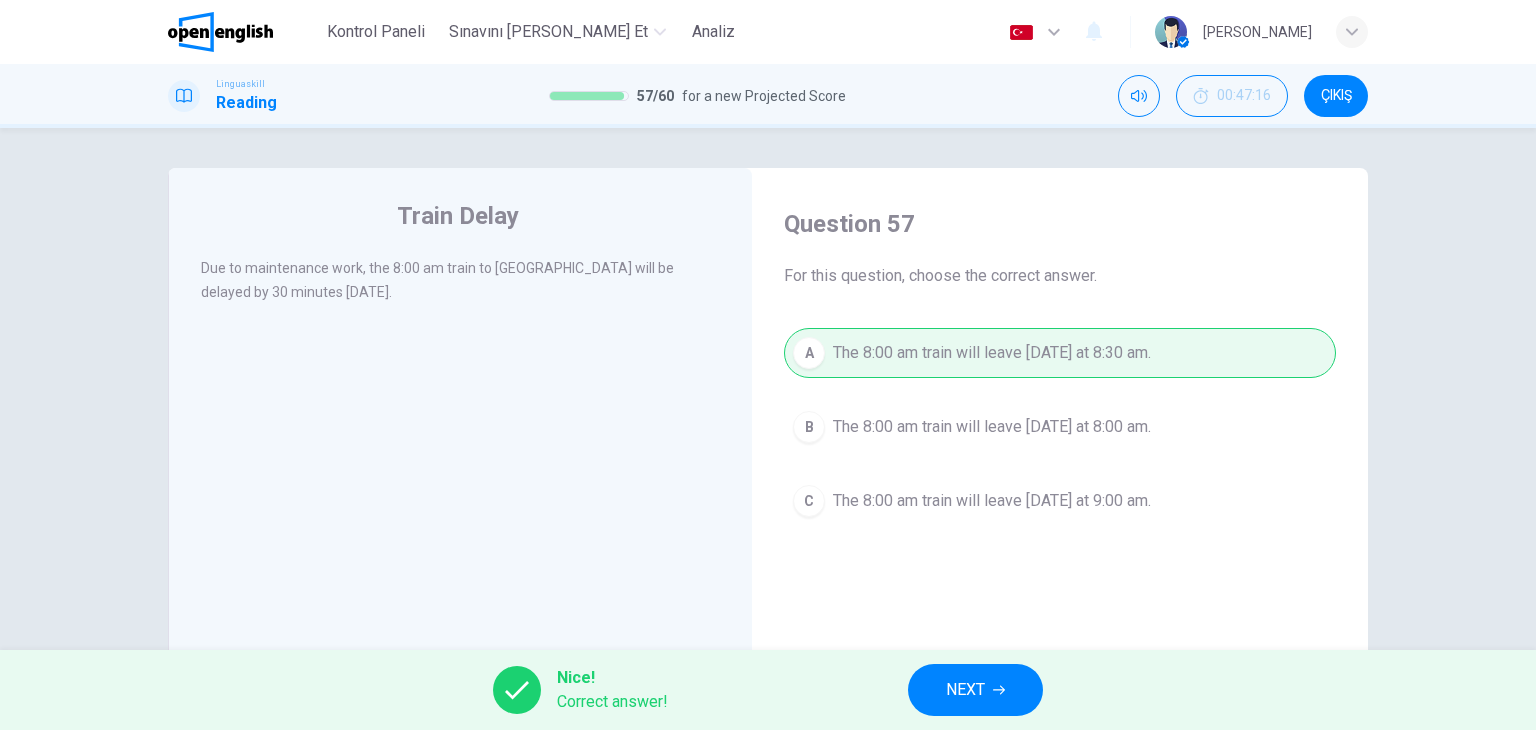 click on "NEXT" at bounding box center (975, 690) 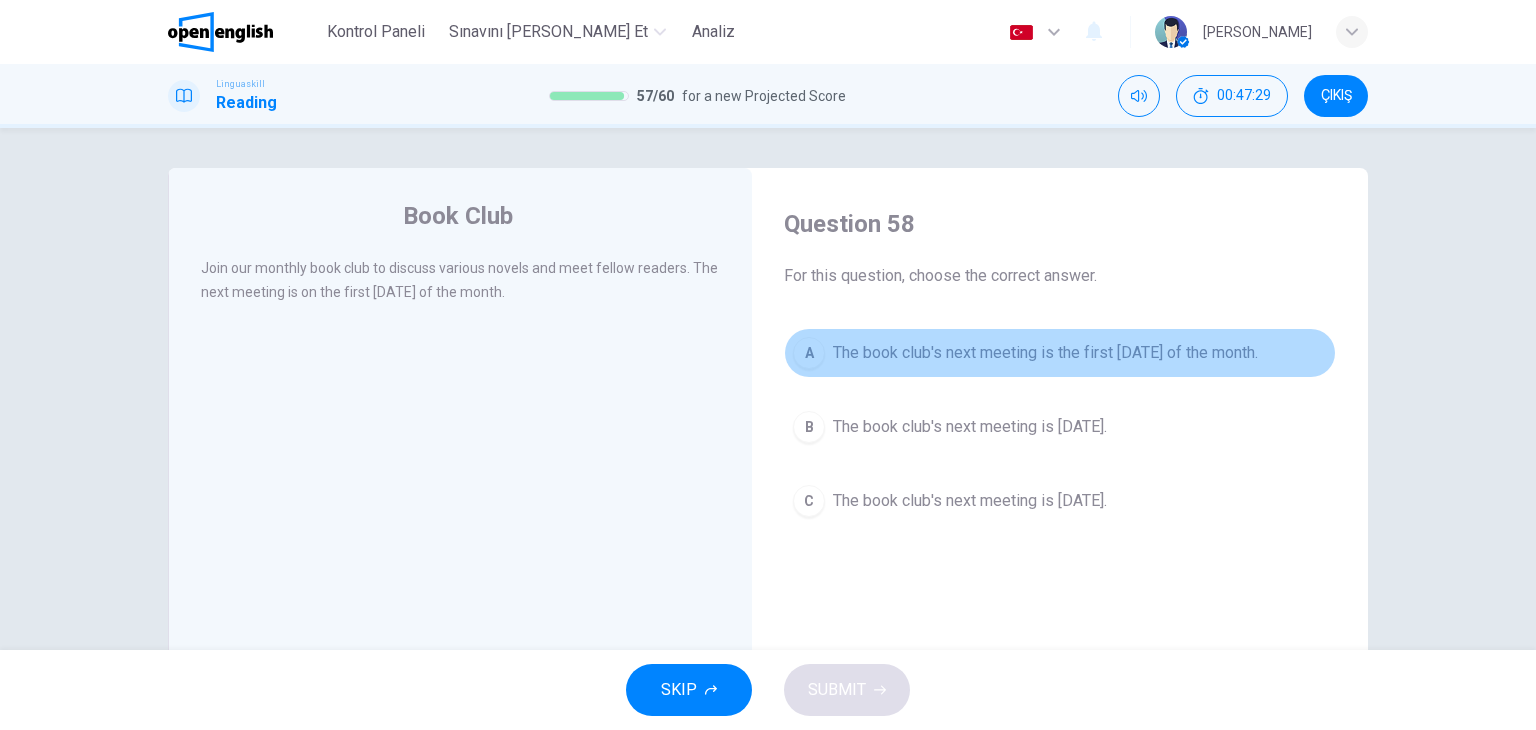 click on "The book club's next meeting is the first [DATE] of the month." at bounding box center [1045, 353] 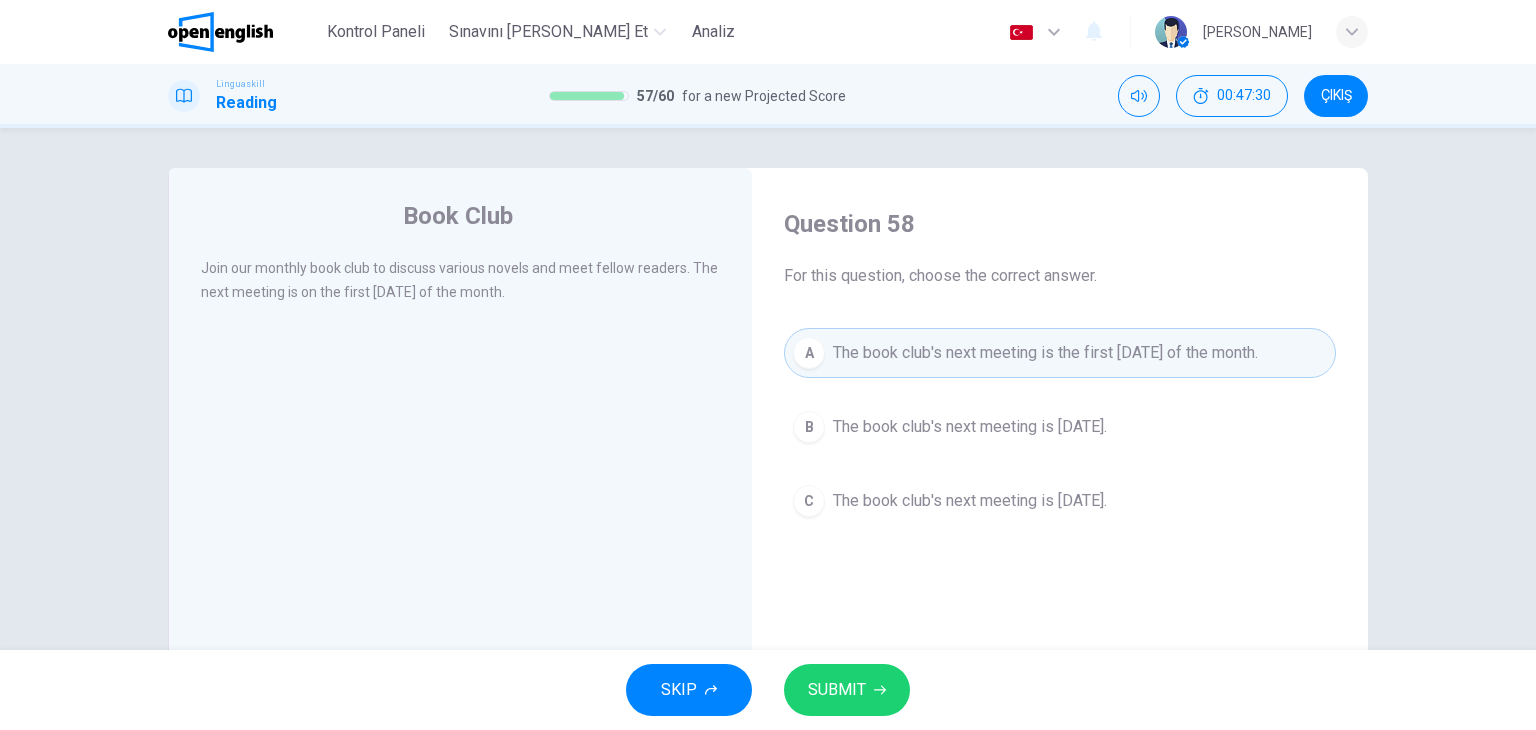 click on "SUBMIT" at bounding box center [837, 690] 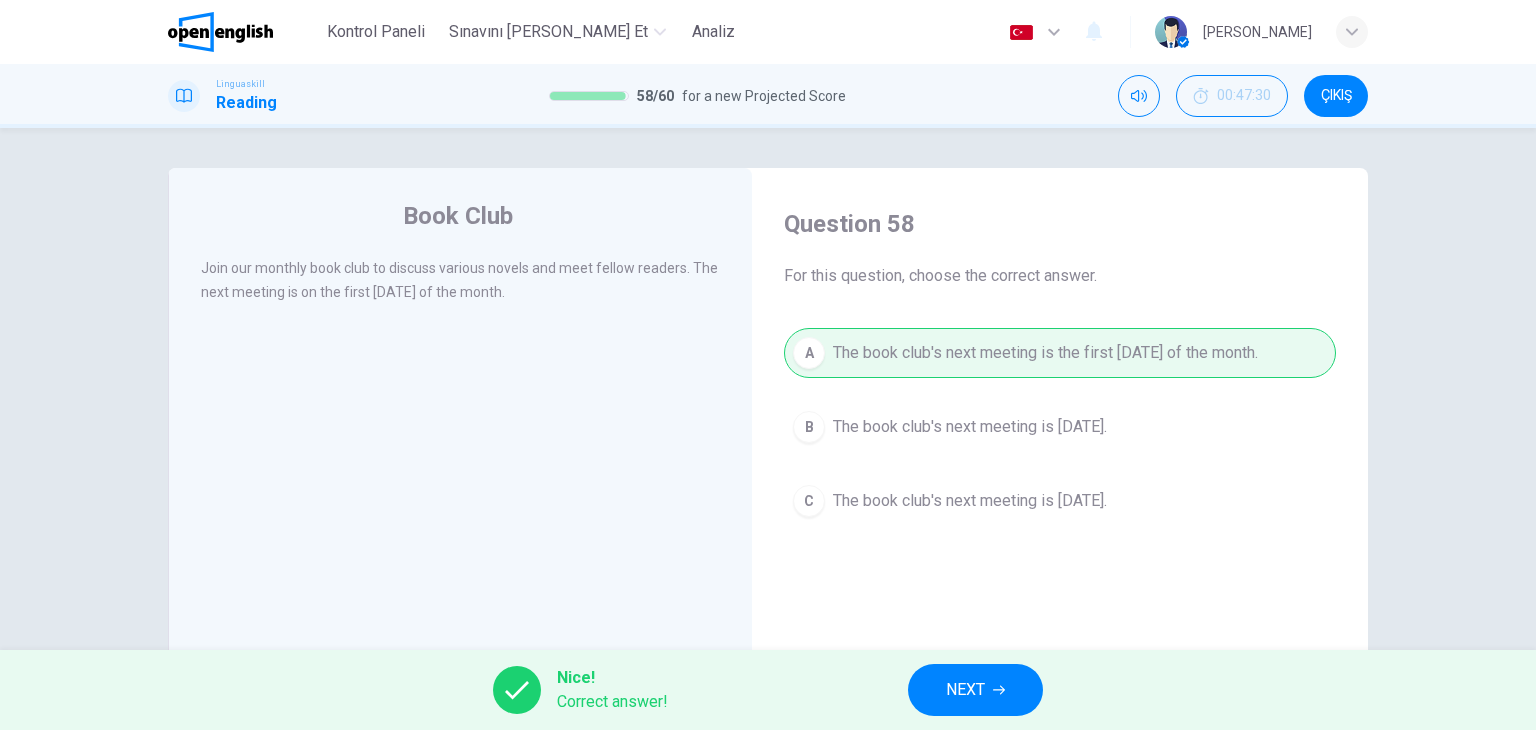 click 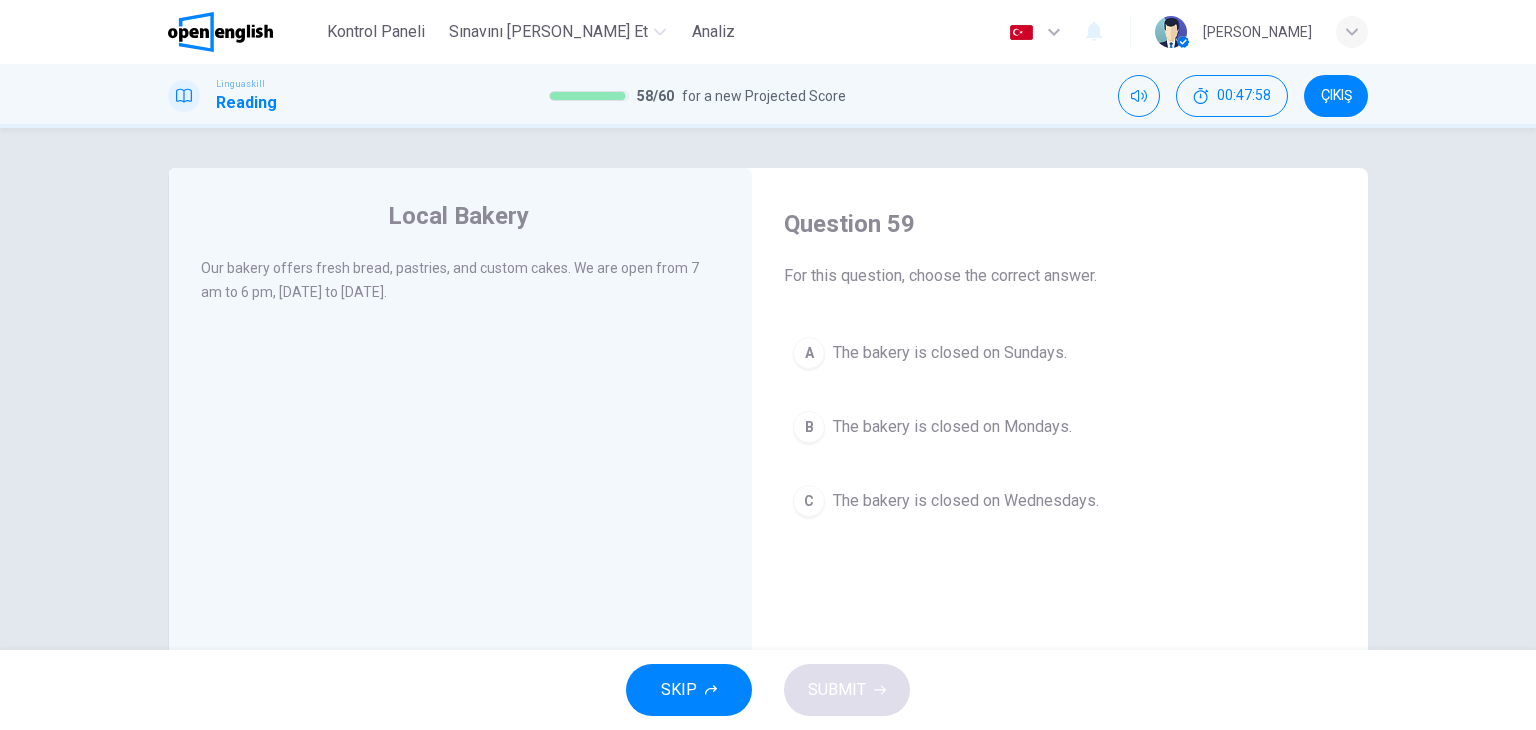 click on "The bakery is closed on Sundays." at bounding box center (950, 353) 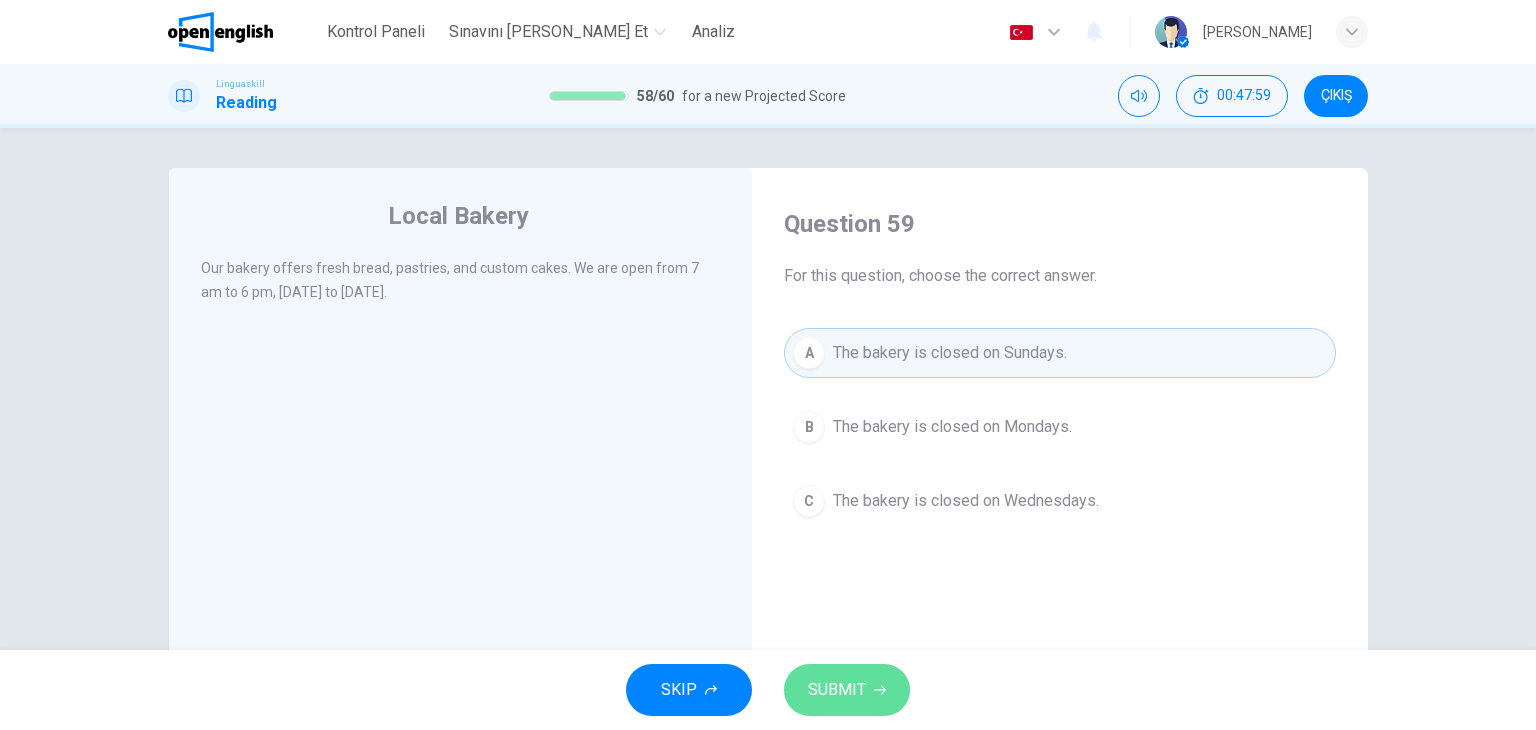 click on "SUBMIT" at bounding box center (837, 690) 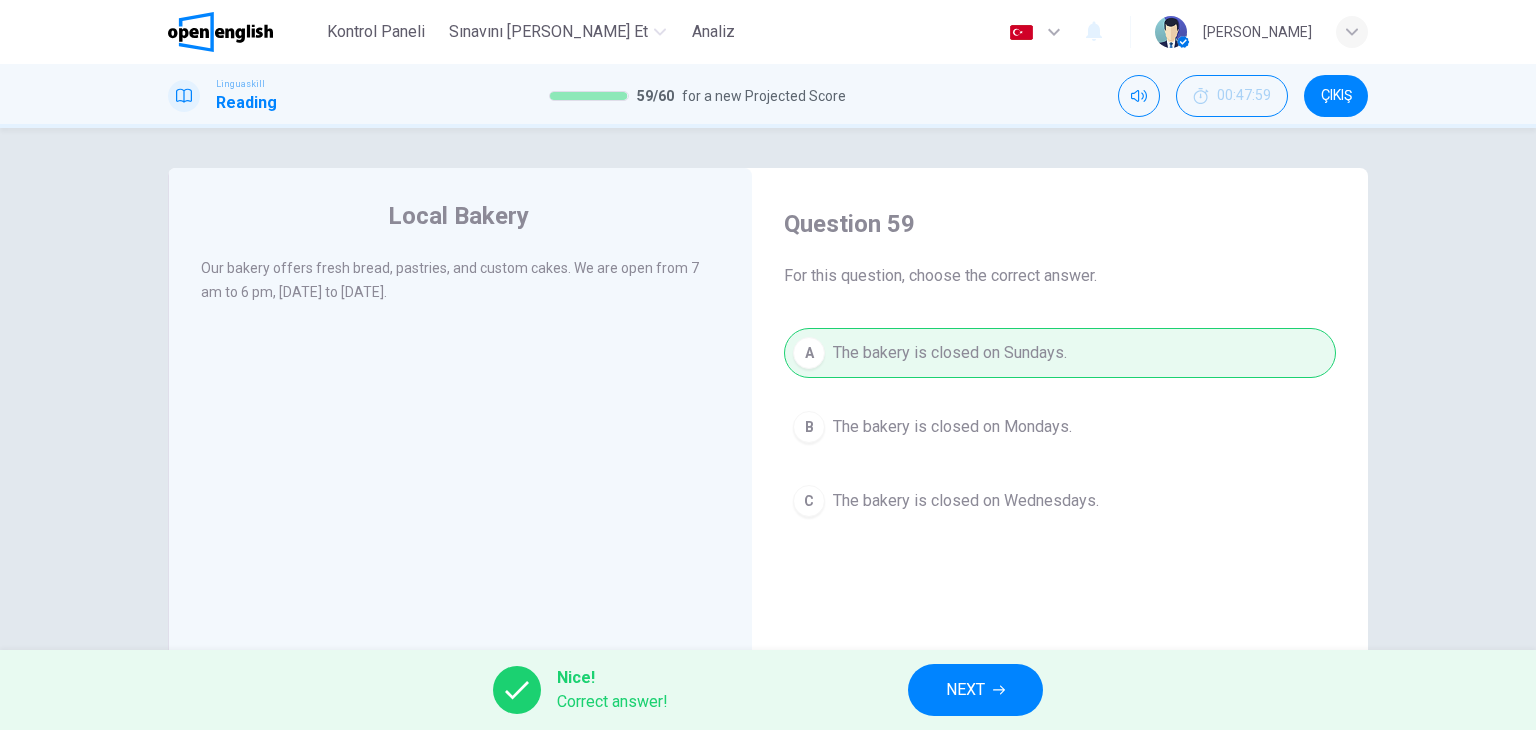 click 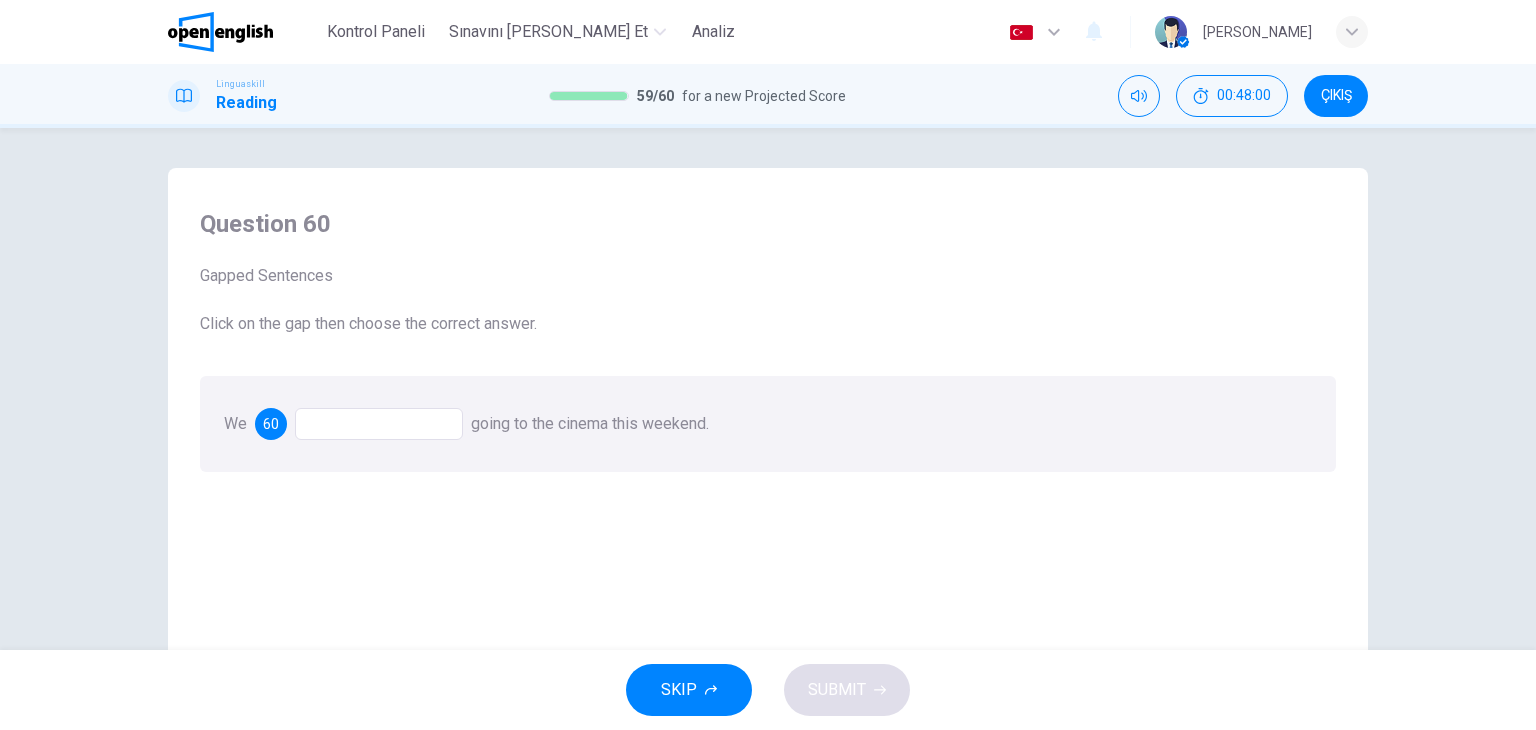 click on "Question 60 Gapped Sentences Click on the gap then choose the correct answer. We  60  going to the cinema this weekend." at bounding box center [768, 525] 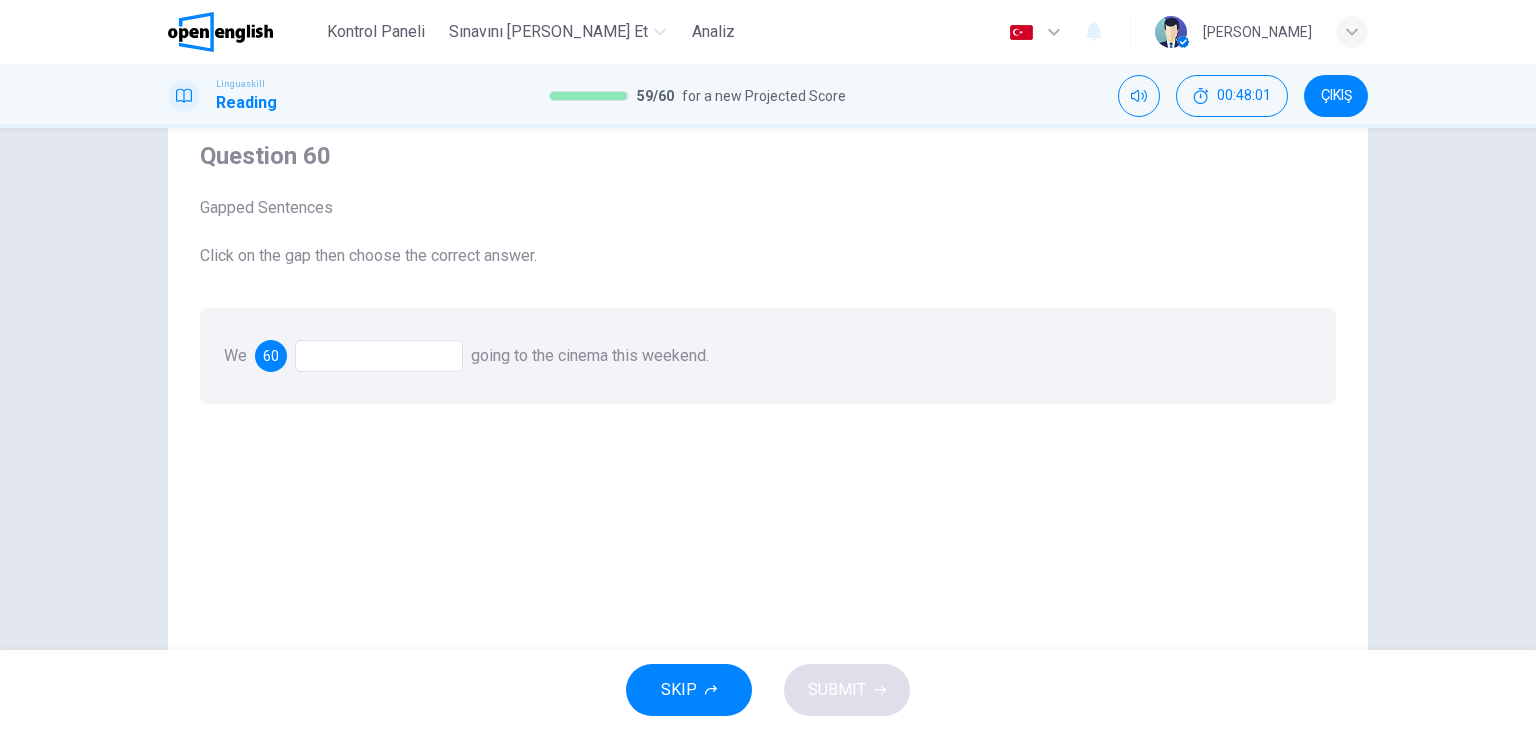 scroll, scrollTop: 100, scrollLeft: 0, axis: vertical 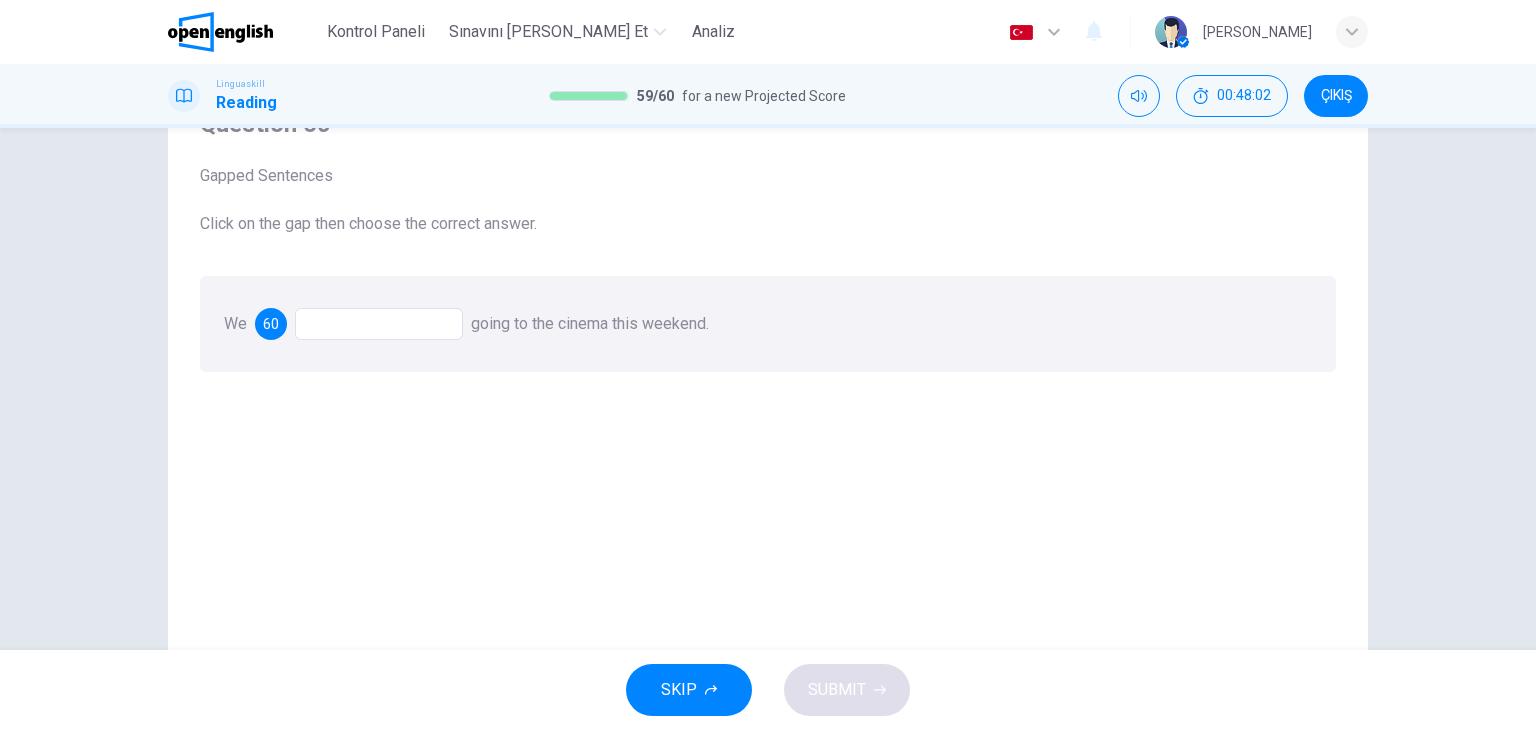 click at bounding box center [379, 324] 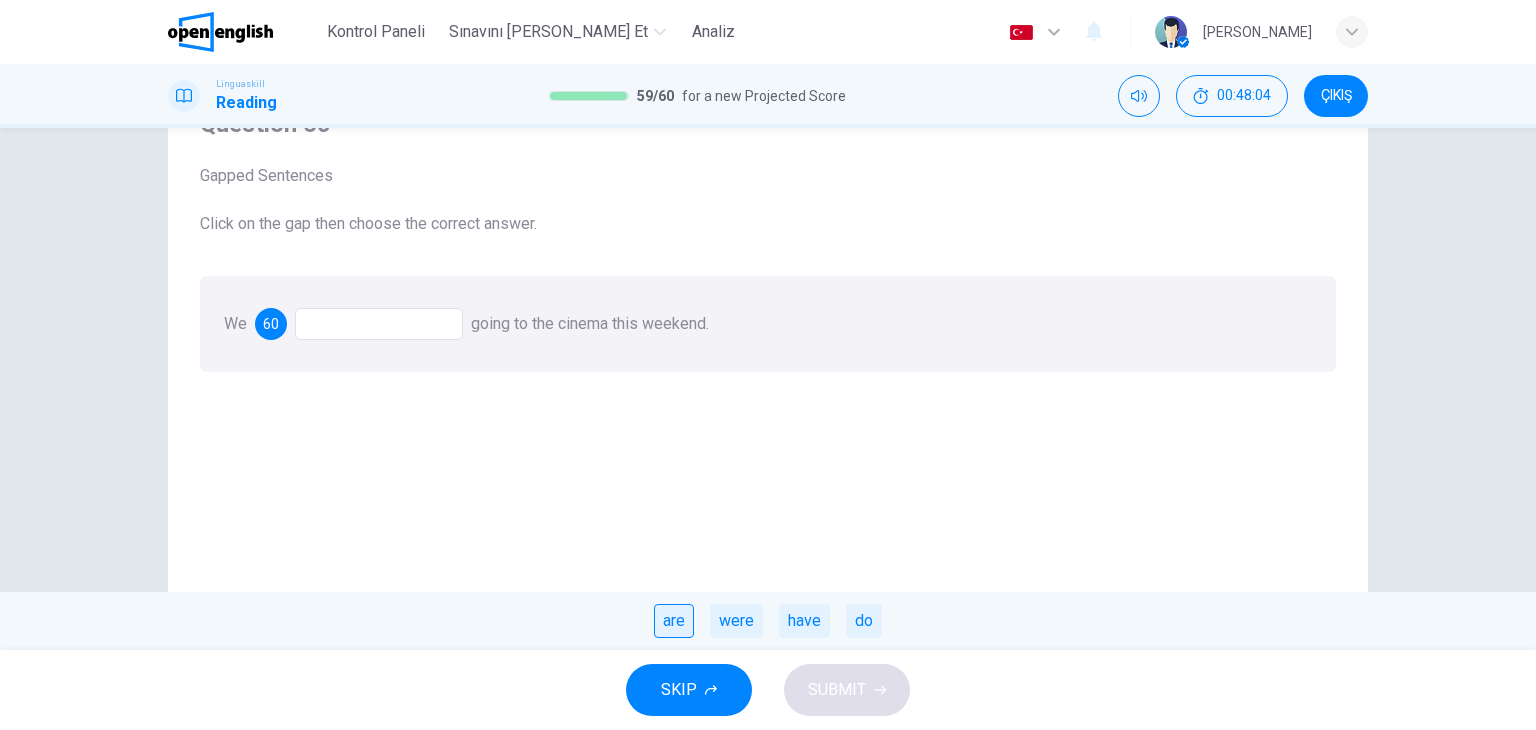 click on "are" at bounding box center [674, 621] 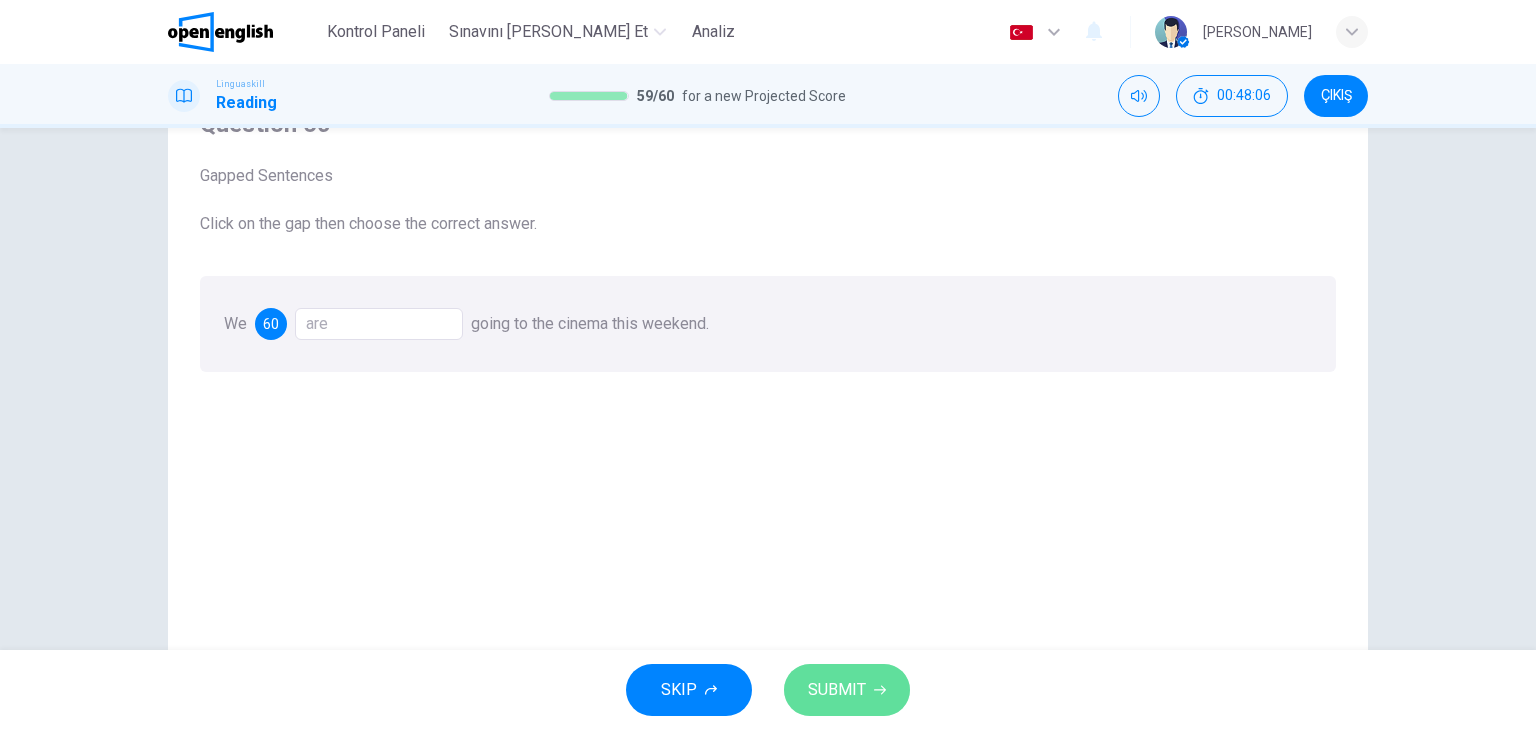 click on "SUBMIT" at bounding box center [837, 690] 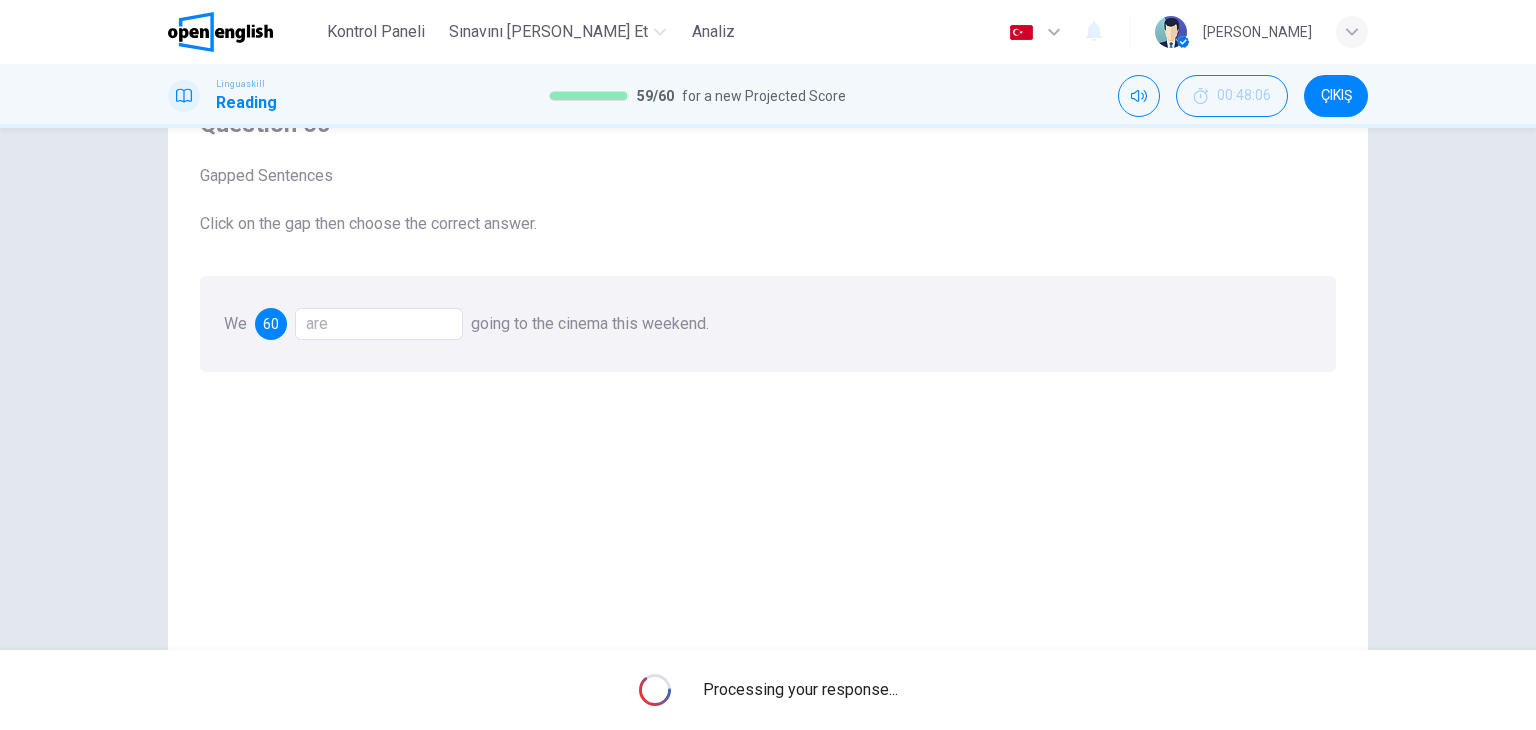 scroll, scrollTop: 0, scrollLeft: 0, axis: both 